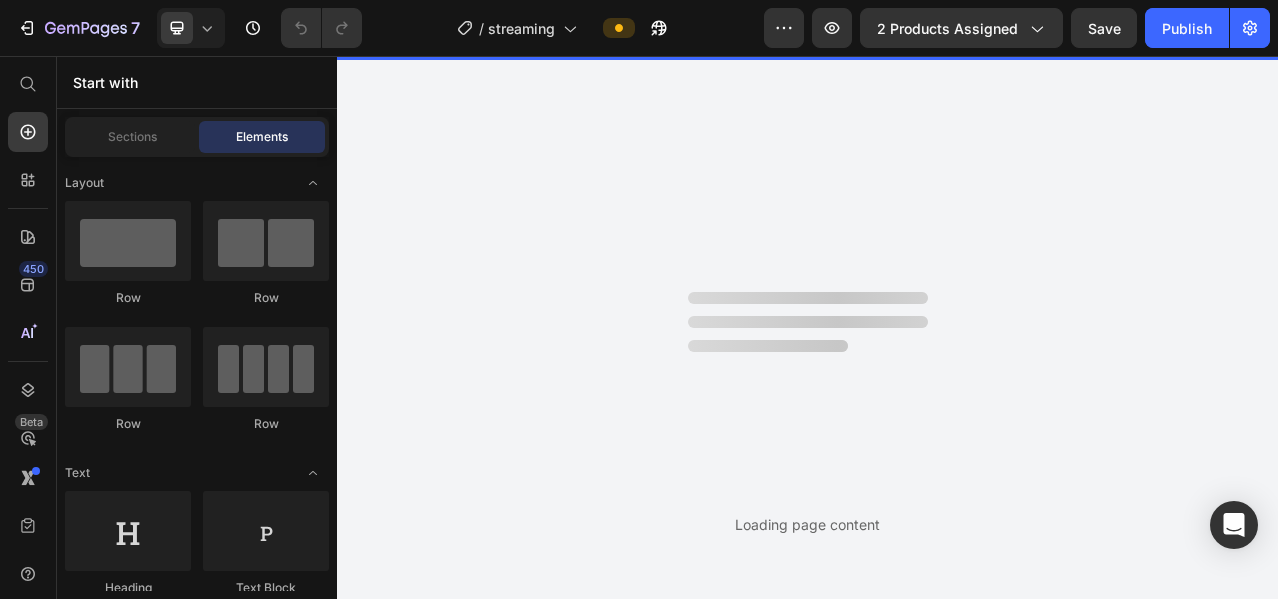 scroll, scrollTop: 0, scrollLeft: 0, axis: both 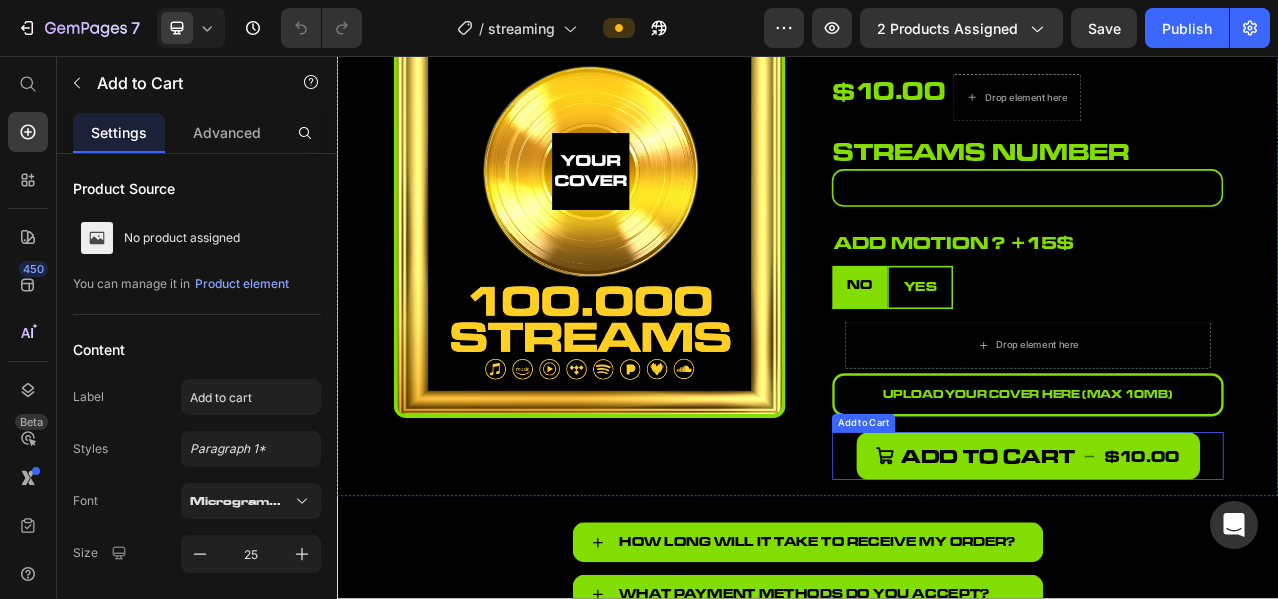 click on "Add to cart
$10.00 Add to Cart" at bounding box center (1217, 566) 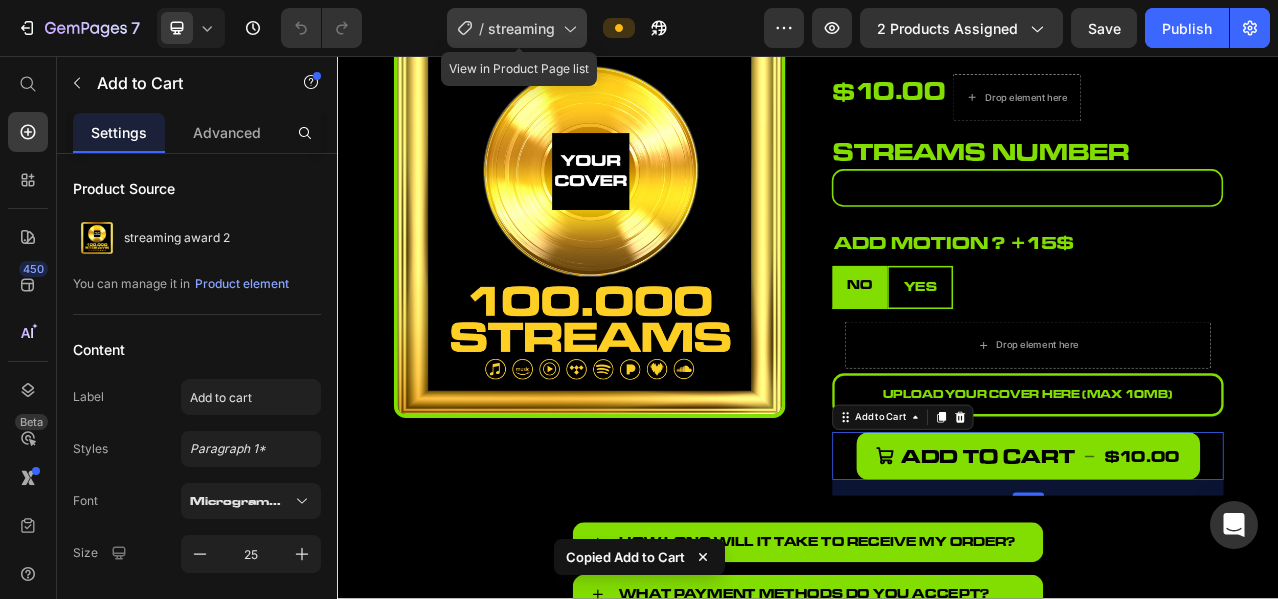 click on "/  streaming" 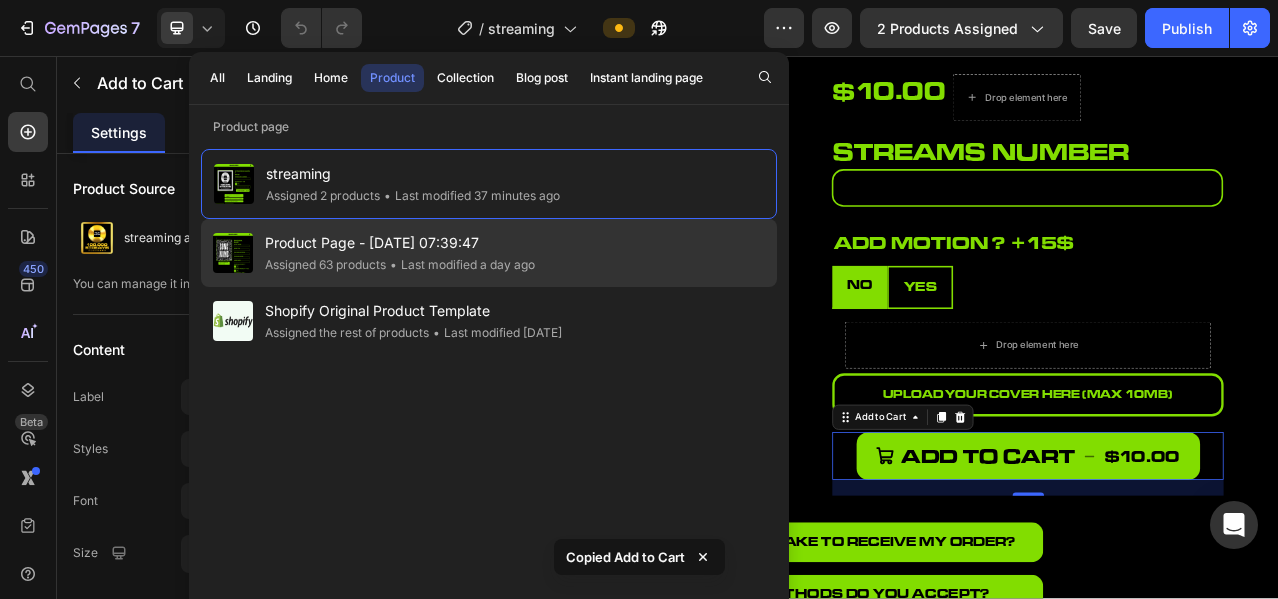 click on "Product Page - [DATE] 07:39:47" at bounding box center (400, 243) 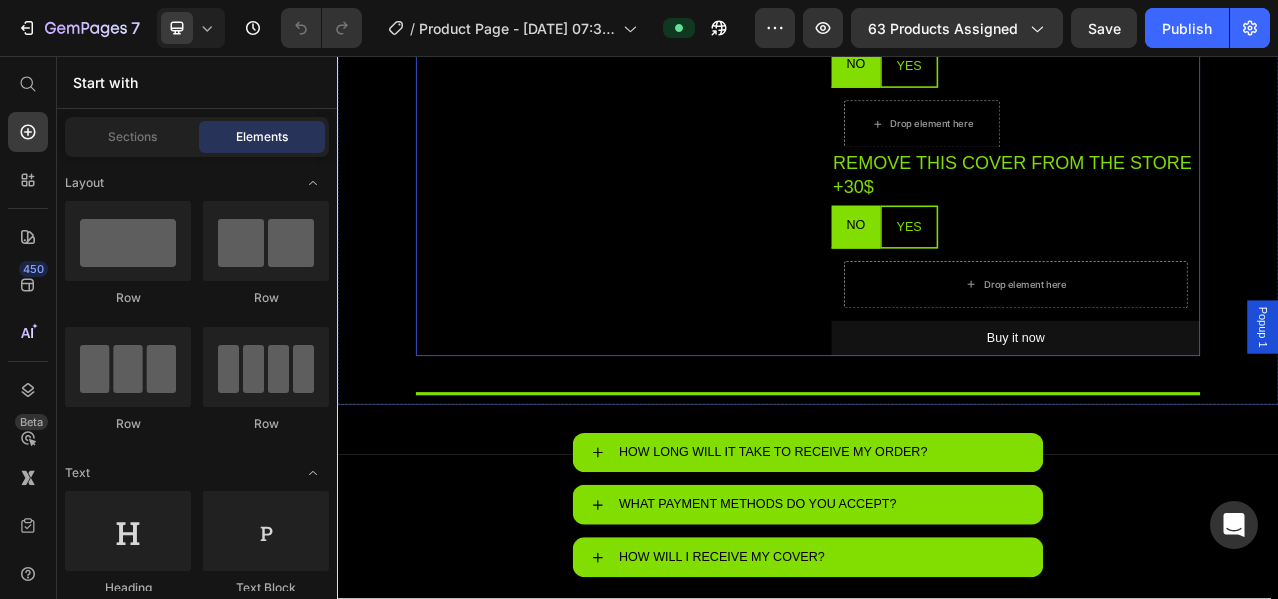 scroll, scrollTop: 1166, scrollLeft: 0, axis: vertical 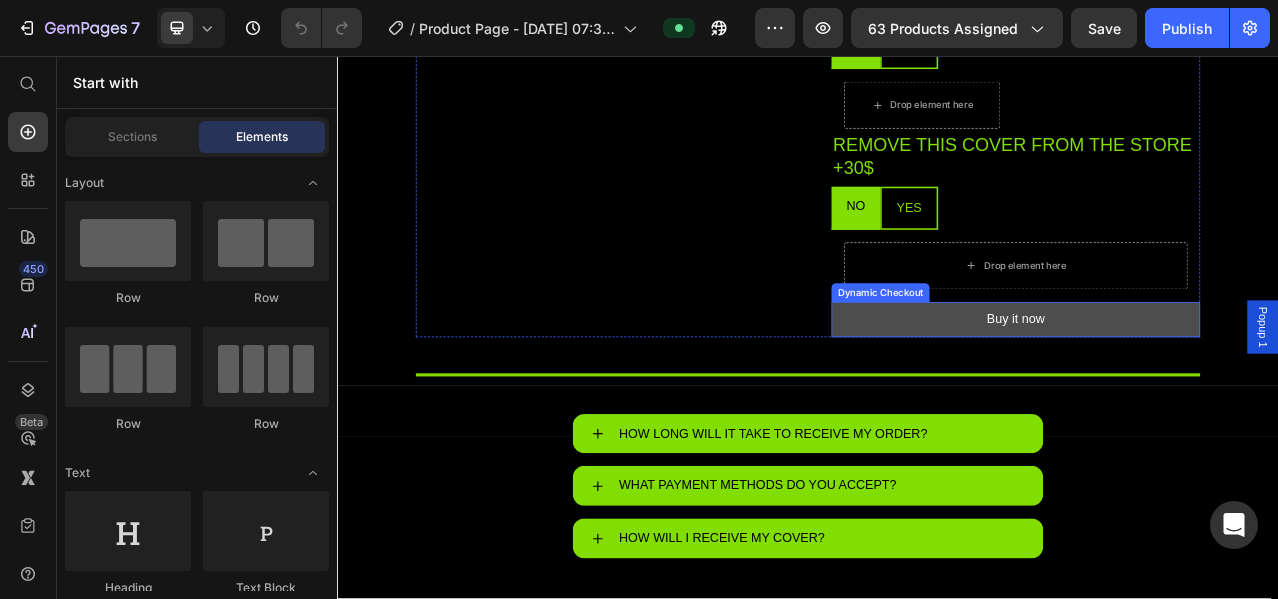click on "Buy it now" at bounding box center [1202, 392] 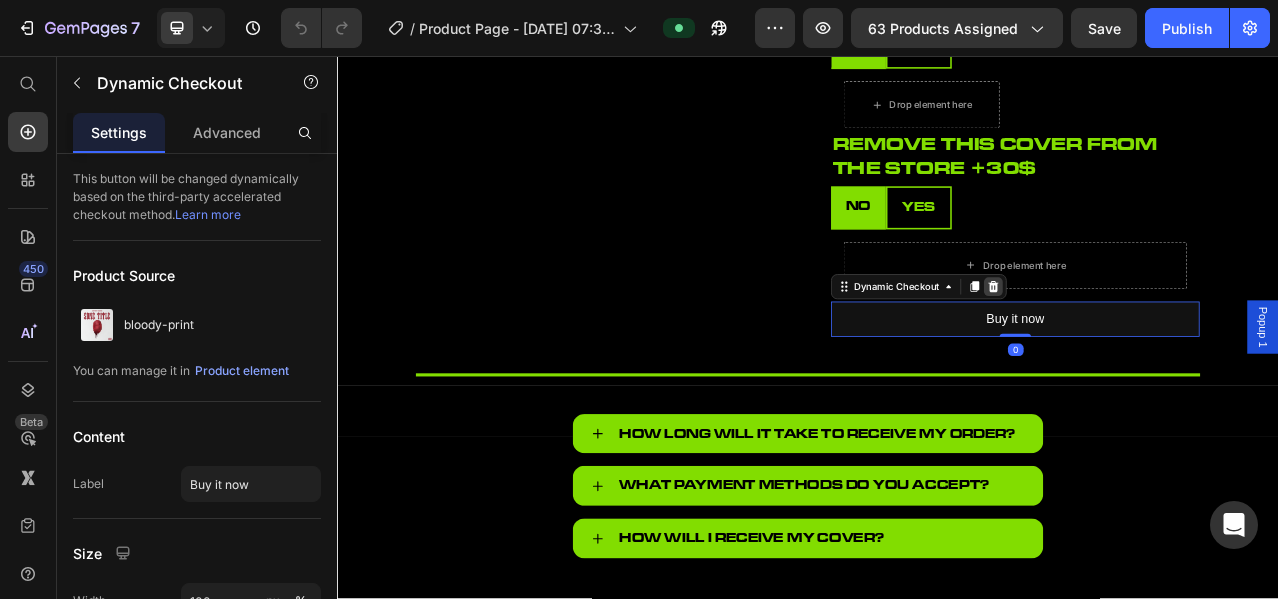 click at bounding box center (1174, 351) 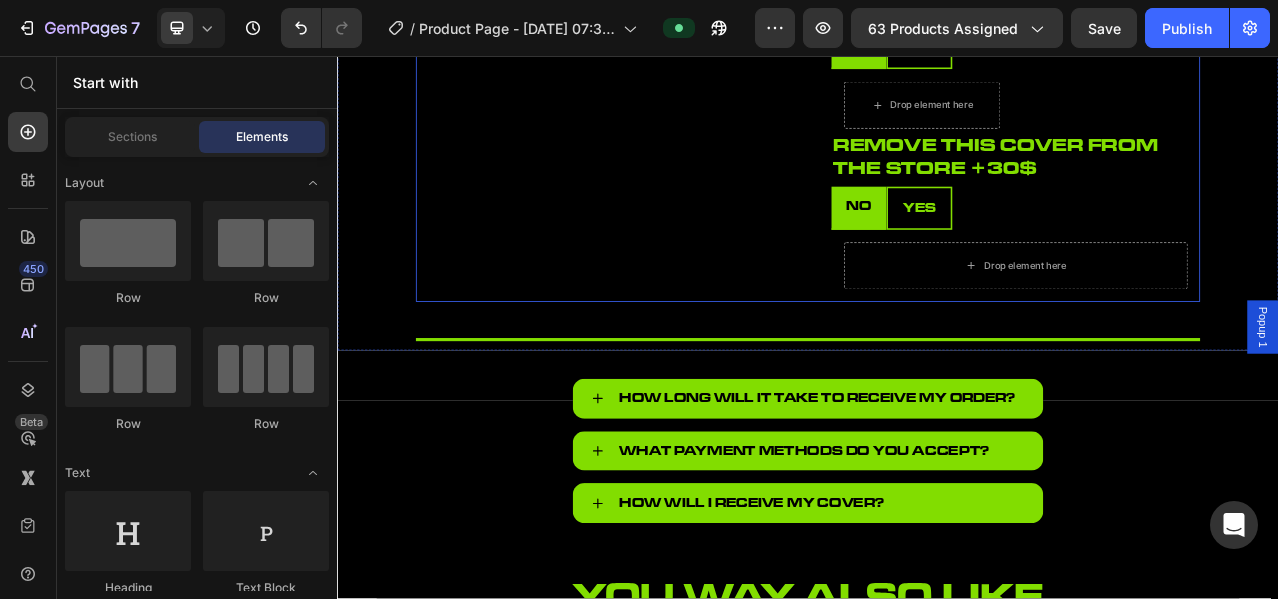 click on "Product Images upload your image/logo here (Max 10MB) Product File Upload bloody-print (P) Title $15.00 (P) Price Row artist name Heading Please enter or select a value Product Custom Field song title Heading Please enter or select a value Product Custom Field featured artist(s) Heading Product Custom Field producer name Heading Product Custom Field label name Heading Product Custom Field parental advisory ? Heading NO YES
Tab matching tracklist ? +10$ Heading NO YES
Product Custom Field Tab add motion ? + 50$ Heading NO YES
upload your song (Max 10MB) Product File Upload Product Custom Field Tab add your pictures / logo Heading NO YES
upload images/logo (Max 10MB) Product File Upload Tab remove this cover from store +30$ Heading NO YES
Tab Add to cart
$15.00 Add to Cart parental advisory ? Heading NO YES
Drop element here
Tab NO NO" at bounding box center [937, -303] 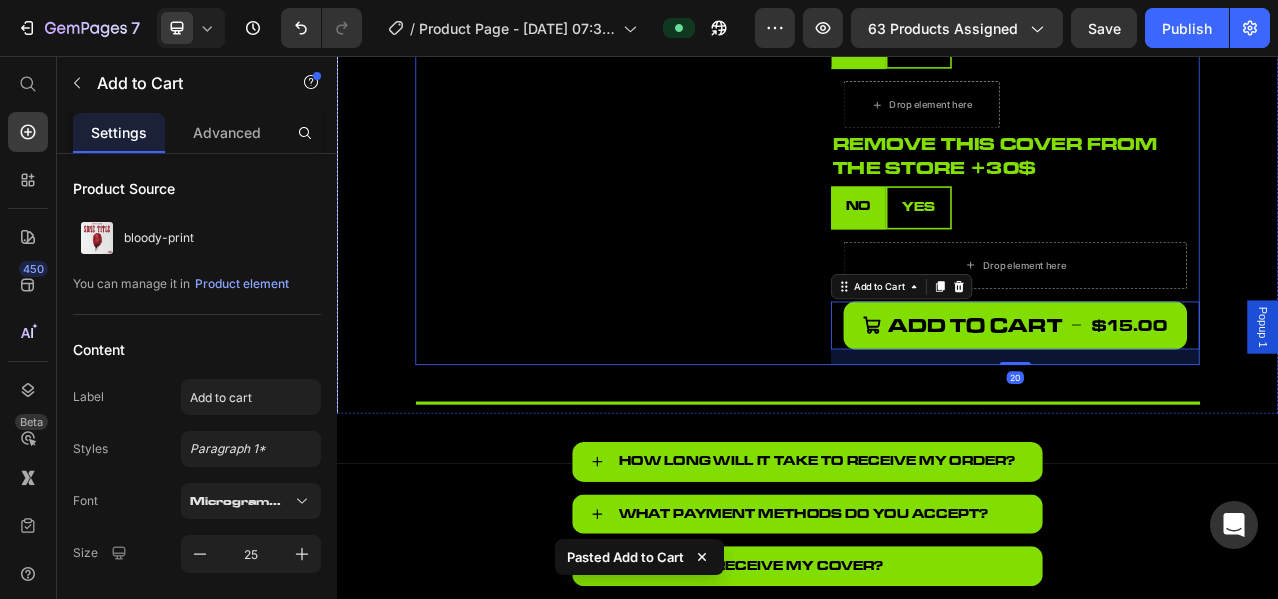 click on "Product Images upload your image/logo here (Max 10MB) Product File Upload" at bounding box center [672, -262] 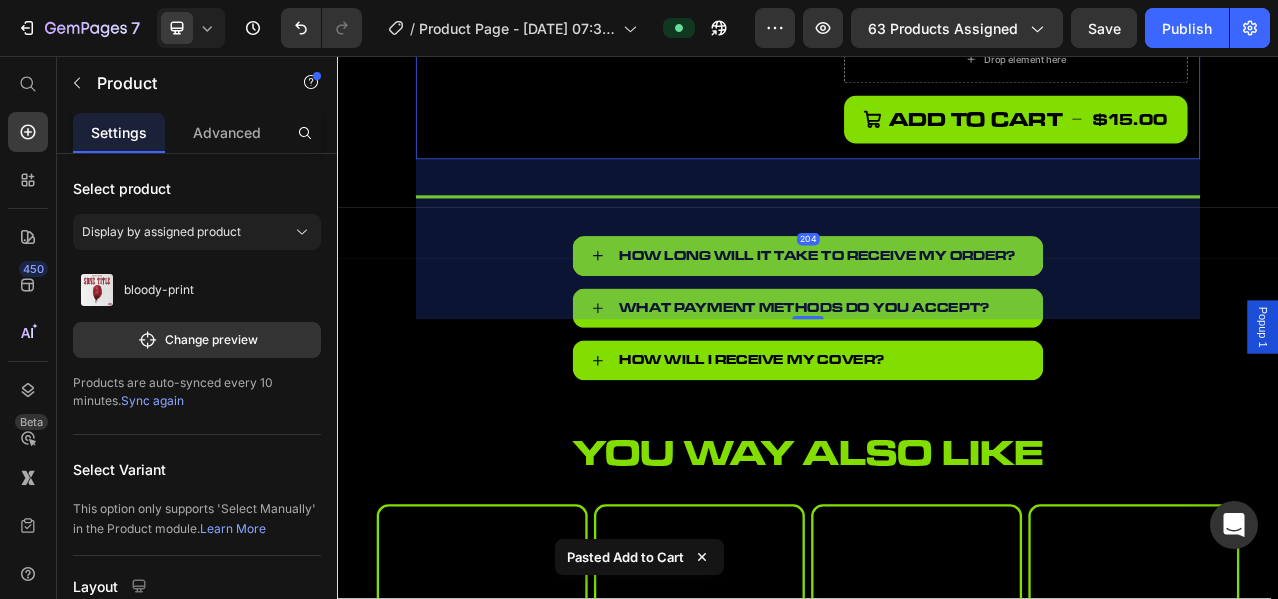 scroll, scrollTop: 1500, scrollLeft: 0, axis: vertical 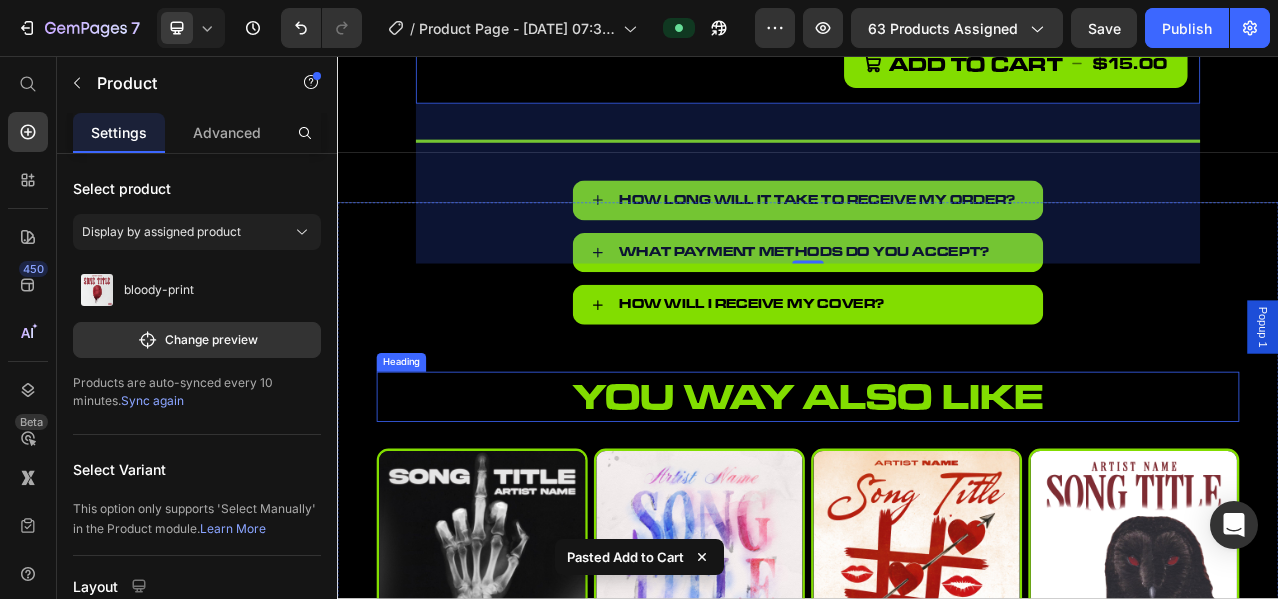 click on "you way also like" at bounding box center [937, 491] 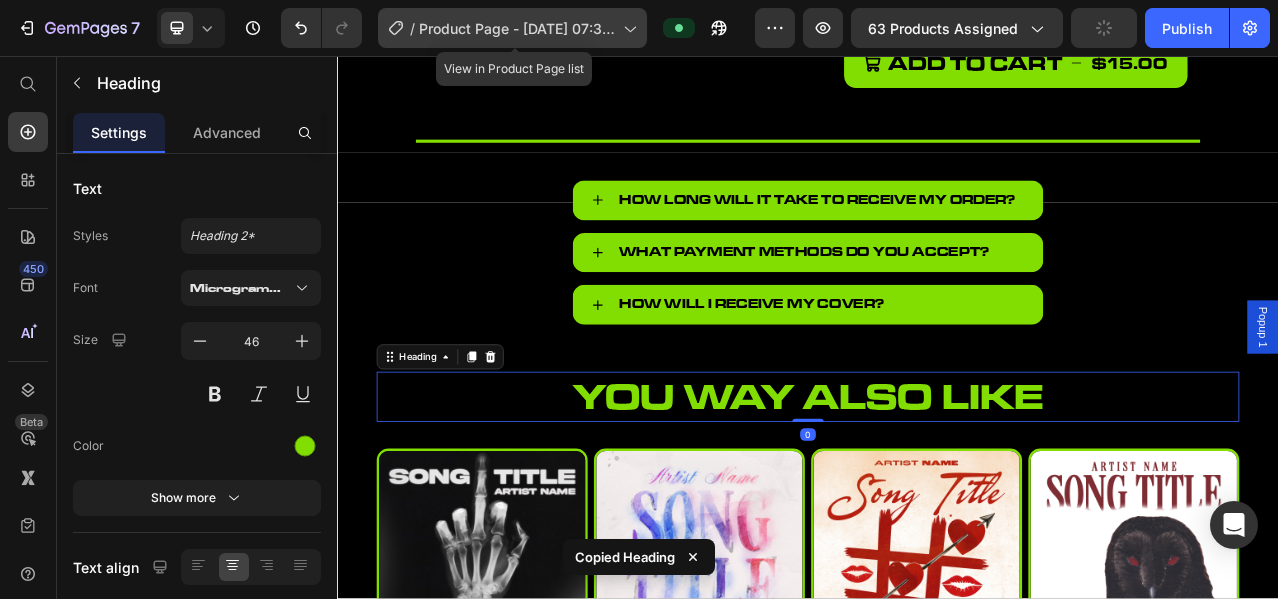 click on "/  Product Page - [DATE] 07:39:47" 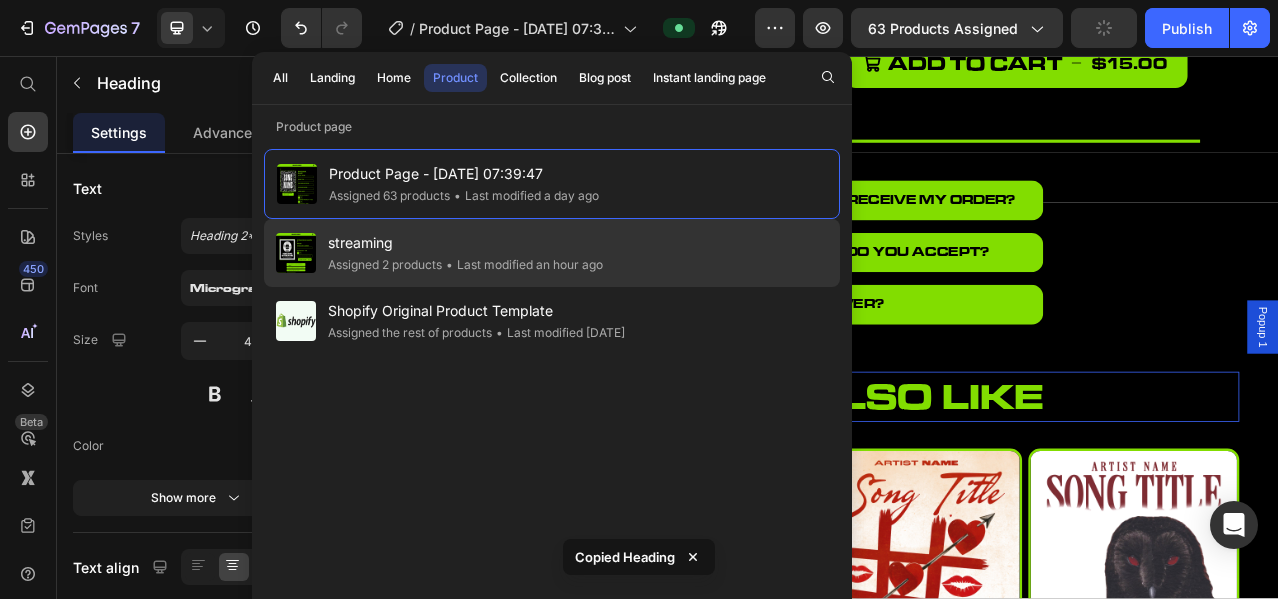click on "• Last modified an hour ago" 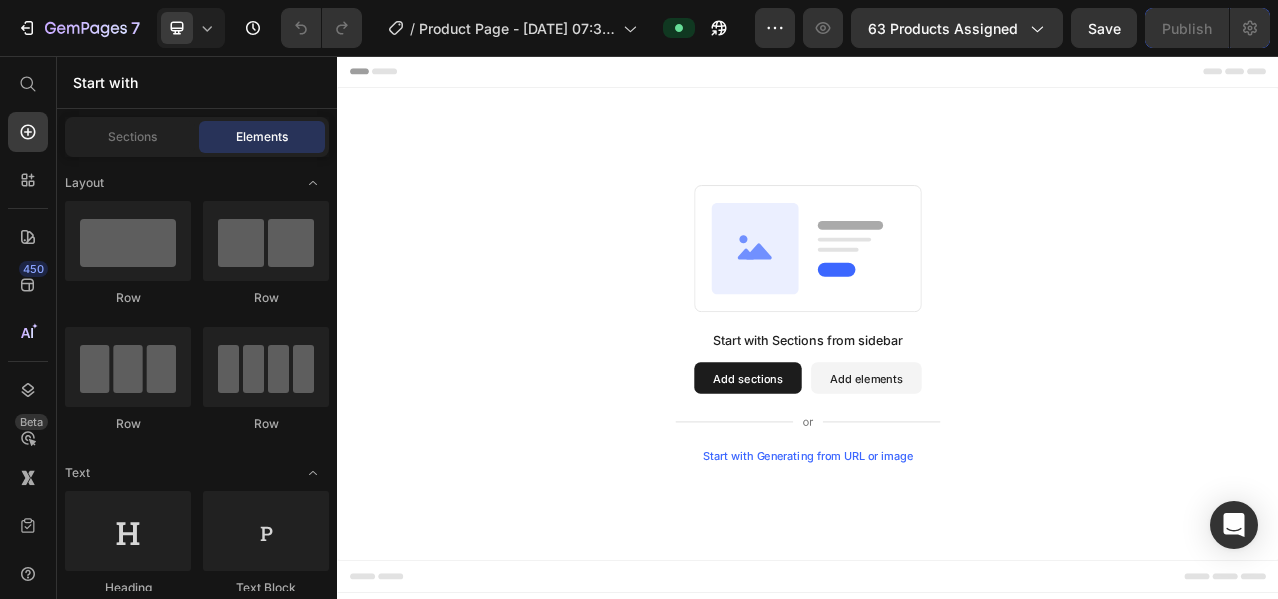 scroll, scrollTop: 0, scrollLeft: 0, axis: both 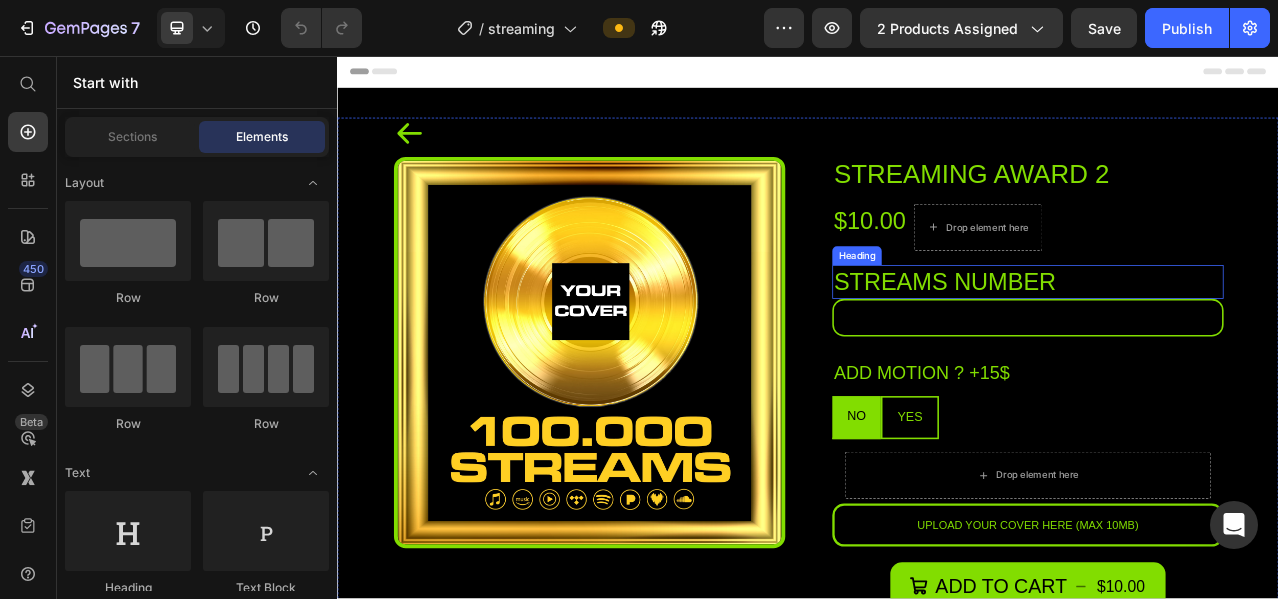click on "streams number" at bounding box center [1217, 344] 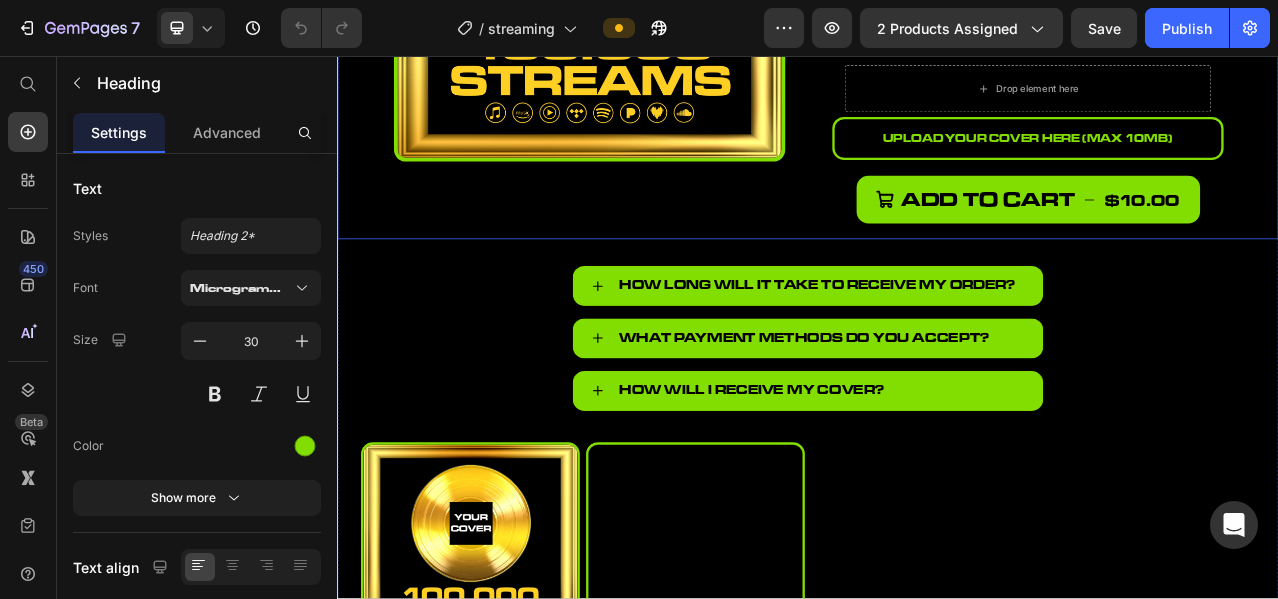 scroll, scrollTop: 500, scrollLeft: 0, axis: vertical 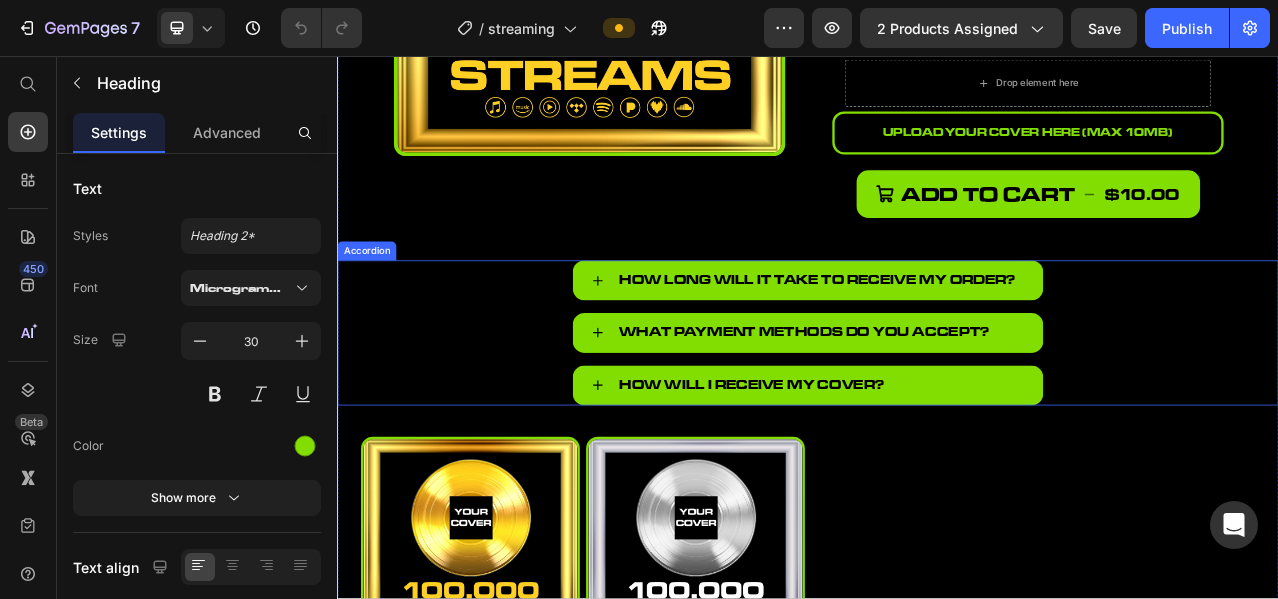 click on "How long will it take to receive my order?" at bounding box center (937, 342) 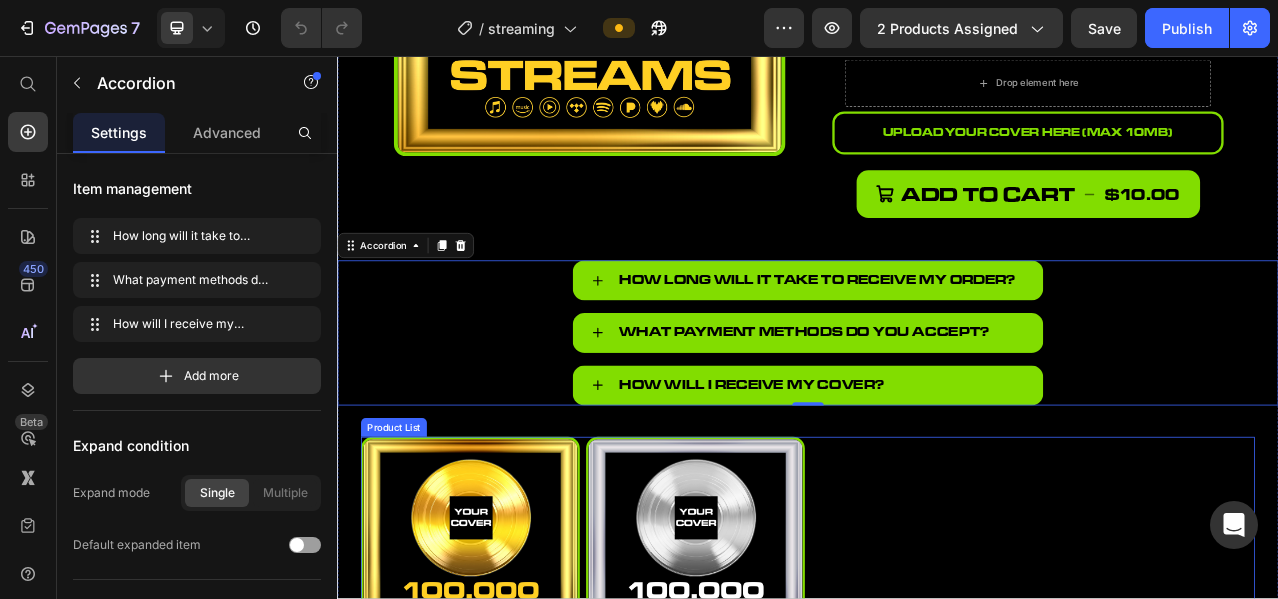 click on "Product Images streaming award 2 Product Title $10.00 Product Price Row Row Product Images streaming award 1 Product Title $10.00 Product Price Row Row" at bounding box center [937, 725] 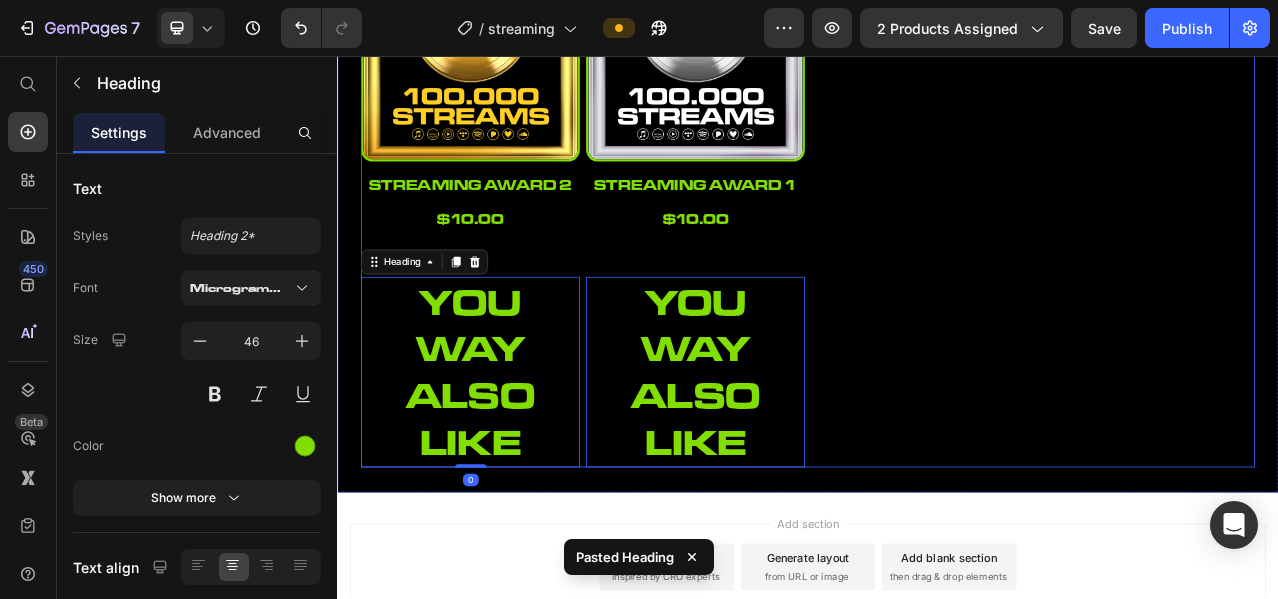 scroll, scrollTop: 1106, scrollLeft: 0, axis: vertical 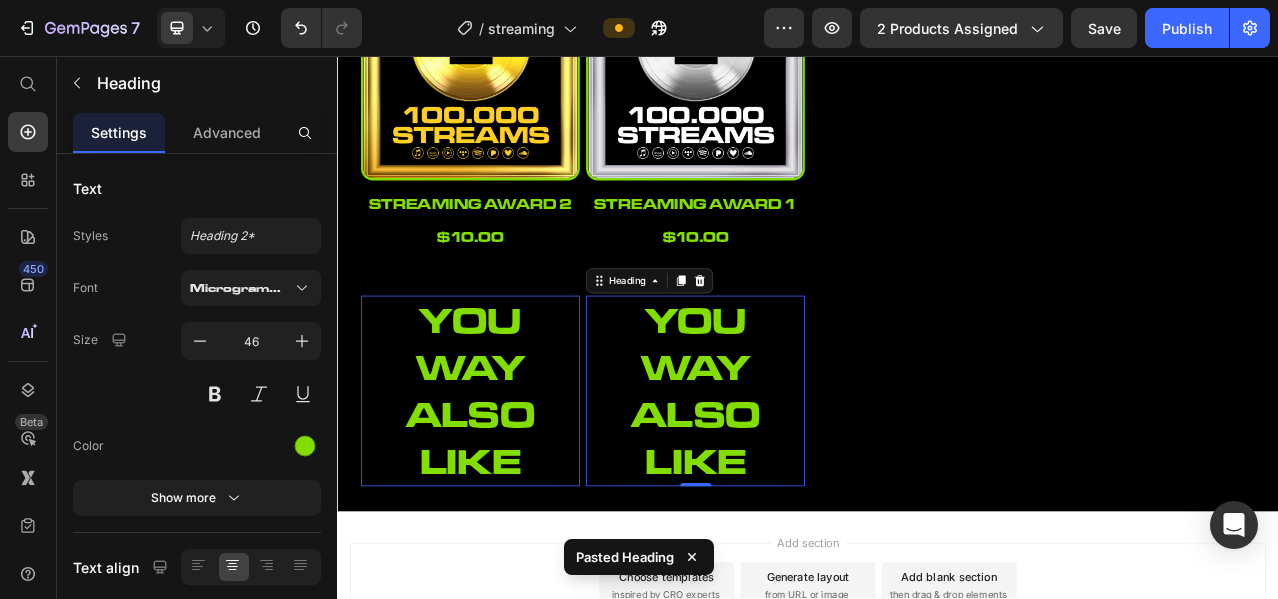 click on "you way also like" at bounding box center [793, 483] 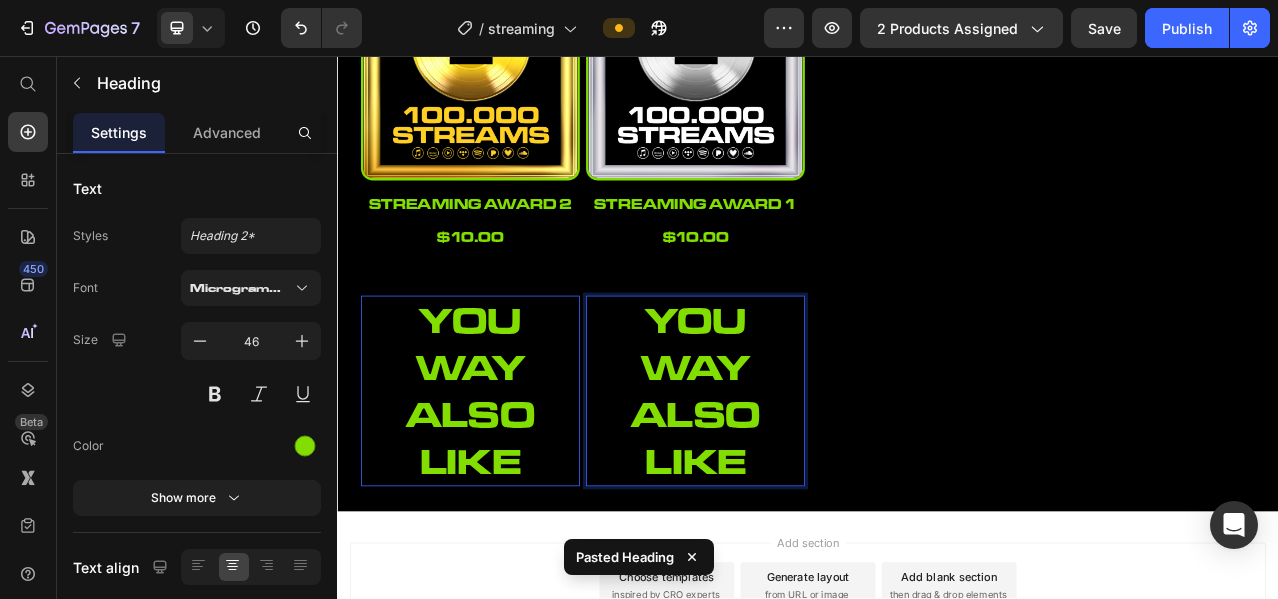 click on "you way also like" at bounding box center [793, 483] 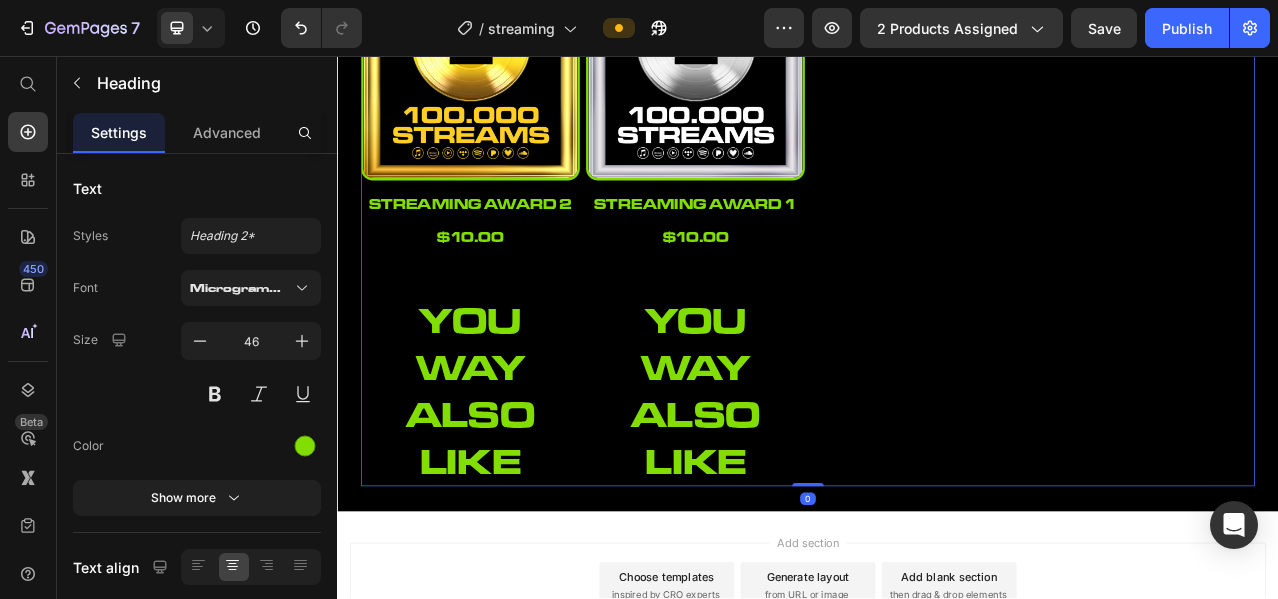 click on "Product Images streaming award 2 Product Title $10.00 Product Price Row you way also like Heading Row Product Images streaming award 1 Product Title $10.00 Product Price Row you way also like Heading Row" at bounding box center [937, 270] 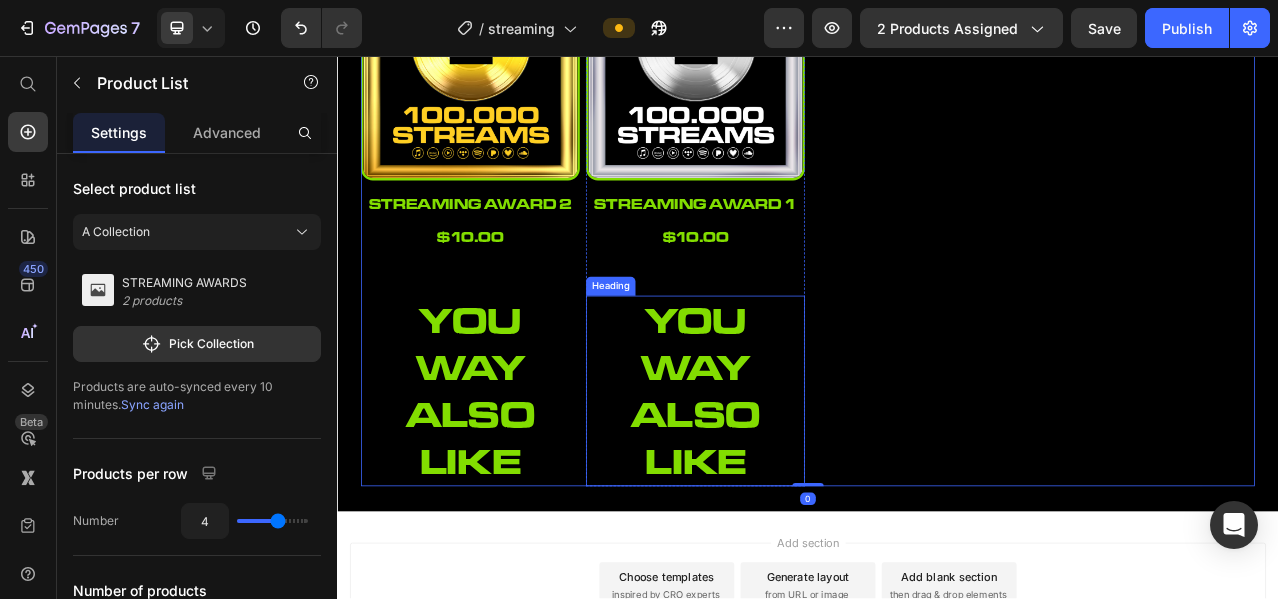 click on "you way also like" at bounding box center [793, 483] 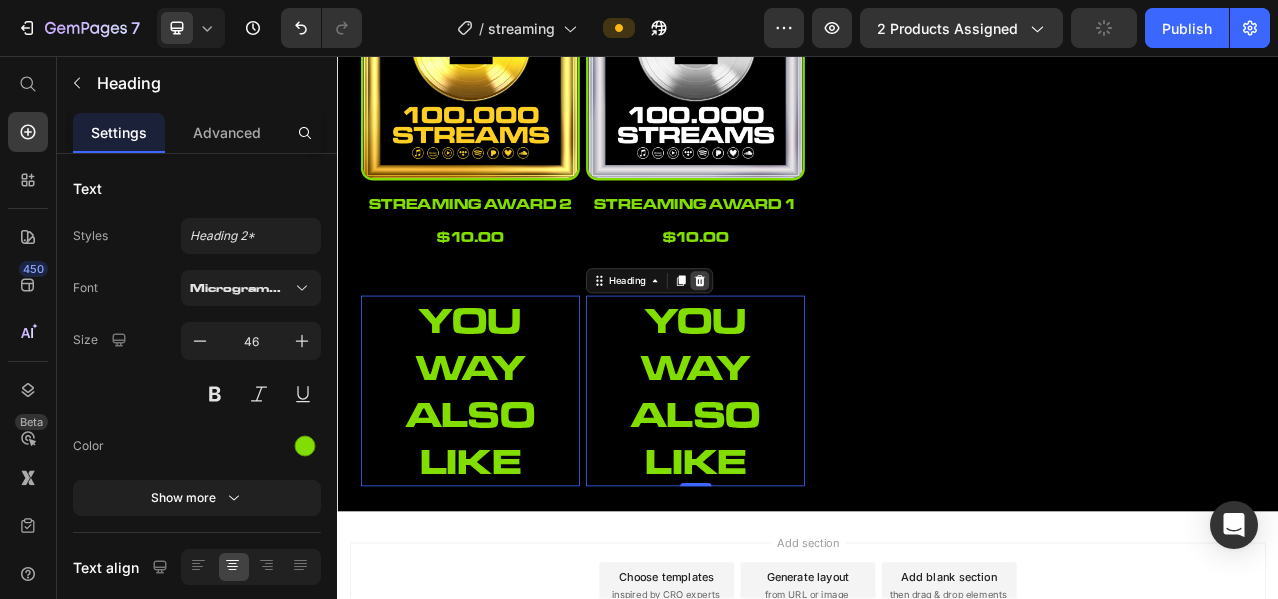 click at bounding box center (337, 56) 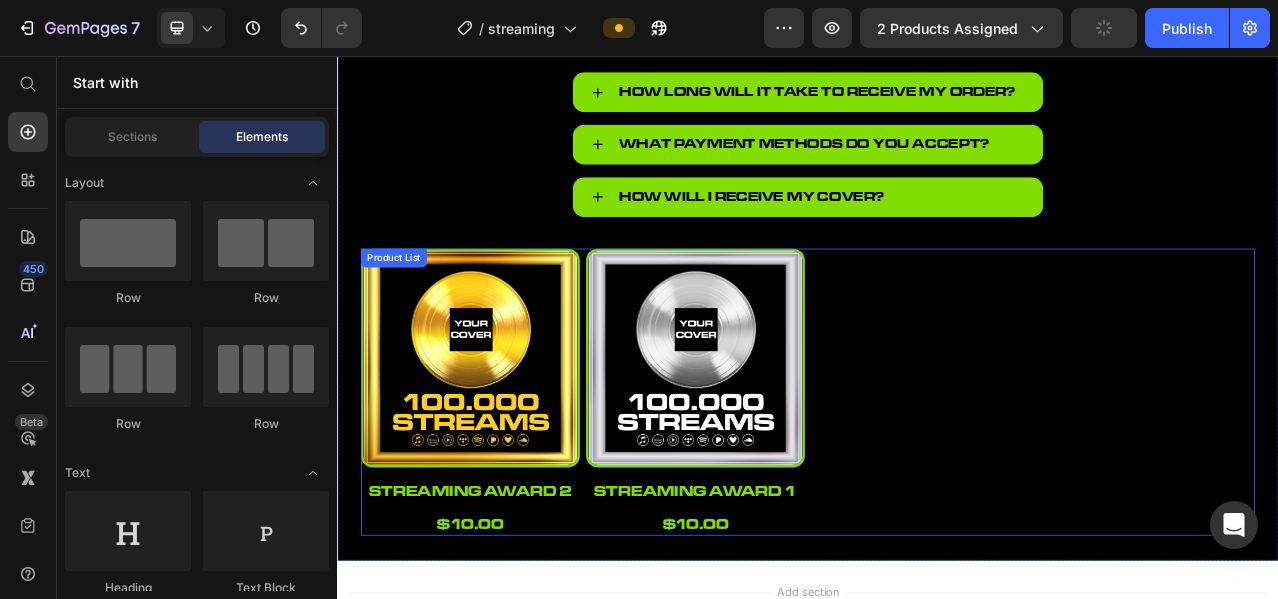 scroll, scrollTop: 636, scrollLeft: 0, axis: vertical 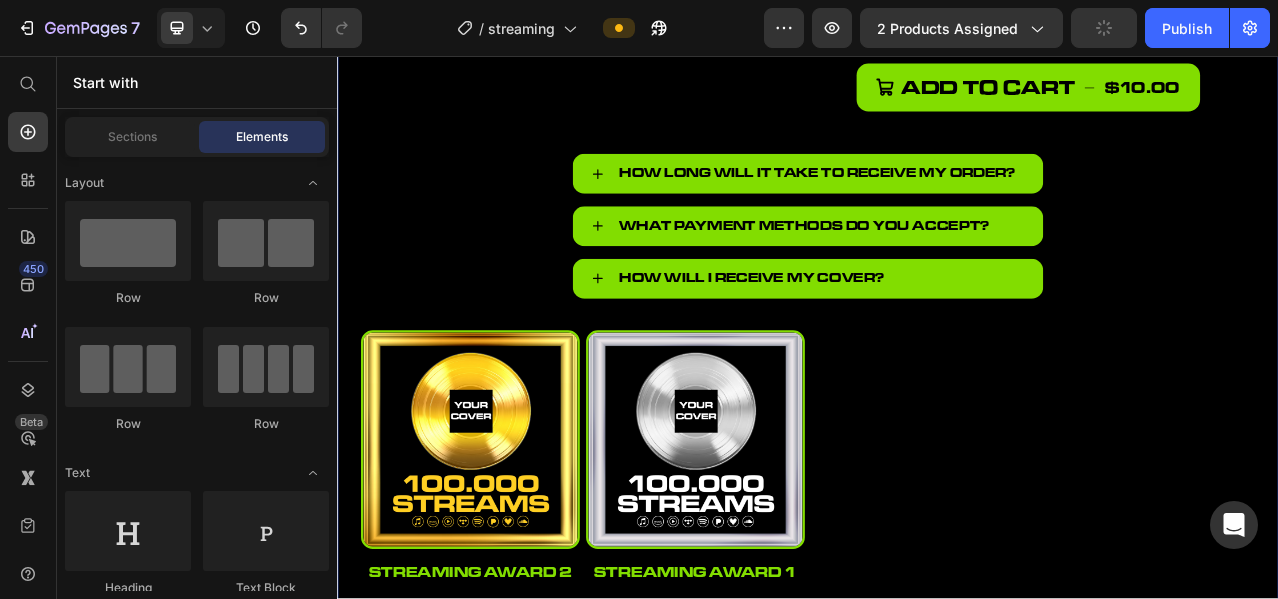 click on "Icon Product Images streaming award 2 (P) Title $10.00 (P) Price
Drop element here Row streams number Heading Please enter or select a value Product Custom Field add motion ? + 15$ Heading NO YES
upload your song (Max 10MB) Product File Upload Product Custom Field ps: Square & Vertical versions included Heading Tab
upload your cover Product File Upload Add to cart
$10.00 Add to Cart add motion ? +15$ Heading NO YES
Drop element here
Click or drop your song to upload (Max 10MB) Product File Upload Product Custom Field ps: Square & Vertical versions included Heading Tab Buy it now Dynamic Checkout                Title Line upload your cover here (Max 10MB) Product File Upload
Add to cart
$10.00 Add to Cart Add to cart
$10.00 Add to Cart
How long will it take to receive my order?
What payment methods do you accept?
How will I receive my Cover?" at bounding box center (937, 132) 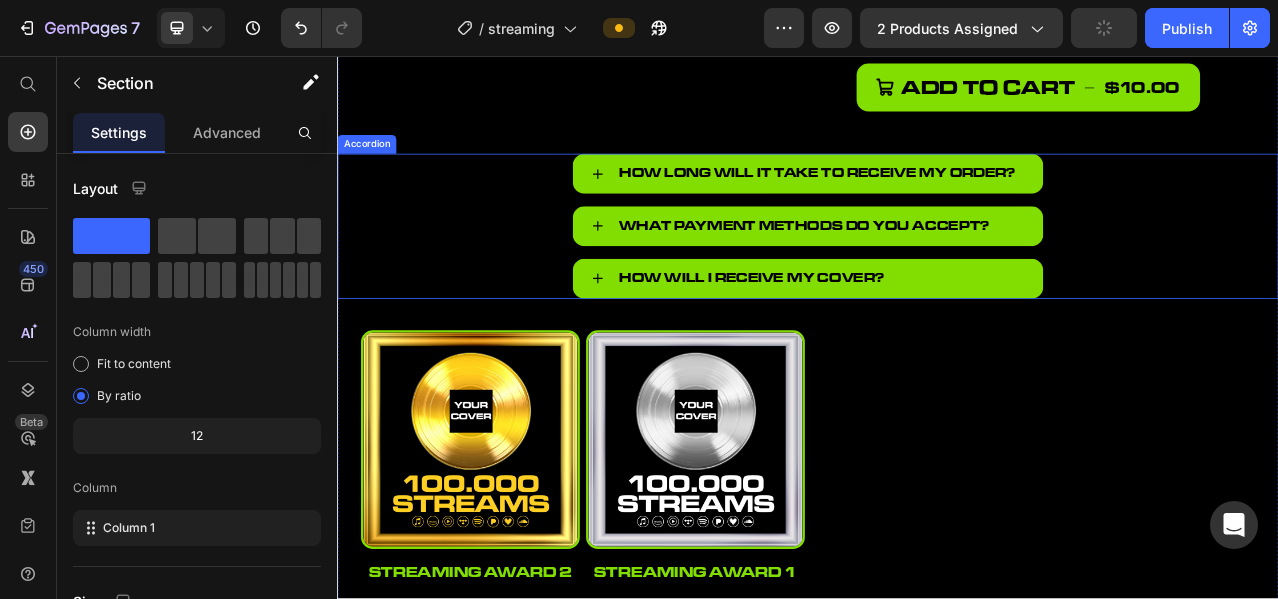 click on "How long will it take to receive my order?" at bounding box center (937, 206) 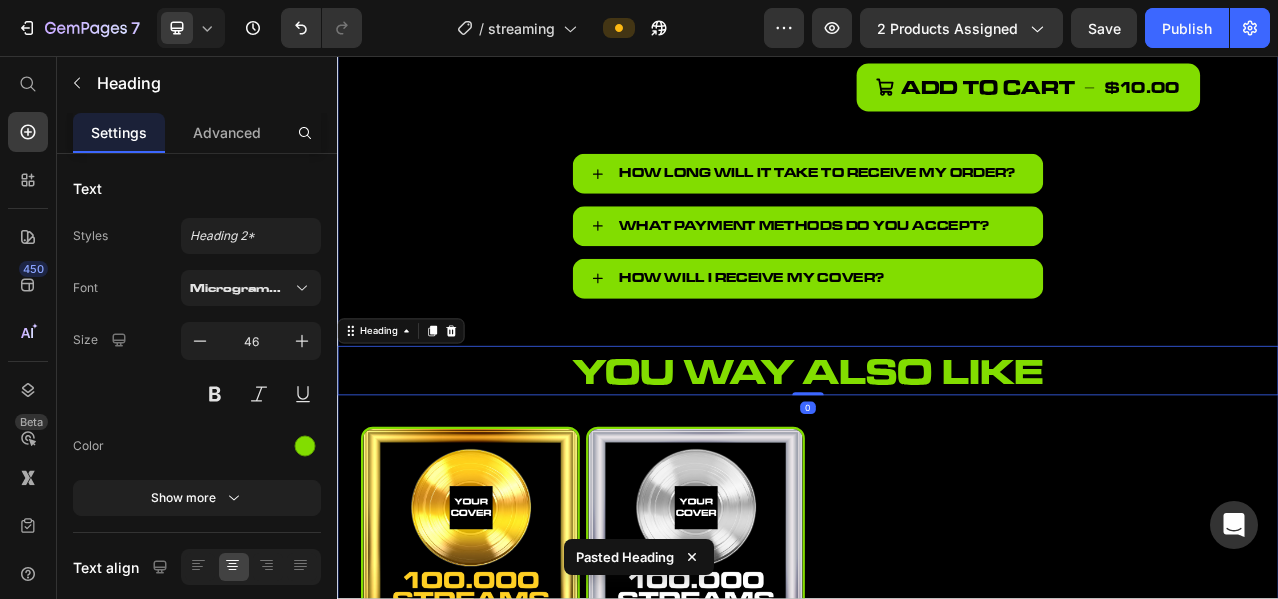 click on "Icon Product Images streaming award 2 (P) Title $10.00 (P) Price
Drop element here Row streams number Heading Please enter or select a value Product Custom Field add motion ? + 15$ Heading NO YES
upload your song (Max 10MB) Product File Upload Product Custom Field ps: Square & Vertical versions included Heading Tab
upload your cover Product File Upload Add to cart
$10.00 Add to Cart add motion ? +15$ Heading NO YES
Drop element here
Click or drop your song to upload (Max 10MB) Product File Upload Product Custom Field ps: Square & Vertical versions included Heading Tab Buy it now Dynamic Checkout                Title Line upload your cover here (Max 10MB) Product File Upload
Add to cart
$10.00 Add to Cart Add to cart
$10.00 Add to Cart
How long will it take to receive my order?
What payment methods do you accept?
How will I receive my Cover?" at bounding box center [937, 194] 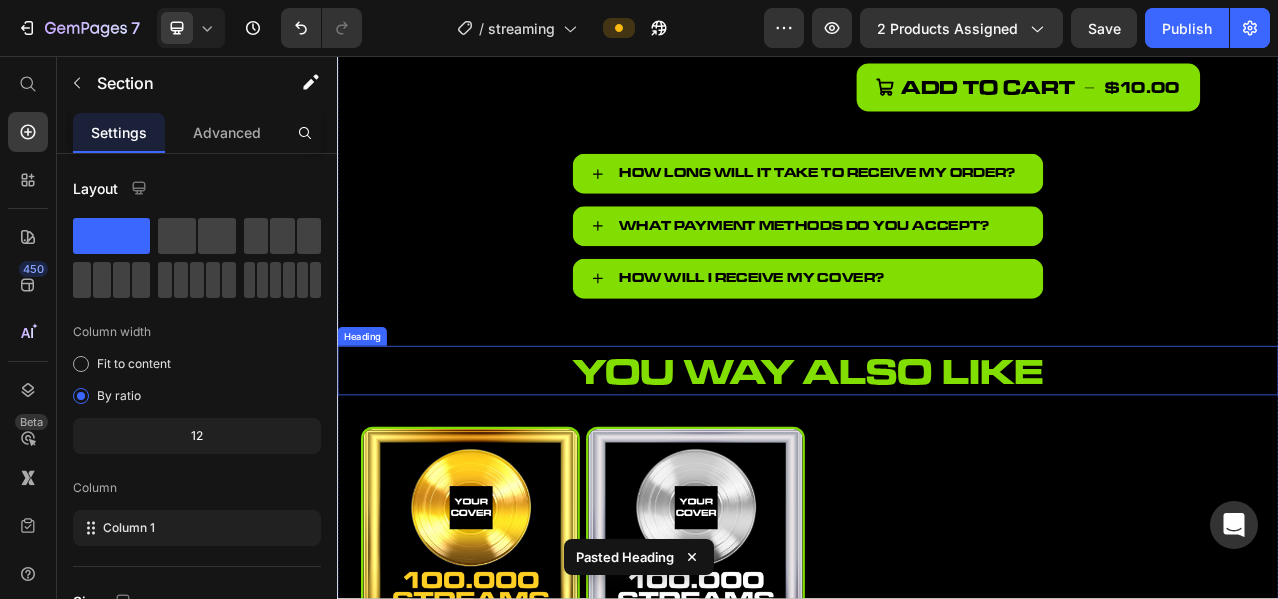 scroll, scrollTop: 803, scrollLeft: 0, axis: vertical 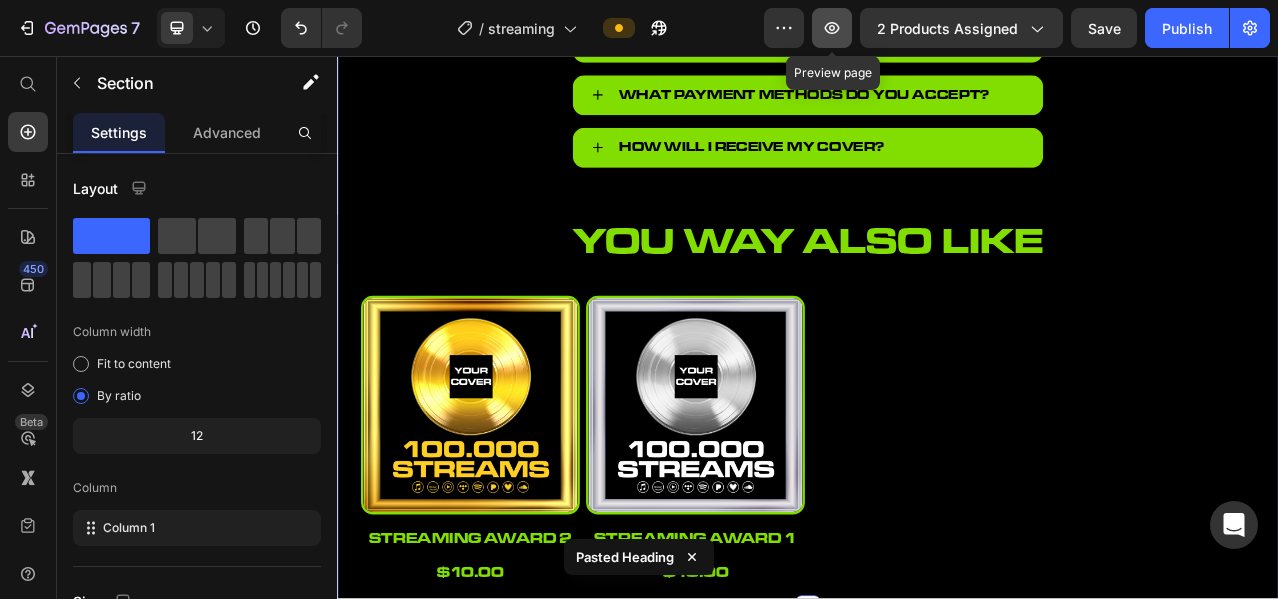 click 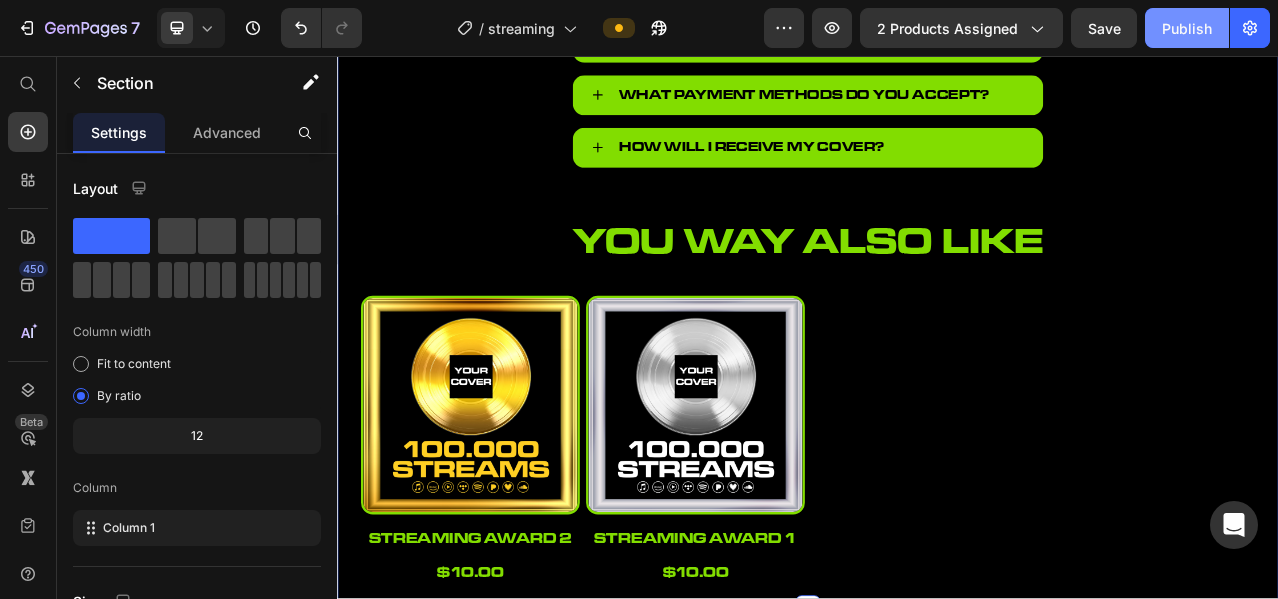 click on "Publish" 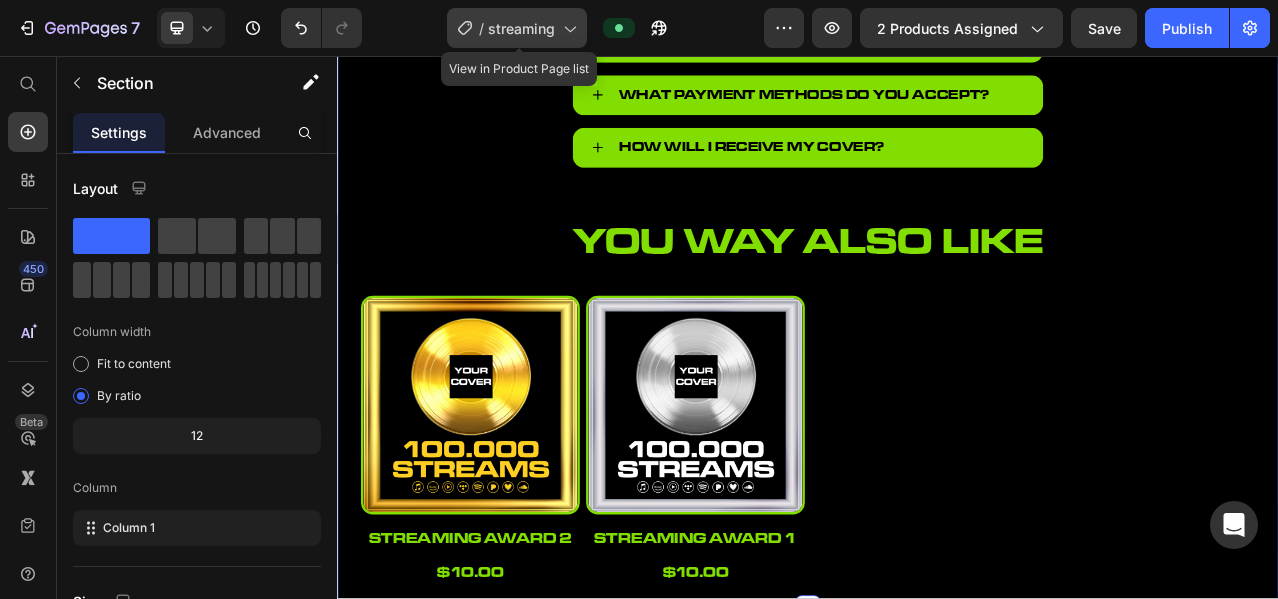 click on "streaming" at bounding box center (521, 28) 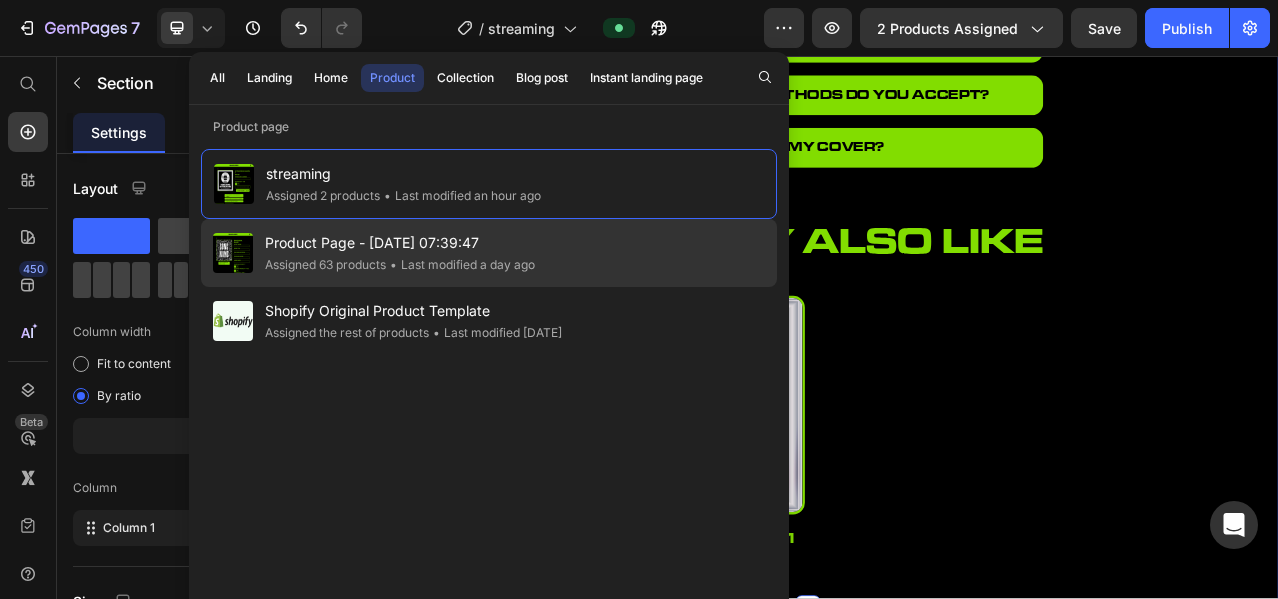 click on "Product Page - [DATE] 07:39:47" at bounding box center [400, 243] 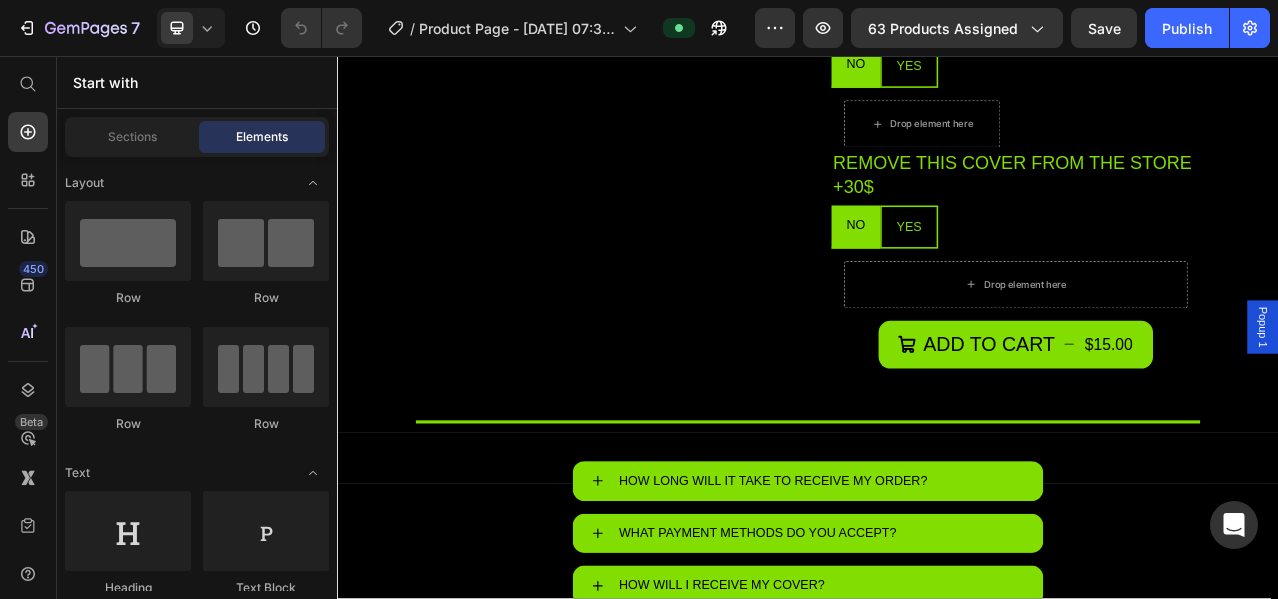 scroll, scrollTop: 1166, scrollLeft: 0, axis: vertical 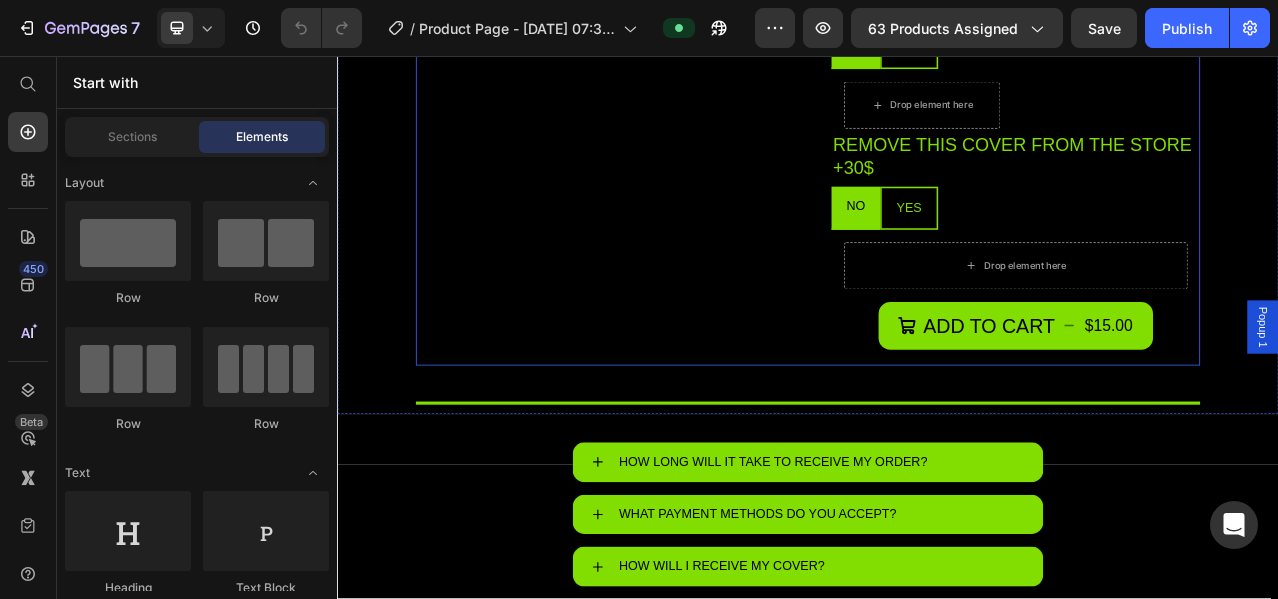 click on "Product Images upload your image/logo here (Max 10MB) Product File Upload" at bounding box center (672, -262) 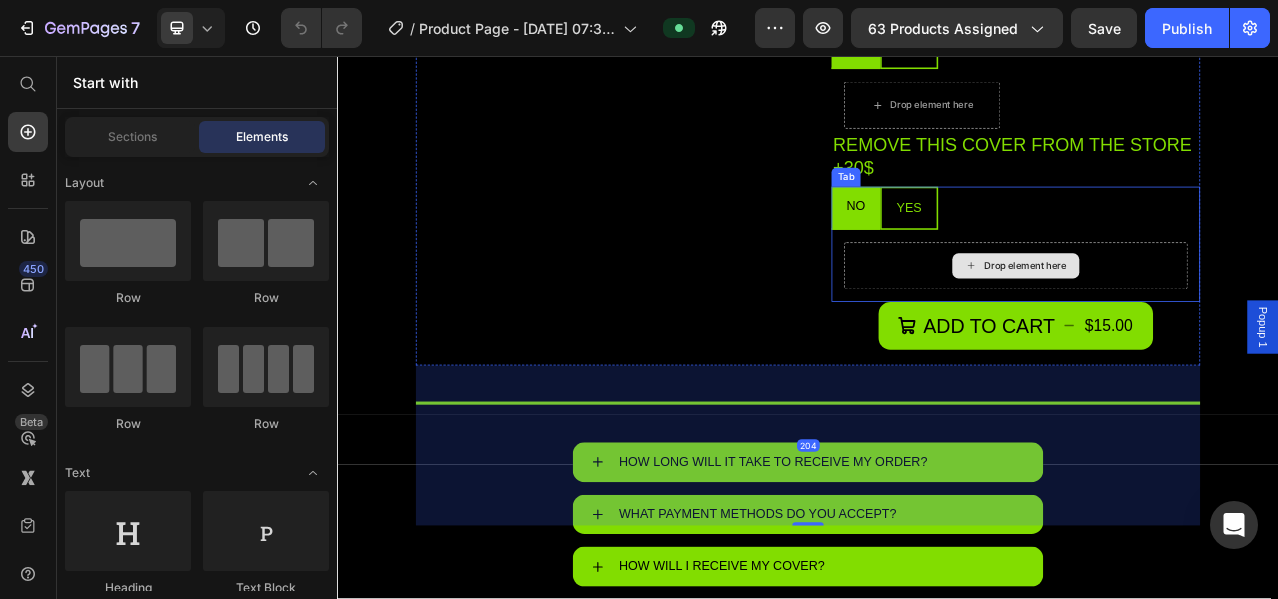 click on "Drop element here" at bounding box center [1214, 324] 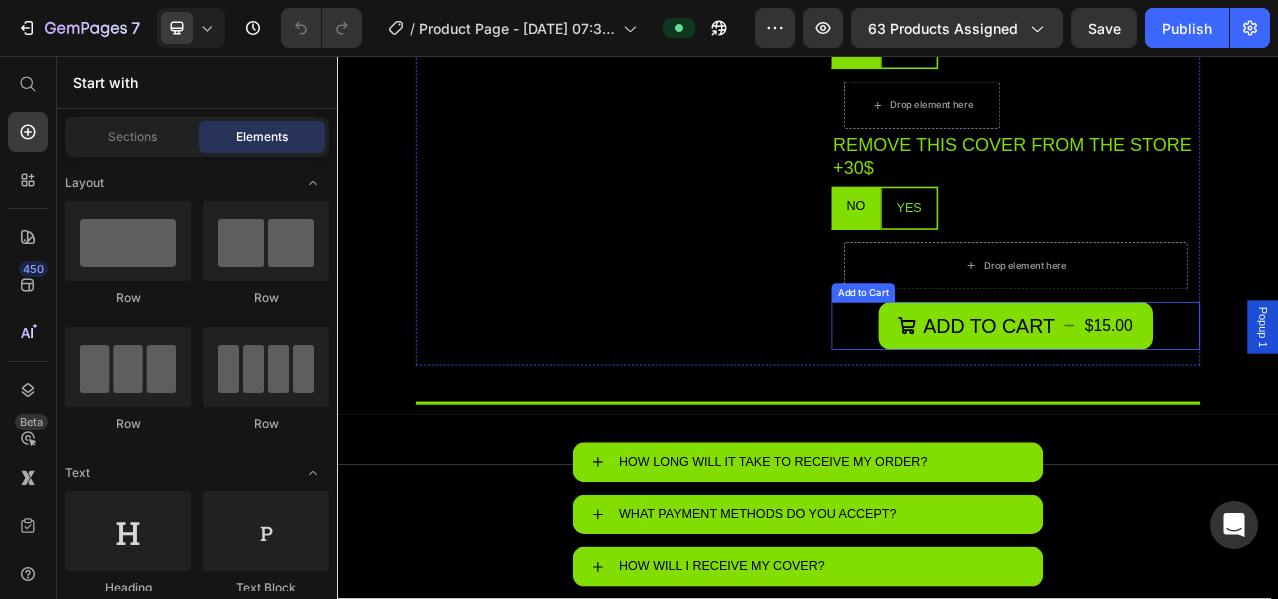 click on "Add to cart
$15.00 Add to Cart" at bounding box center [1202, 400] 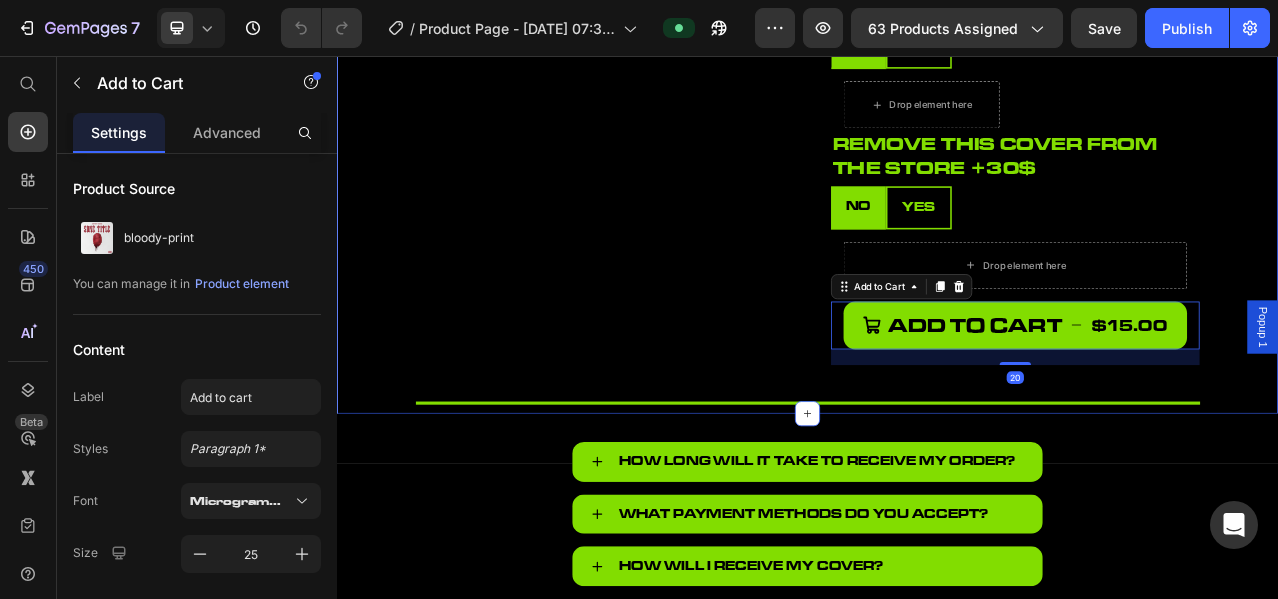 scroll, scrollTop: 1000, scrollLeft: 0, axis: vertical 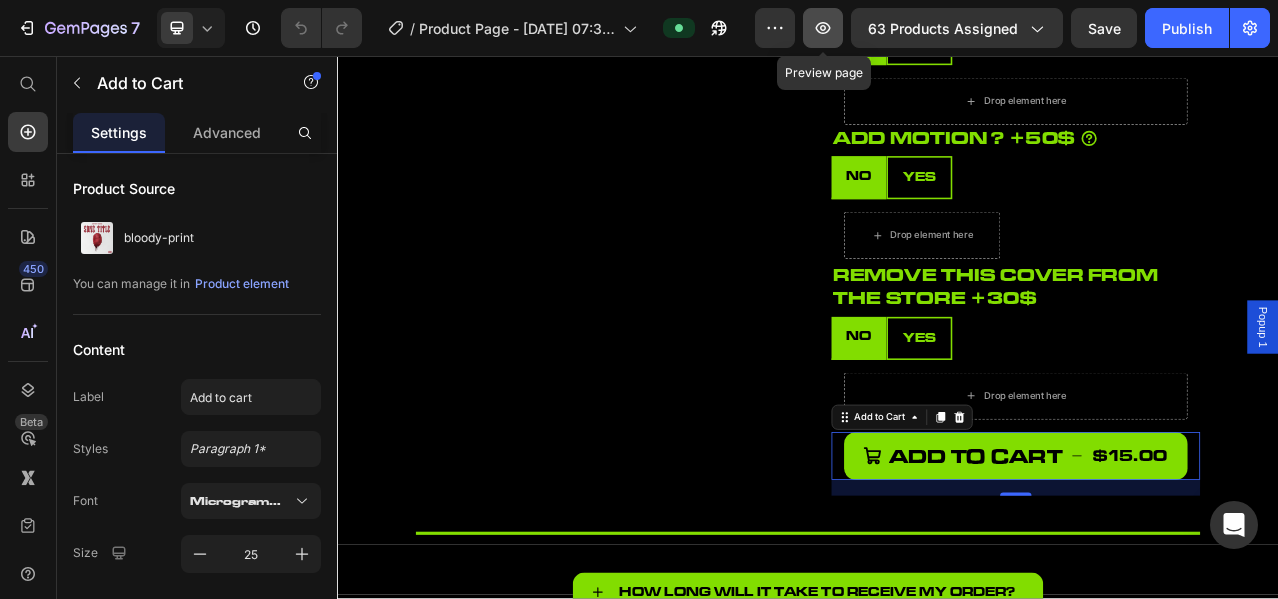 click 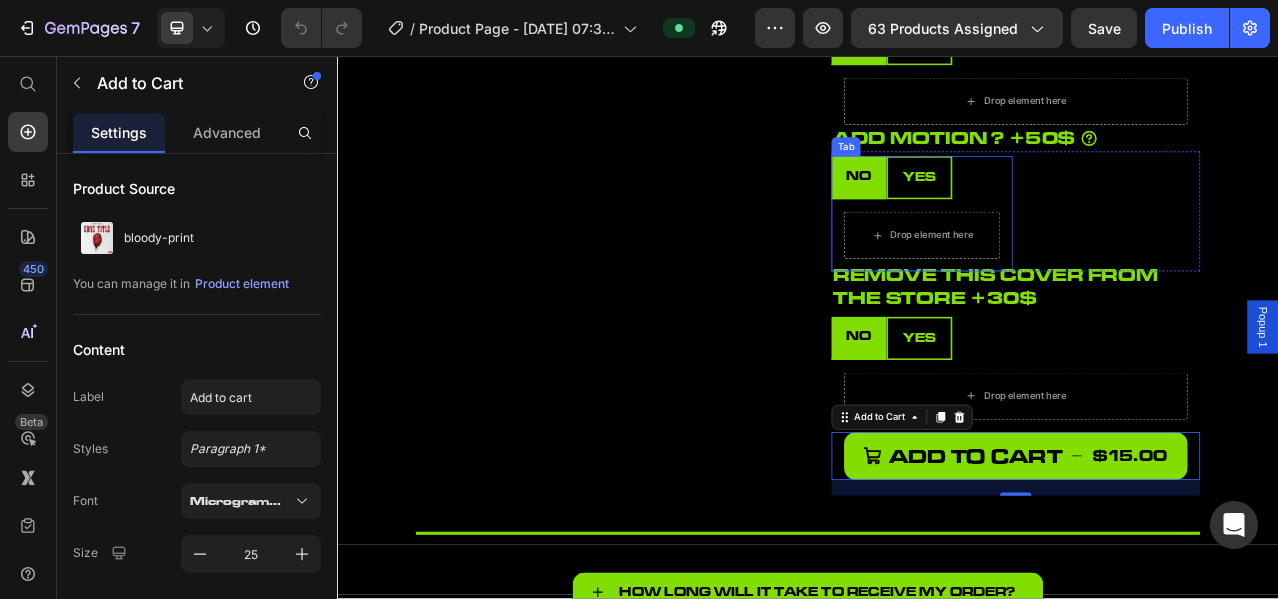 click on "YES" at bounding box center [1079, 211] 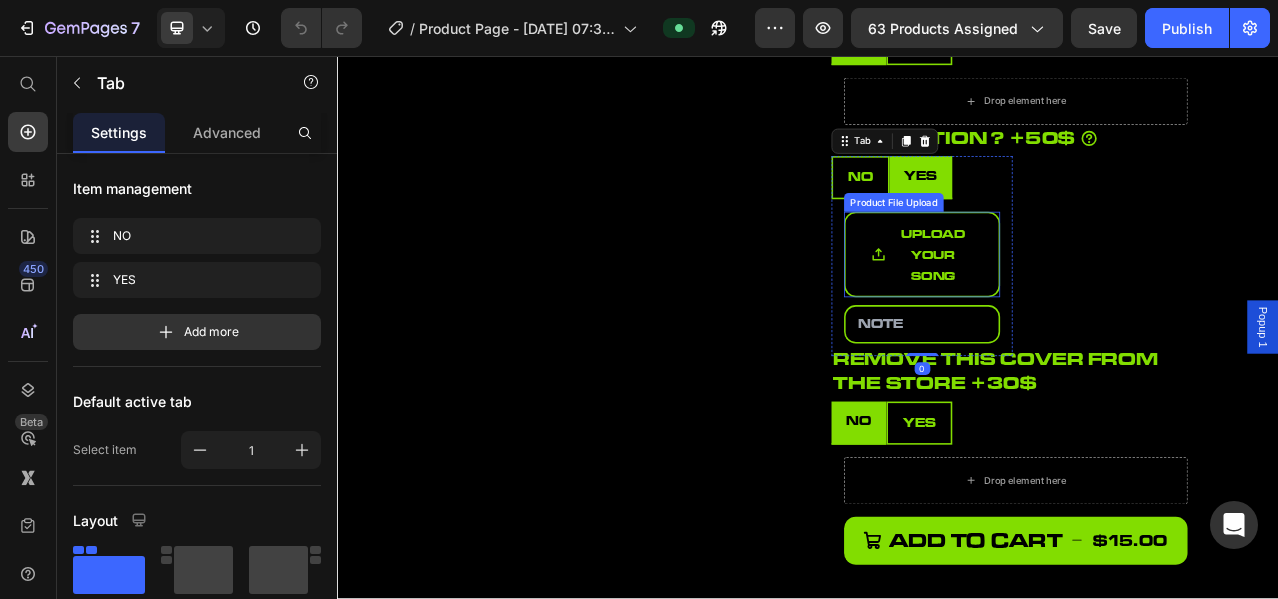 click on "upload your song" at bounding box center (1082, 309) 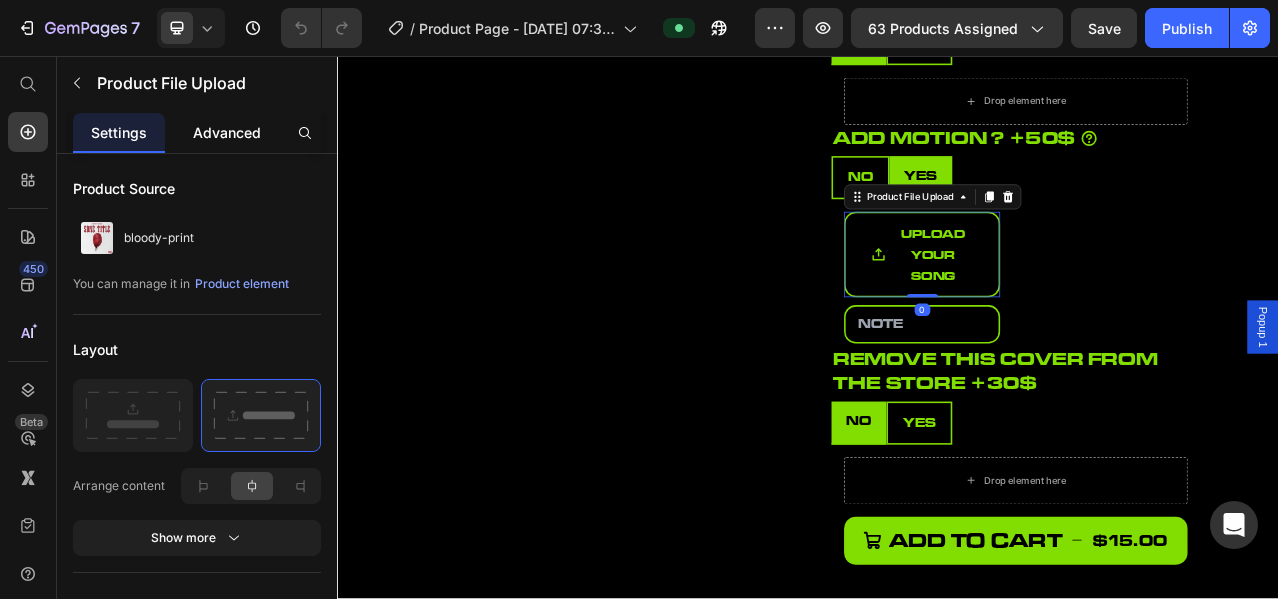 click on "Advanced" at bounding box center [227, 132] 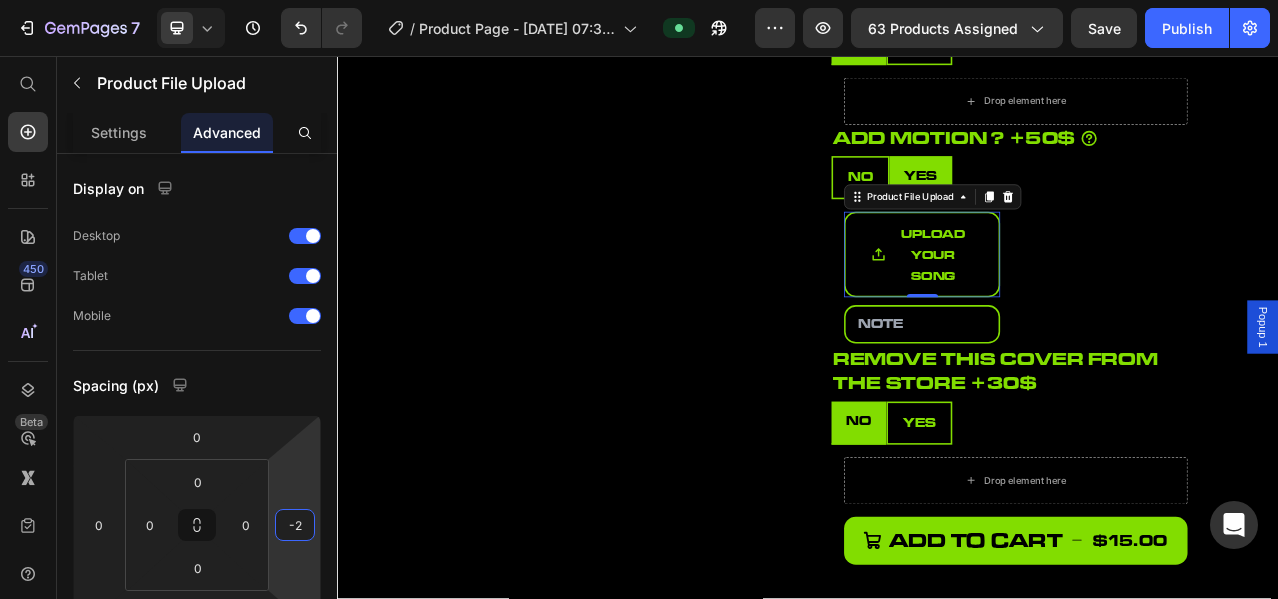 type on "0" 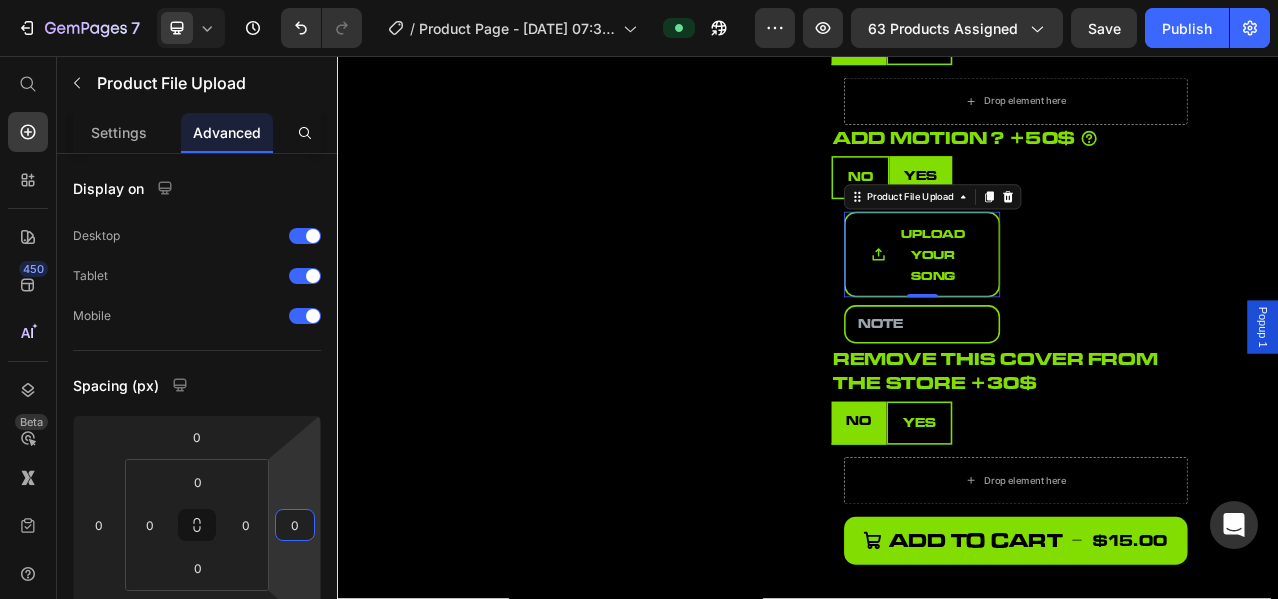 click on "7  Version history  /  Product Page - [DATE] 07:39:47 Preview 63 products assigned  Save   Publish  450 Beta Start with Sections Elements Hero Section Product Detail Brands Trusted Badges Guarantee Product Breakdown How to use Testimonials Compare Bundle FAQs Social Proof Brand Story Product List Collection Blog List Contact Sticky Add to Cart Custom Footer Browse Library 450 Layout
Row
Row
Row
Row Text
Heading
Text Block Button
Button
Button
Sticky Back to top Media
Image" at bounding box center [639, 0] 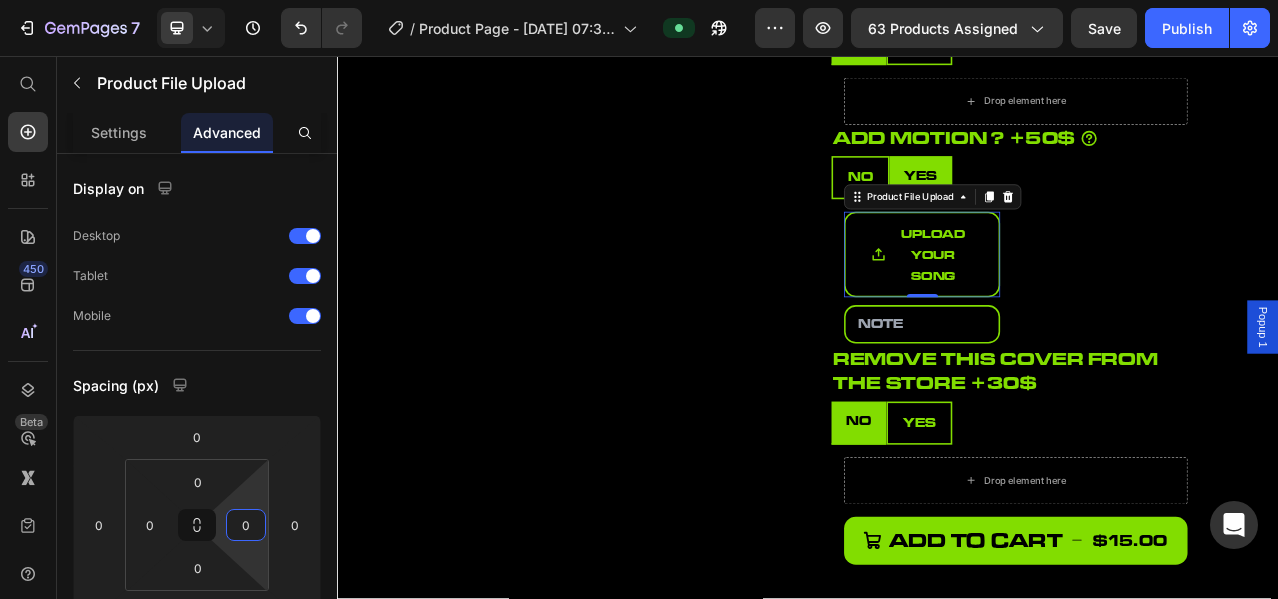 drag, startPoint x: 259, startPoint y: 485, endPoint x: 265, endPoint y: 495, distance: 11.661903 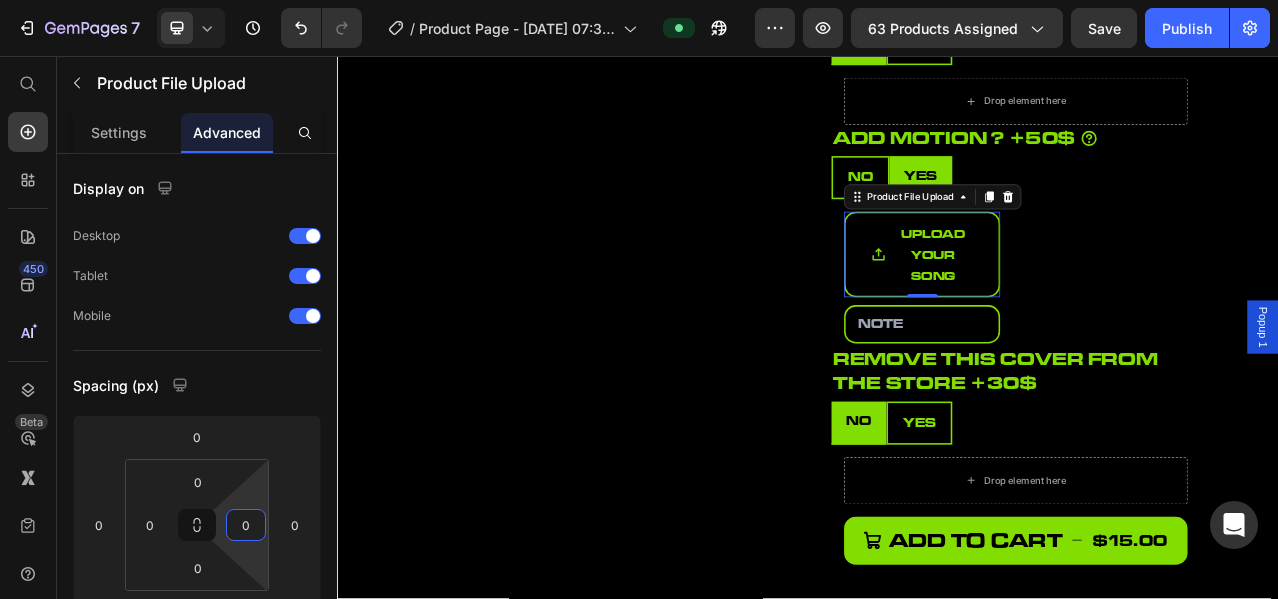 click on "7  Version history  /  Product Page - [DATE] 07:39:47 Preview 63 products assigned  Save   Publish  450 Beta Start with Sections Elements Hero Section Product Detail Brands Trusted Badges Guarantee Product Breakdown How to use Testimonials Compare Bundle FAQs Social Proof Brand Story Product List Collection Blog List Contact Sticky Add to Cart Custom Footer Browse Library 450 Layout
Row
Row
Row
Row Text
Heading
Text Block Button
Button
Button
Sticky Back to top Media
Image" at bounding box center (639, 0) 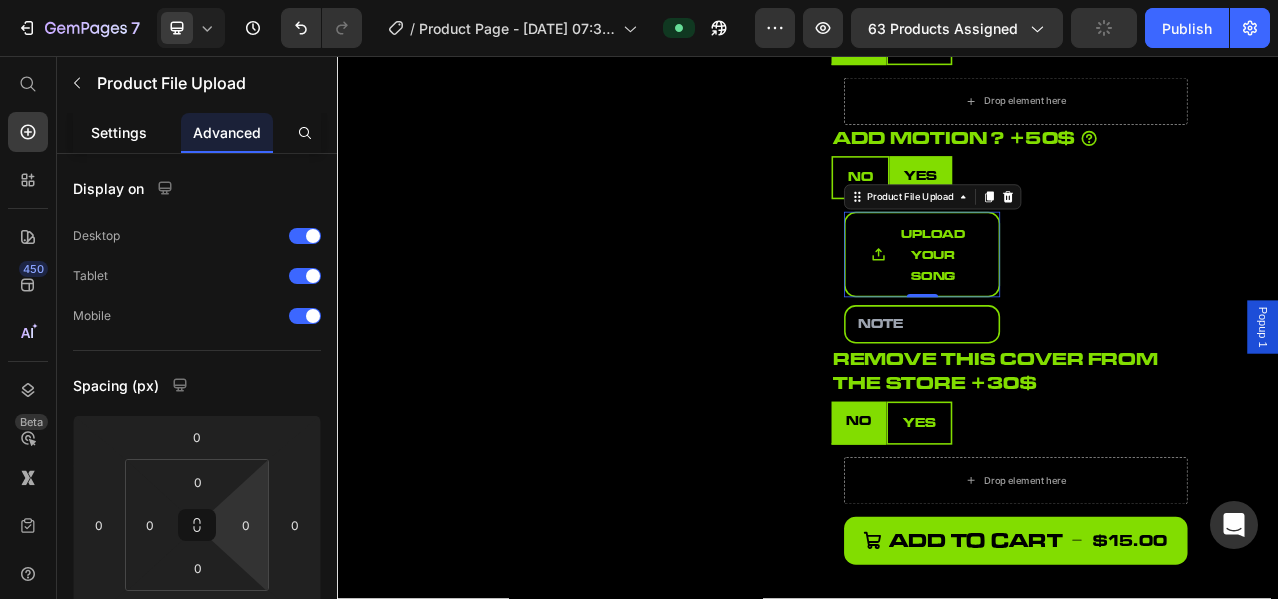click on "Settings" at bounding box center [119, 132] 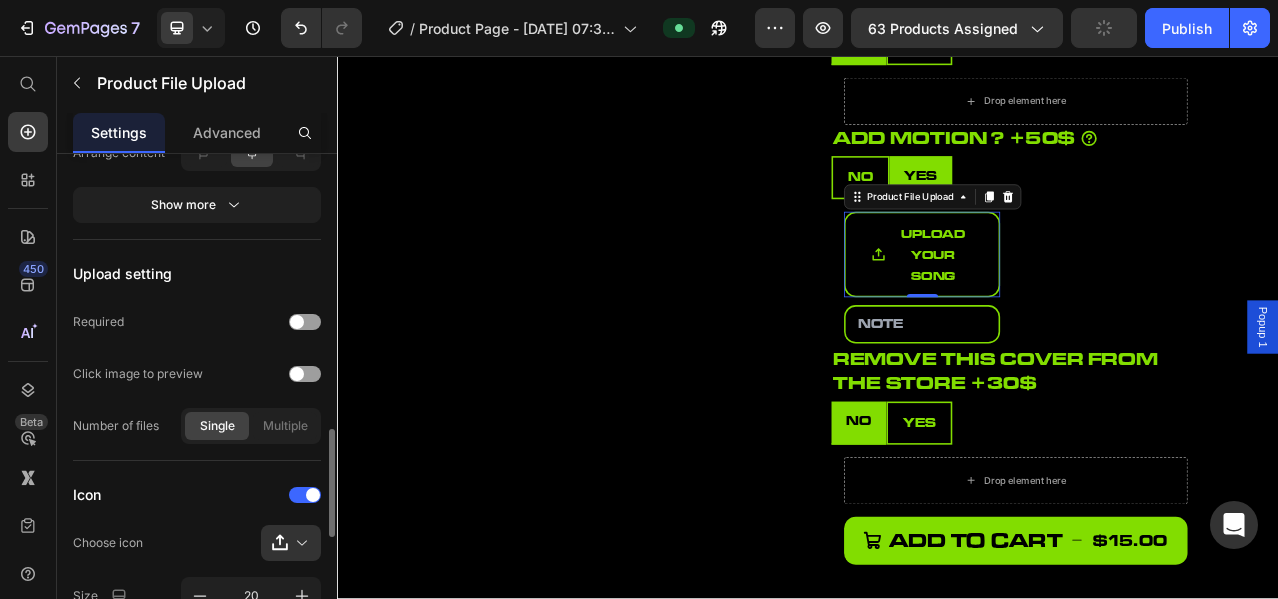 scroll, scrollTop: 500, scrollLeft: 0, axis: vertical 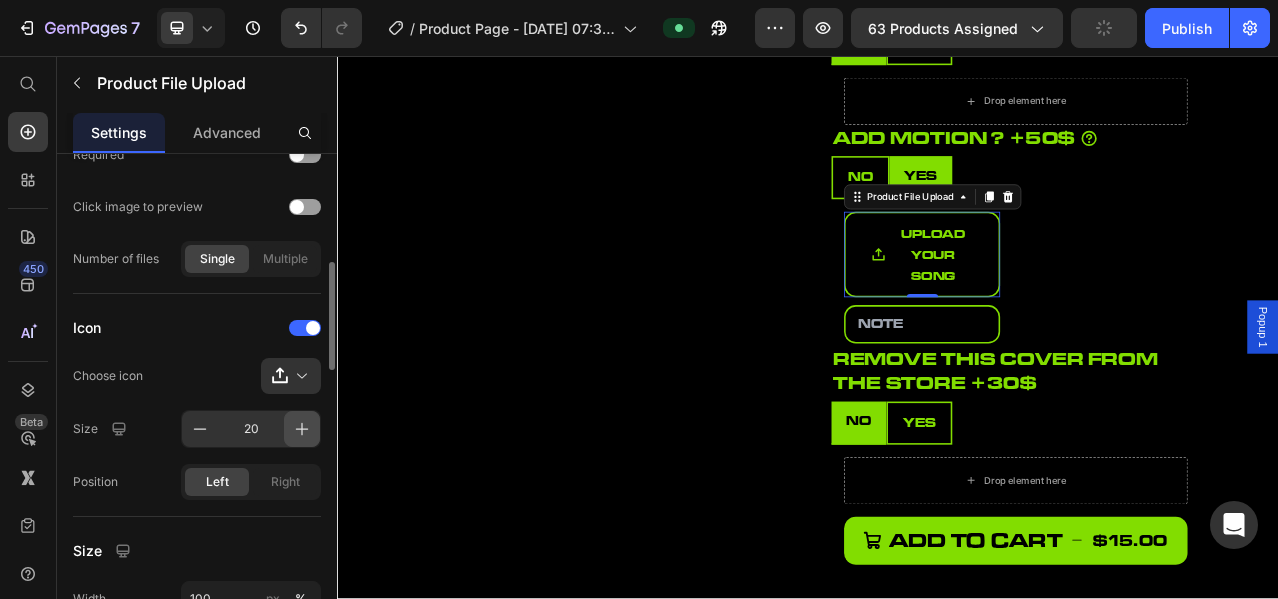 click 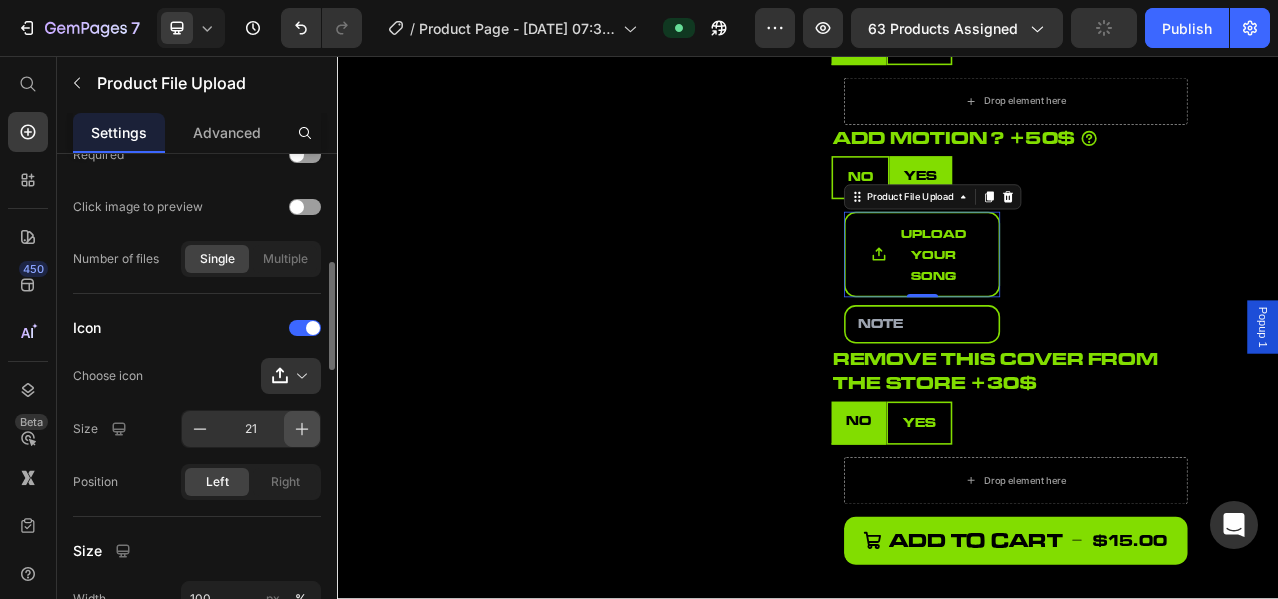 click 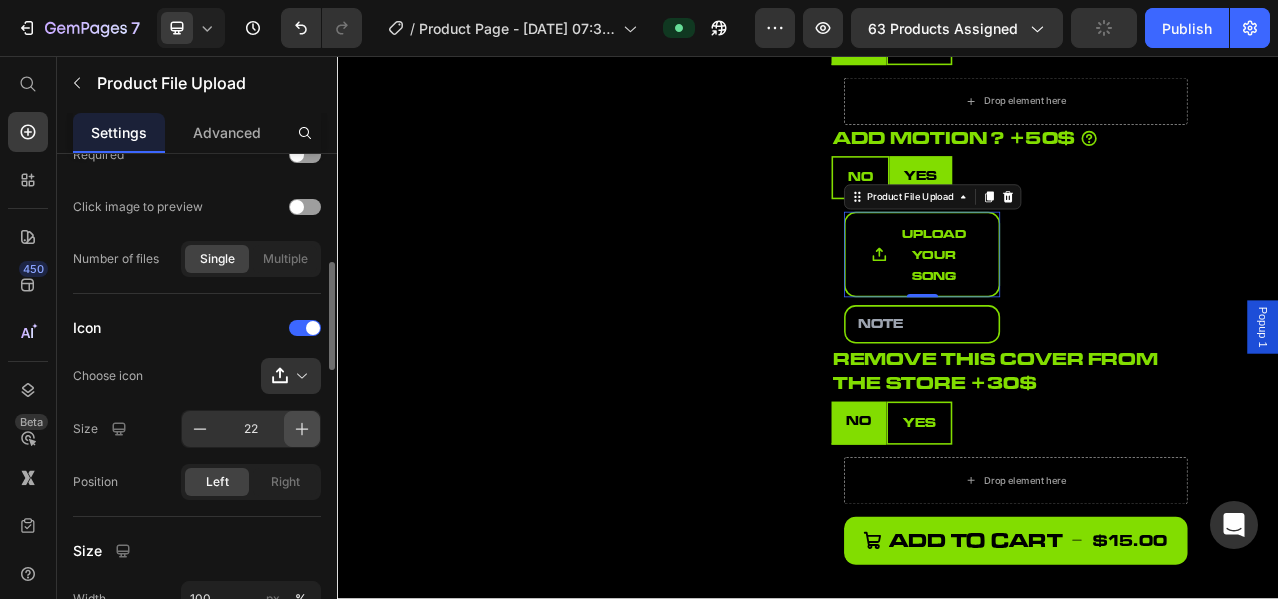 click 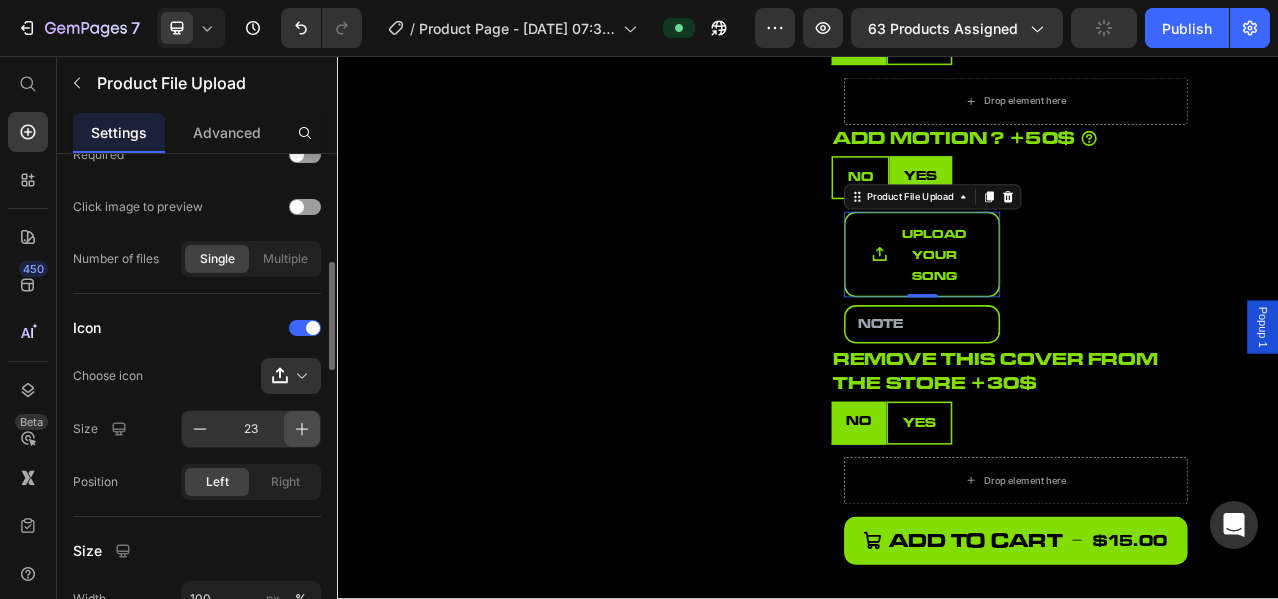 click 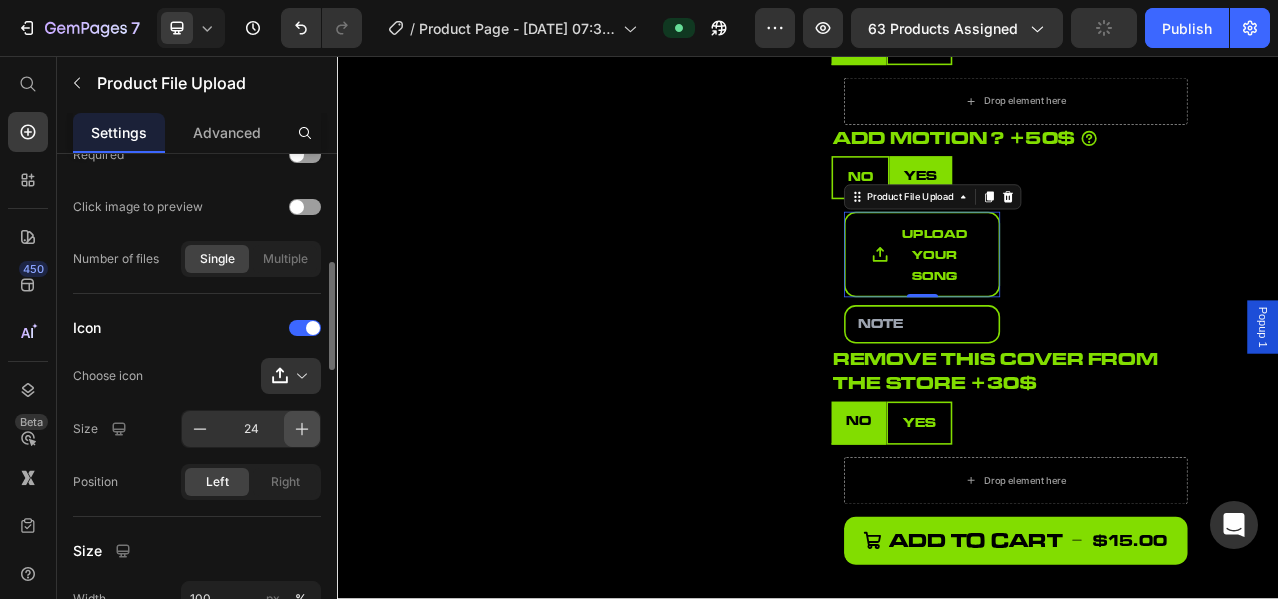 click 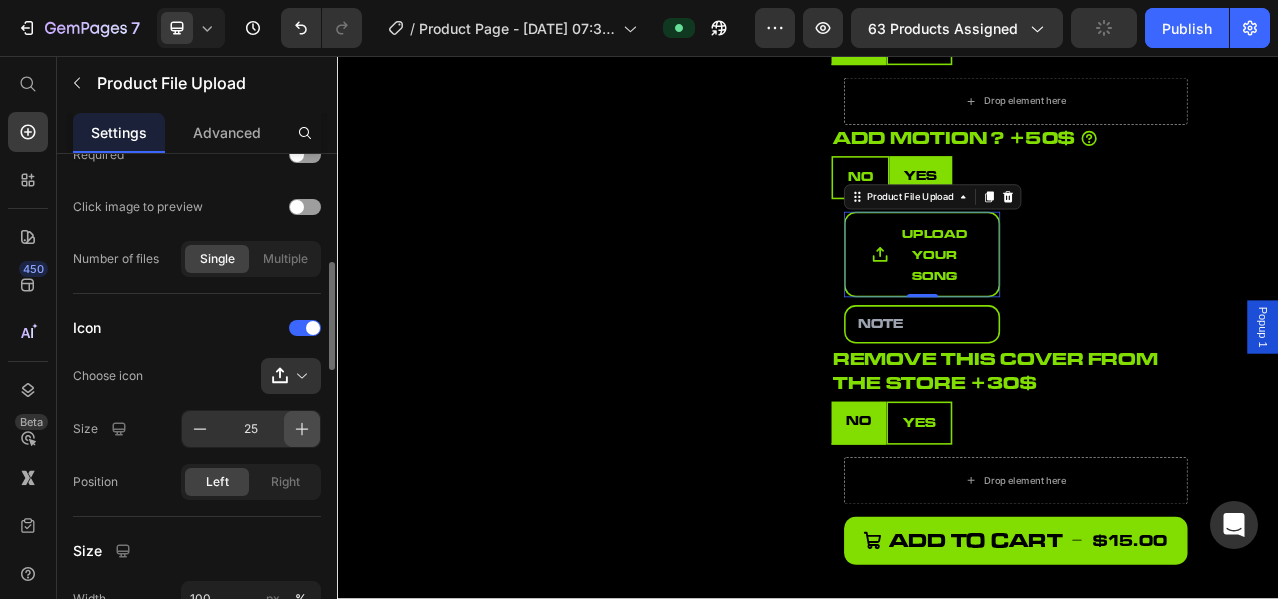click 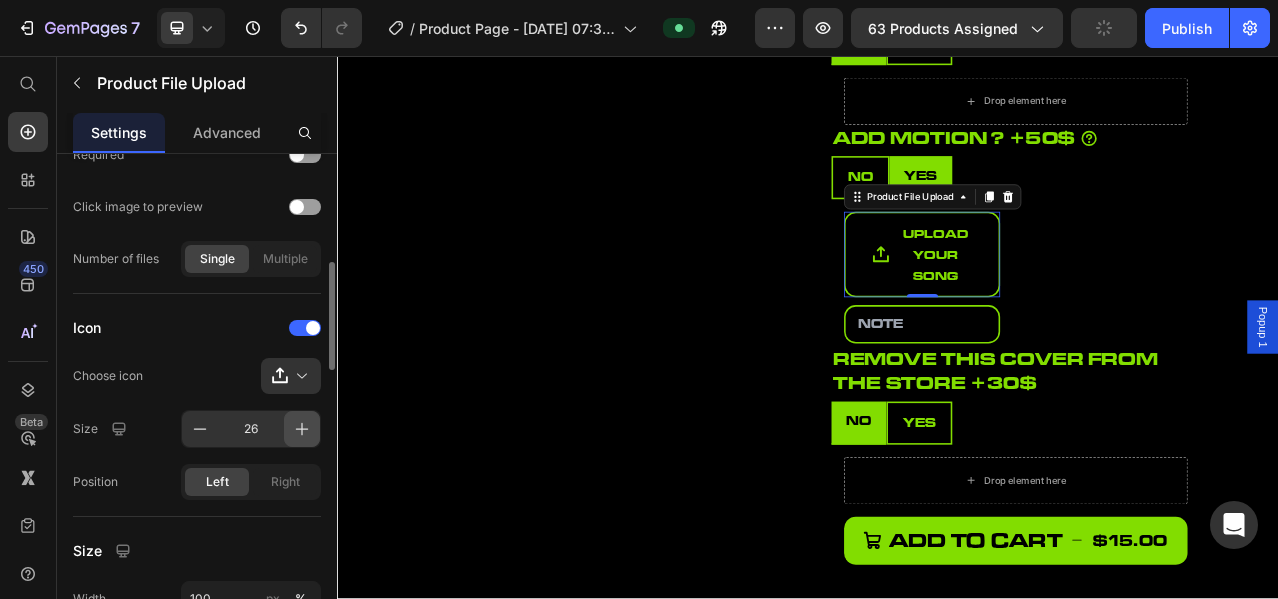 click 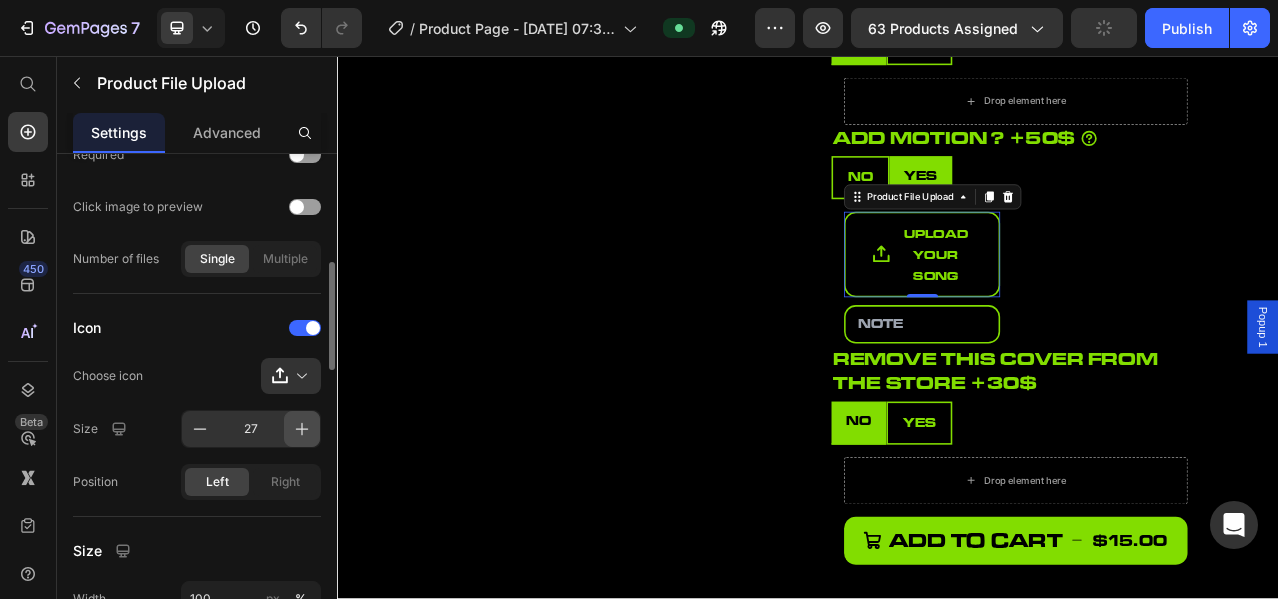 click 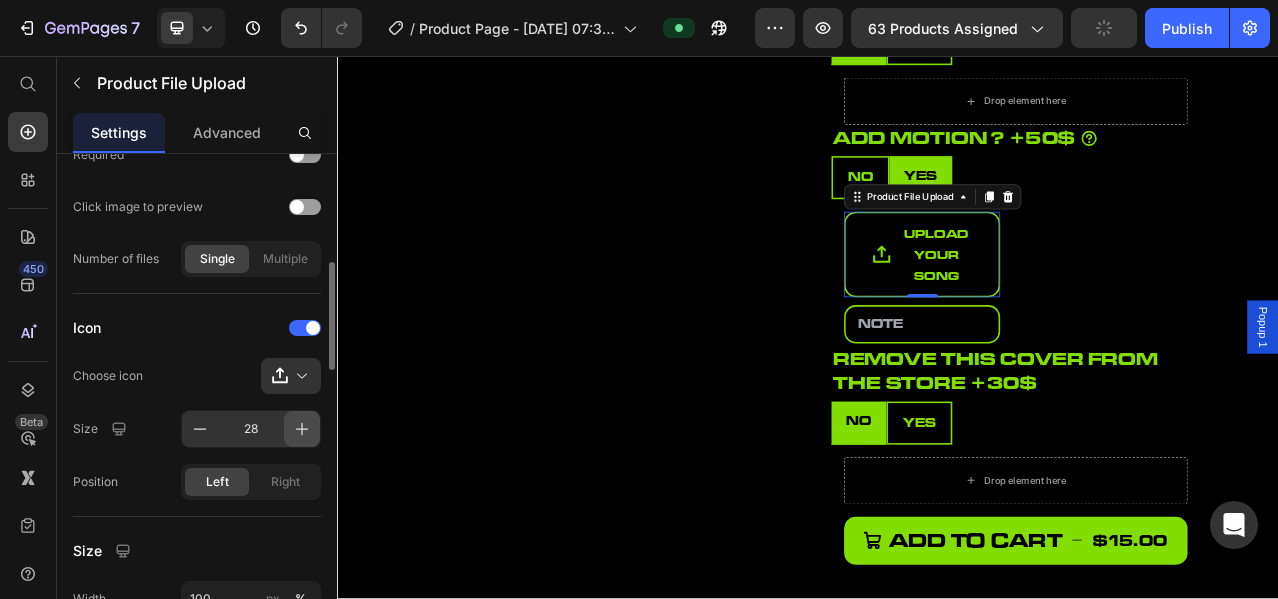click 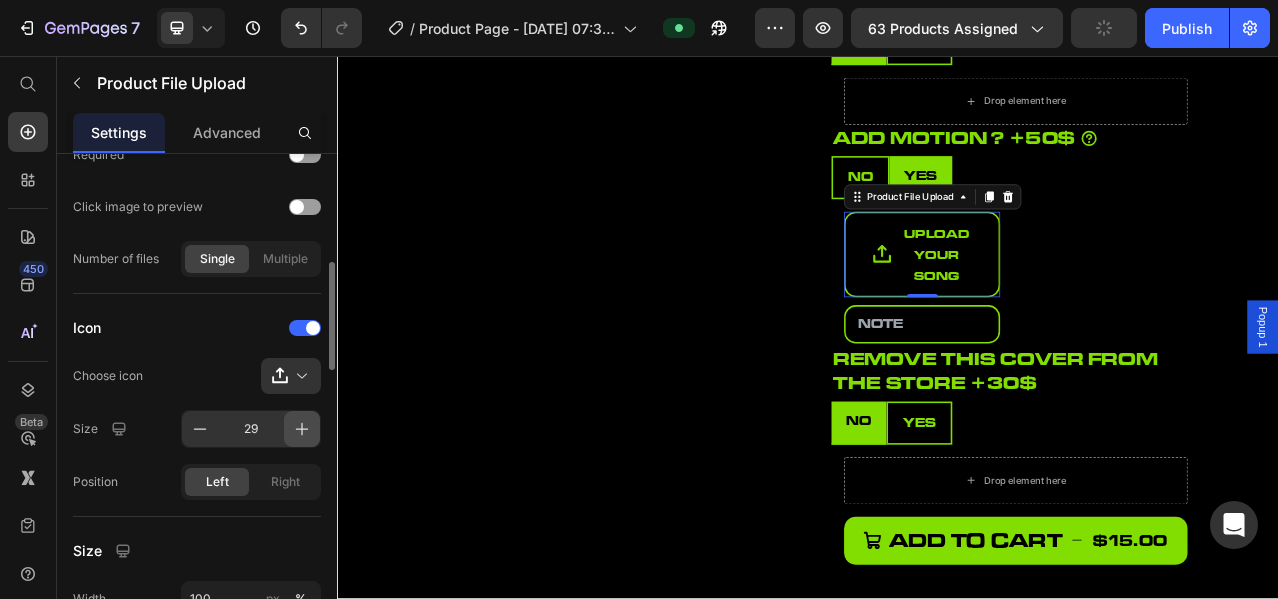 click 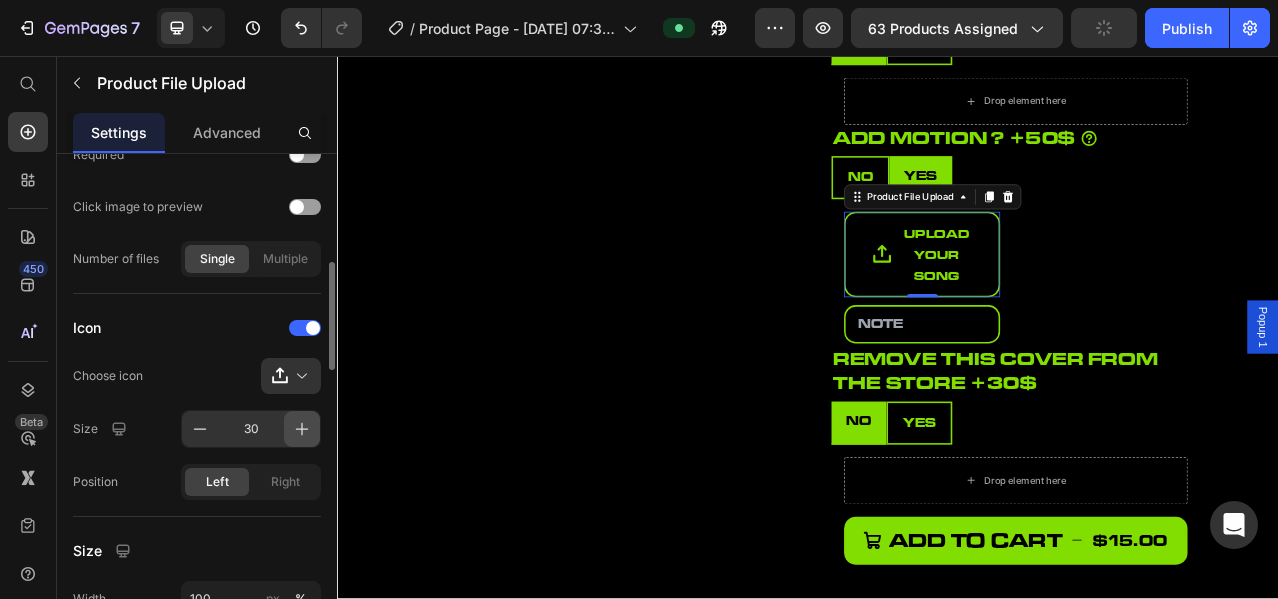click 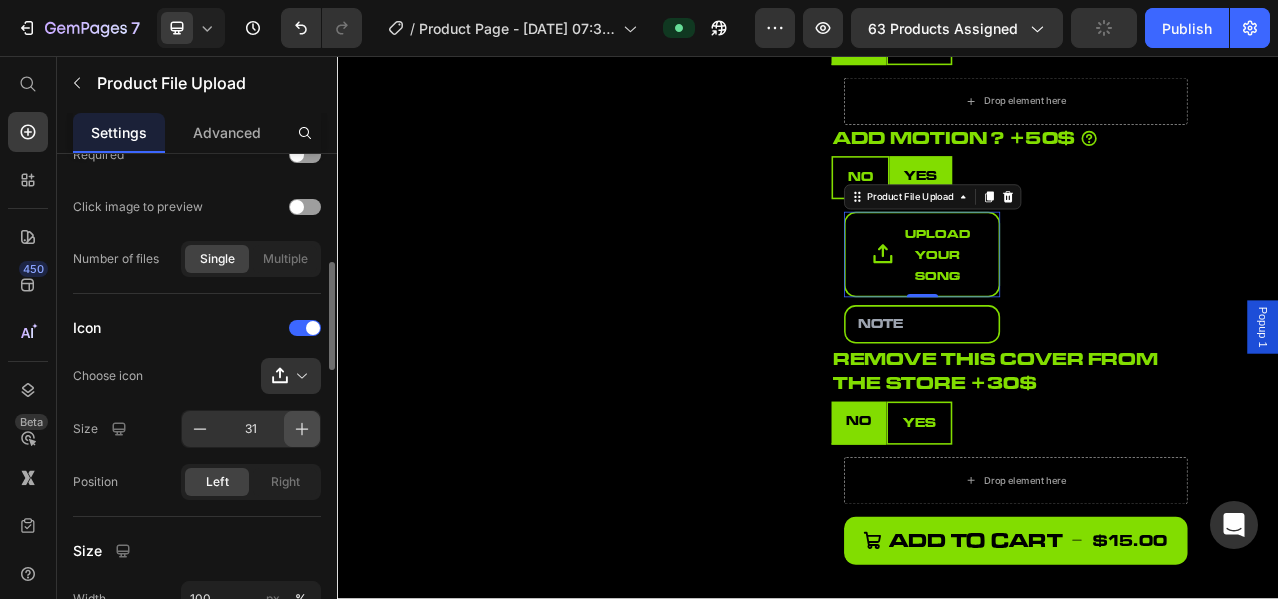 click 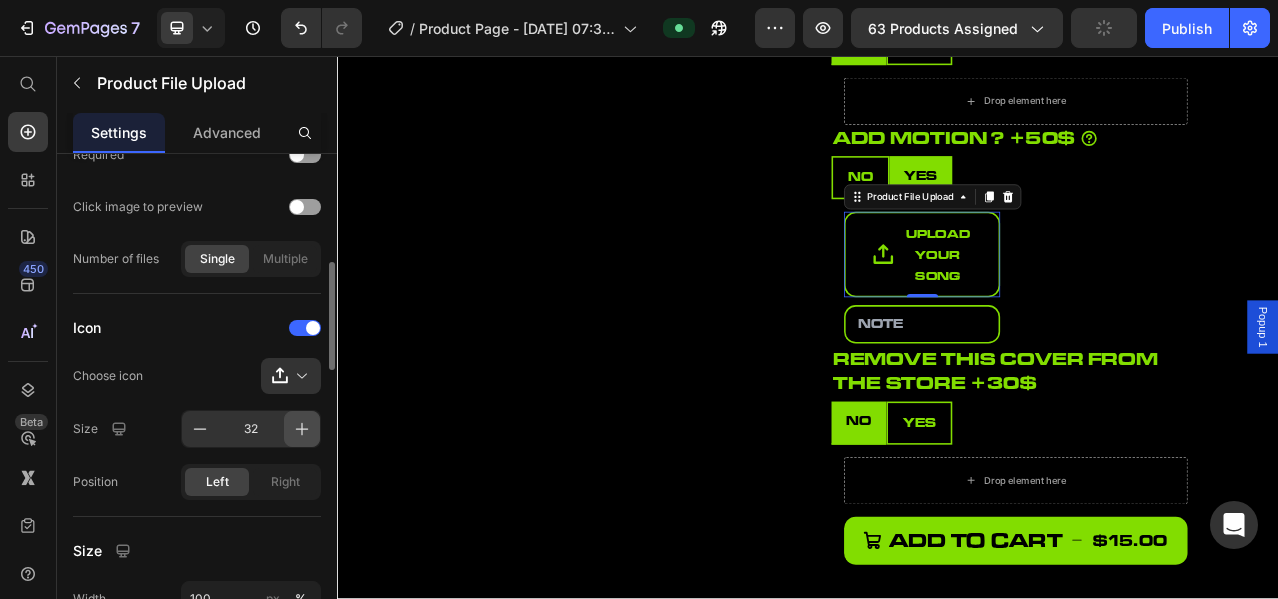 click 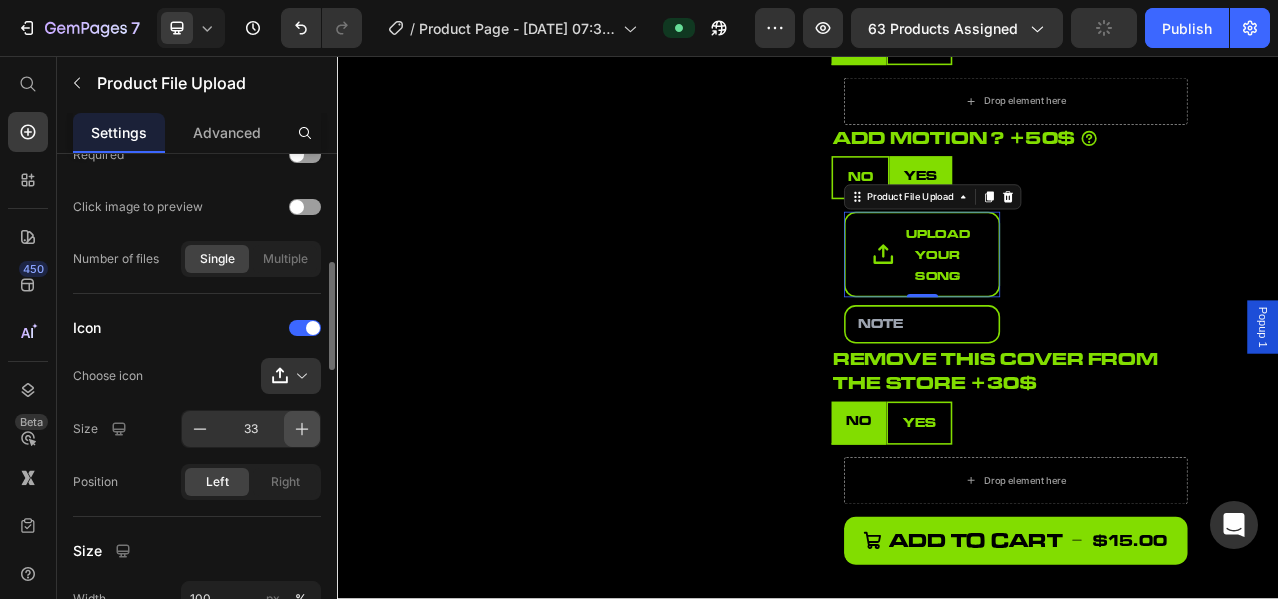 click 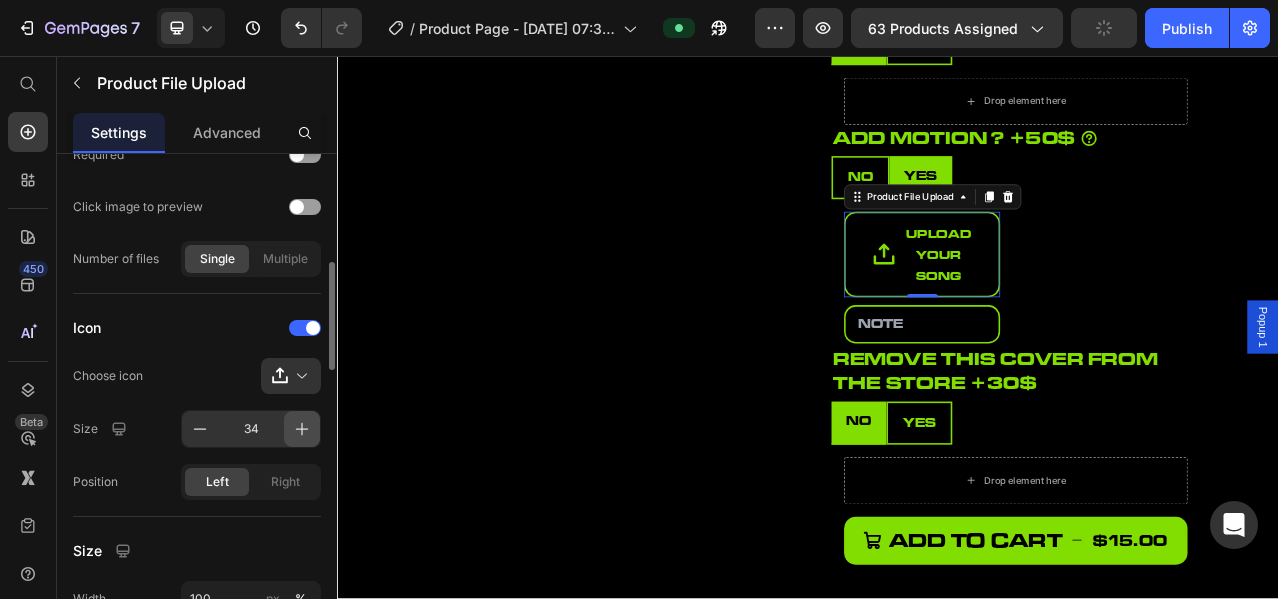 click 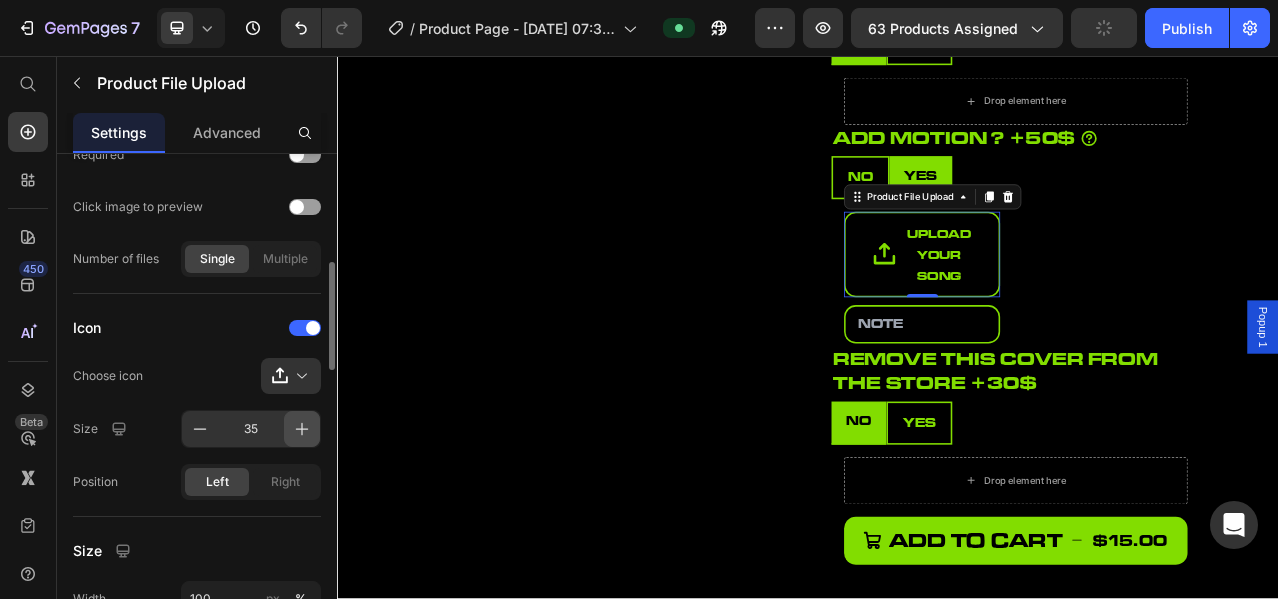click 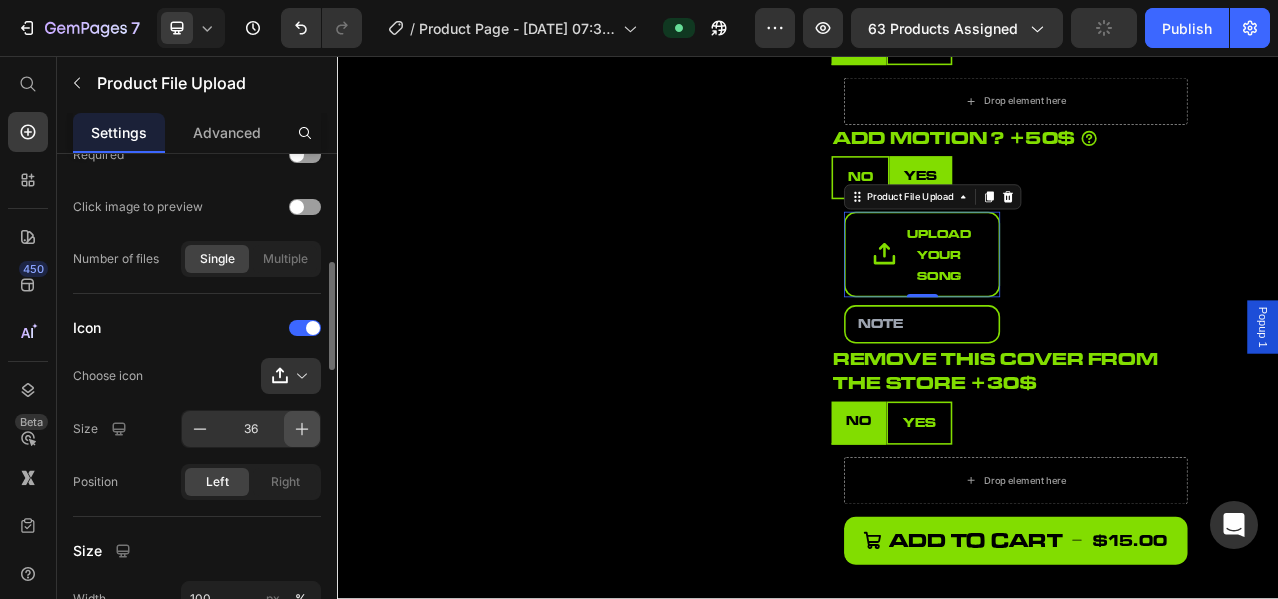 click 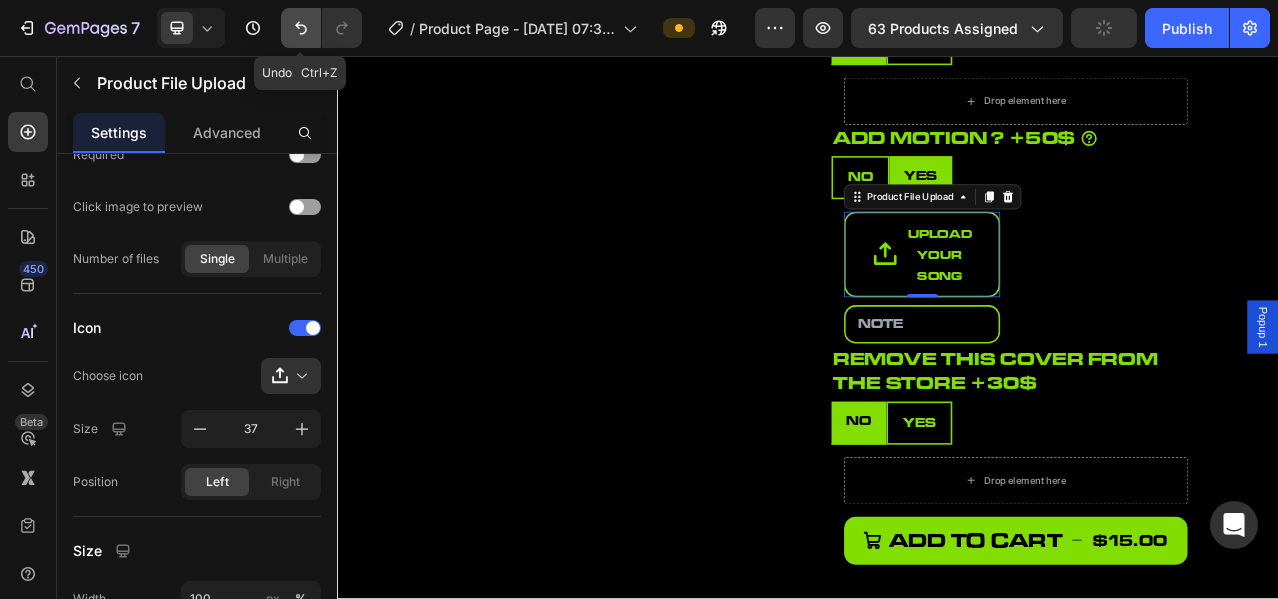 click 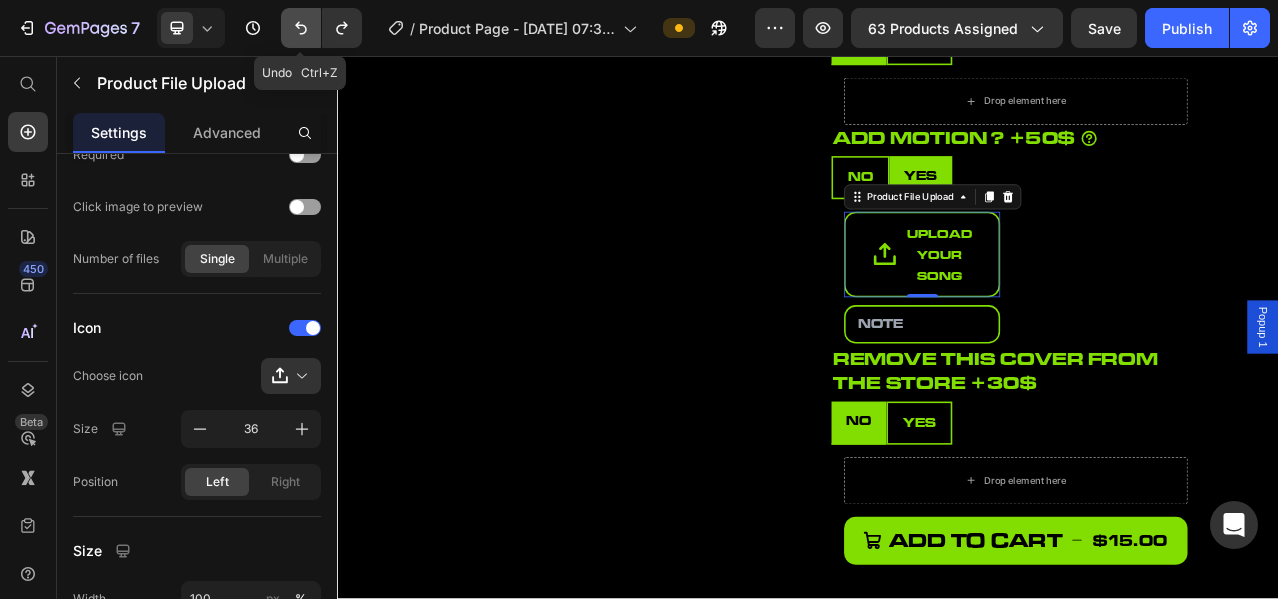 click 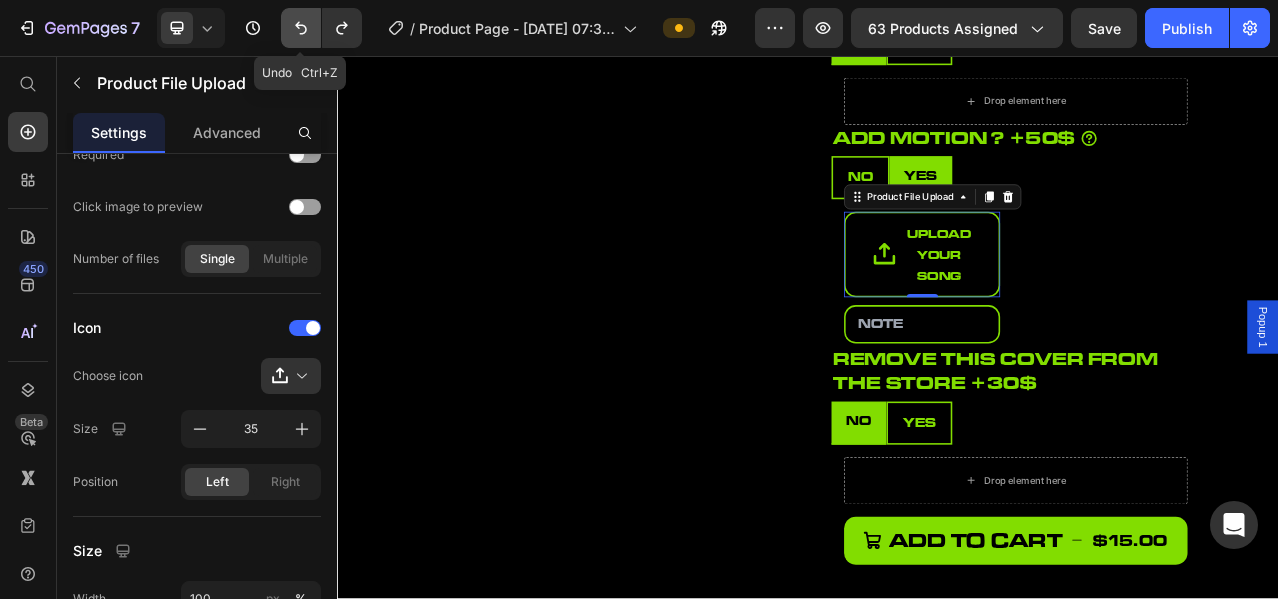 click 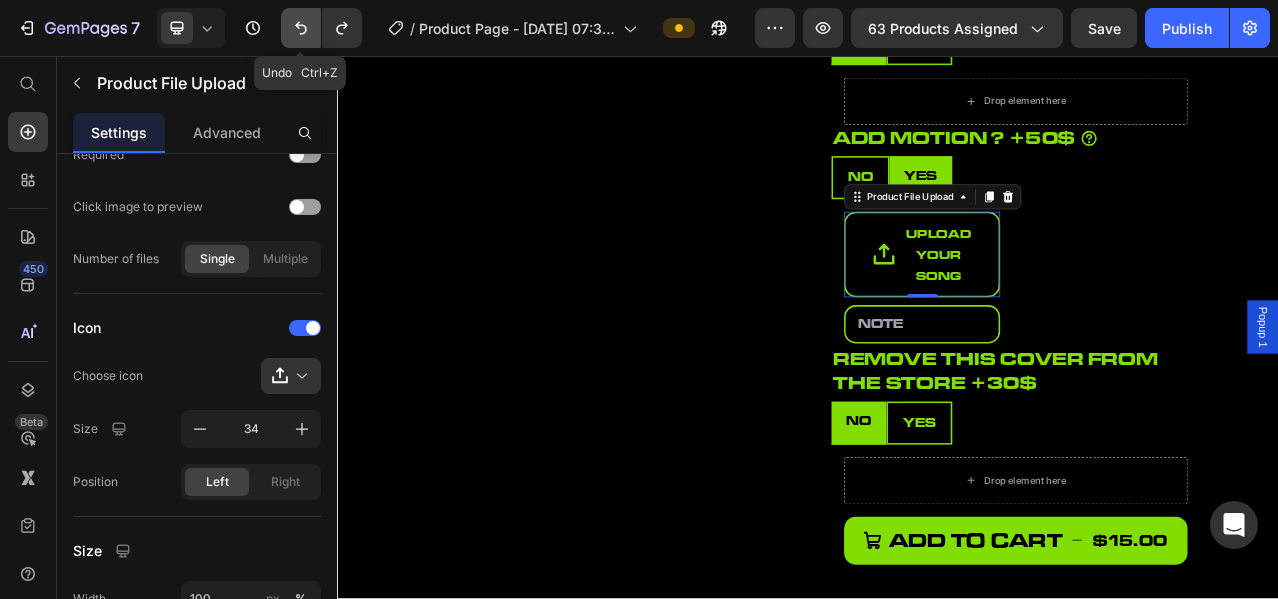 click 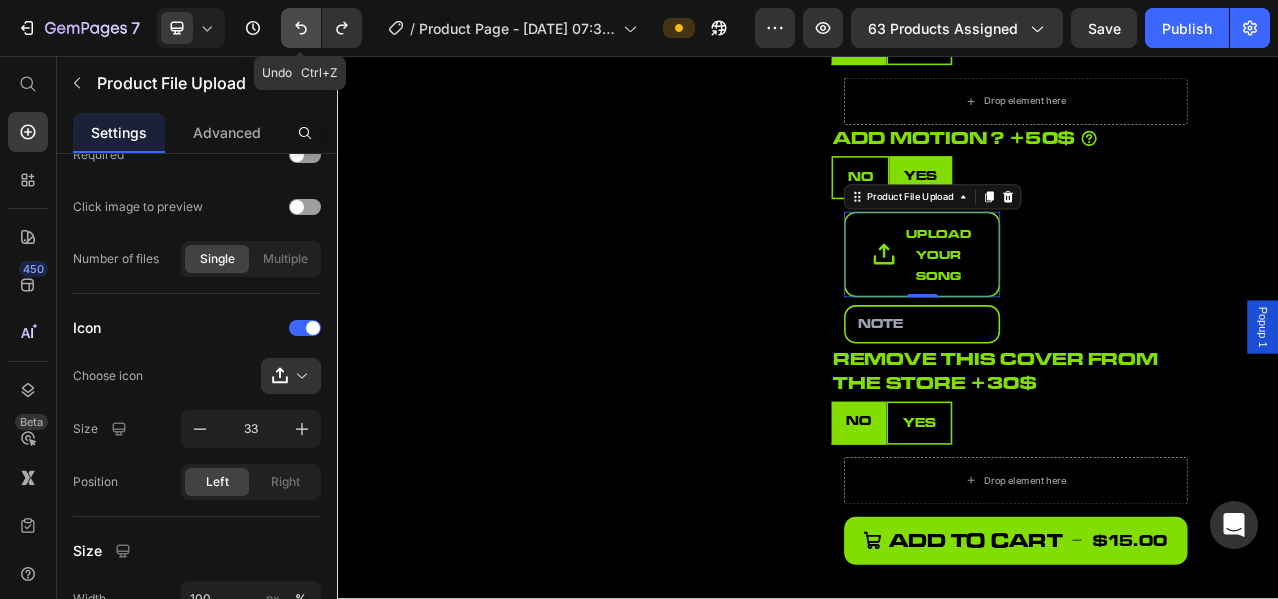 click 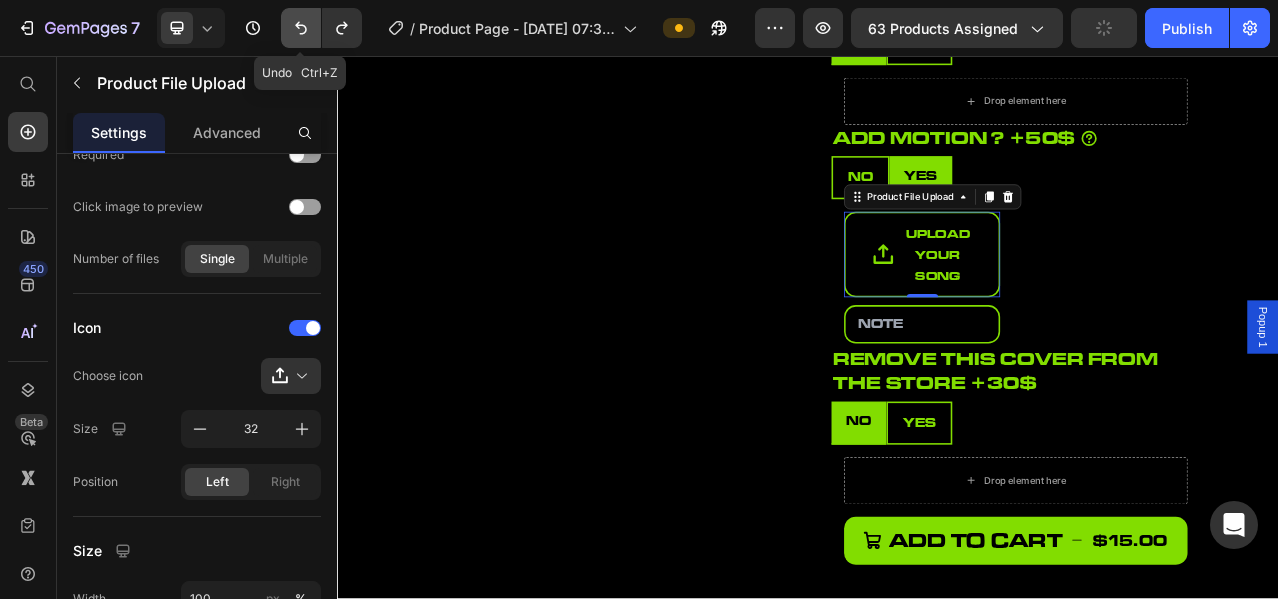 click 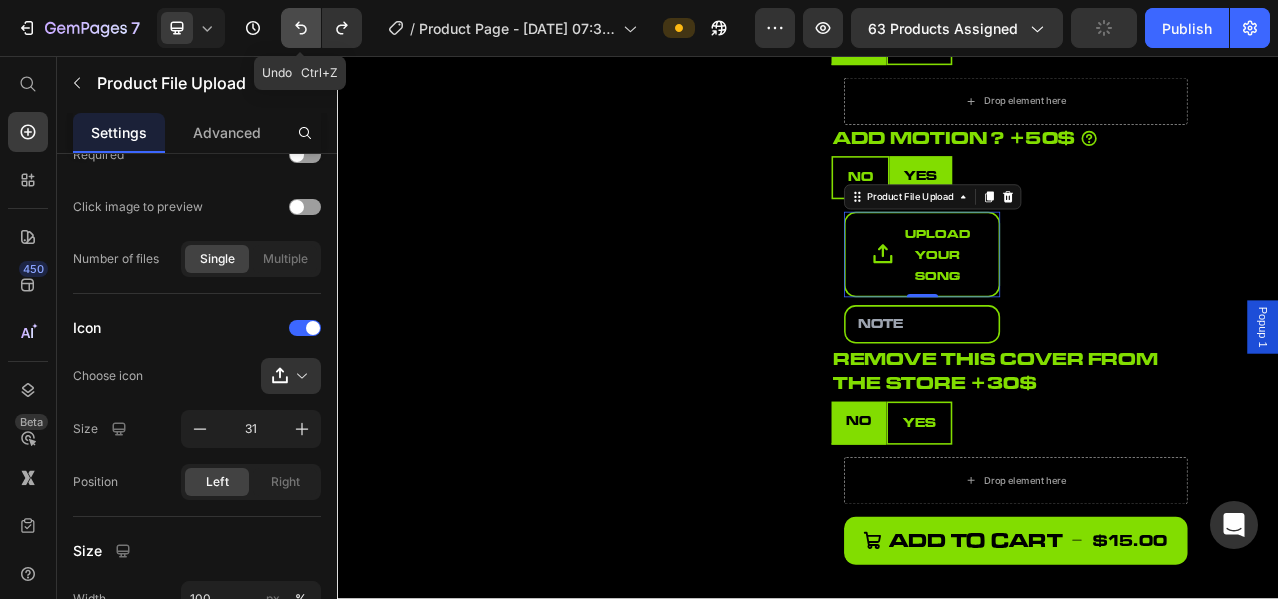 click 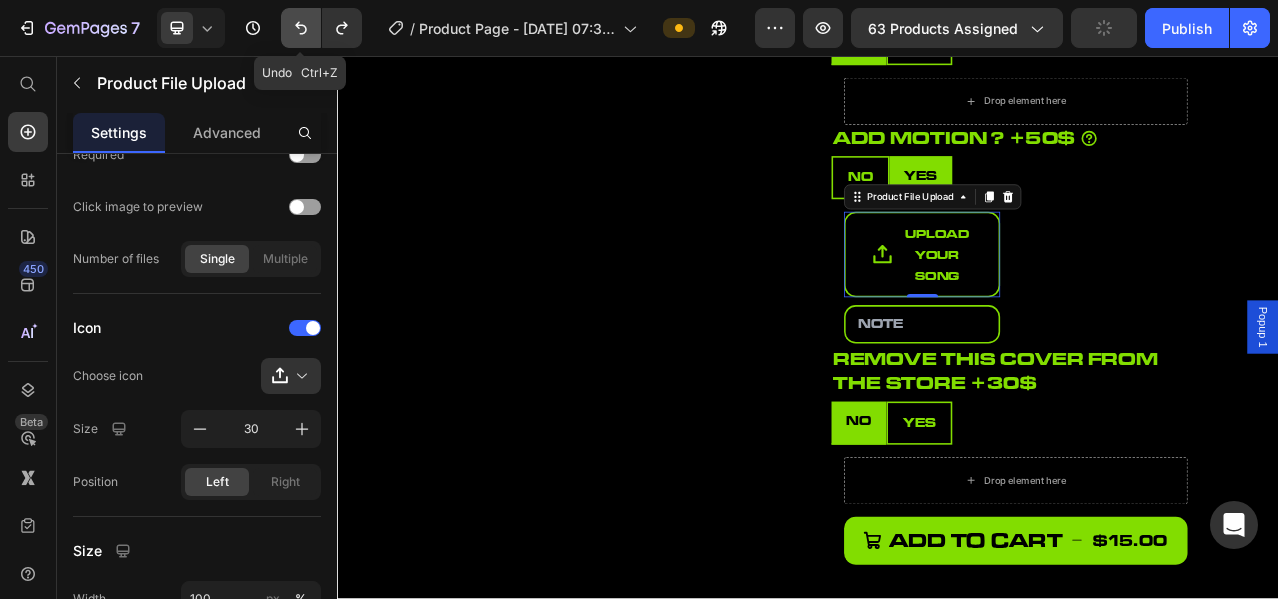 click 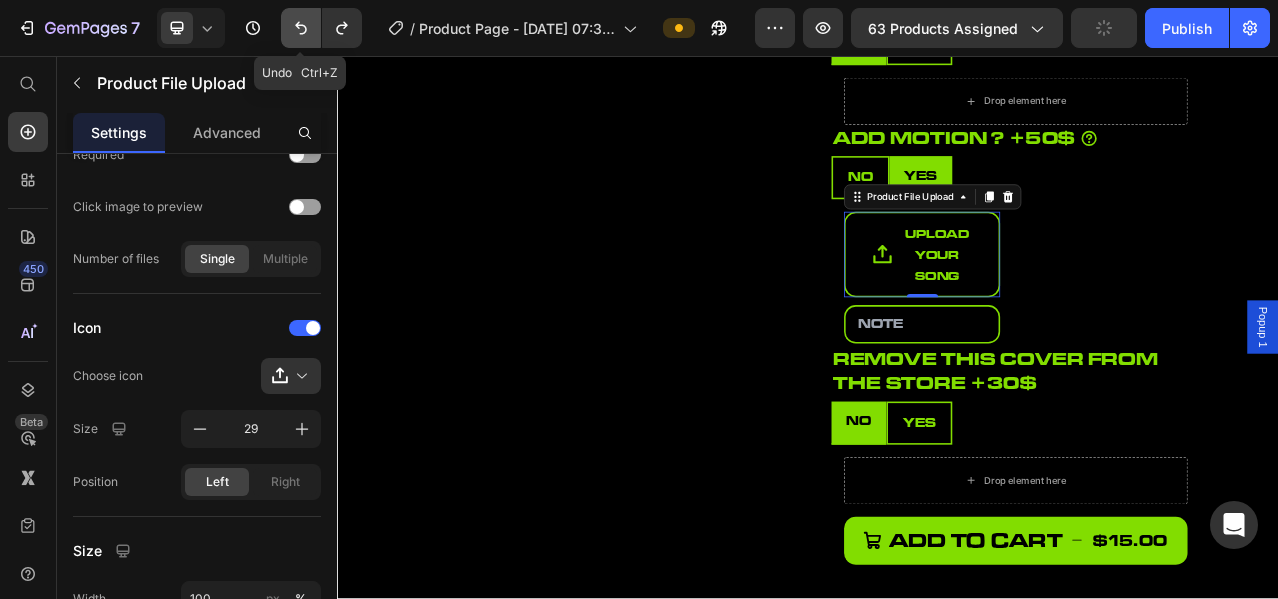 click 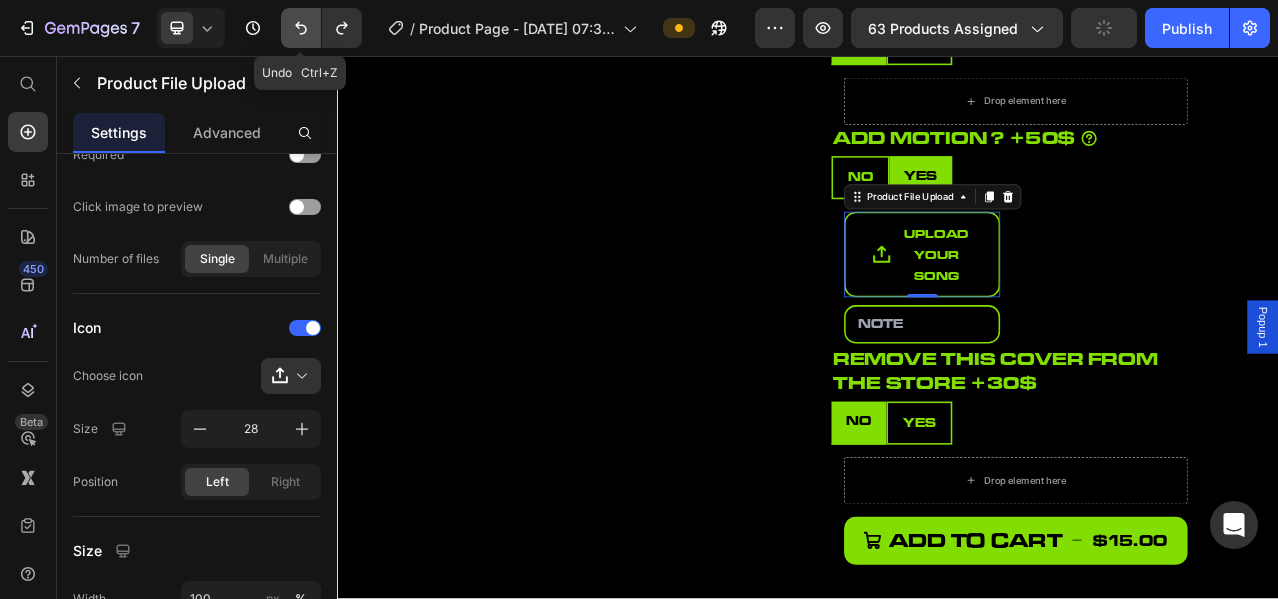click 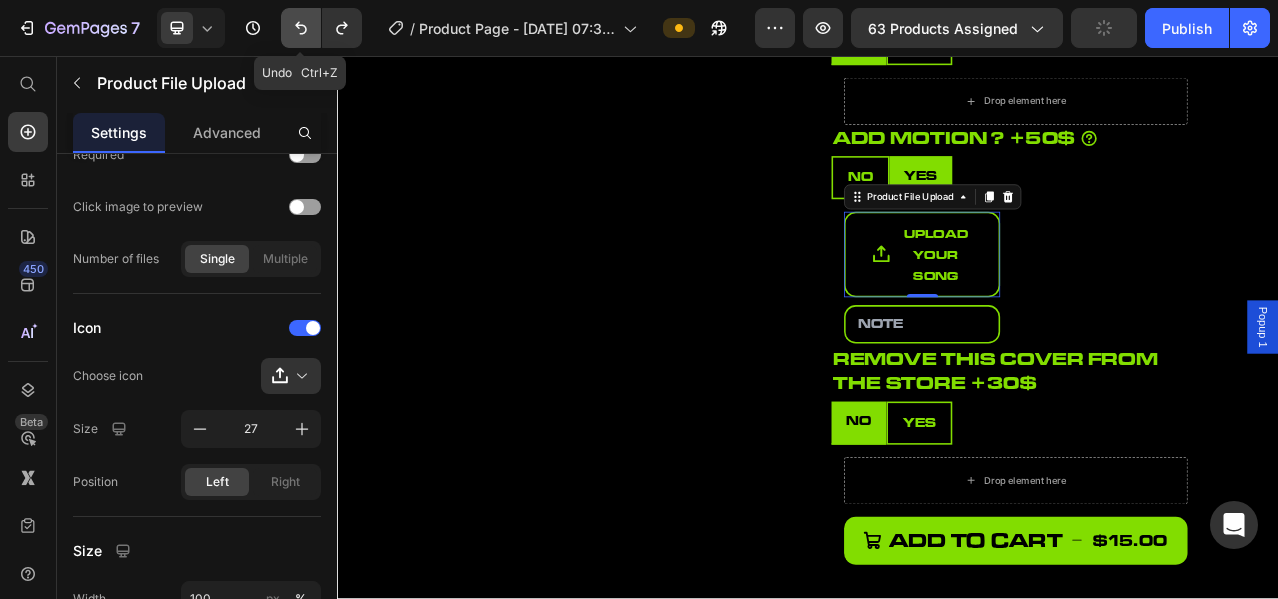 click 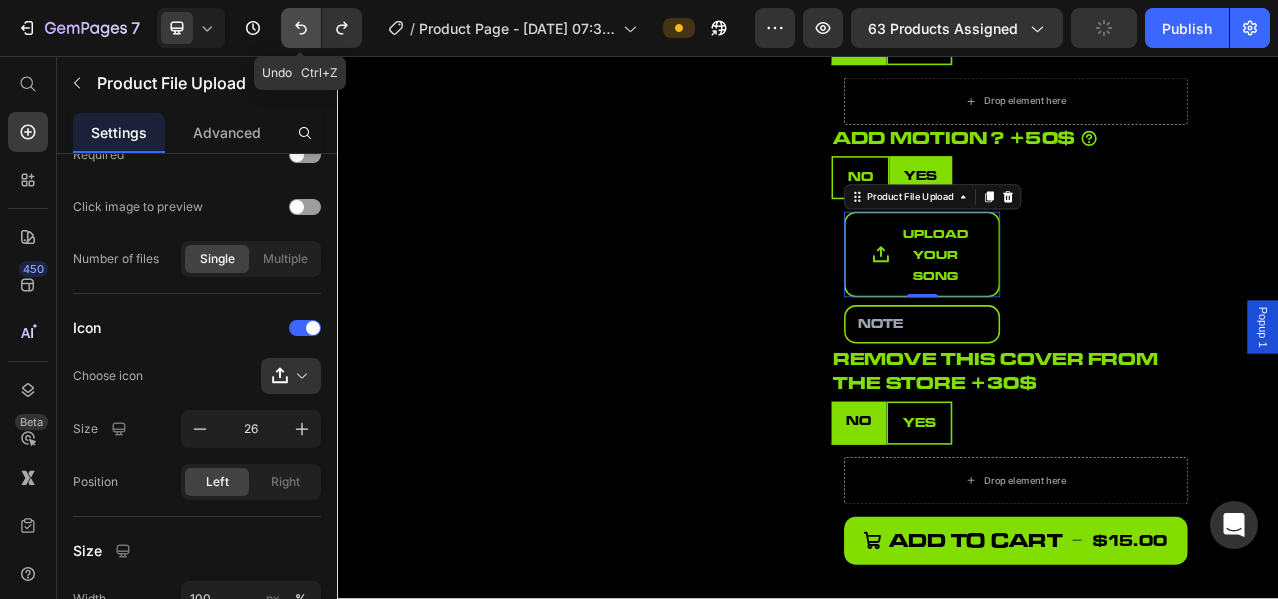click 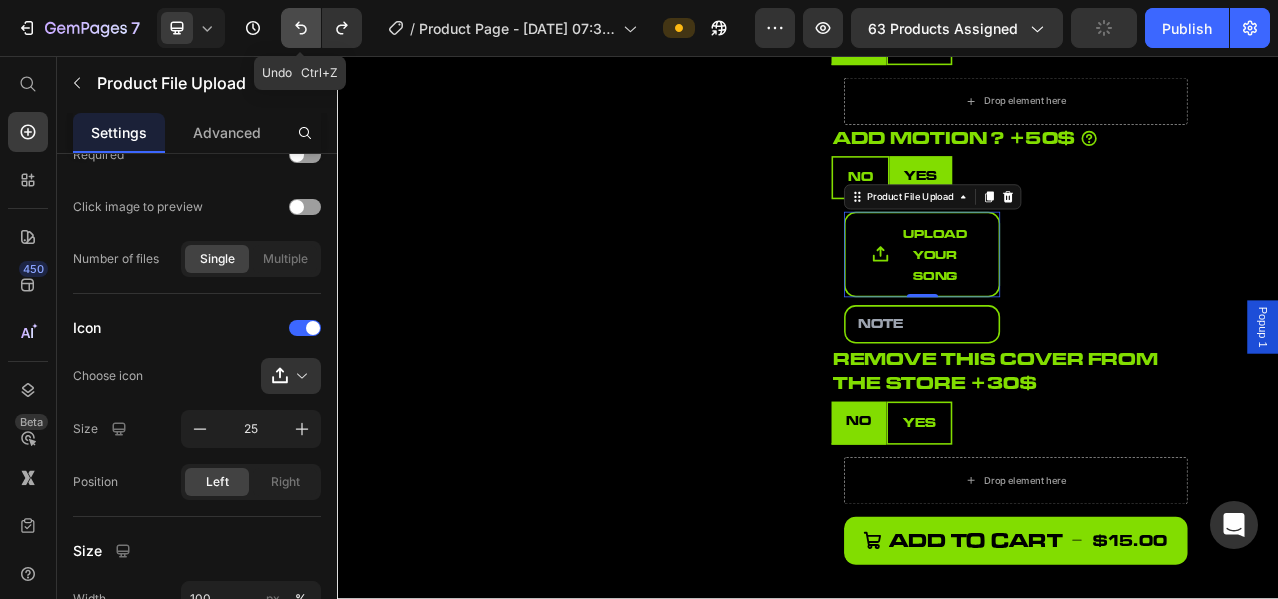 click 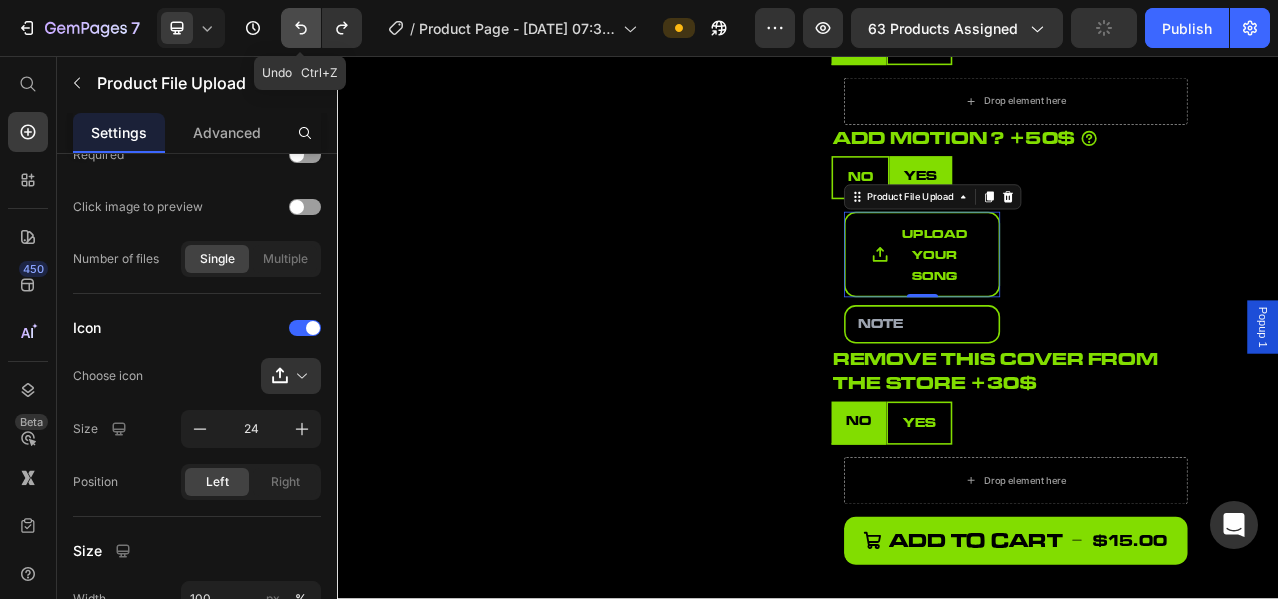 click 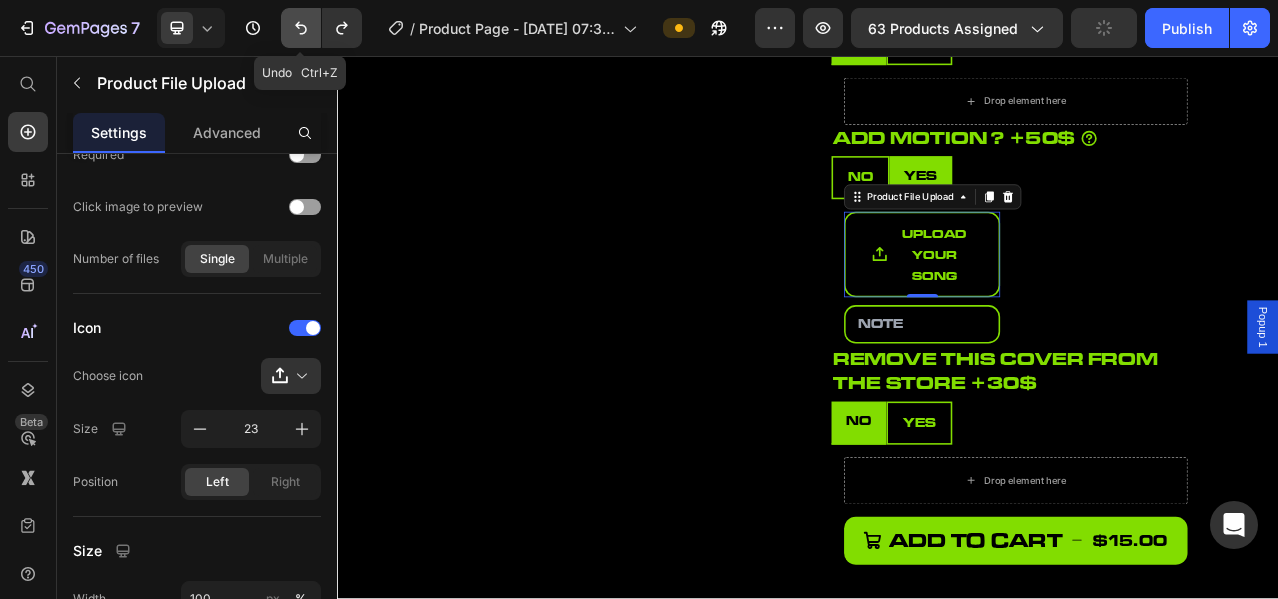 click 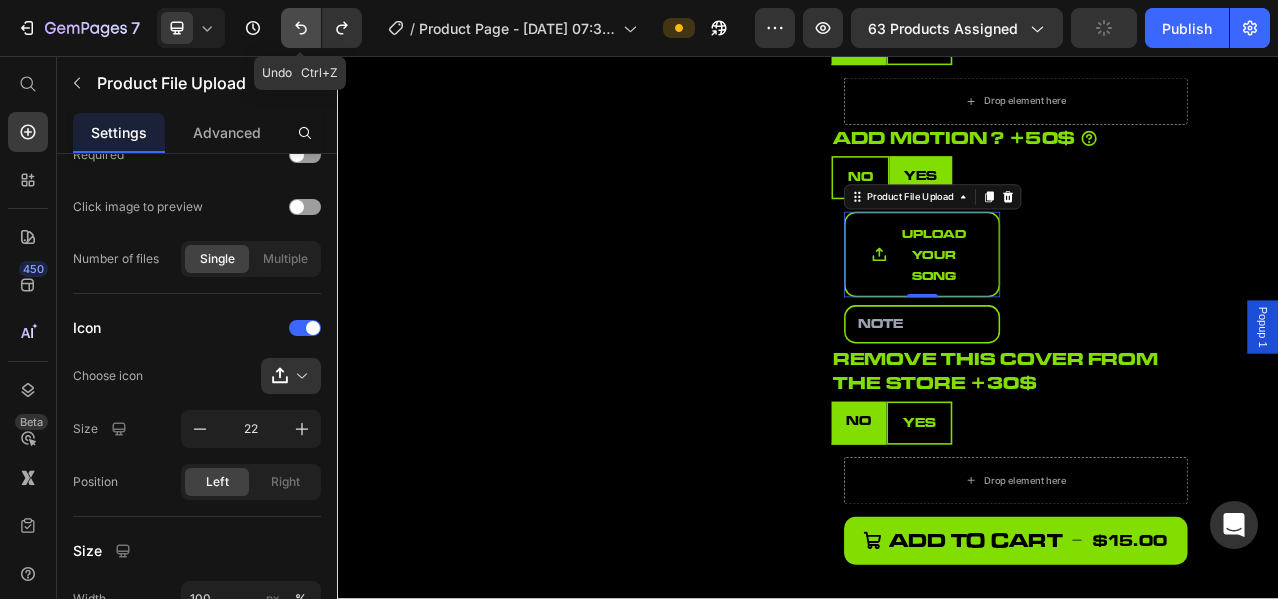 click 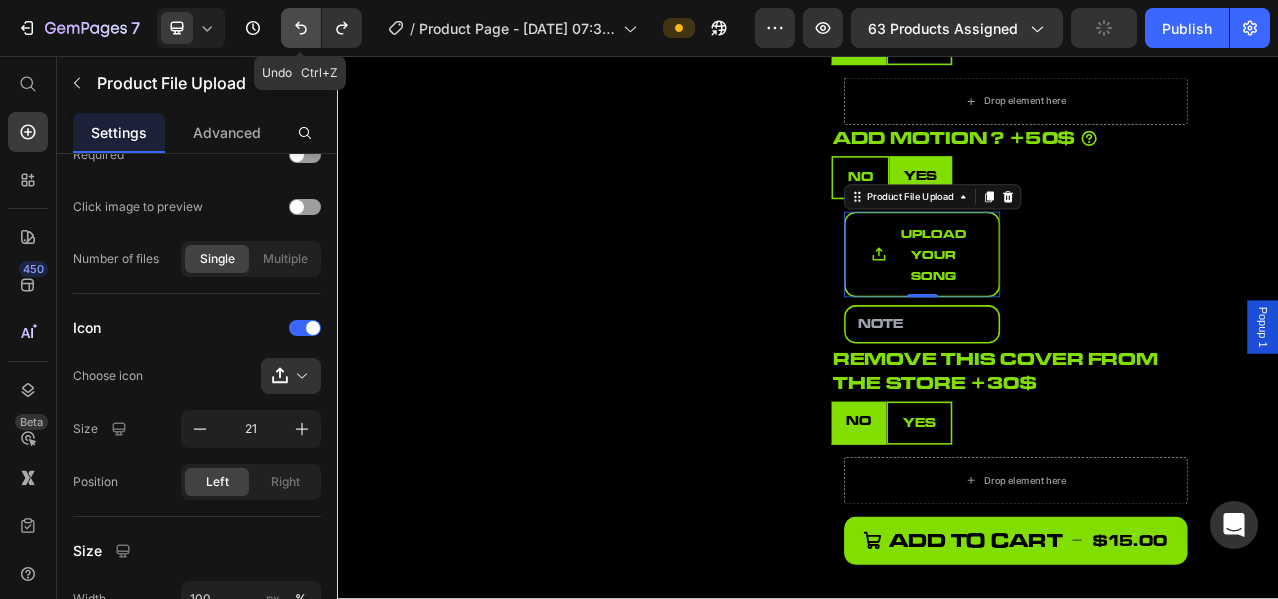 click 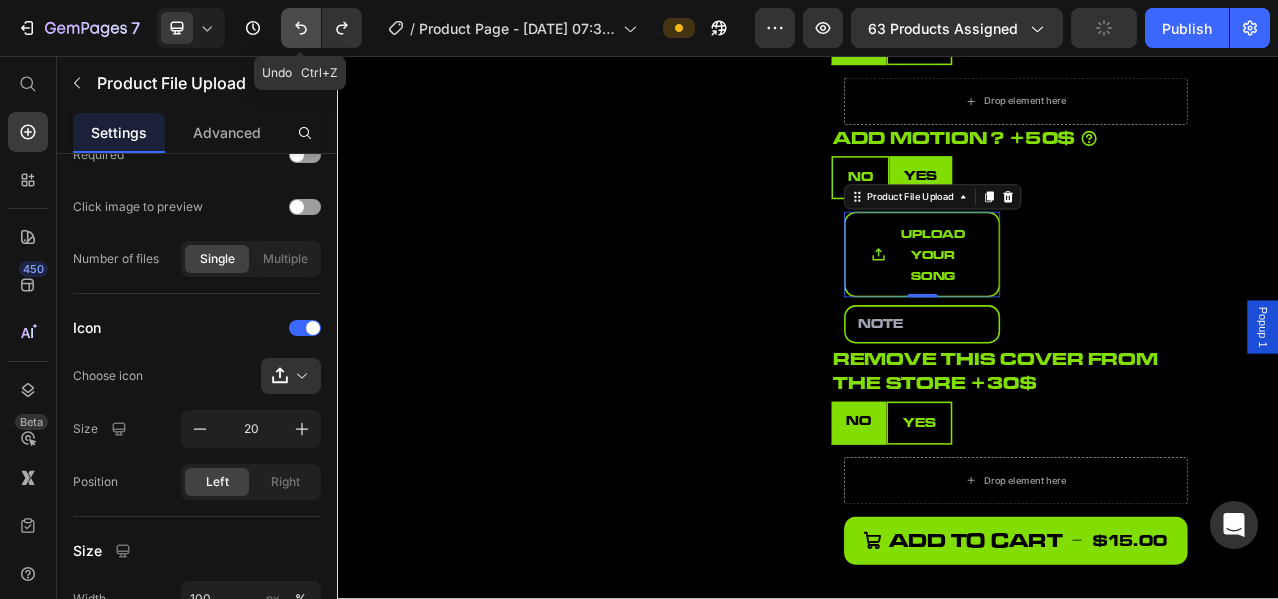 click 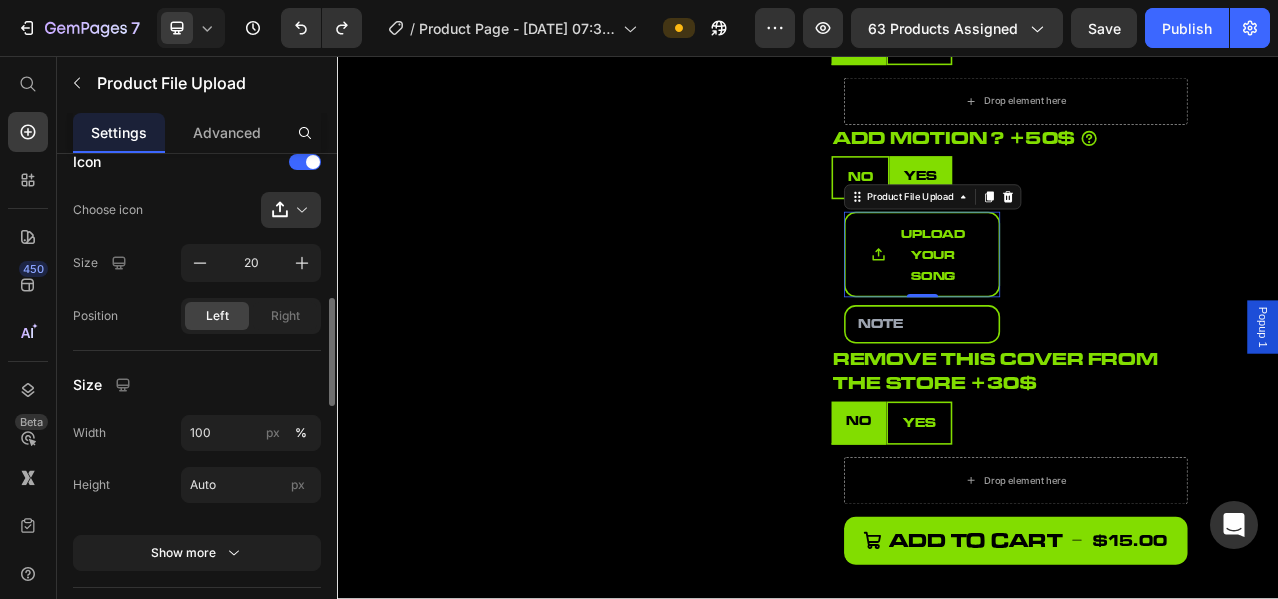 scroll, scrollTop: 833, scrollLeft: 0, axis: vertical 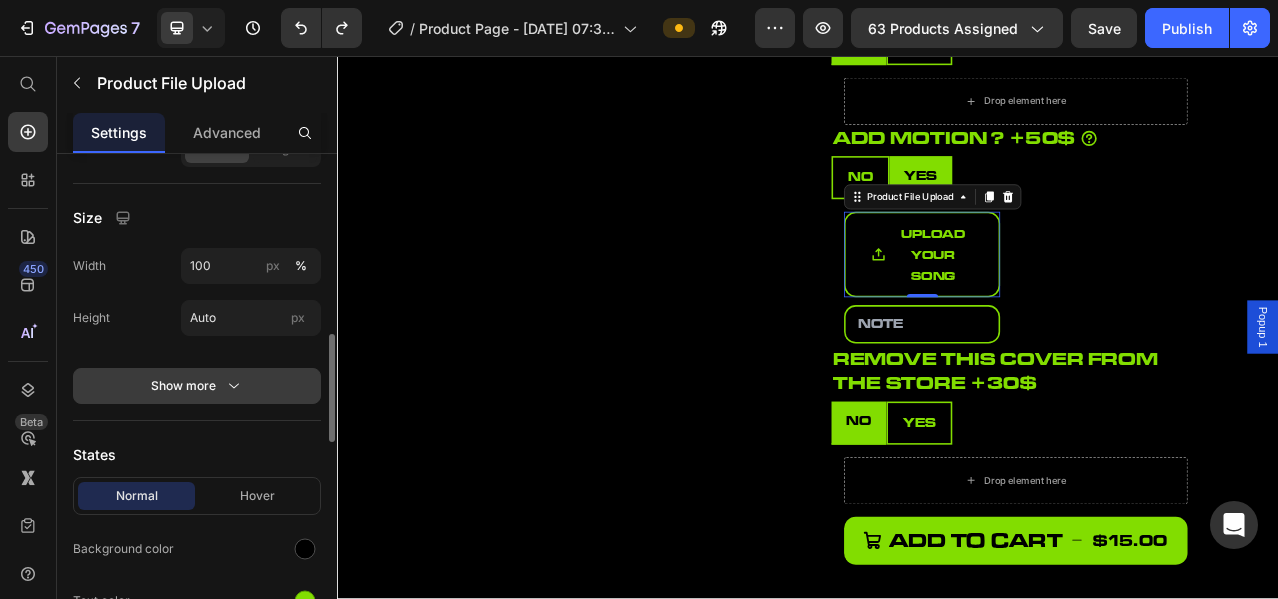 click 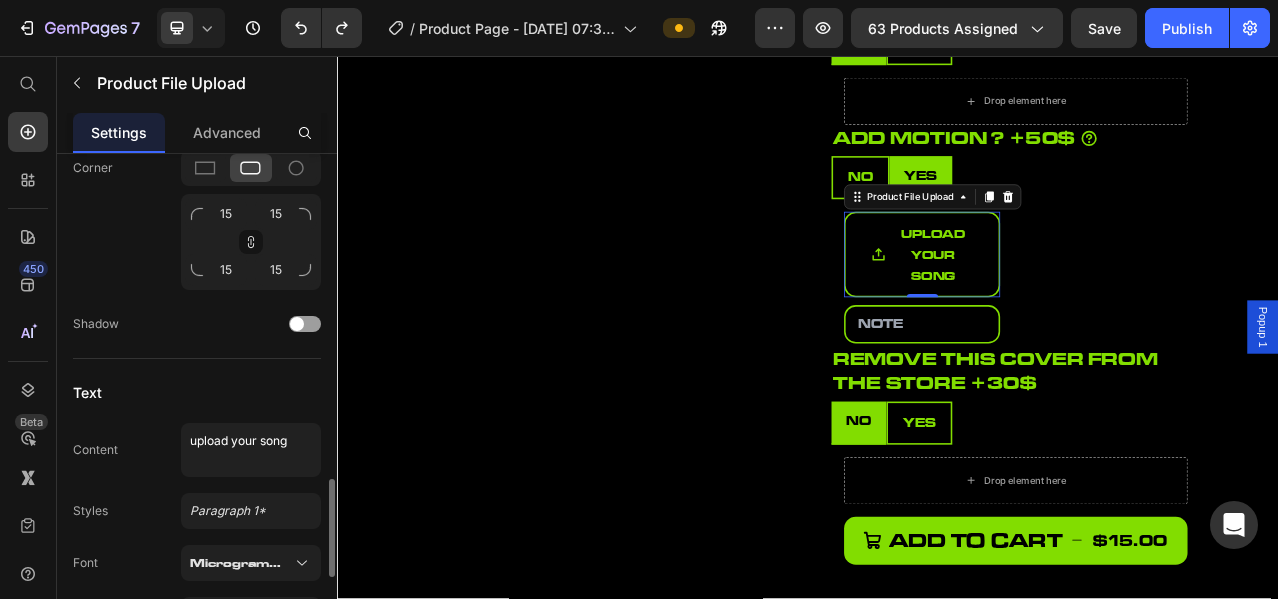 scroll, scrollTop: 1833, scrollLeft: 0, axis: vertical 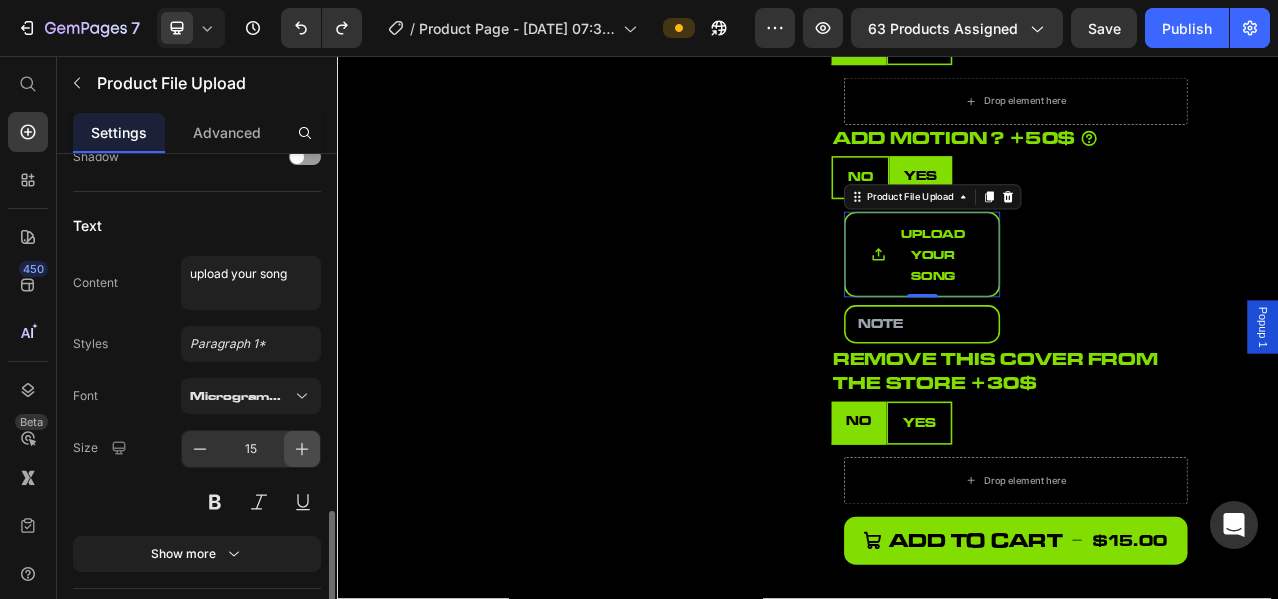 click 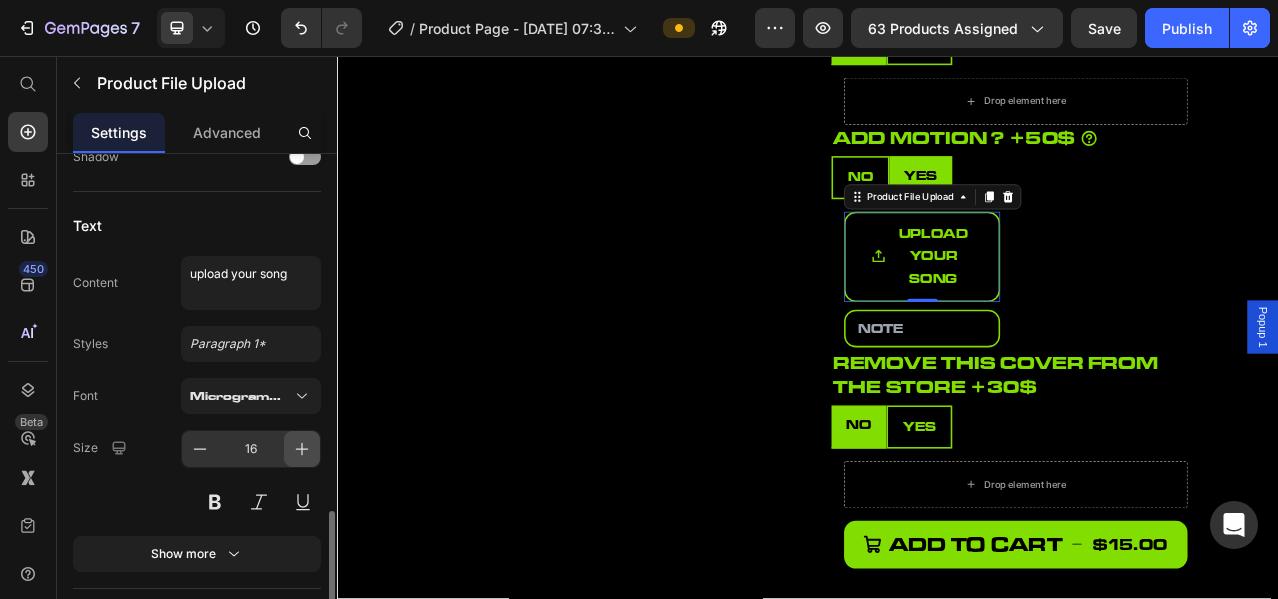 click 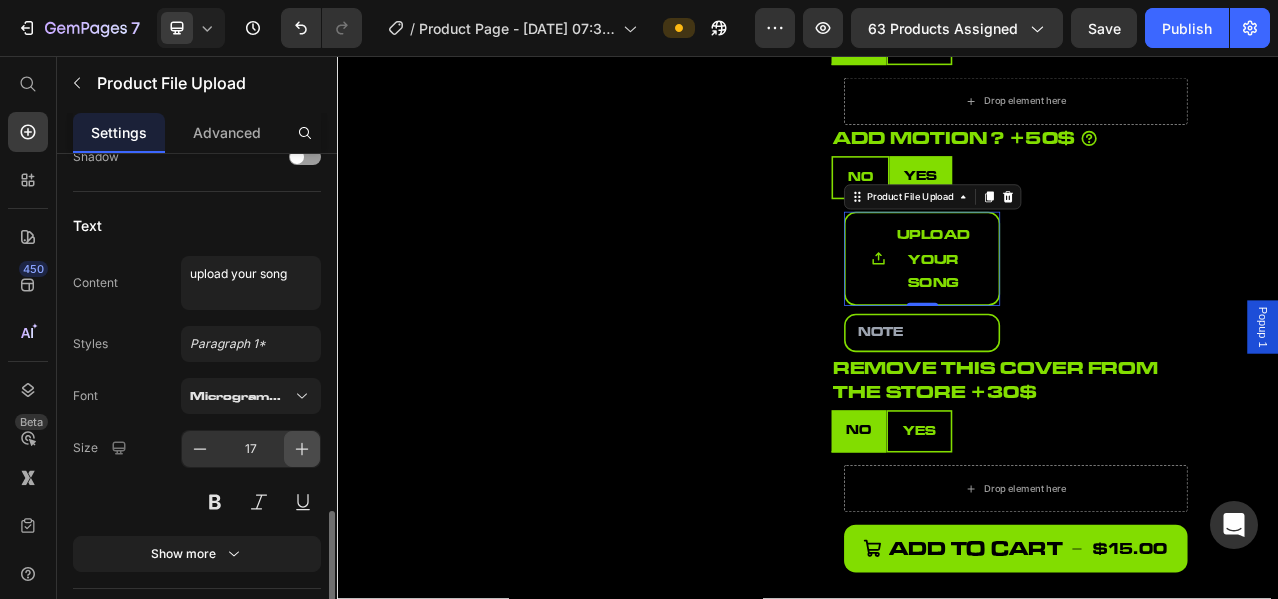 click 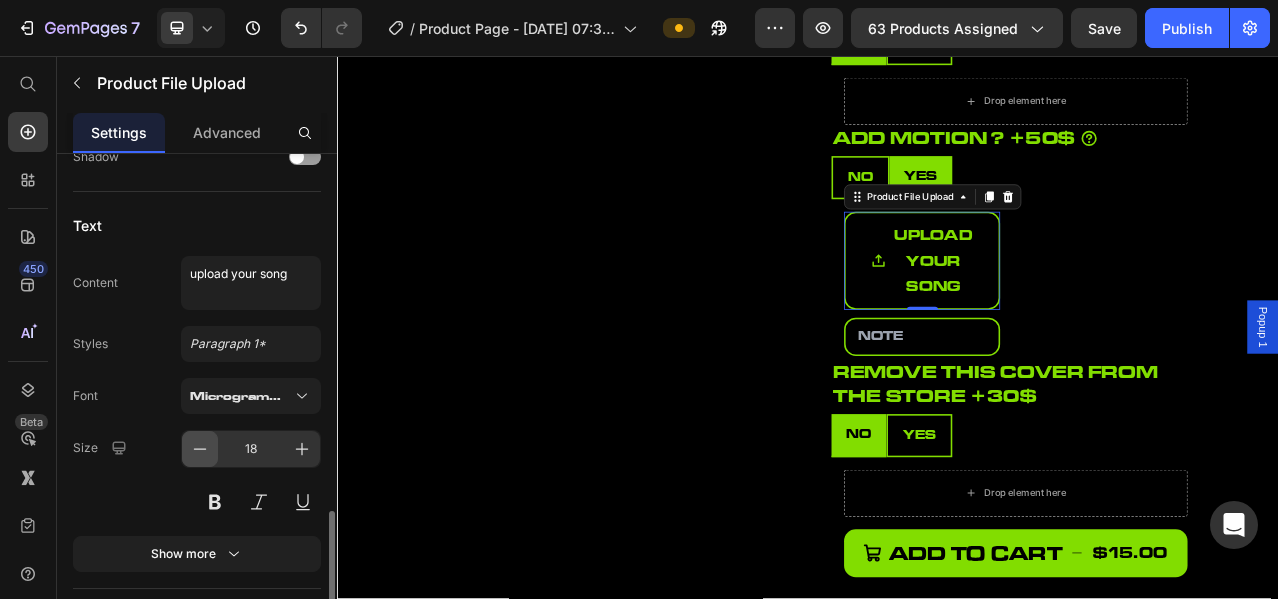 click 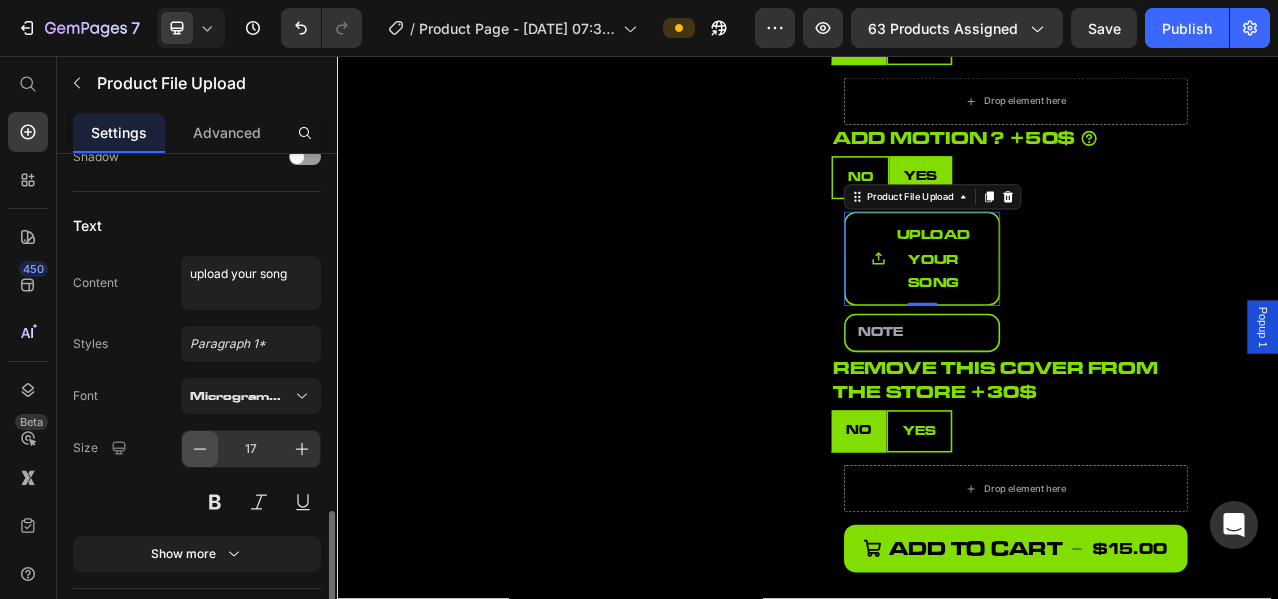 click 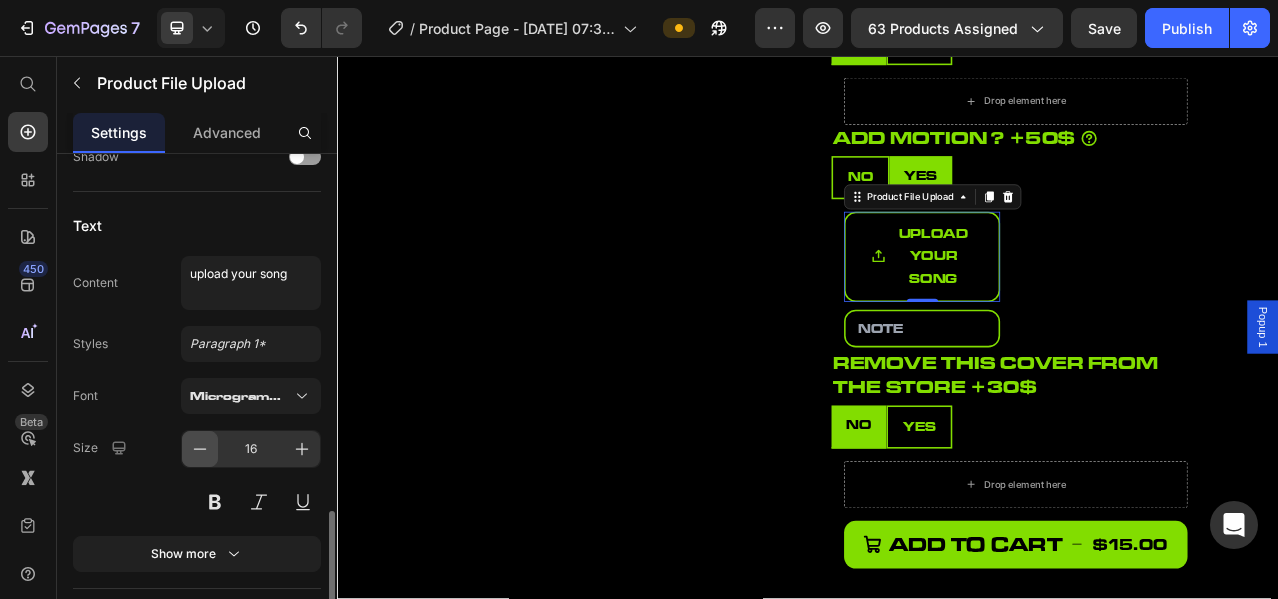 click 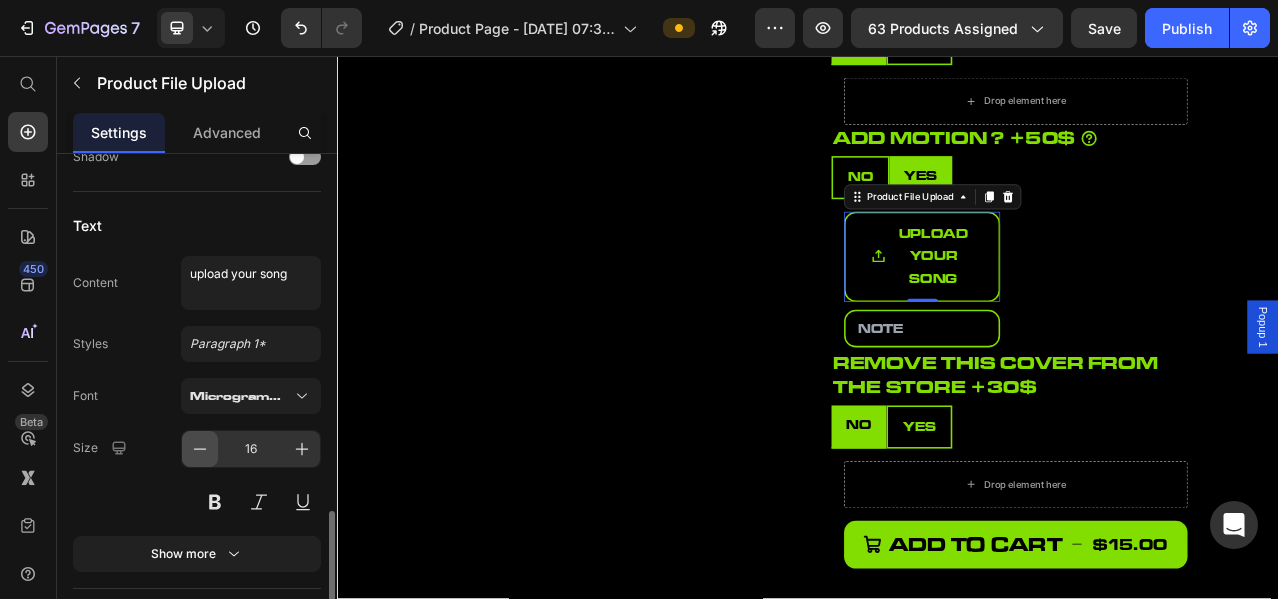 type on "15" 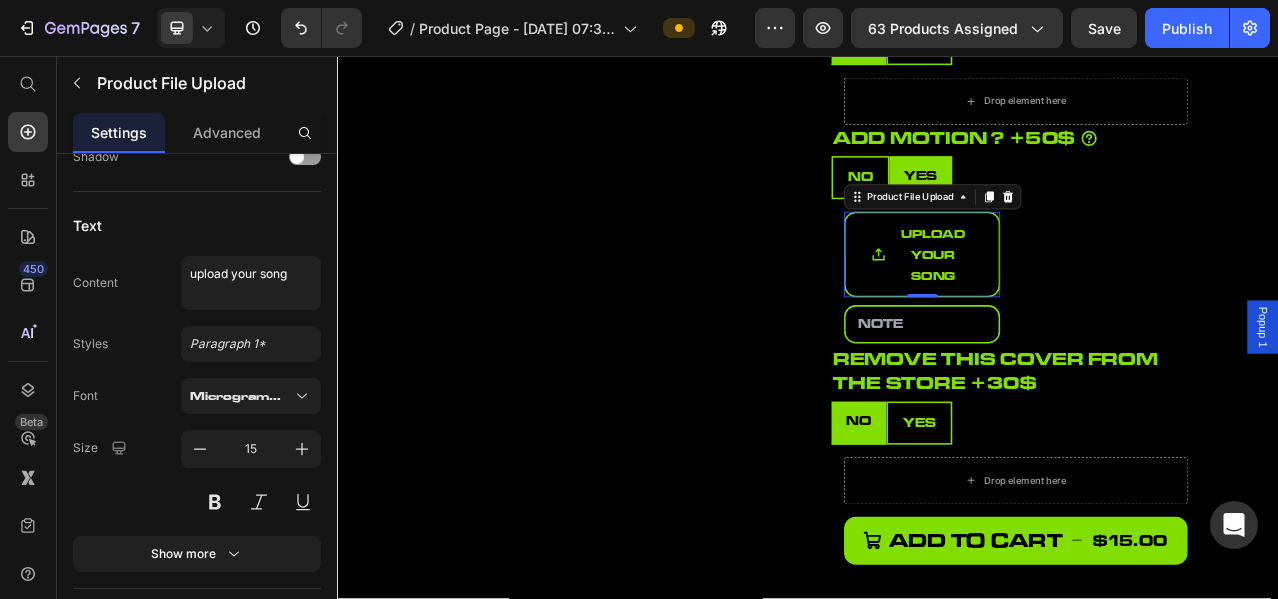 click on "upload your song" at bounding box center [1082, 309] 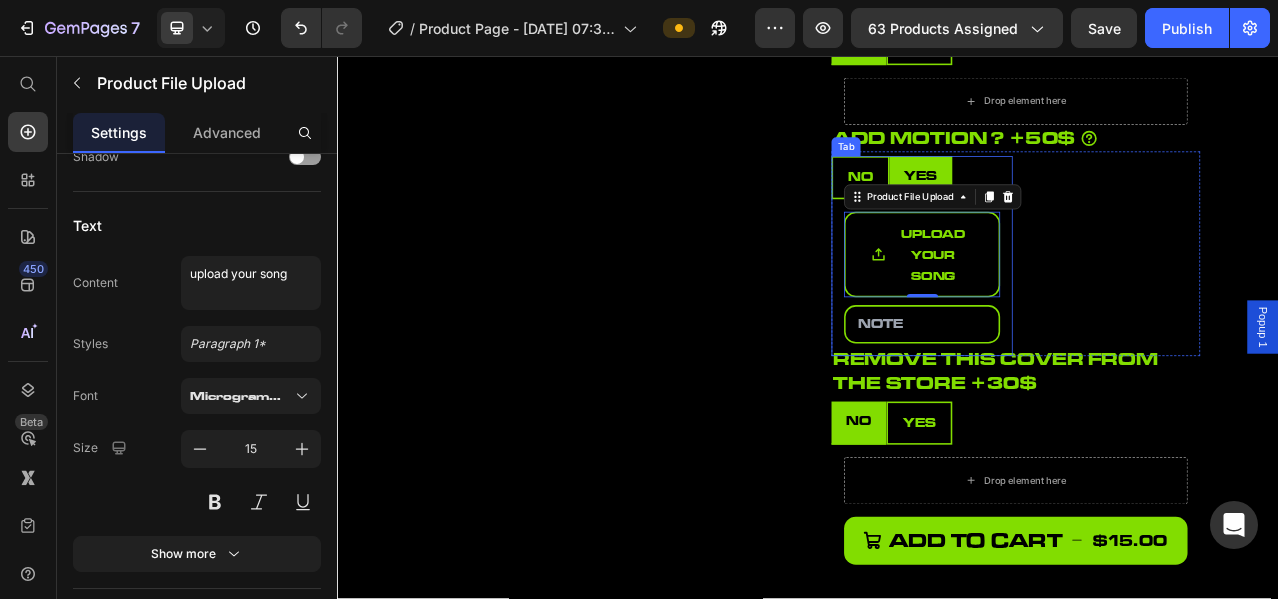 click on "NO YES" at bounding box center [1082, 211] 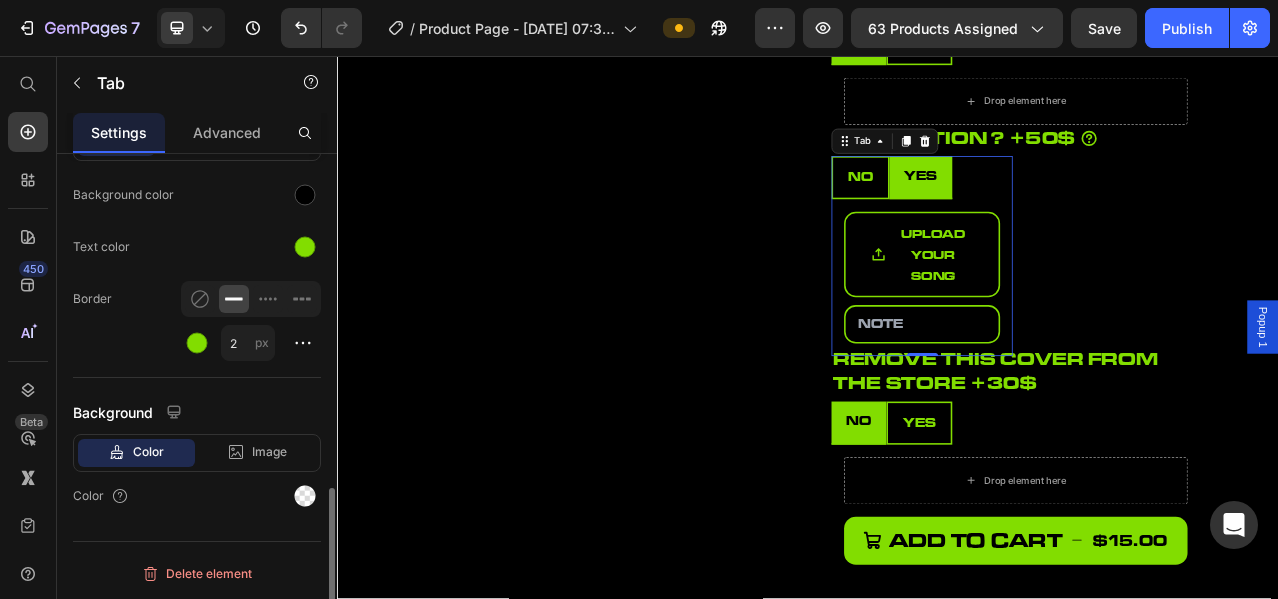 scroll, scrollTop: 0, scrollLeft: 0, axis: both 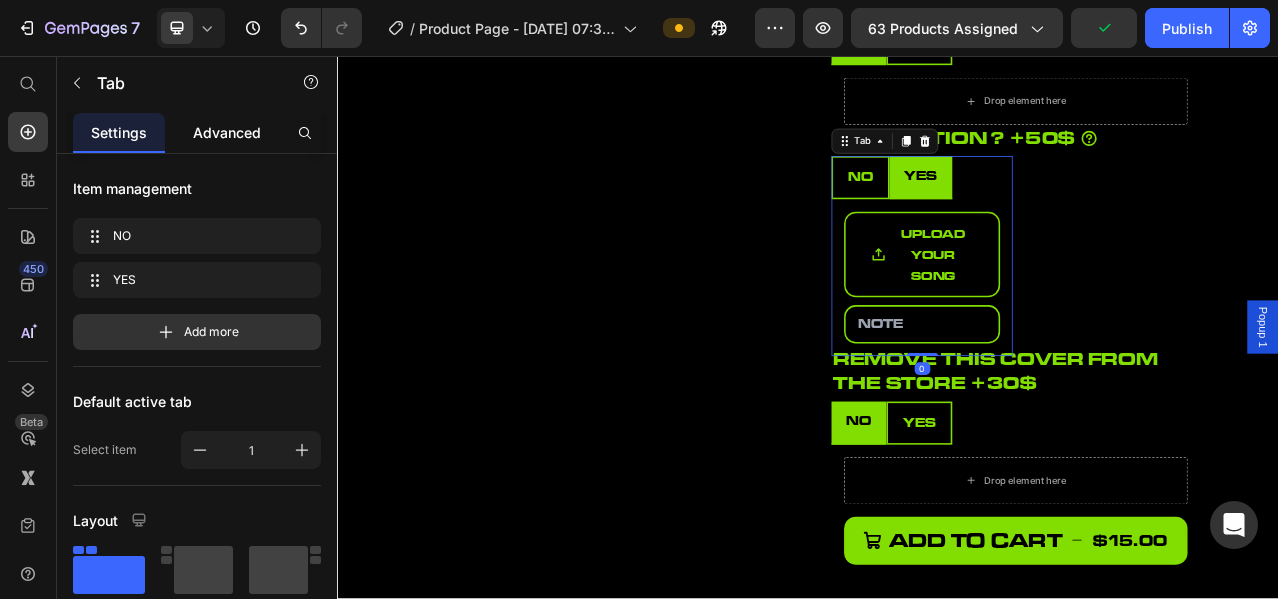 click on "Advanced" 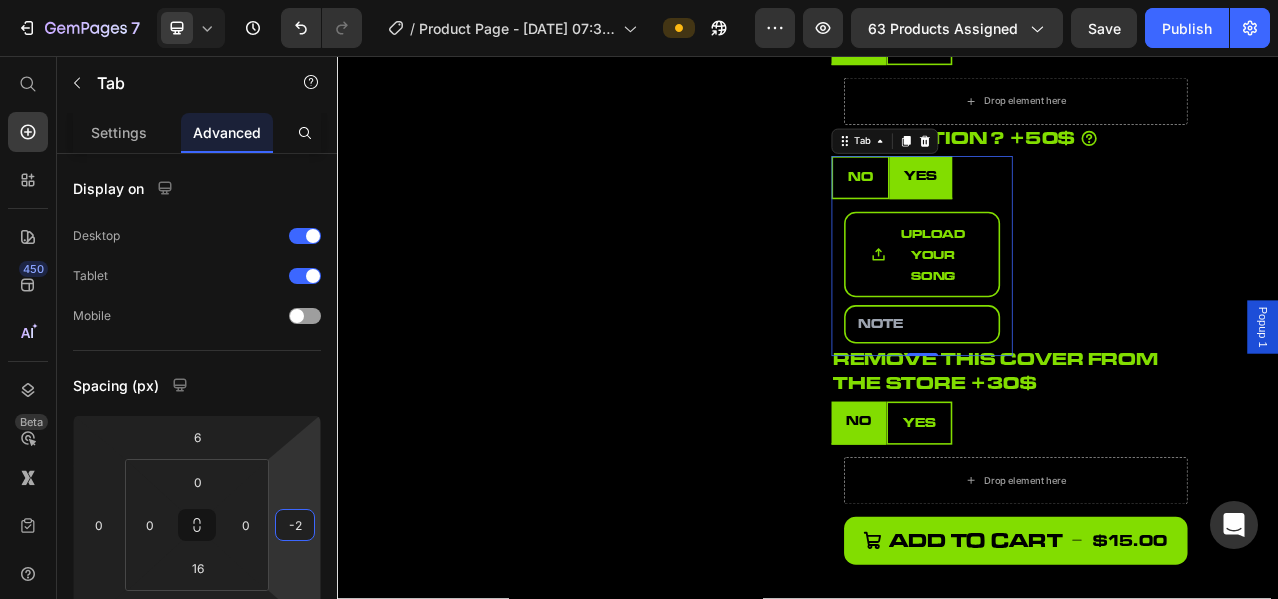 type on "0" 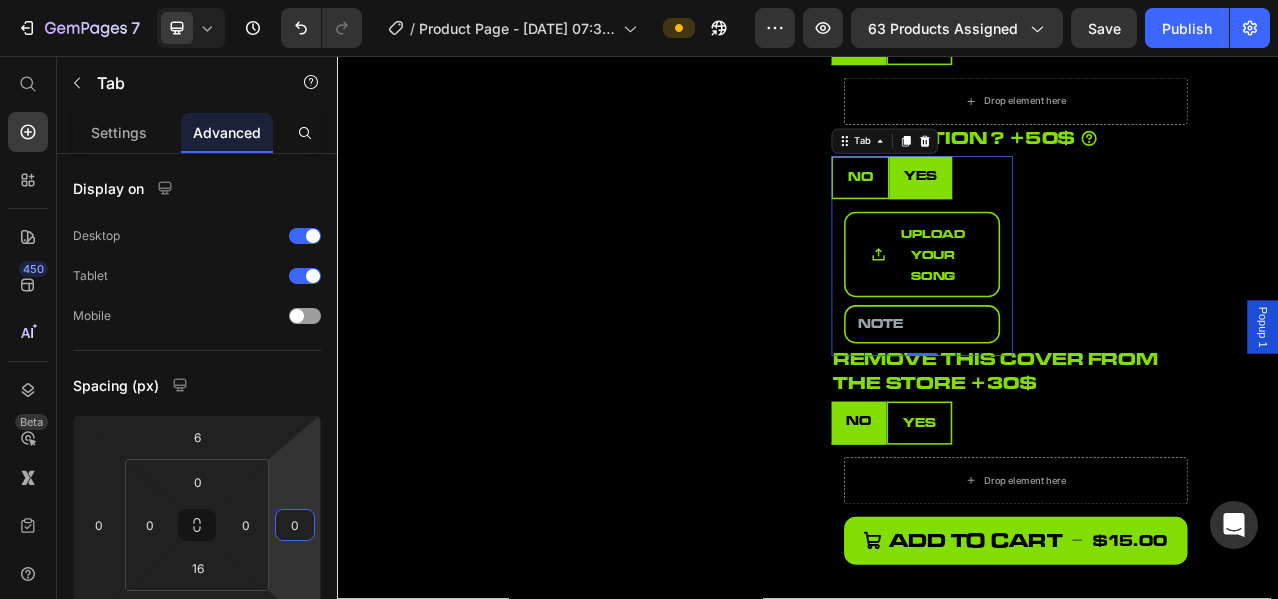 drag, startPoint x: 280, startPoint y: 467, endPoint x: 291, endPoint y: 467, distance: 11 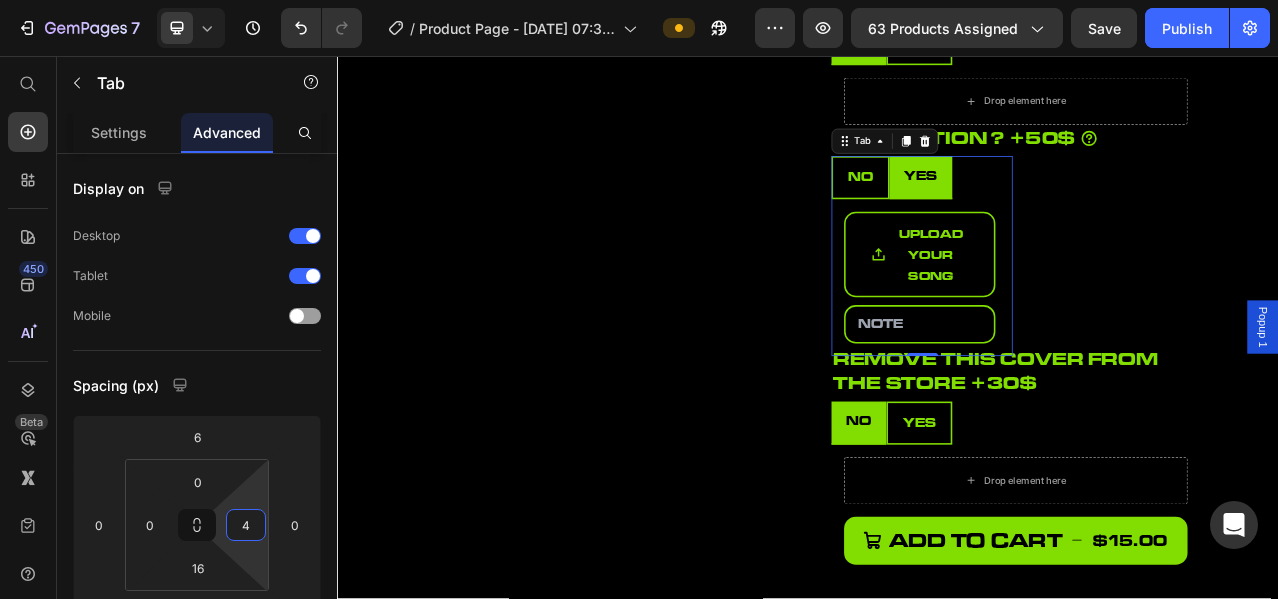 type on "0" 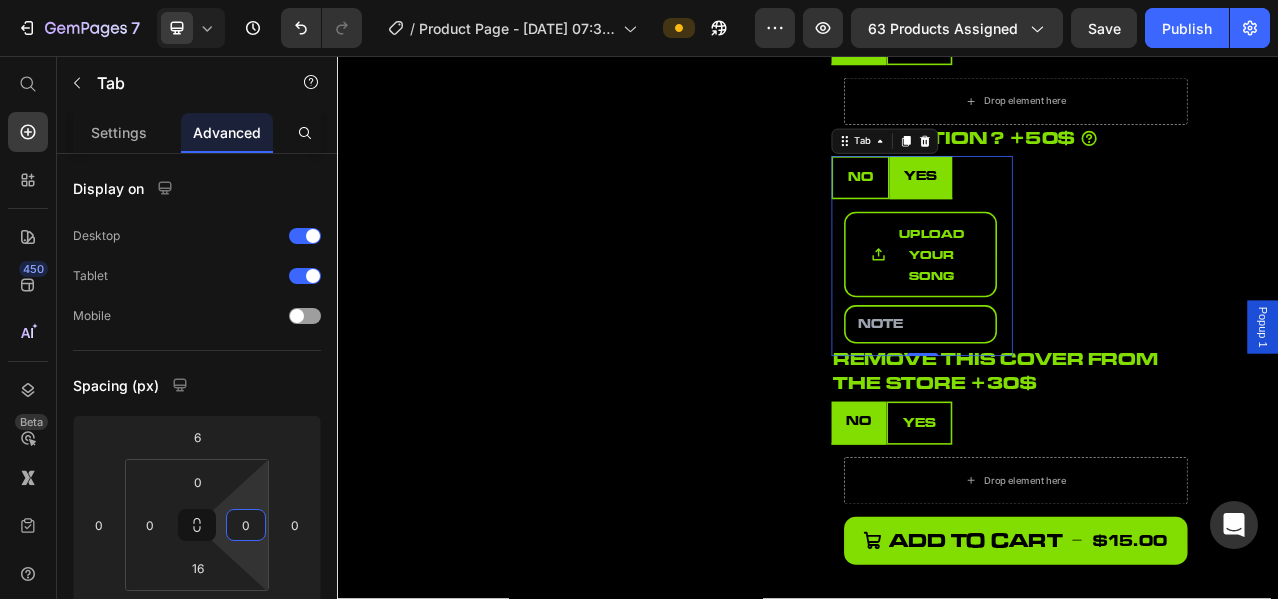 drag, startPoint x: 253, startPoint y: 491, endPoint x: 269, endPoint y: 507, distance: 22.627417 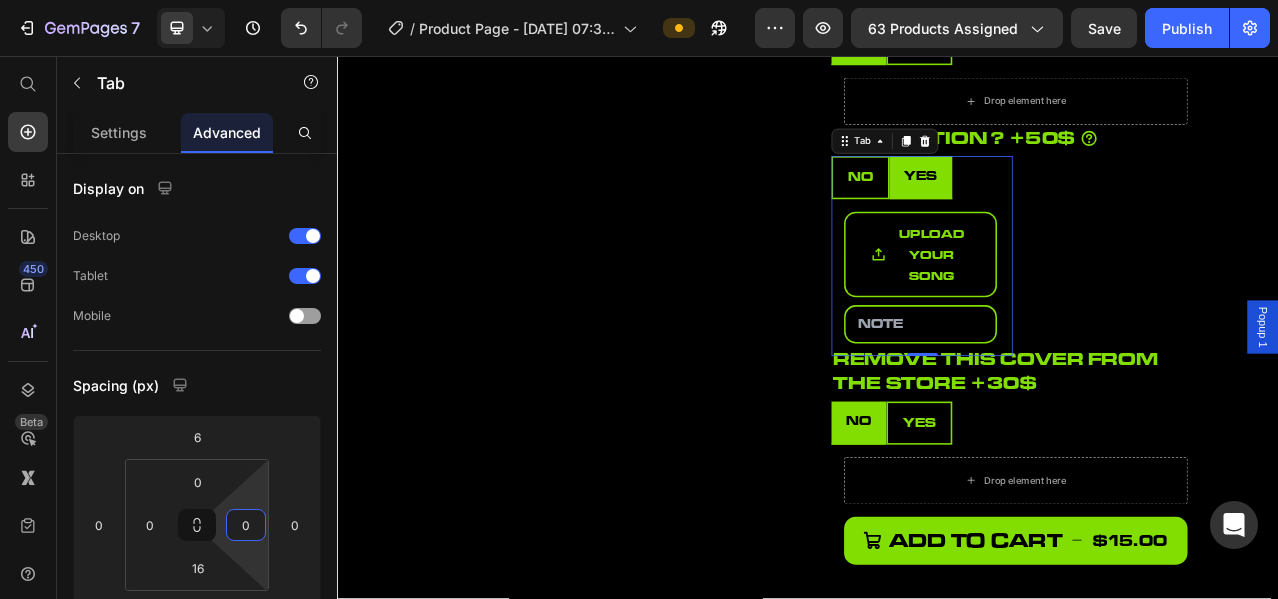 click on "7  Version history  /  Product Page - [DATE] 07:39:47 Preview 63 products assigned  Save   Publish  450 Beta Start with Sections Elements Hero Section Product Detail Brands Trusted Badges Guarantee Product Breakdown How to use Testimonials Compare Bundle FAQs Social Proof Brand Story Product List Collection Blog List Contact Sticky Add to Cart Custom Footer Browse Library 450 Layout
Row
Row
Row
Row Text
Heading
Text Block Button
Button
Button
Sticky Back to top Media
Image" at bounding box center [639, 0] 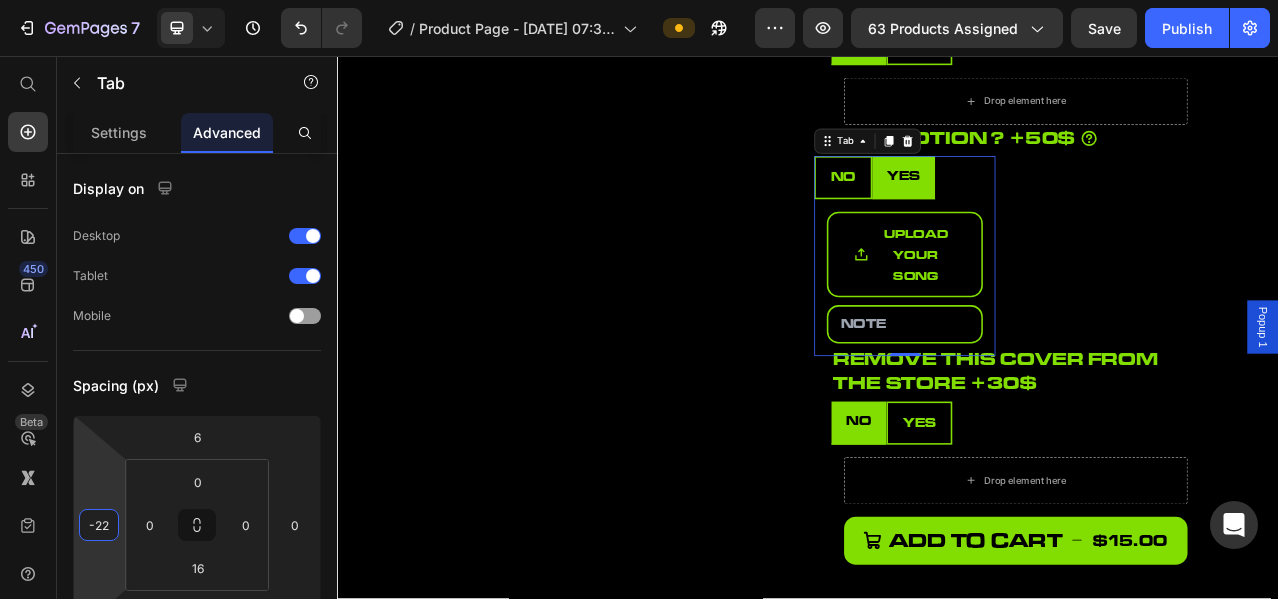 drag, startPoint x: 101, startPoint y: 485, endPoint x: 104, endPoint y: 496, distance: 11.401754 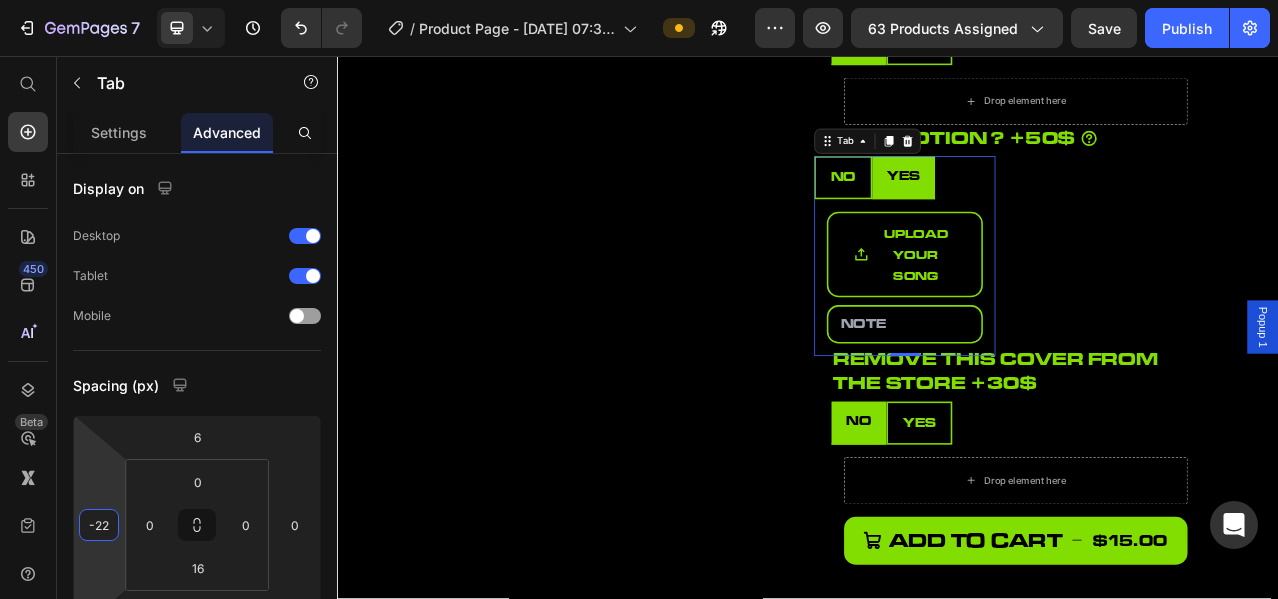 click on "7  Version history  /  Product Page - [DATE] 07:39:47 Preview 63 products assigned  Save   Publish  450 Beta Start with Sections Elements Hero Section Product Detail Brands Trusted Badges Guarantee Product Breakdown How to use Testimonials Compare Bundle FAQs Social Proof Brand Story Product List Collection Blog List Contact Sticky Add to Cart Custom Footer Browse Library 450 Layout
Row
Row
Row
Row Text
Heading
Text Block Button
Button
Button
Sticky Back to top Media
Image" at bounding box center [639, 0] 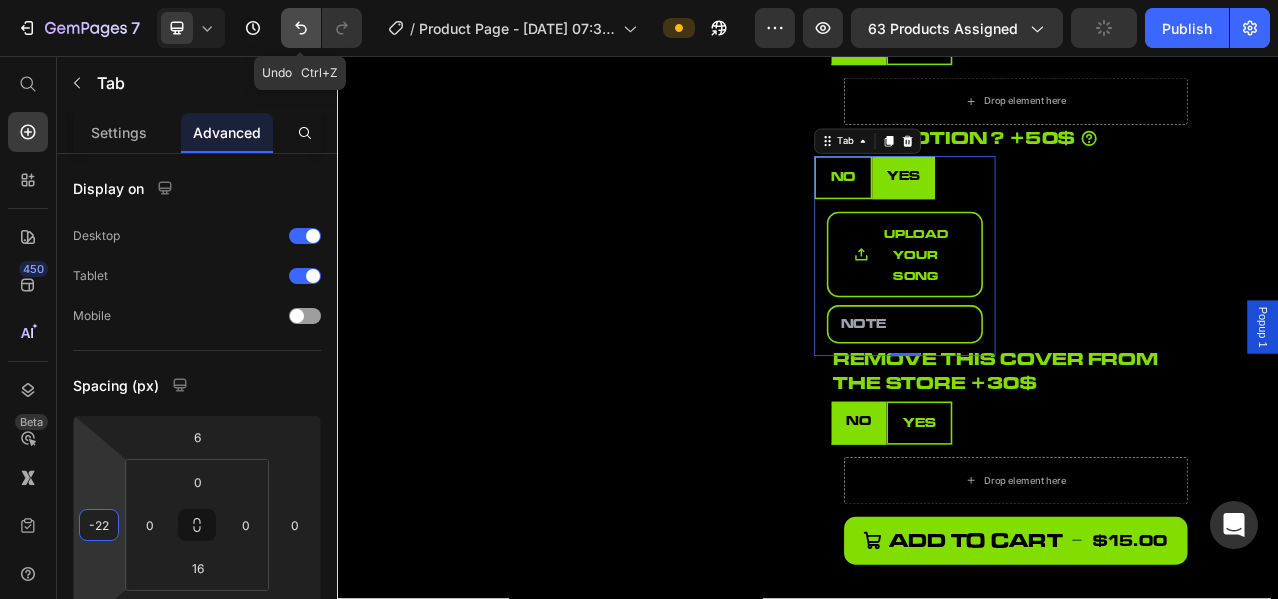 click 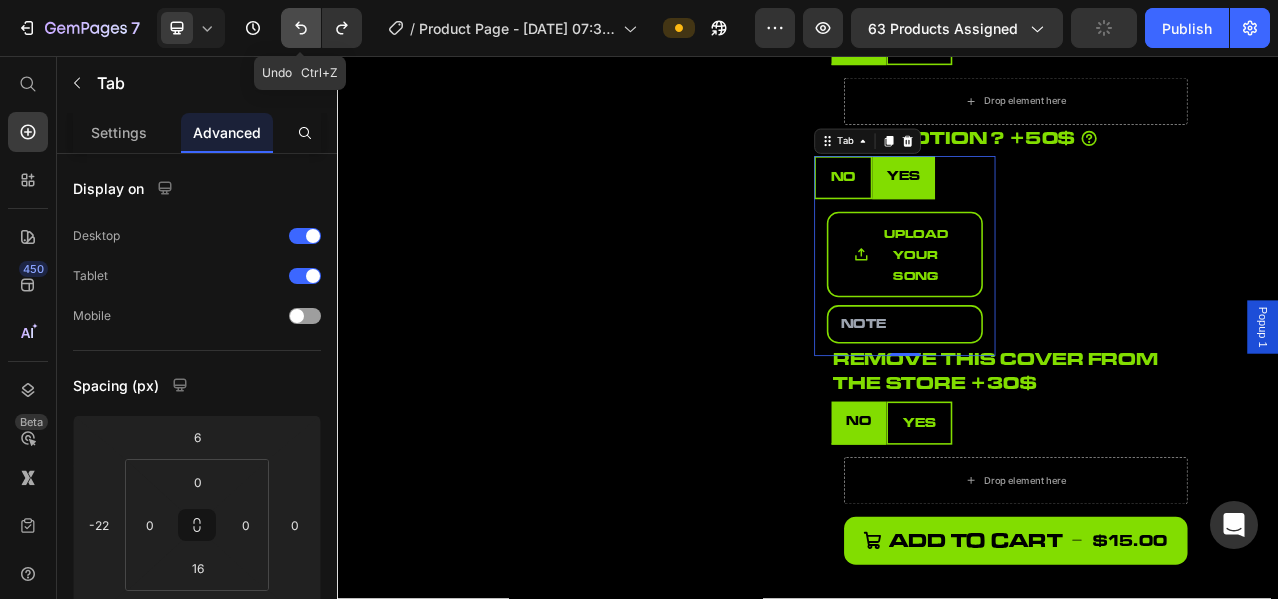 click 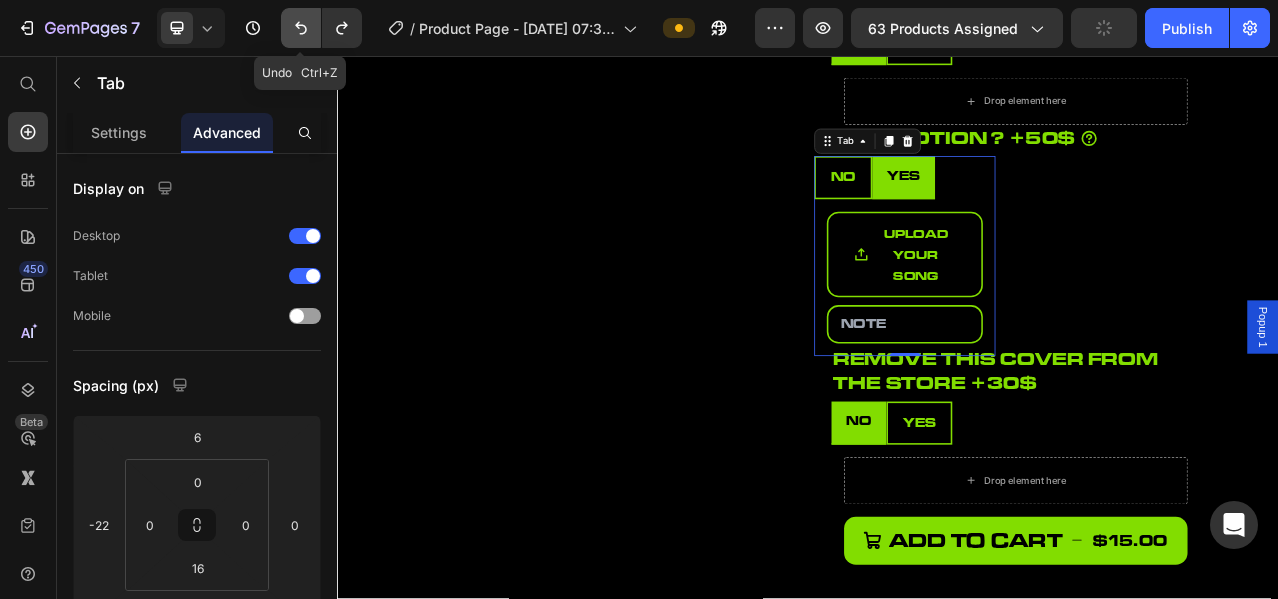 type on "0" 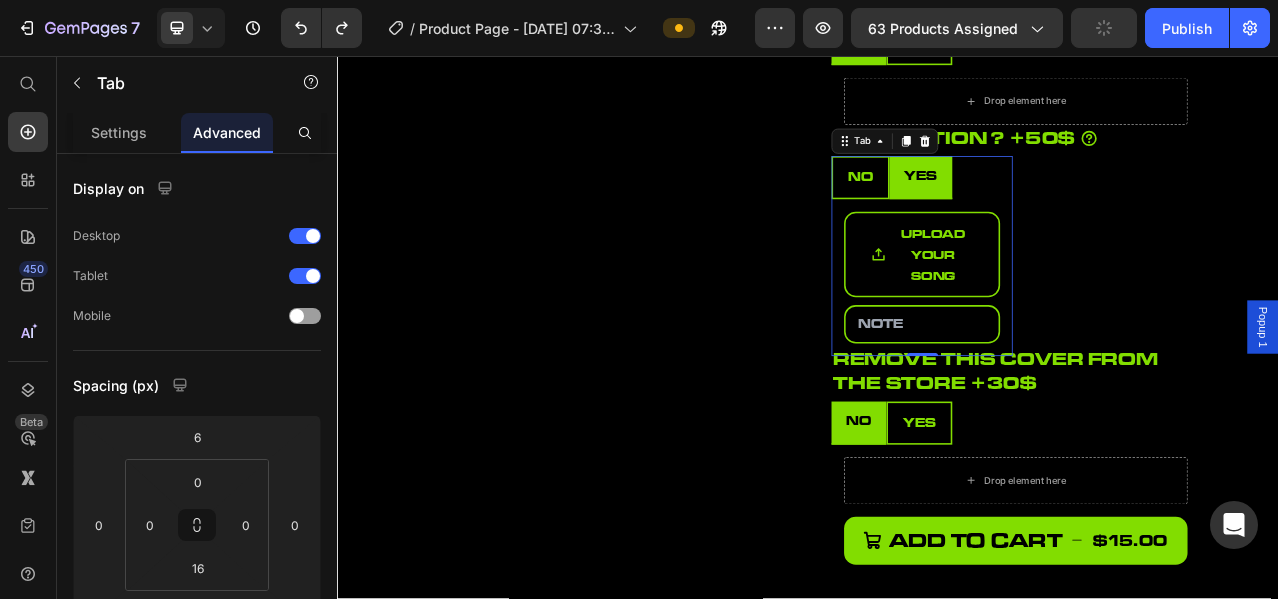 click on "NO YES" at bounding box center (1082, 211) 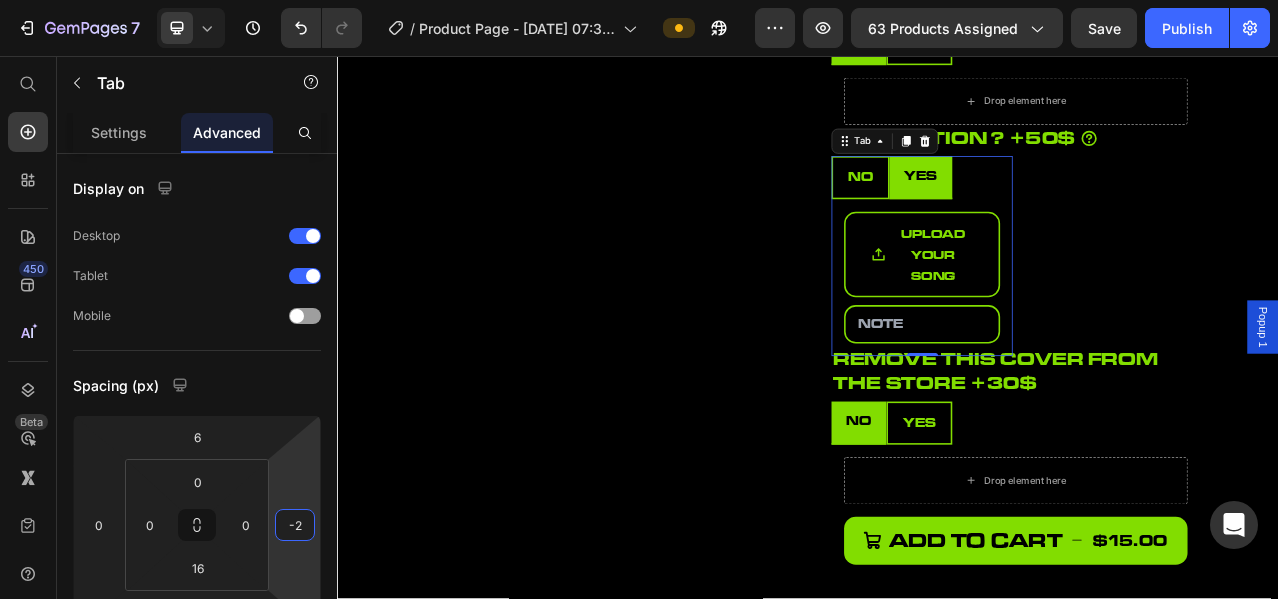 type on "0" 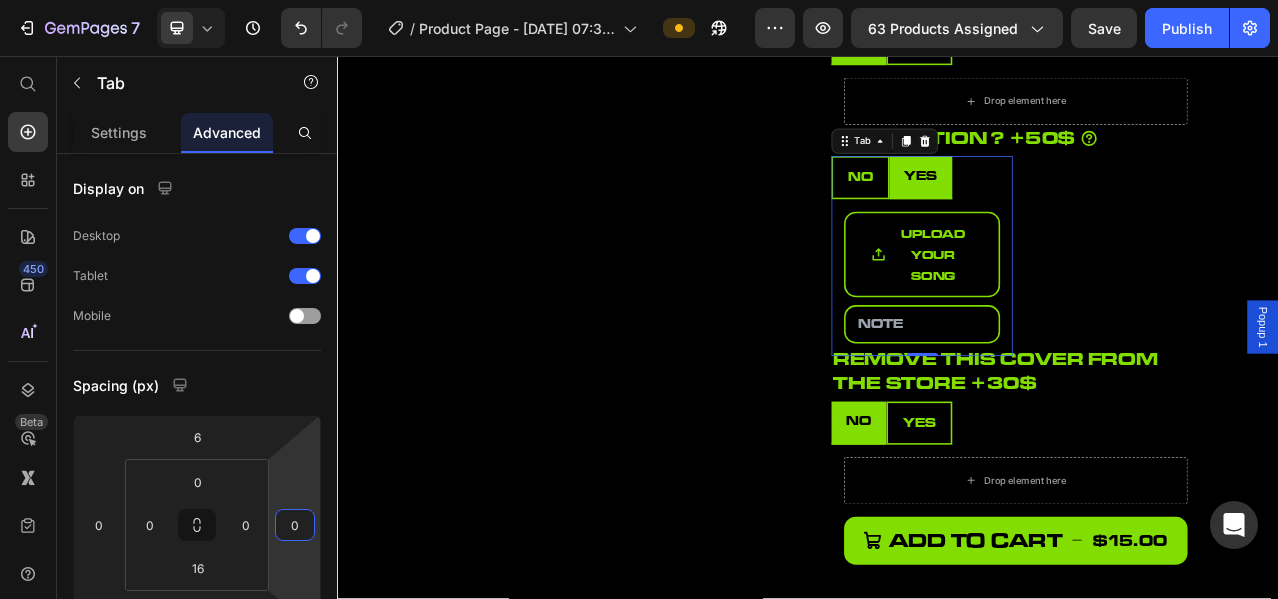 drag, startPoint x: 295, startPoint y: 453, endPoint x: 312, endPoint y: 498, distance: 48.104053 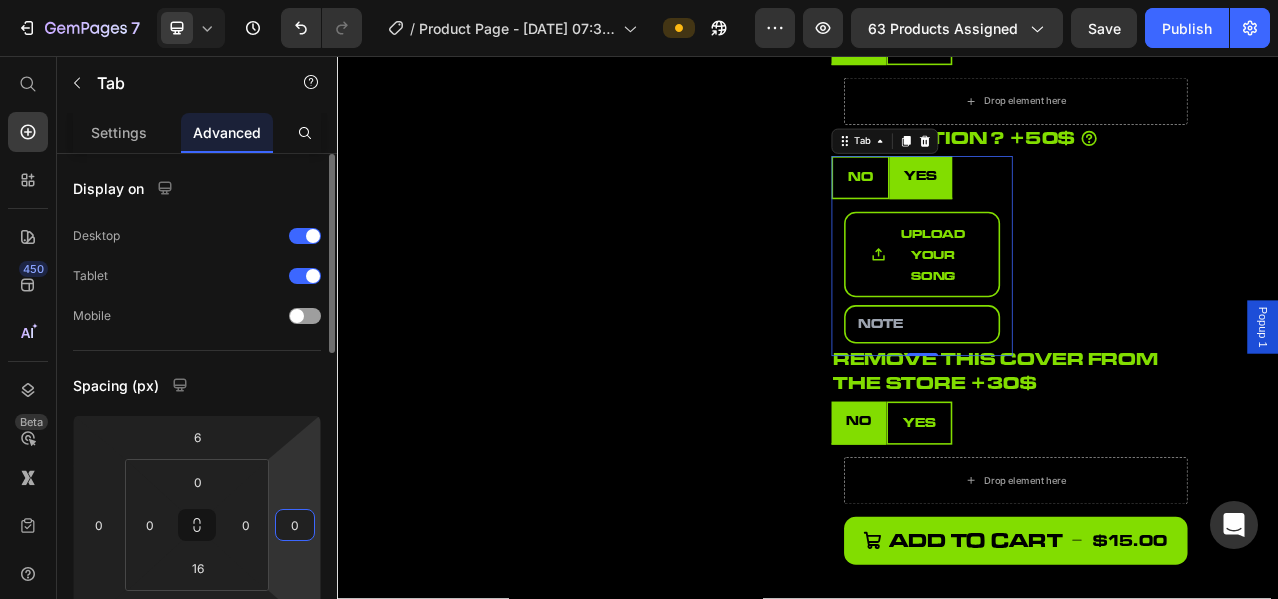 click on "Display on Desktop Tablet Mobile Spacing (px) 6 0 0 0 0 0 16 0 Shape Border Corner Shadow Position Opacity 100 % Animation Interaction Upgrade to Optimize plan  to unlock Interaction & other premium features. CSS class" at bounding box center (197, 739) 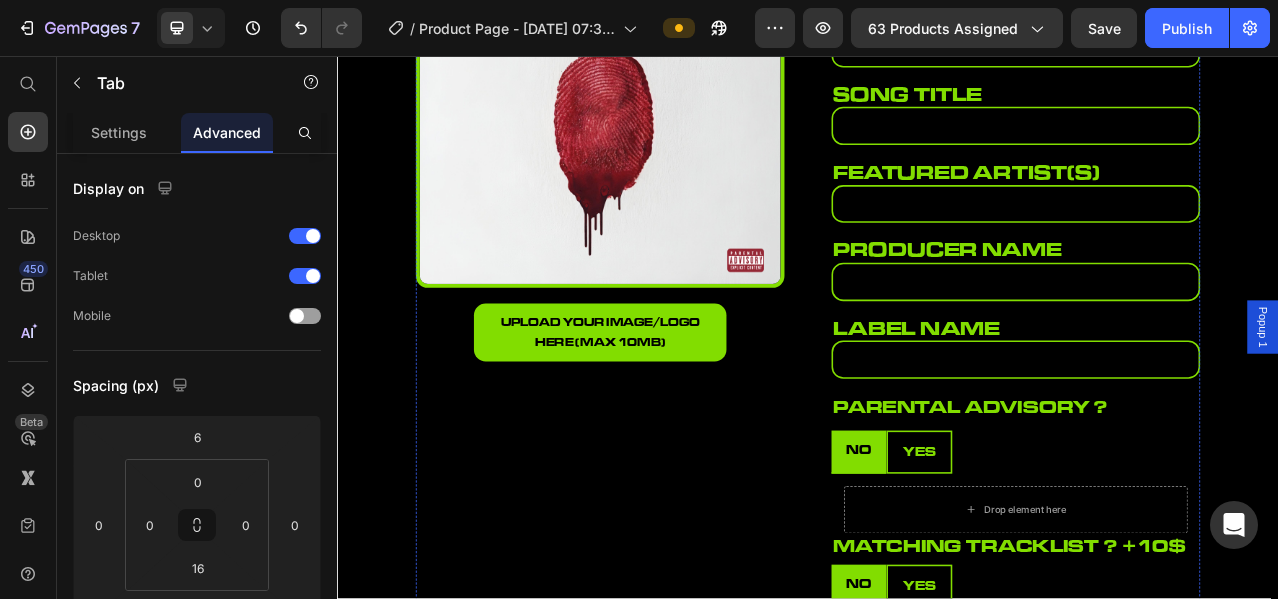 scroll, scrollTop: 333, scrollLeft: 0, axis: vertical 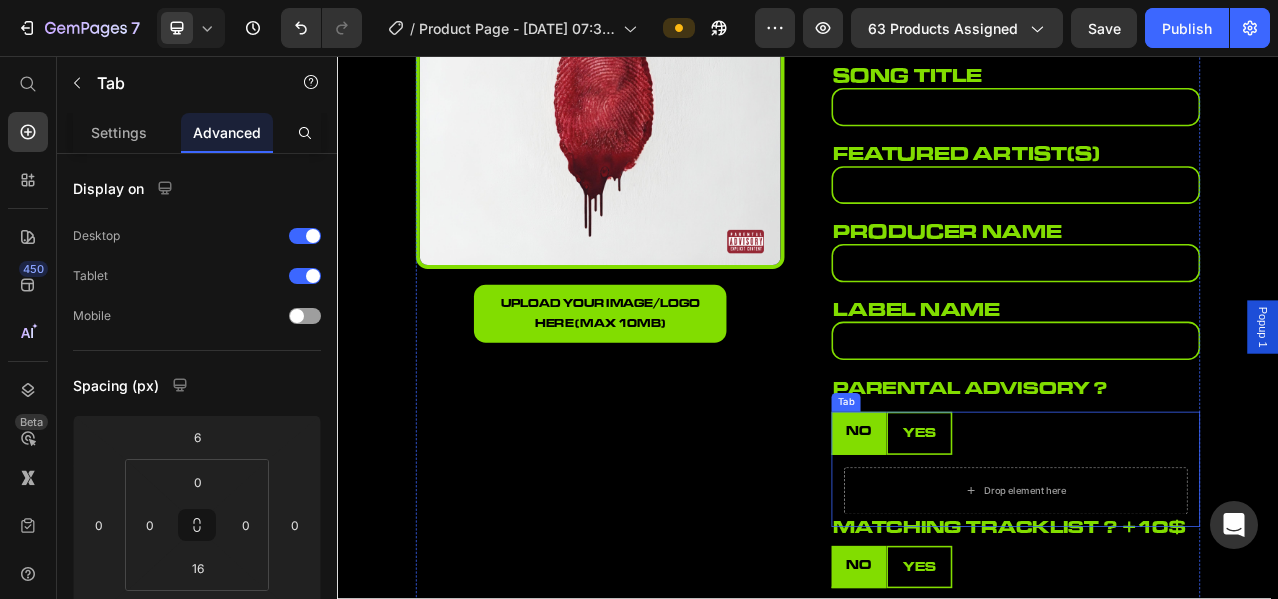 click on "NO YES" at bounding box center (1202, 537) 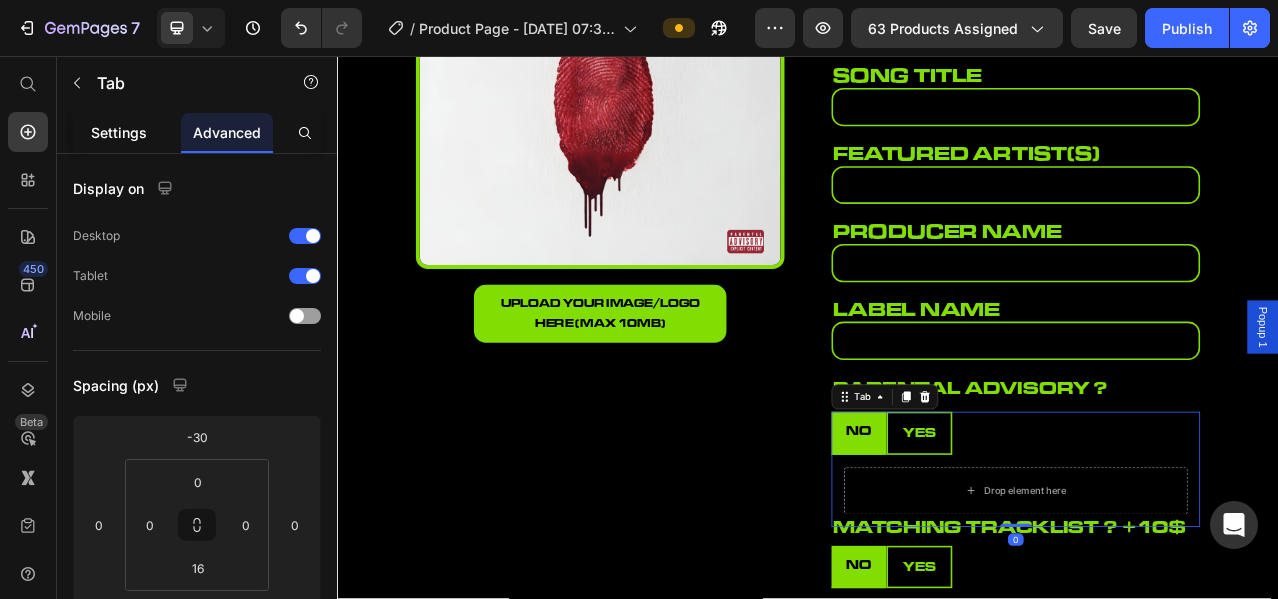click on "Settings" 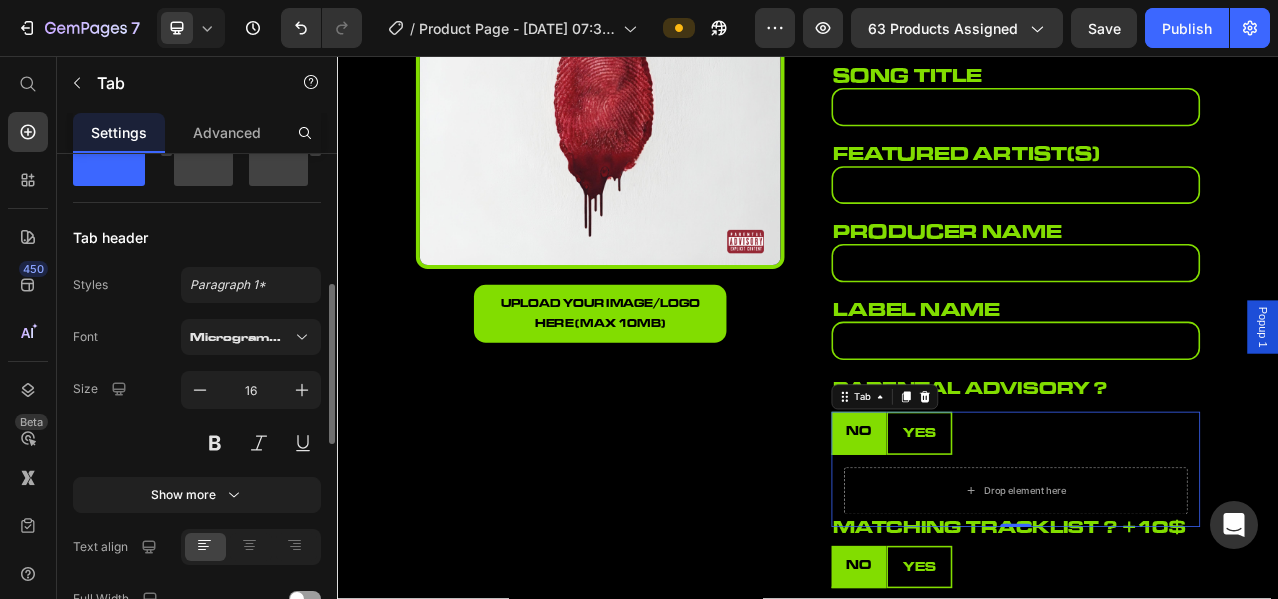scroll, scrollTop: 0, scrollLeft: 0, axis: both 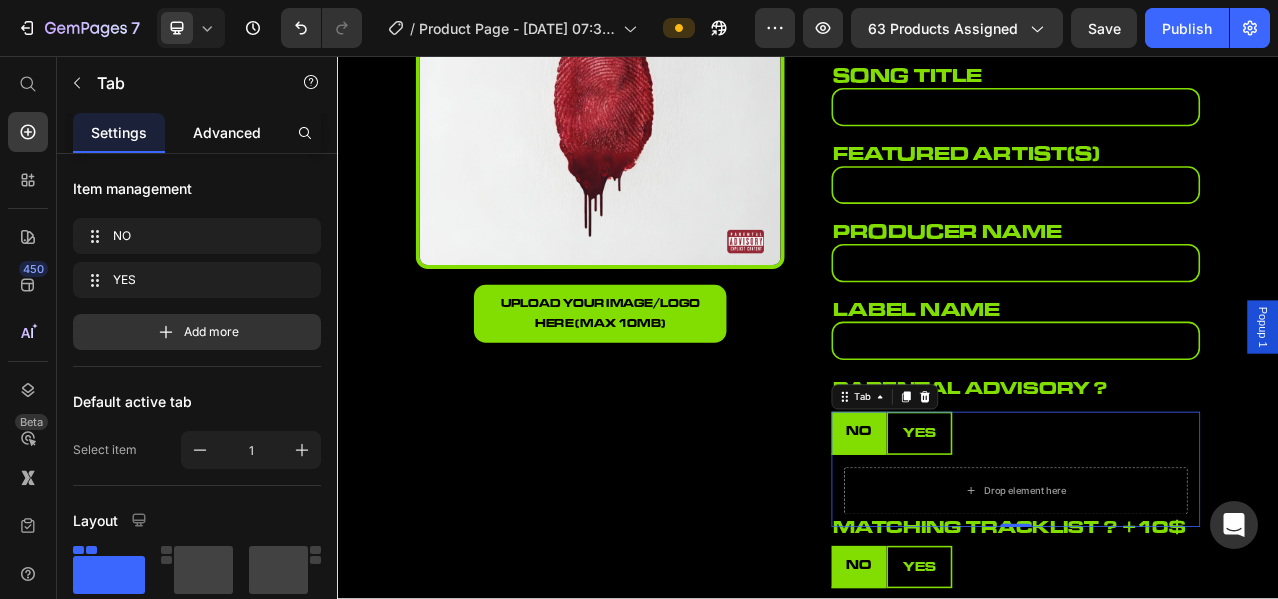 click on "Advanced" at bounding box center (227, 132) 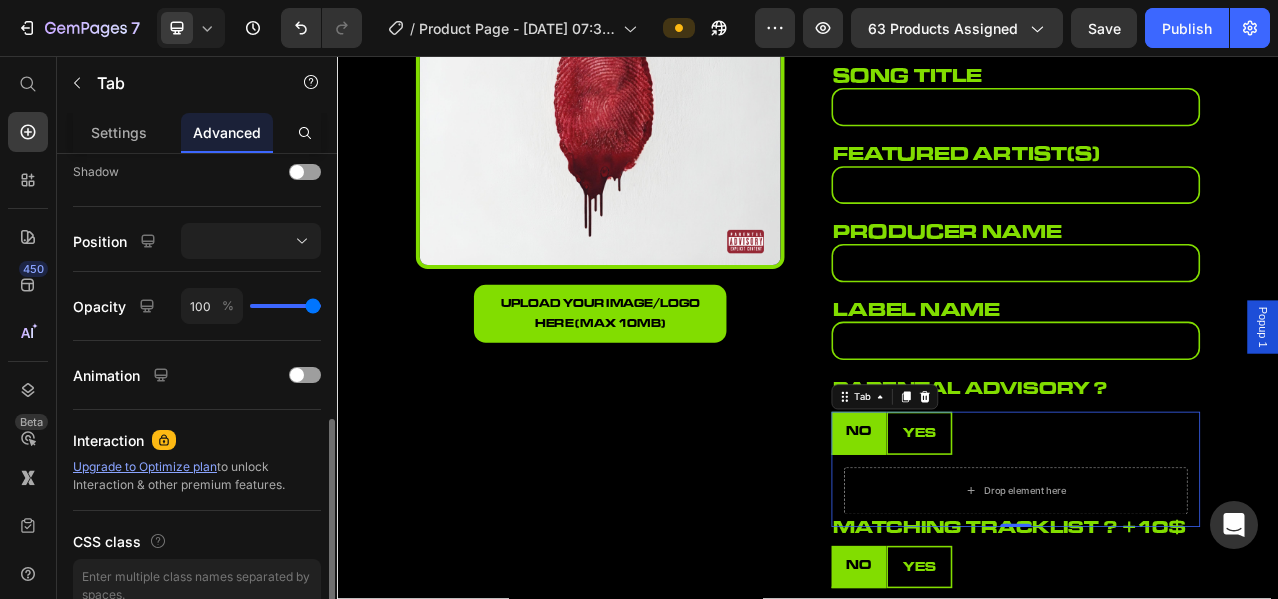 scroll, scrollTop: 0, scrollLeft: 0, axis: both 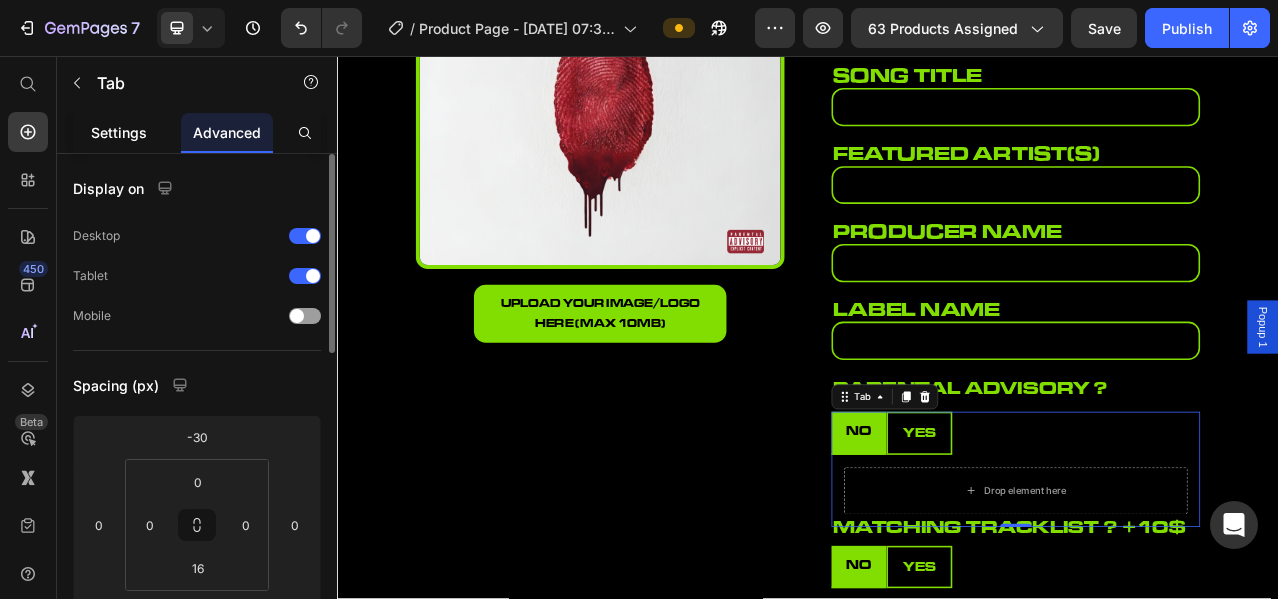 click on "Settings" at bounding box center [119, 132] 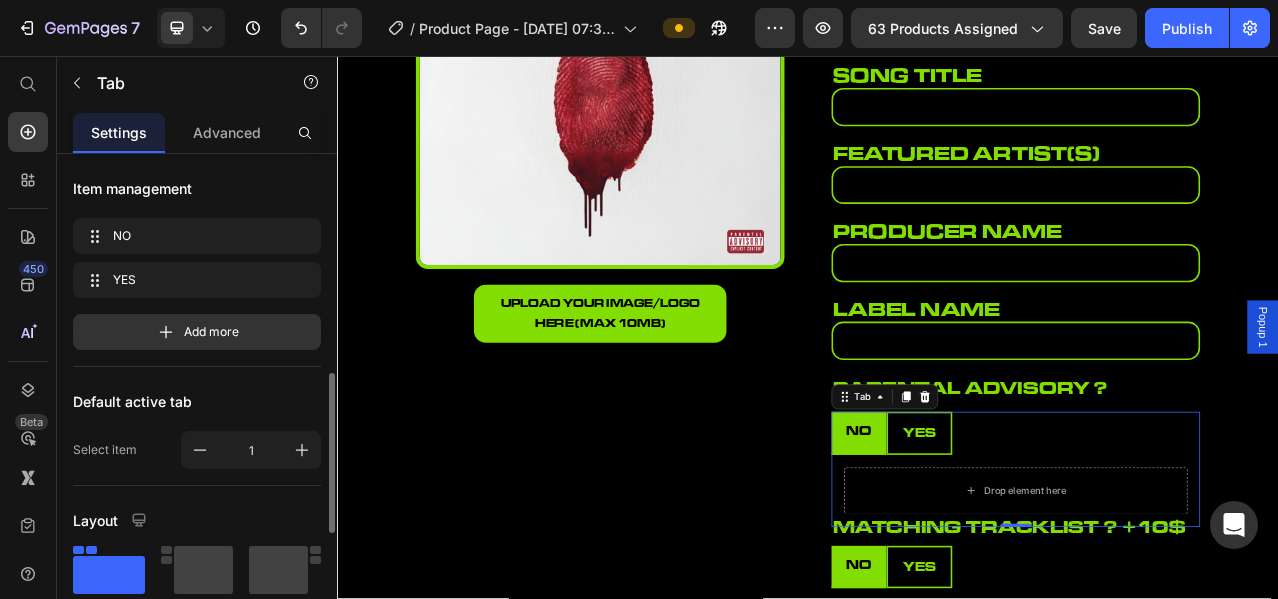 scroll, scrollTop: 0, scrollLeft: 0, axis: both 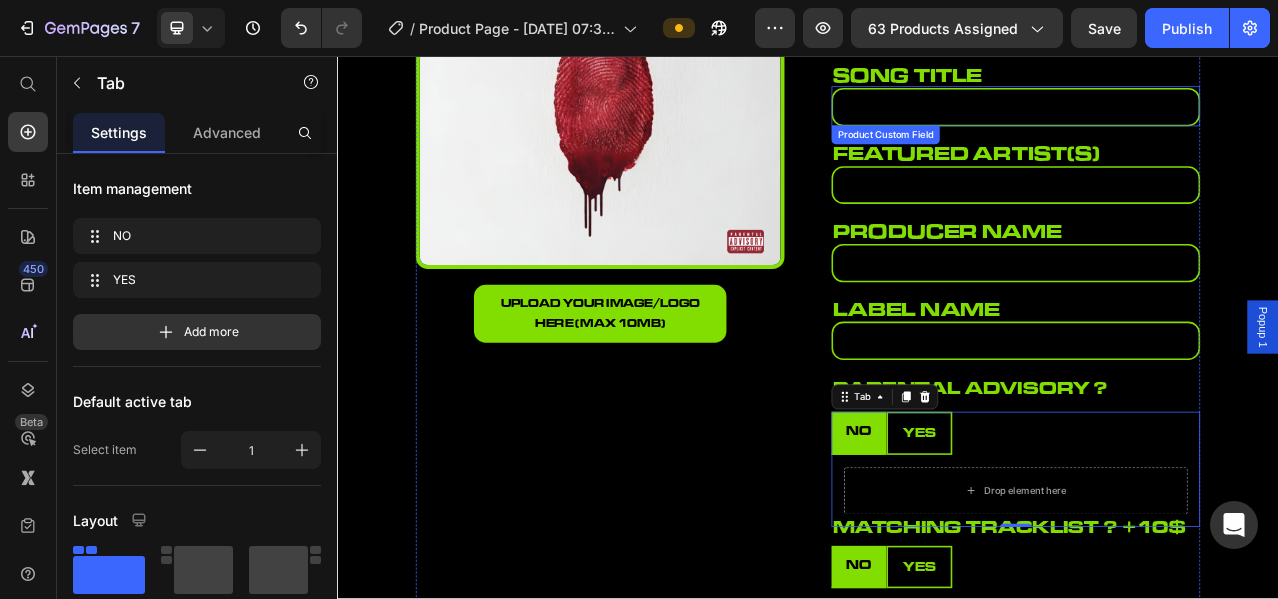 click at bounding box center [1202, 121] 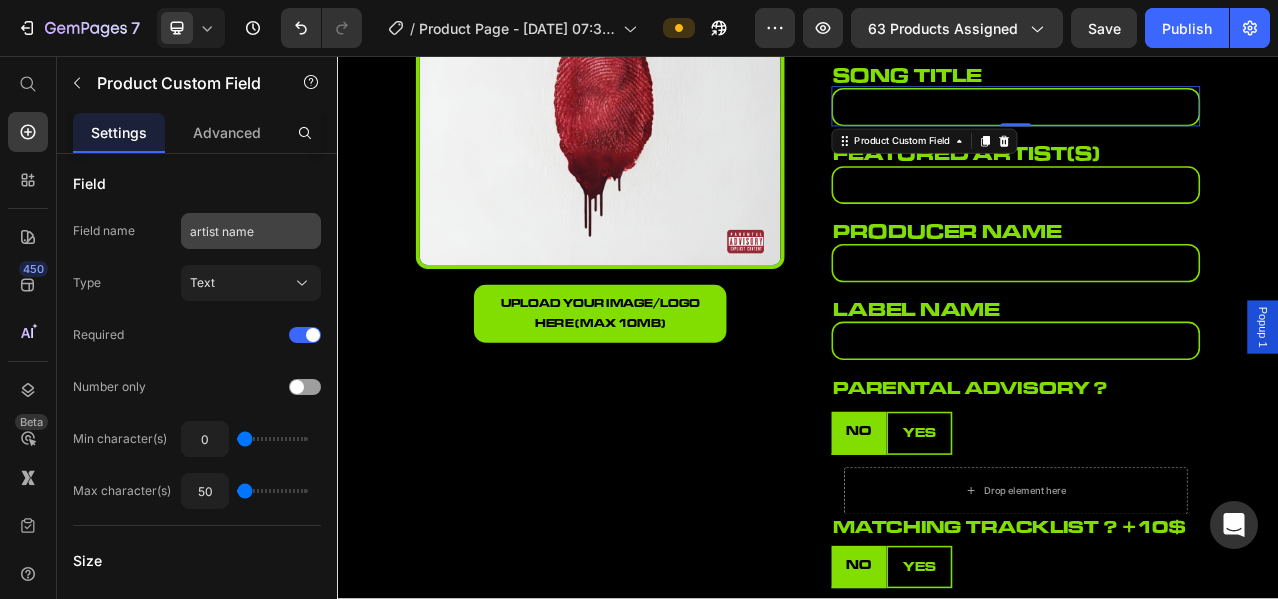 scroll, scrollTop: 0, scrollLeft: 0, axis: both 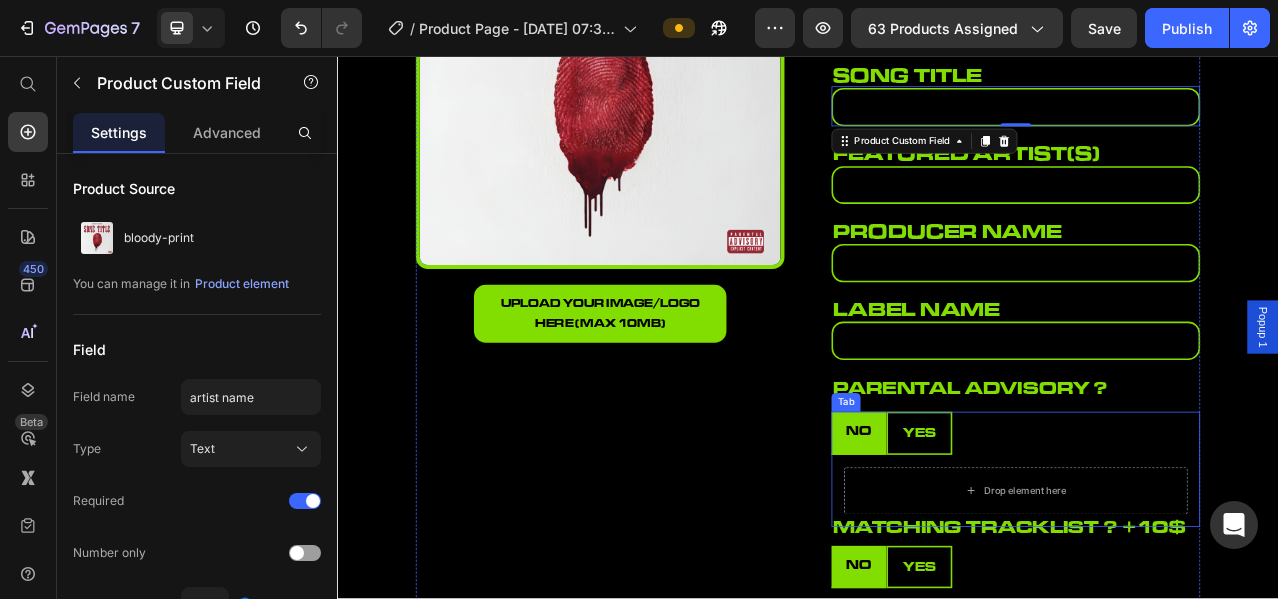 click on "YES" at bounding box center (1079, 537) 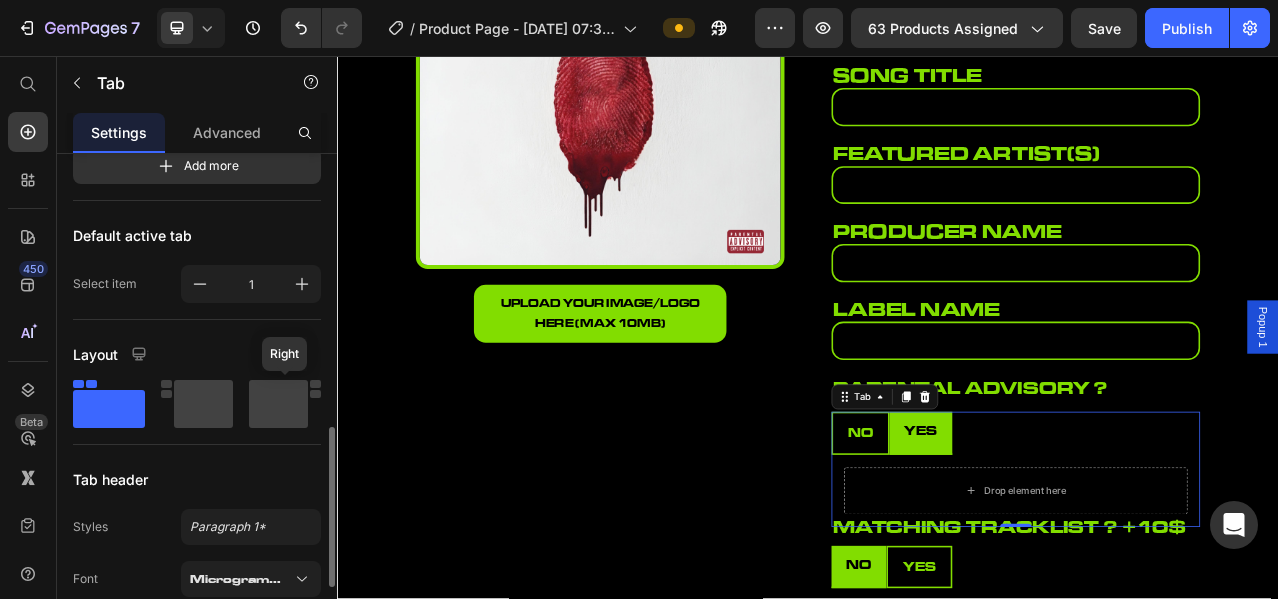 scroll, scrollTop: 333, scrollLeft: 0, axis: vertical 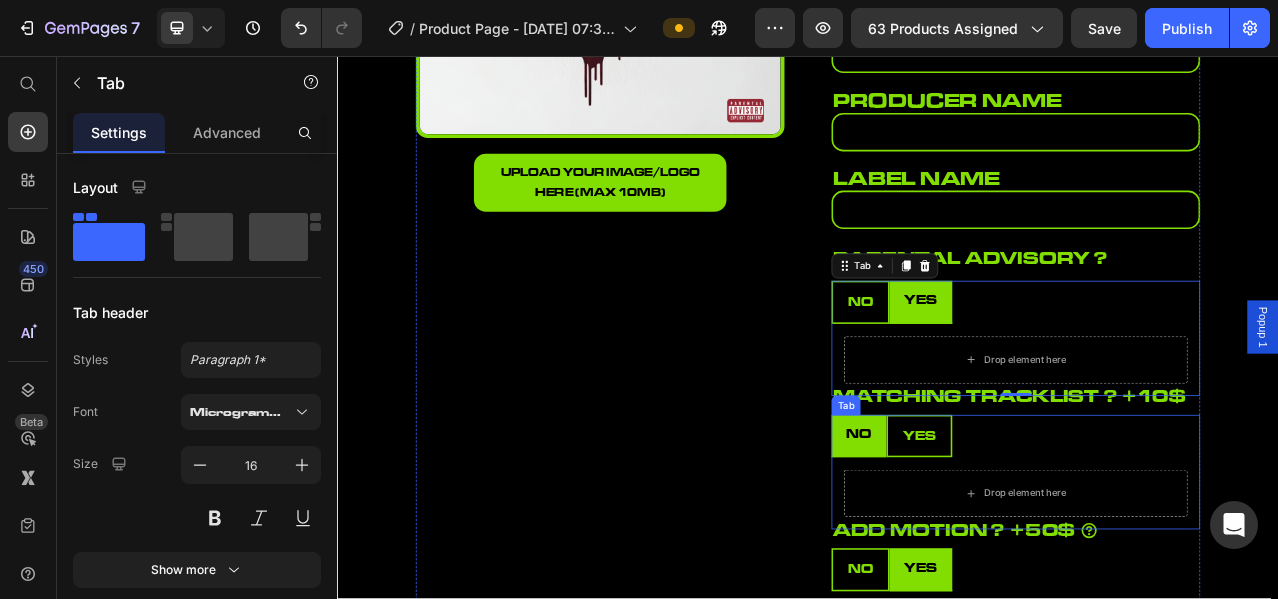 click on "YES" at bounding box center [1079, 541] 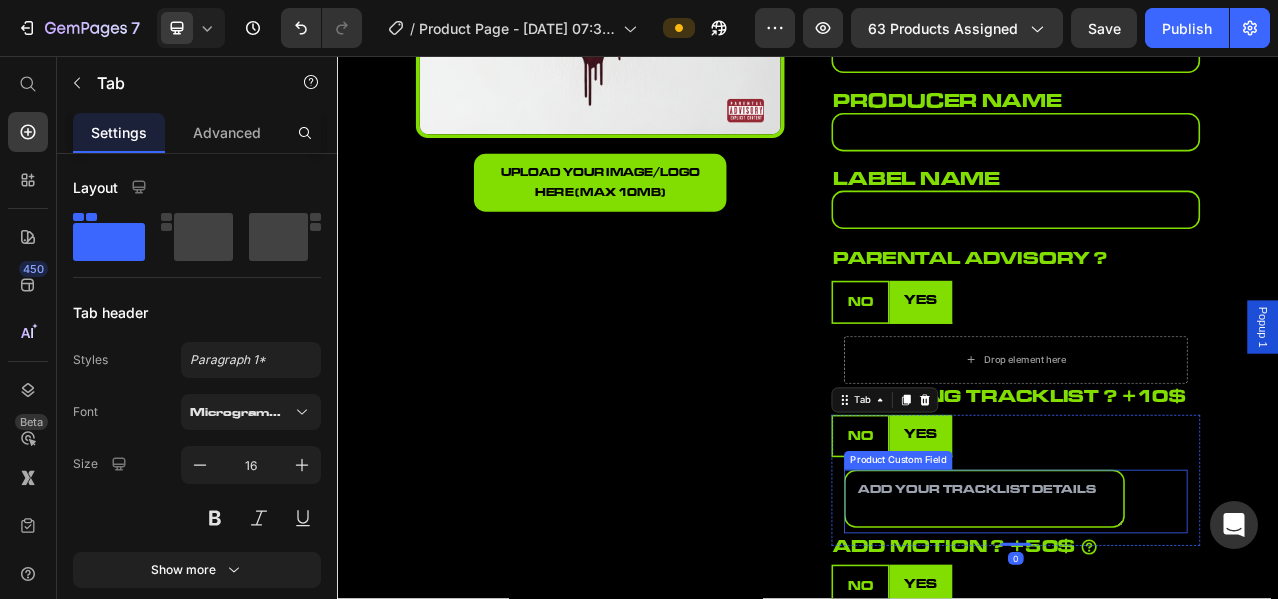 click at bounding box center (1162, 621) 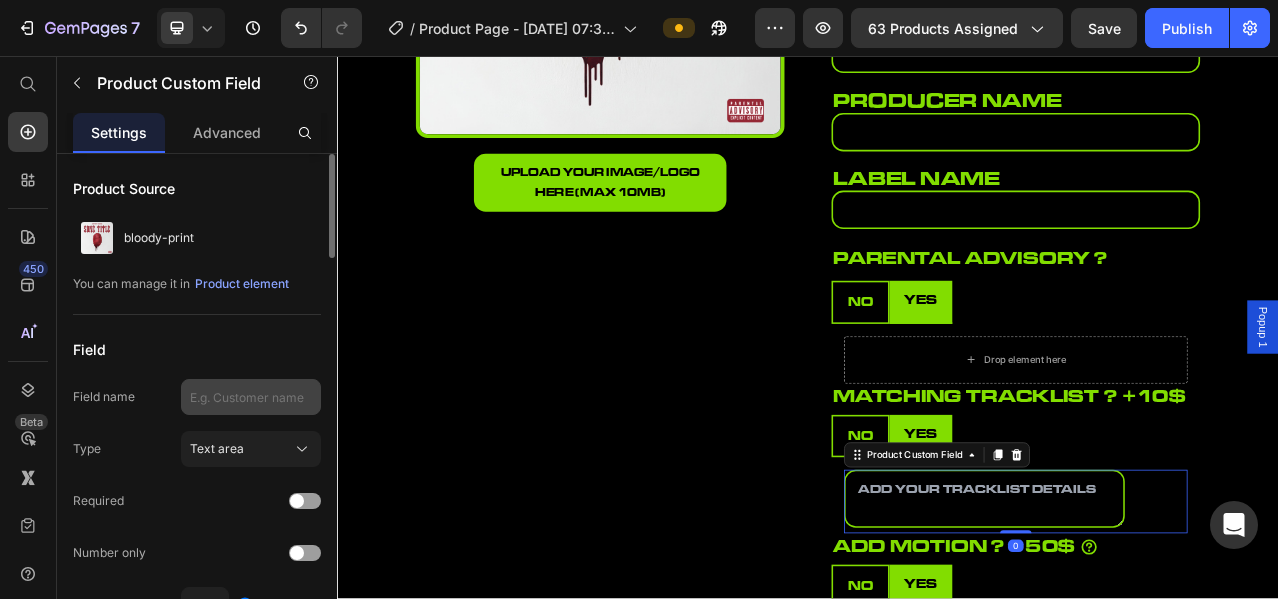scroll, scrollTop: 166, scrollLeft: 0, axis: vertical 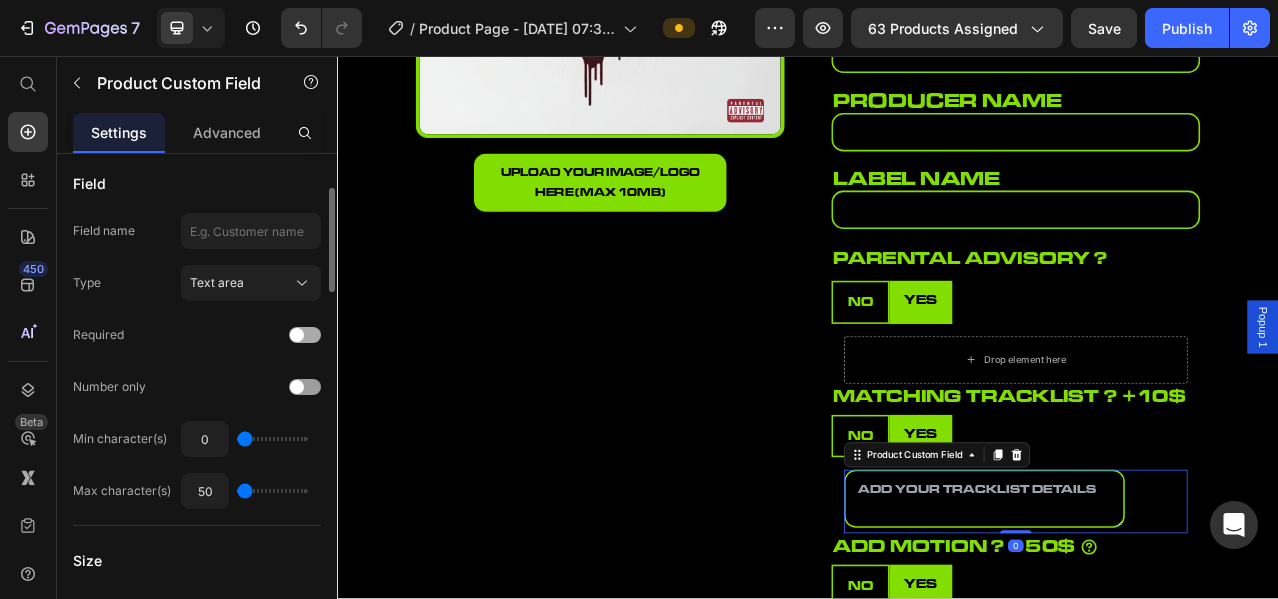 click at bounding box center (305, 335) 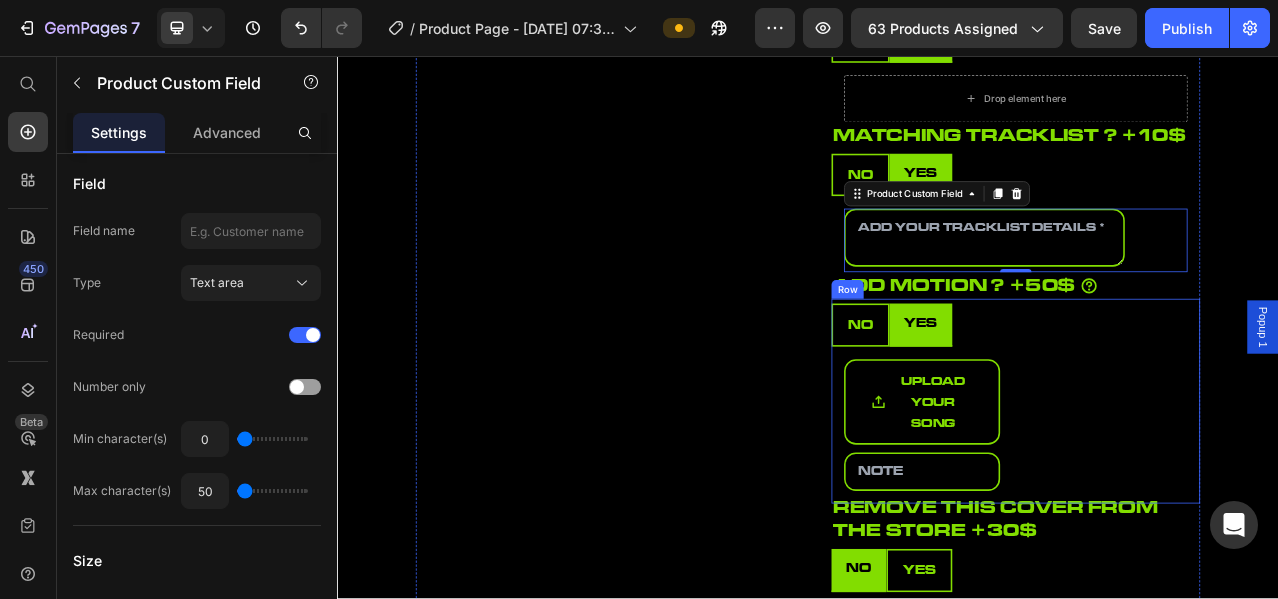 scroll, scrollTop: 1000, scrollLeft: 0, axis: vertical 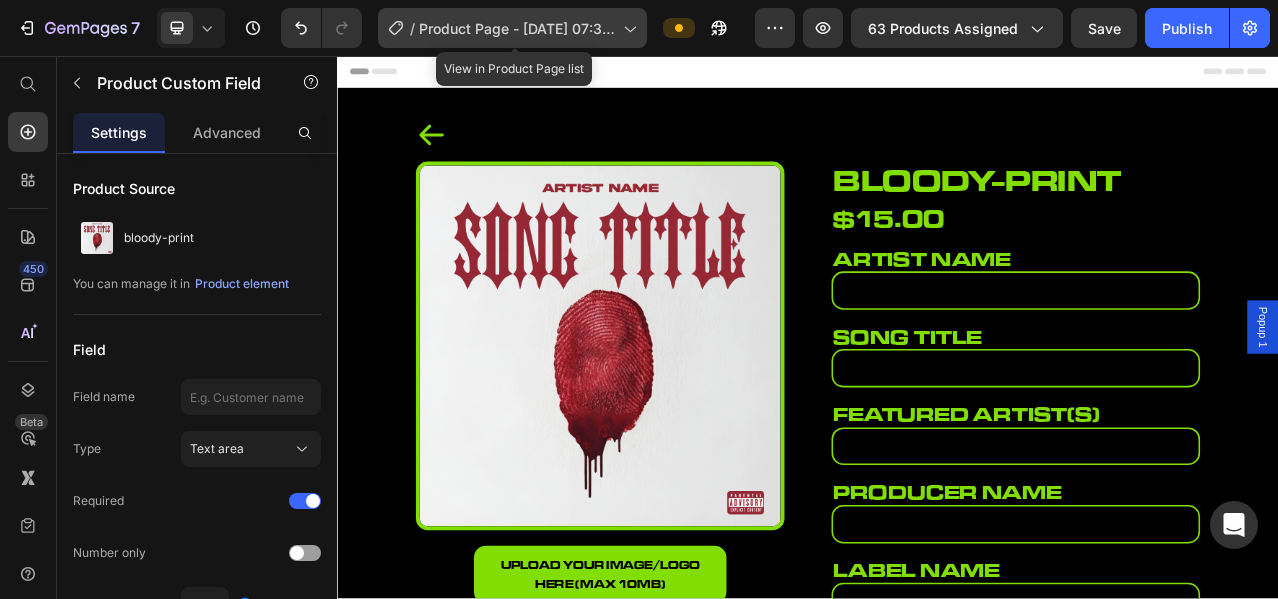 click on "Product Page - [DATE] 07:39:47" at bounding box center [517, 28] 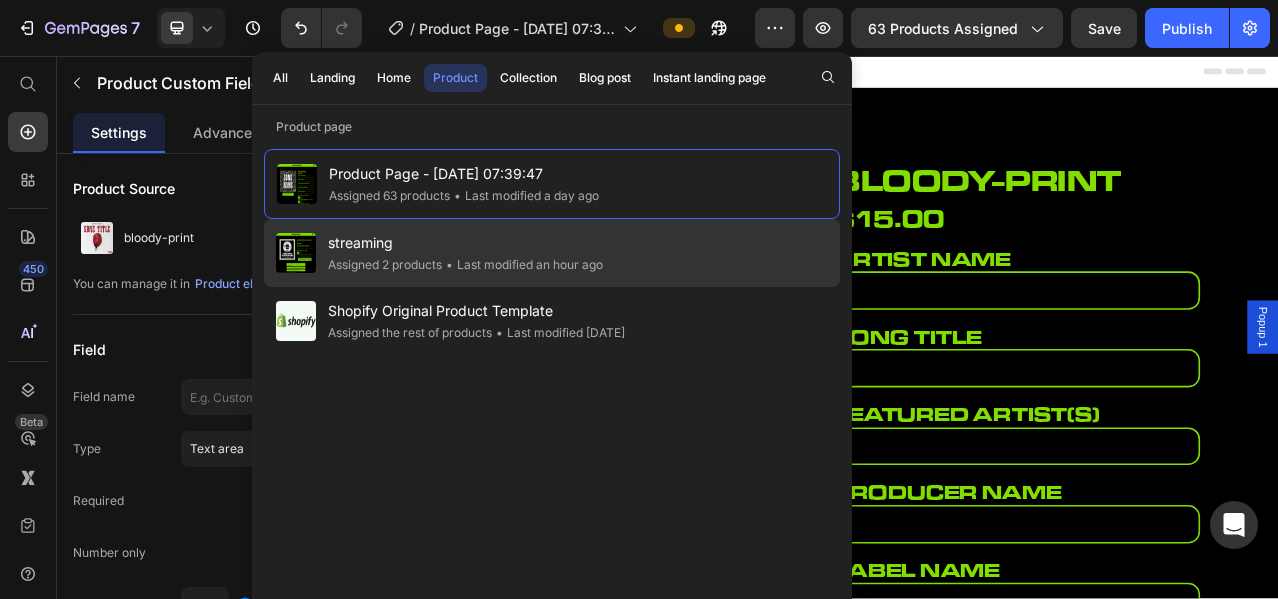 click on "• Last modified an hour ago" 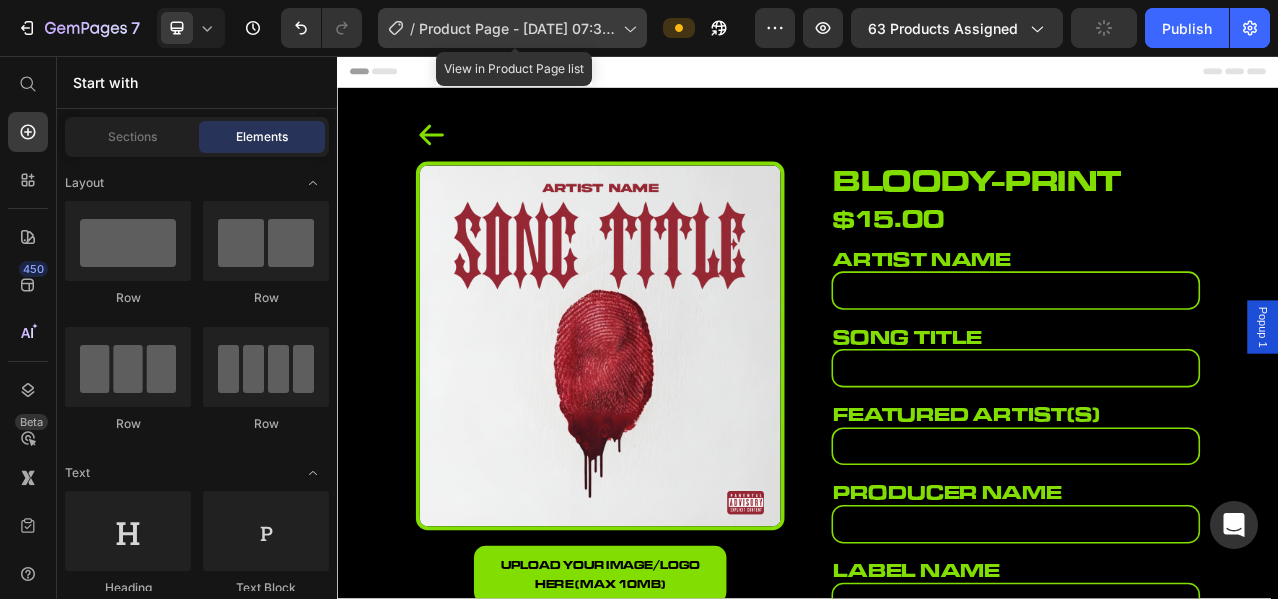 click on "Product Page - [DATE] 07:39:47" at bounding box center (517, 28) 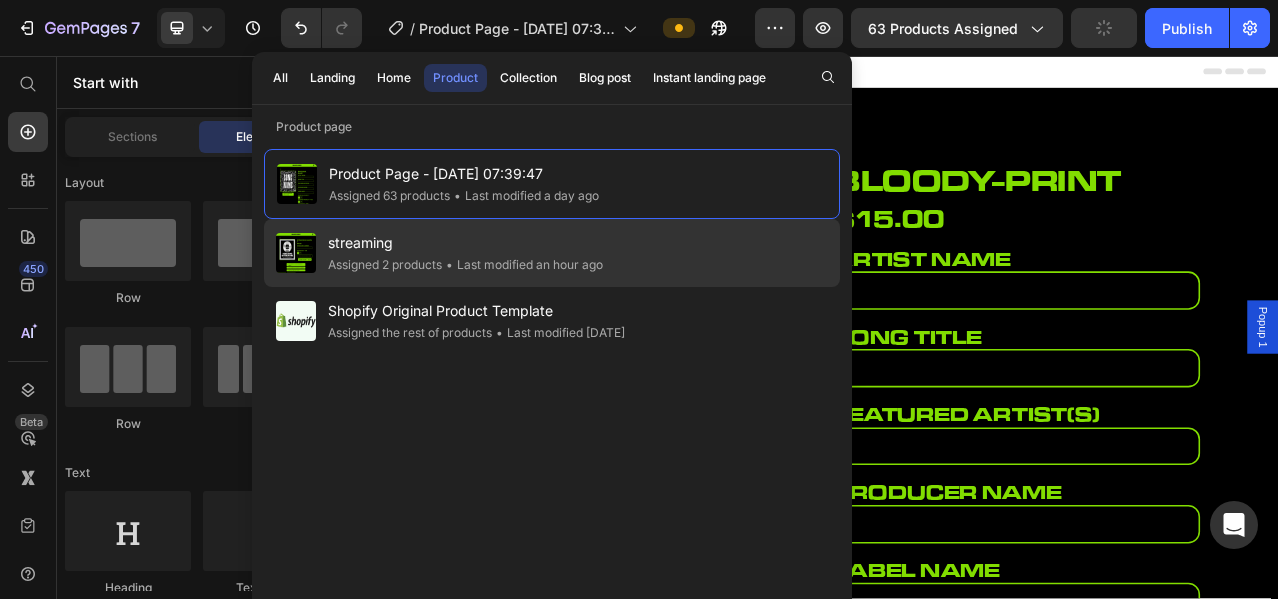 click on "streaming" at bounding box center (465, 243) 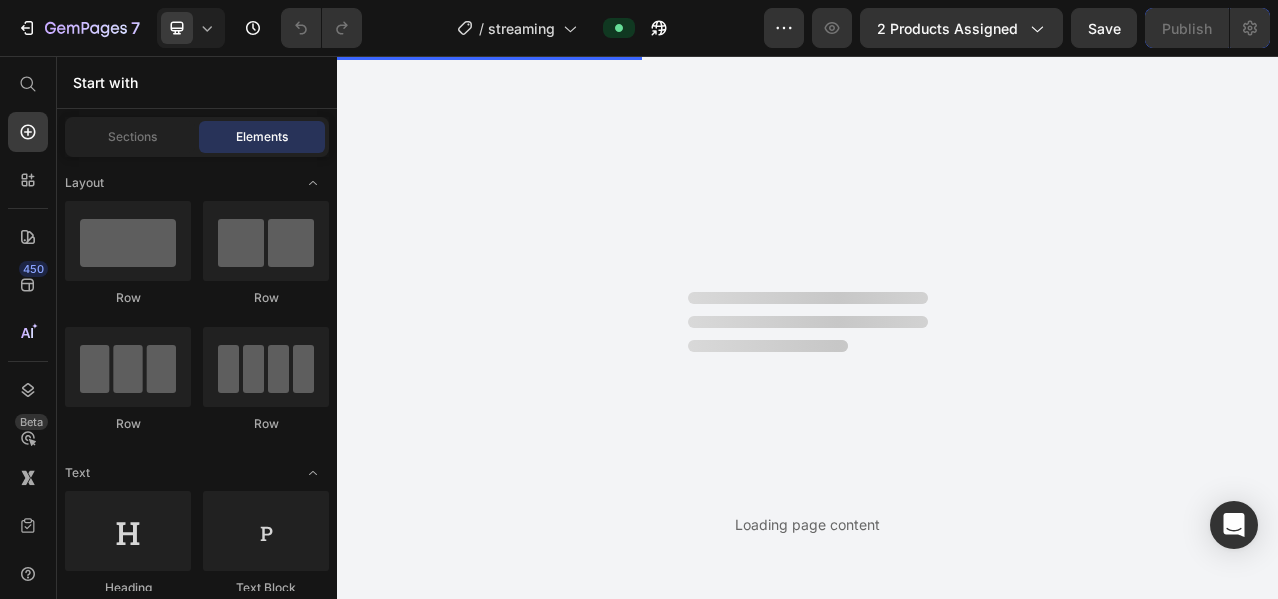 scroll, scrollTop: 0, scrollLeft: 0, axis: both 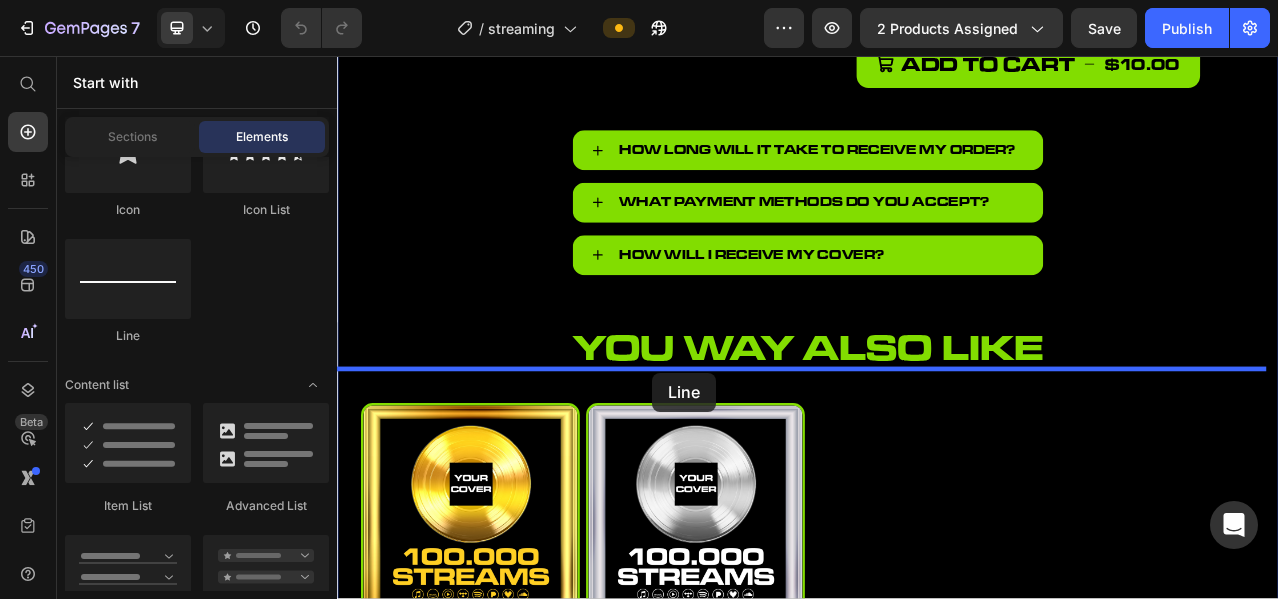 drag, startPoint x: 475, startPoint y: 351, endPoint x: 739, endPoint y: 460, distance: 285.61688 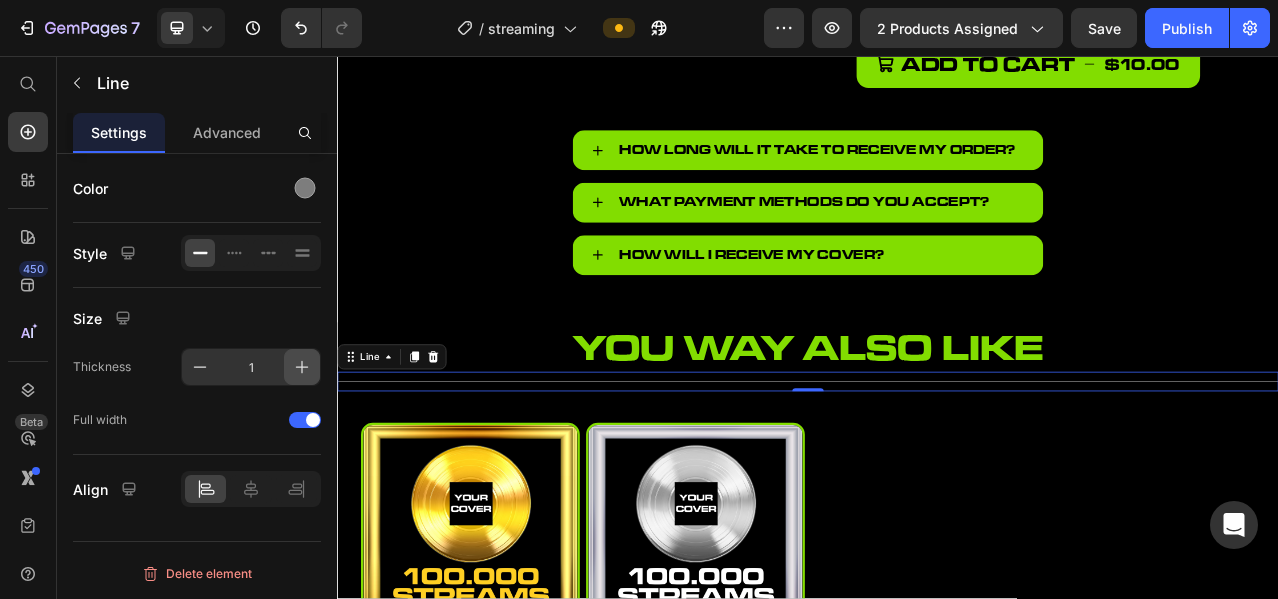 click 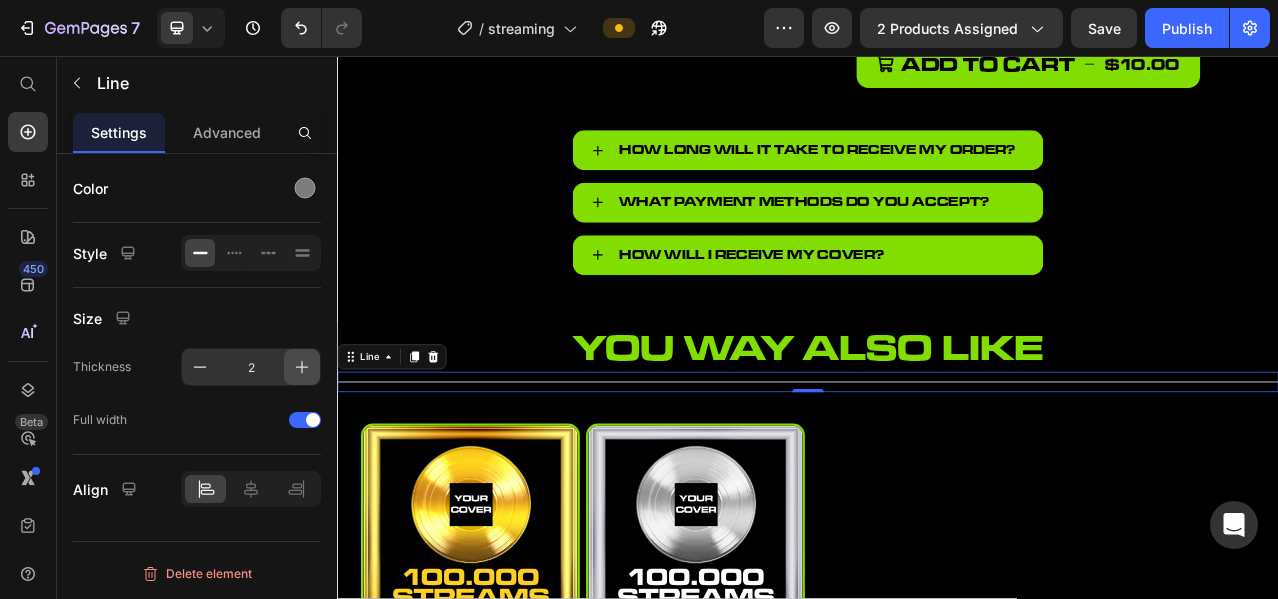 click 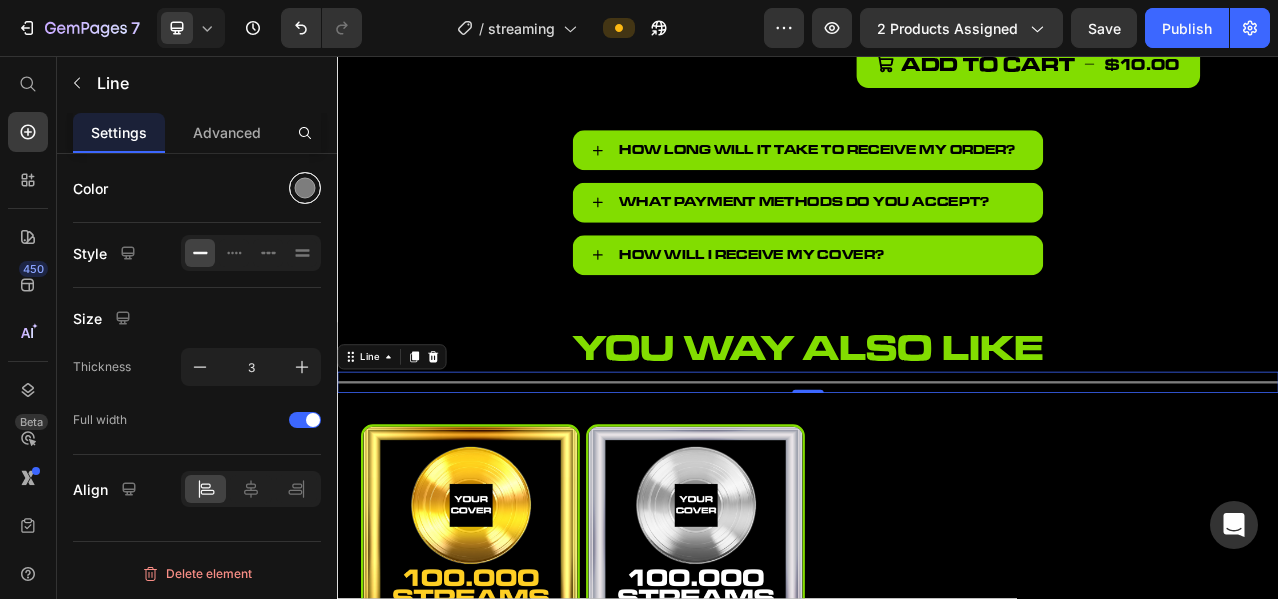 click at bounding box center (305, 188) 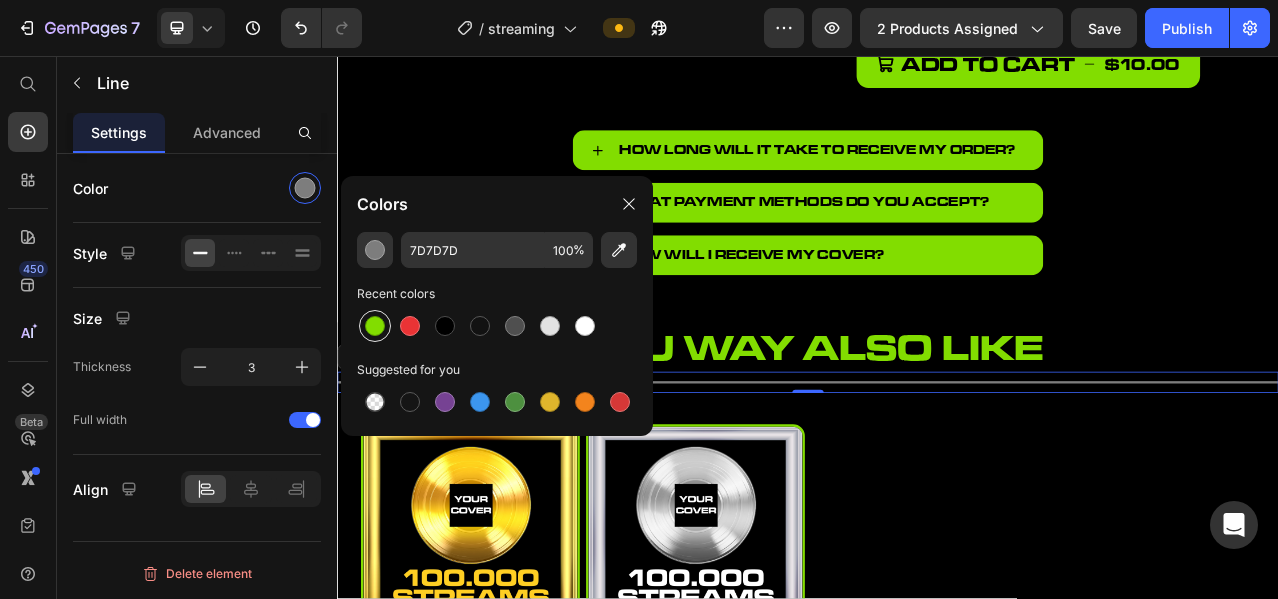 click at bounding box center [375, 326] 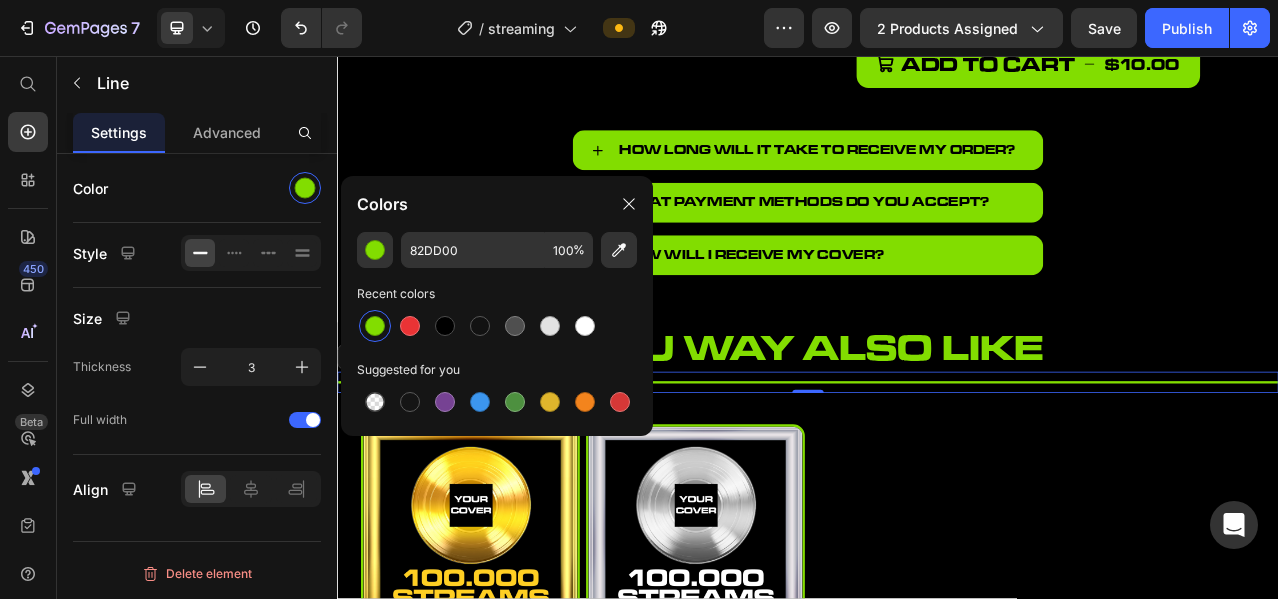 click on "Color Style                             Size Thickness 3 Full width Align" at bounding box center [197, 353] 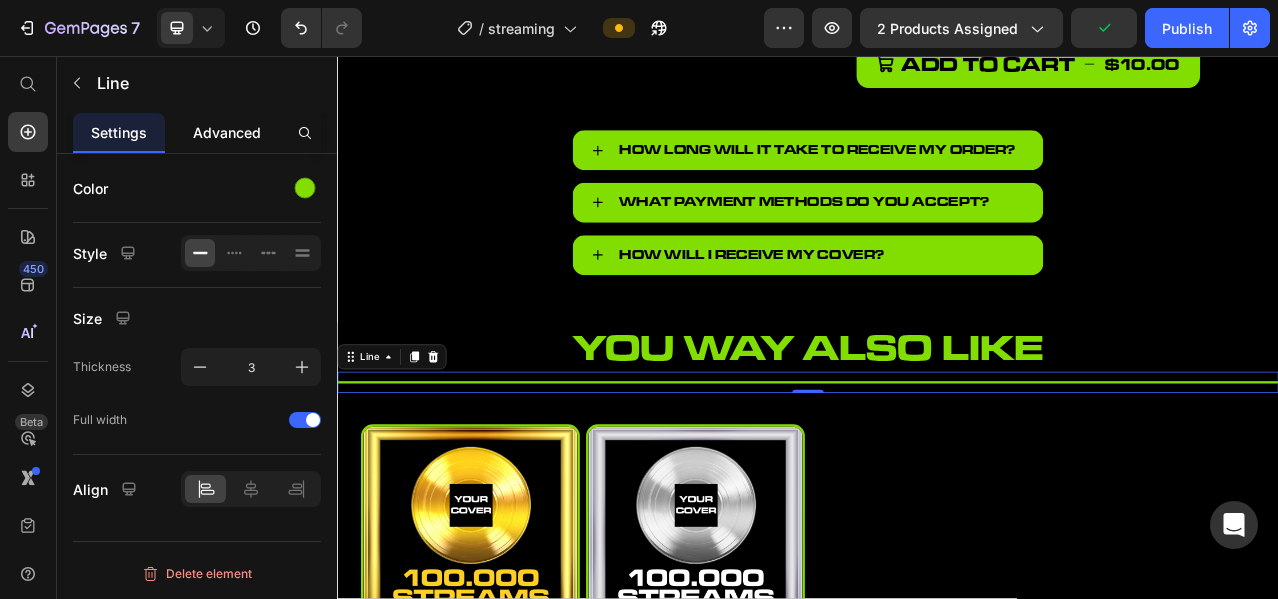 click on "Advanced" at bounding box center (227, 132) 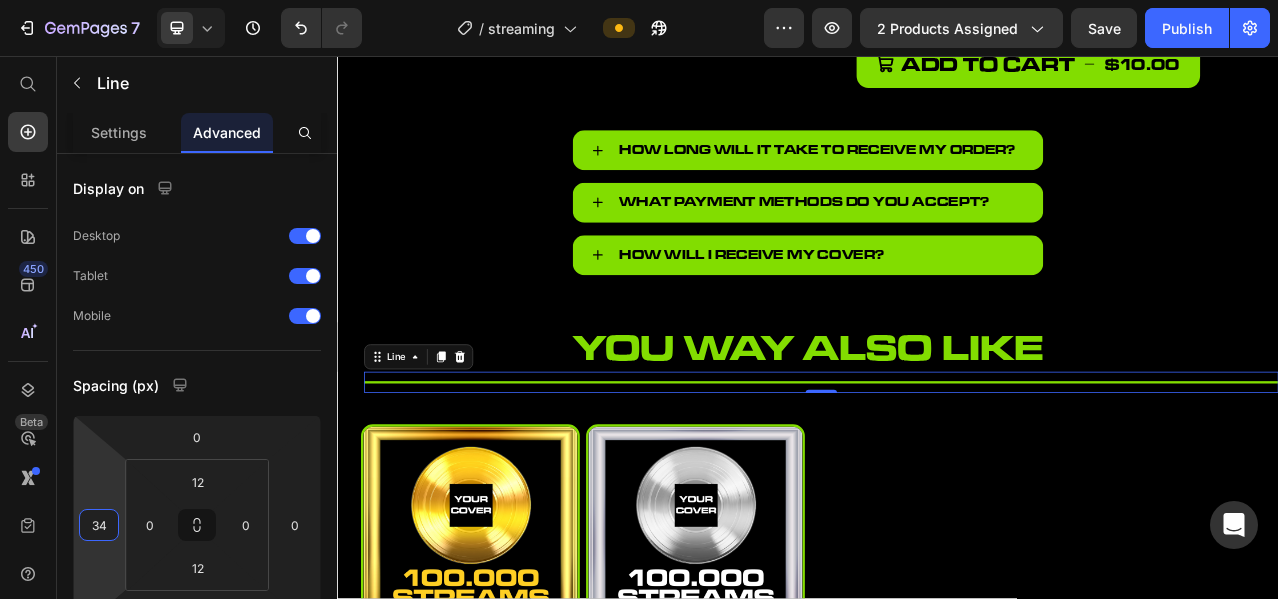 drag, startPoint x: 99, startPoint y: 475, endPoint x: 102, endPoint y: 458, distance: 17.262676 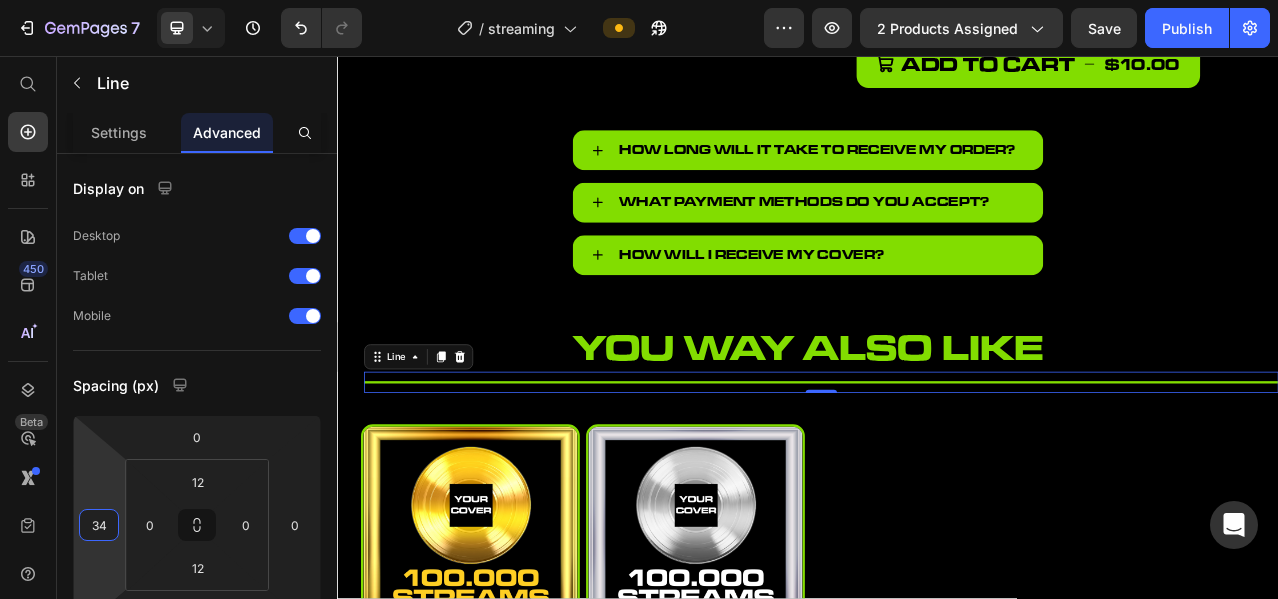 click on "7  Version history  /  streaming Preview 2 products assigned  Save   Publish  450 Beta Start with Sections Elements Hero Section Product Detail Brands Trusted Badges Guarantee Product Breakdown How to use Testimonials Compare Bundle FAQs Social Proof Brand Story Product List Collection Blog List Contact Sticky Add to Cart Custom Footer Browse Library 450 Layout
Row
Row
Row
Row Text
Heading
Text Block Button
Button
Button
Sticky Back to top Media
Image" at bounding box center (639, 0) 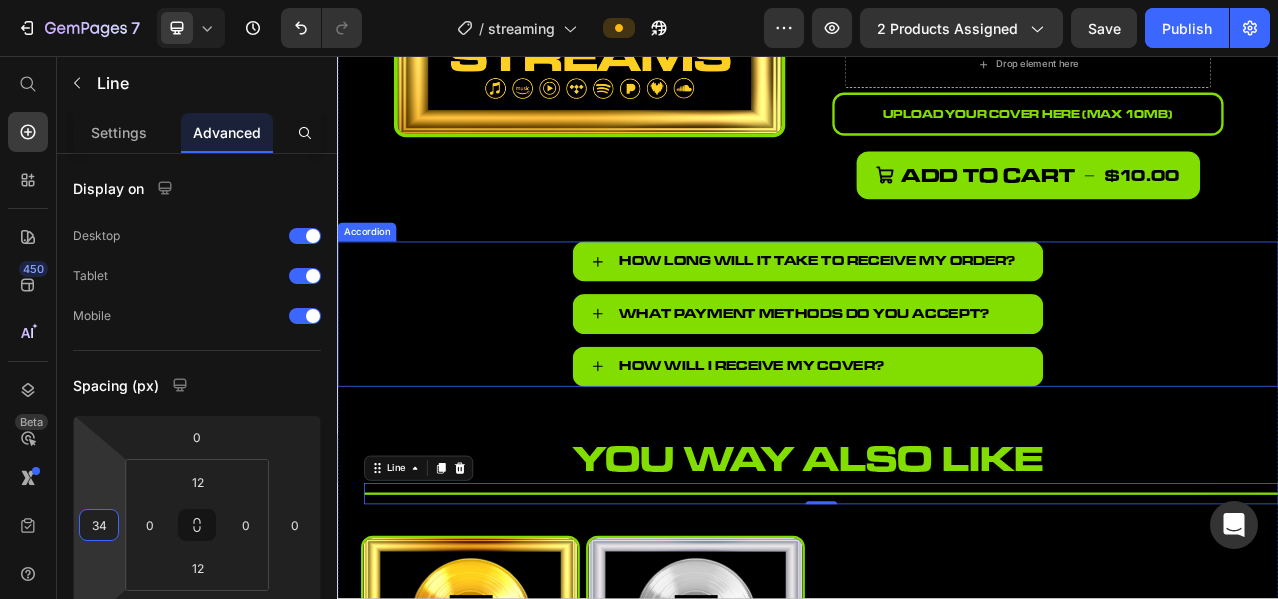 scroll, scrollTop: 500, scrollLeft: 0, axis: vertical 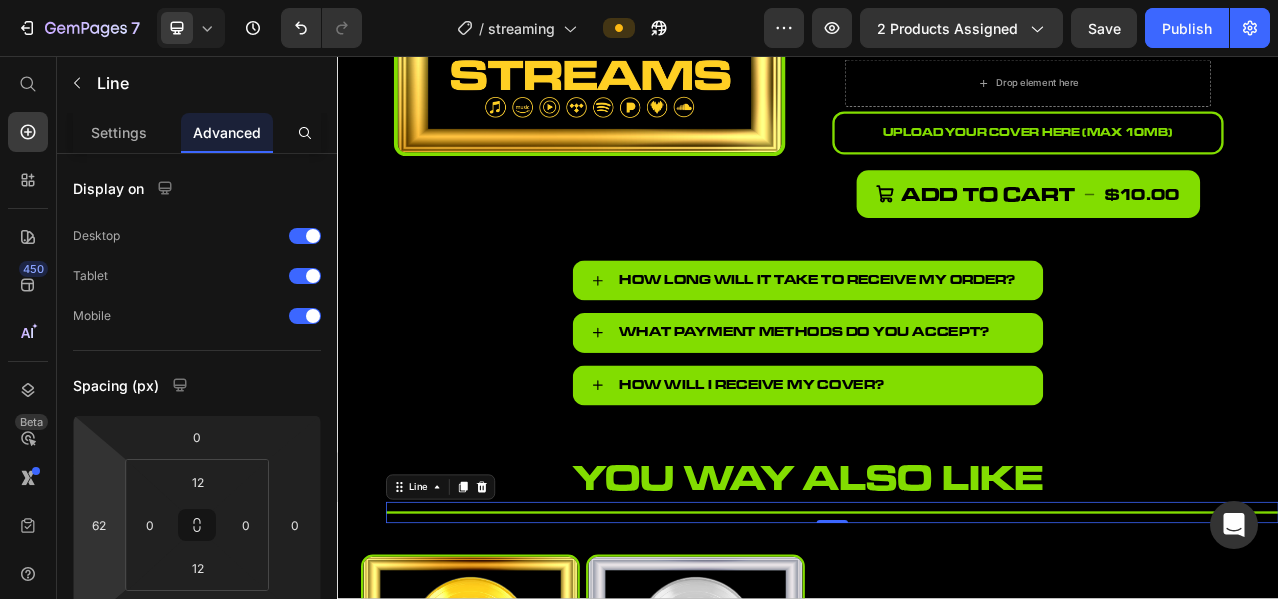 type on "60" 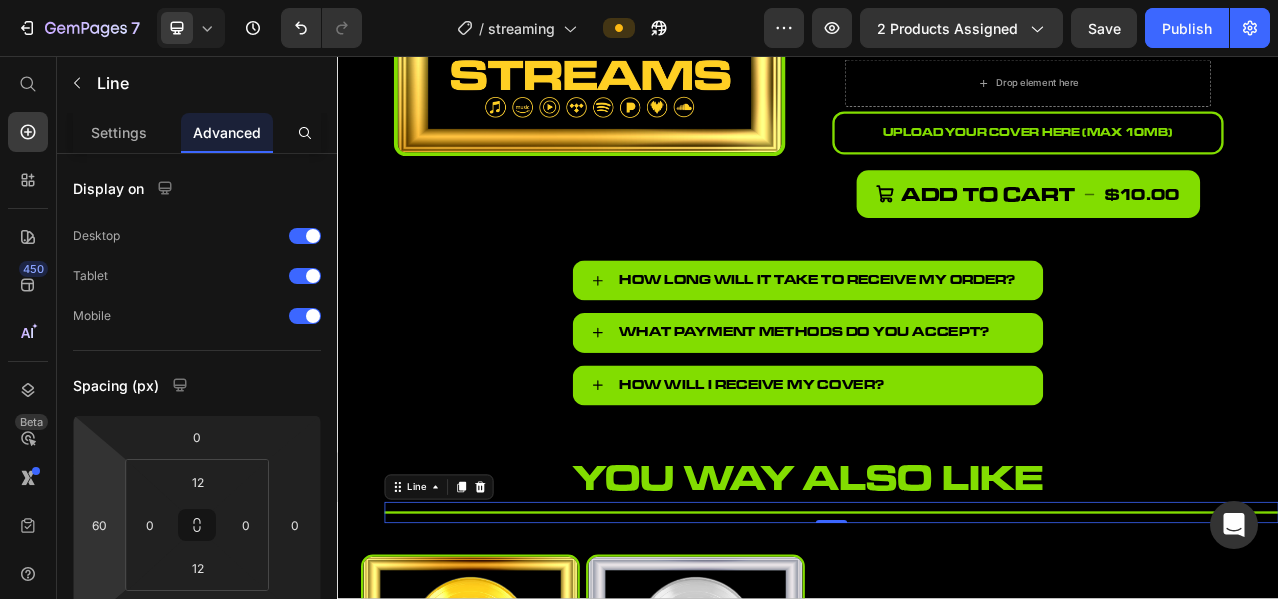 drag, startPoint x: 105, startPoint y: 479, endPoint x: 102, endPoint y: 466, distance: 13.341664 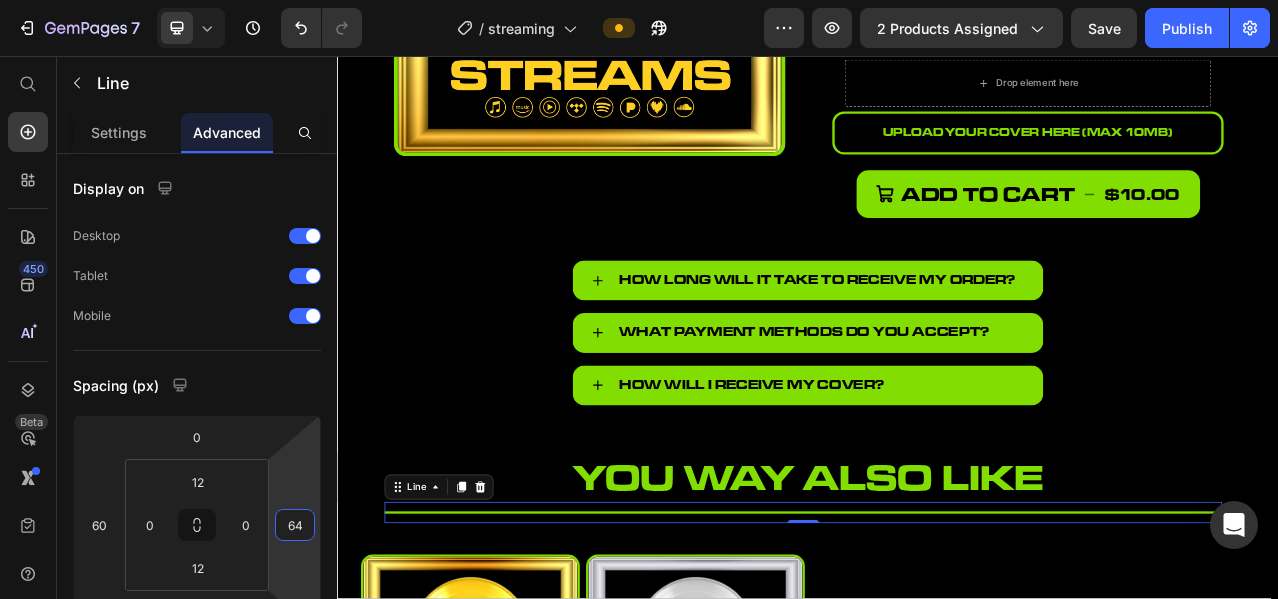 type on "60" 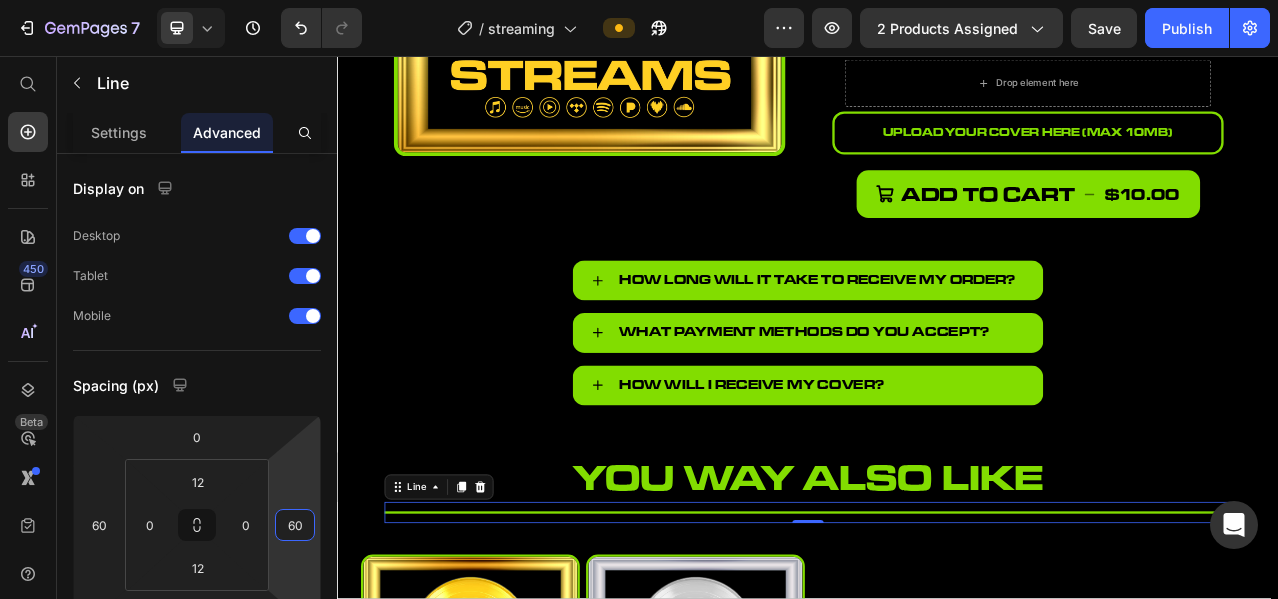 drag, startPoint x: 301, startPoint y: 497, endPoint x: 308, endPoint y: 467, distance: 30.805843 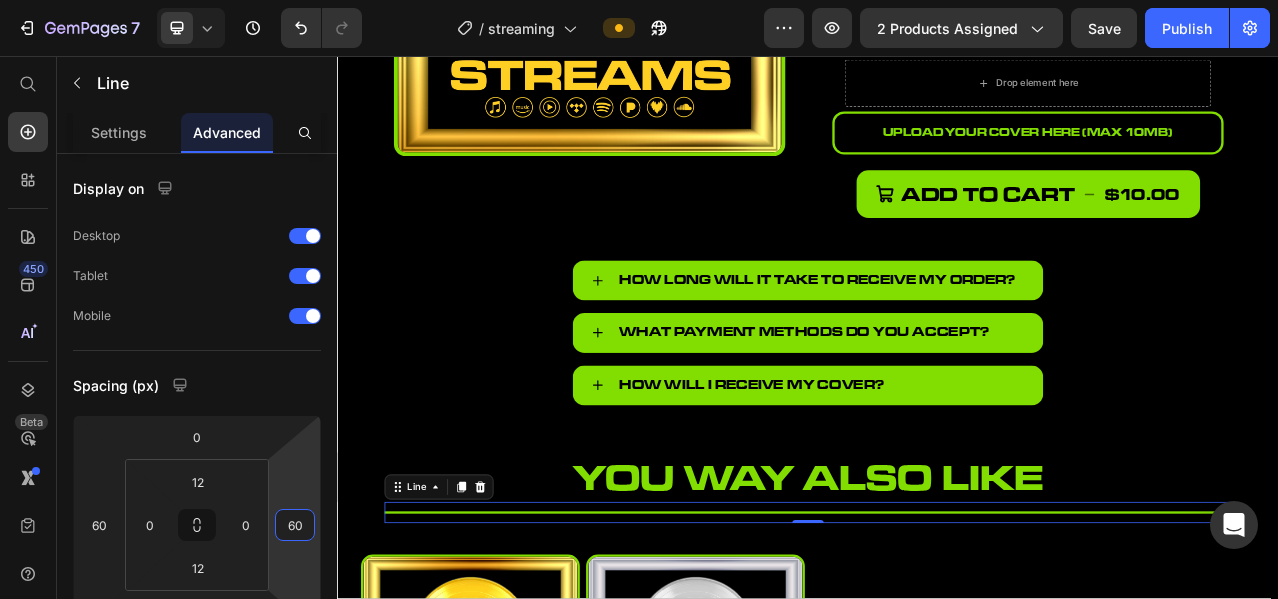 click on "7  Version history  /  streaming Preview 2 products assigned  Save   Publish  450 Beta Start with Sections Elements Hero Section Product Detail Brands Trusted Badges Guarantee Product Breakdown How to use Testimonials Compare Bundle FAQs Social Proof Brand Story Product List Collection Blog List Contact Sticky Add to Cart Custom Footer Browse Library 450 Layout
Row
Row
Row
Row Text
Heading
Text Block Button
Button
Button
Sticky Back to top Media
Image" at bounding box center [639, 0] 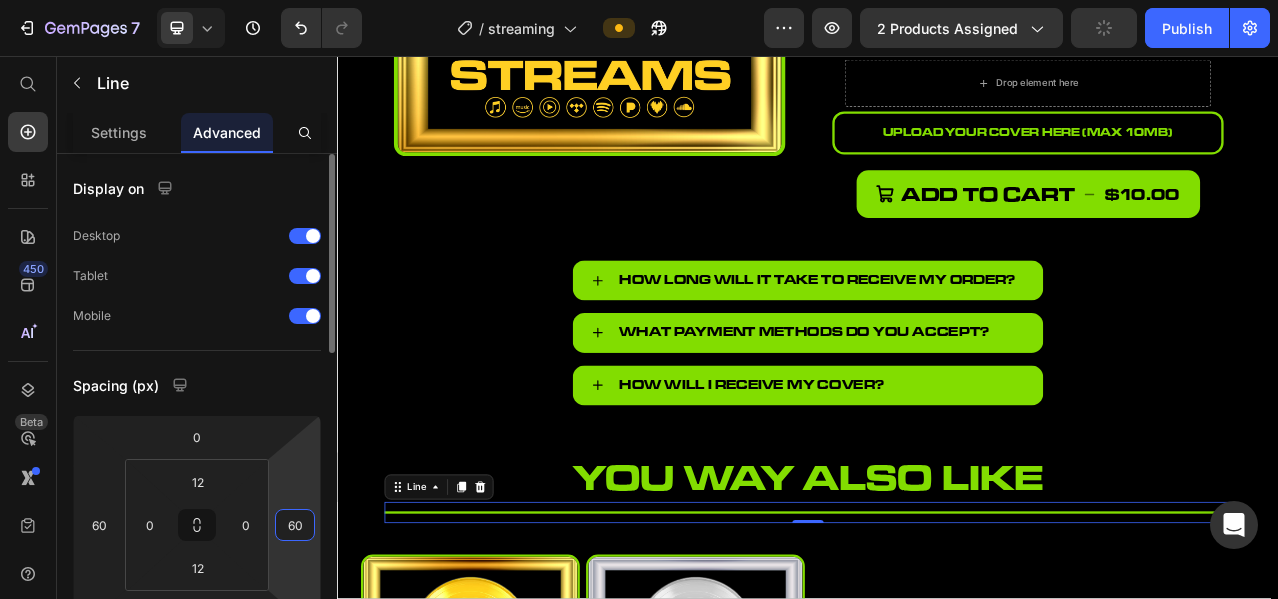 click on "Spacing (px)" at bounding box center (197, 385) 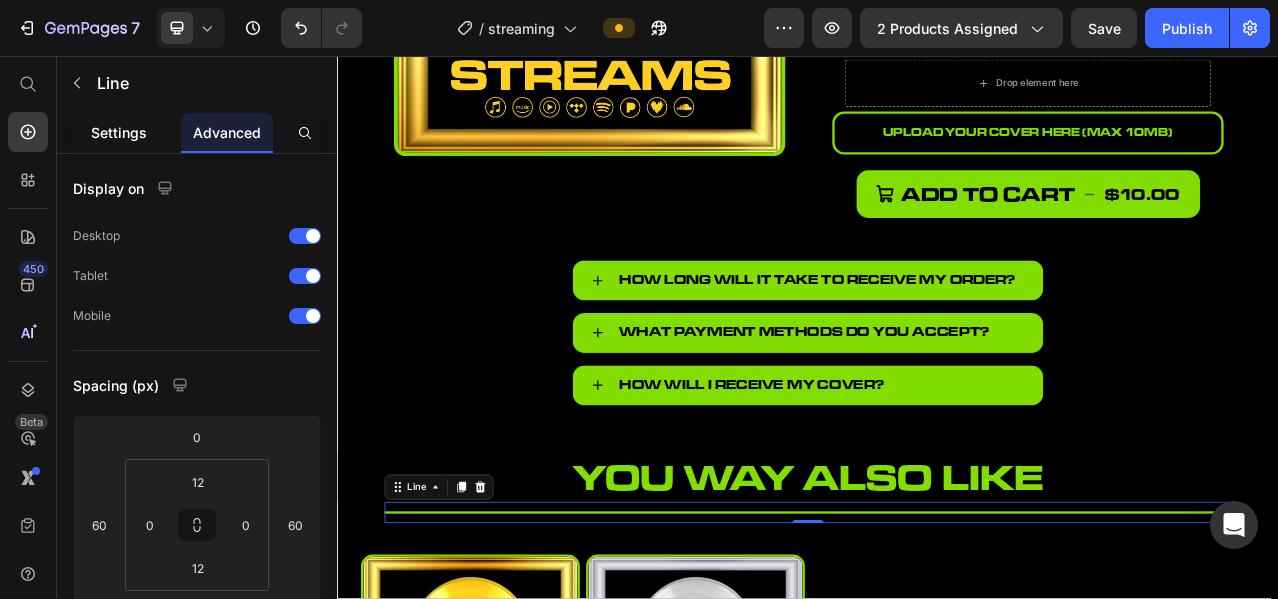 click on "Settings" 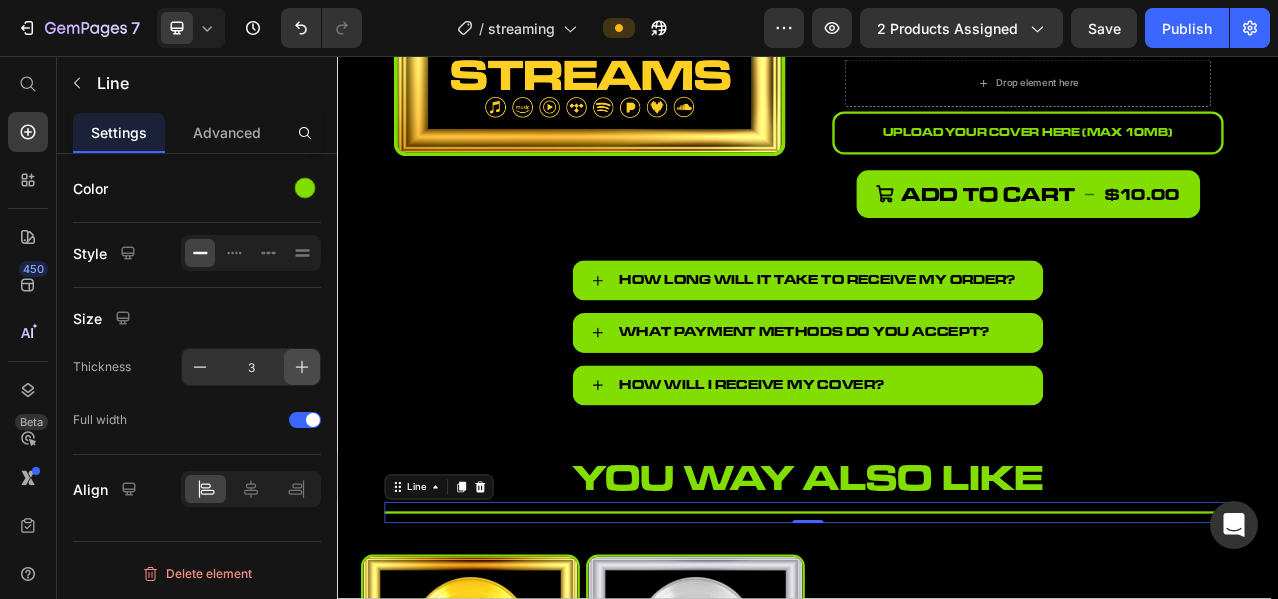 click 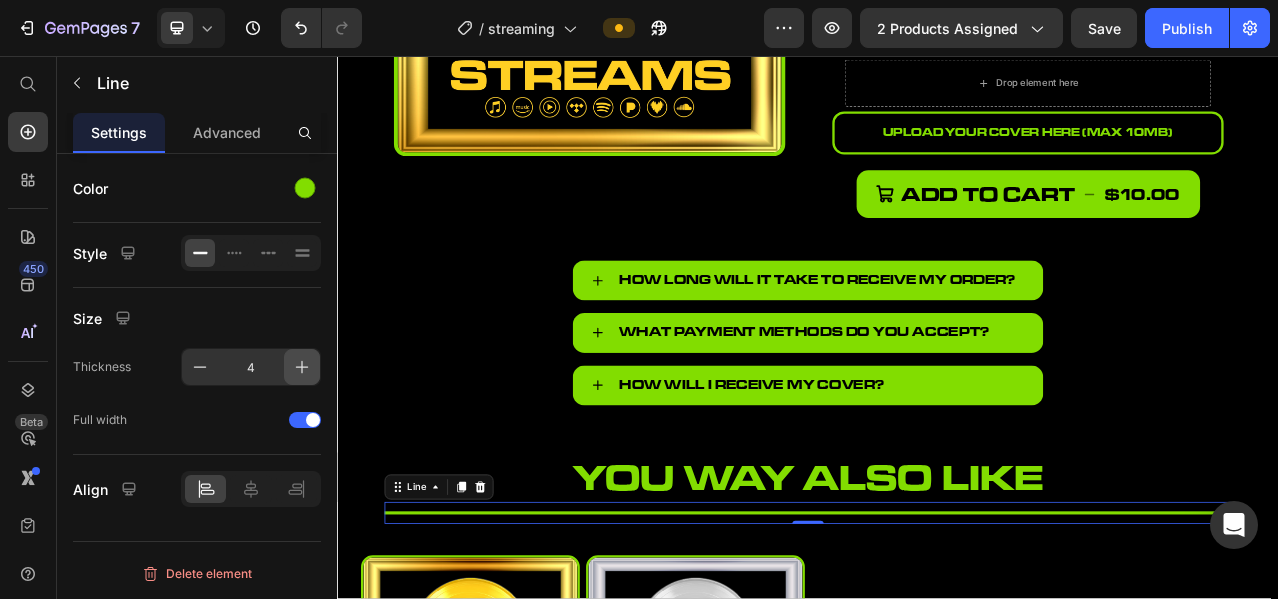 click 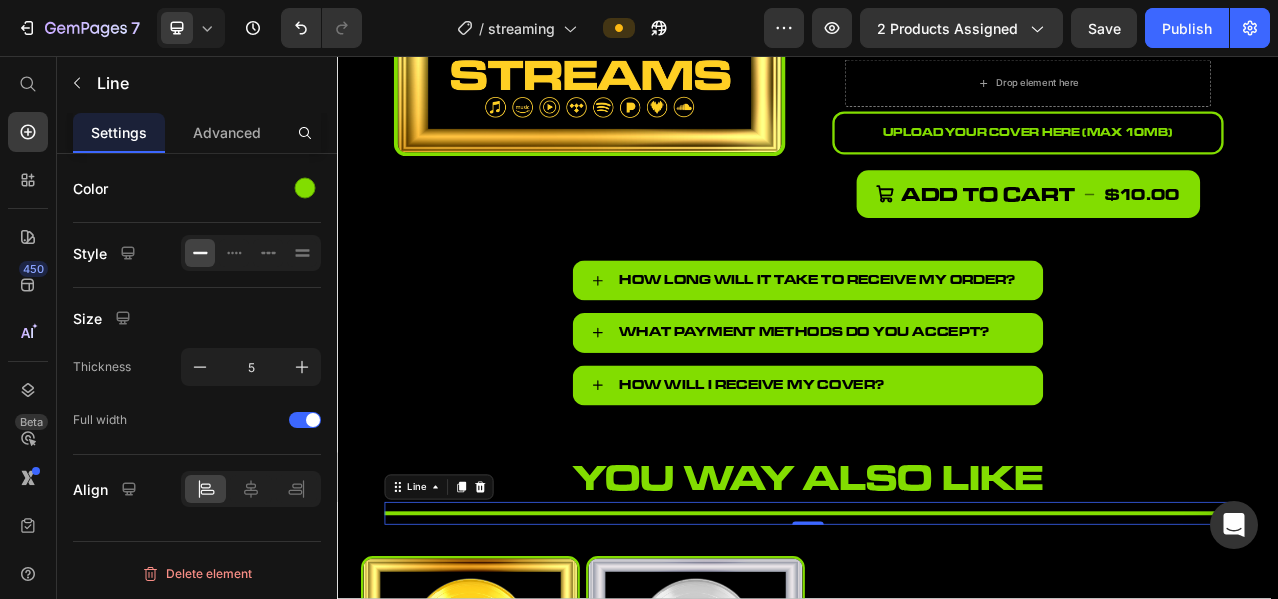 click on "Size" at bounding box center [197, 318] 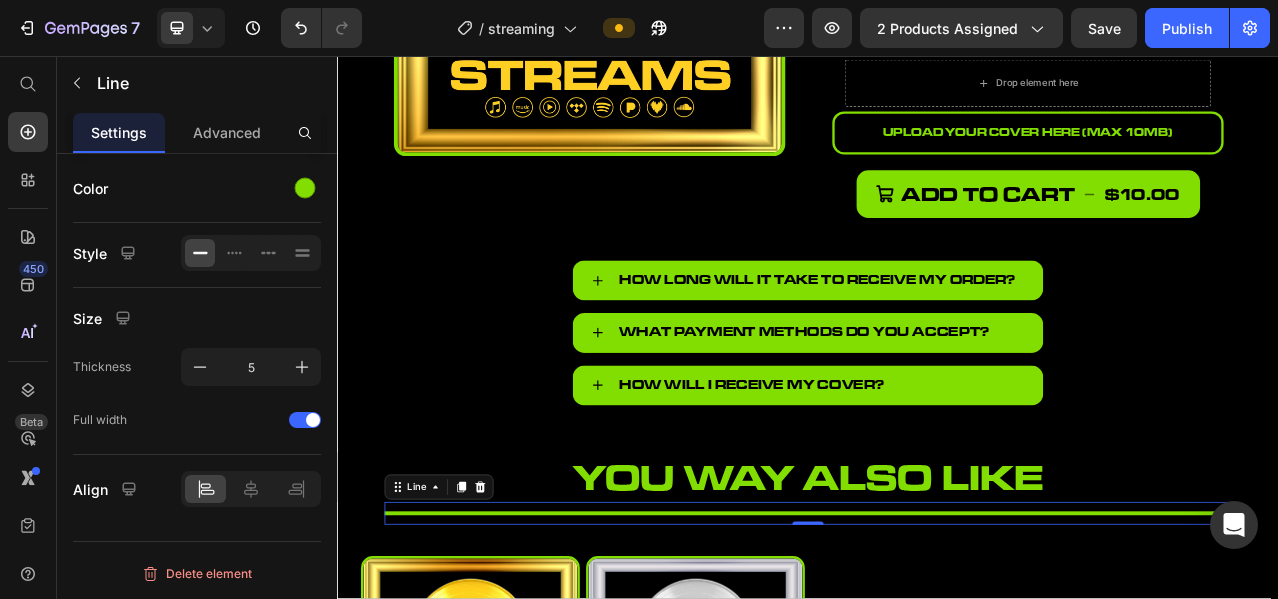 click on "What payment methods do you accept?" at bounding box center (937, 409) 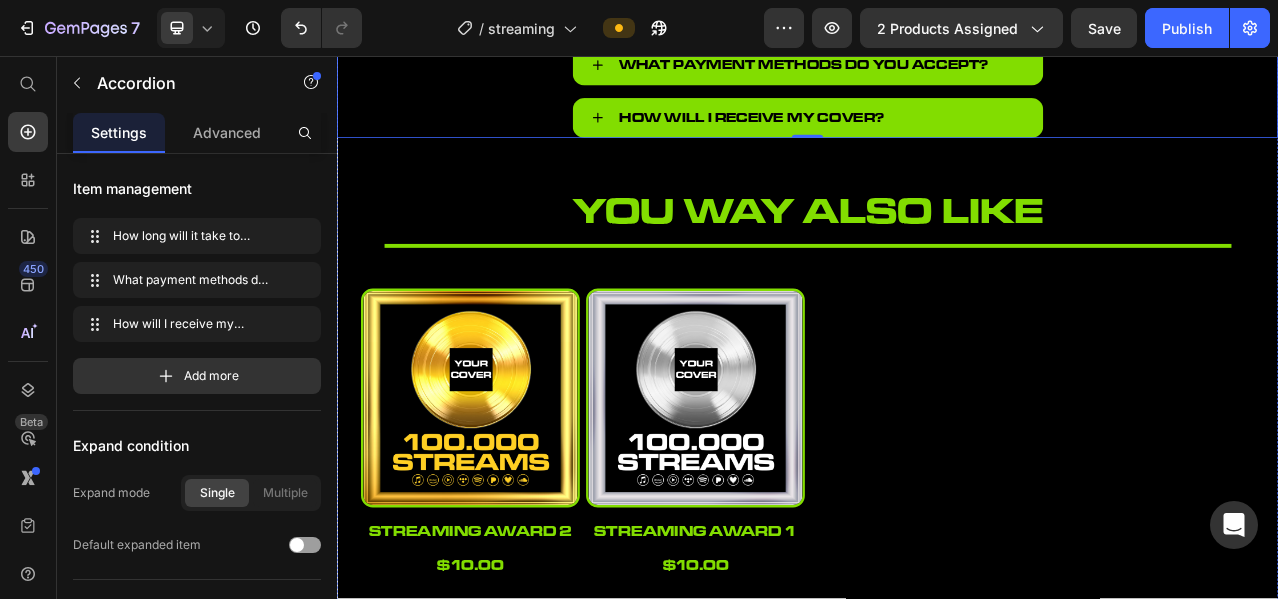 scroll, scrollTop: 1000, scrollLeft: 0, axis: vertical 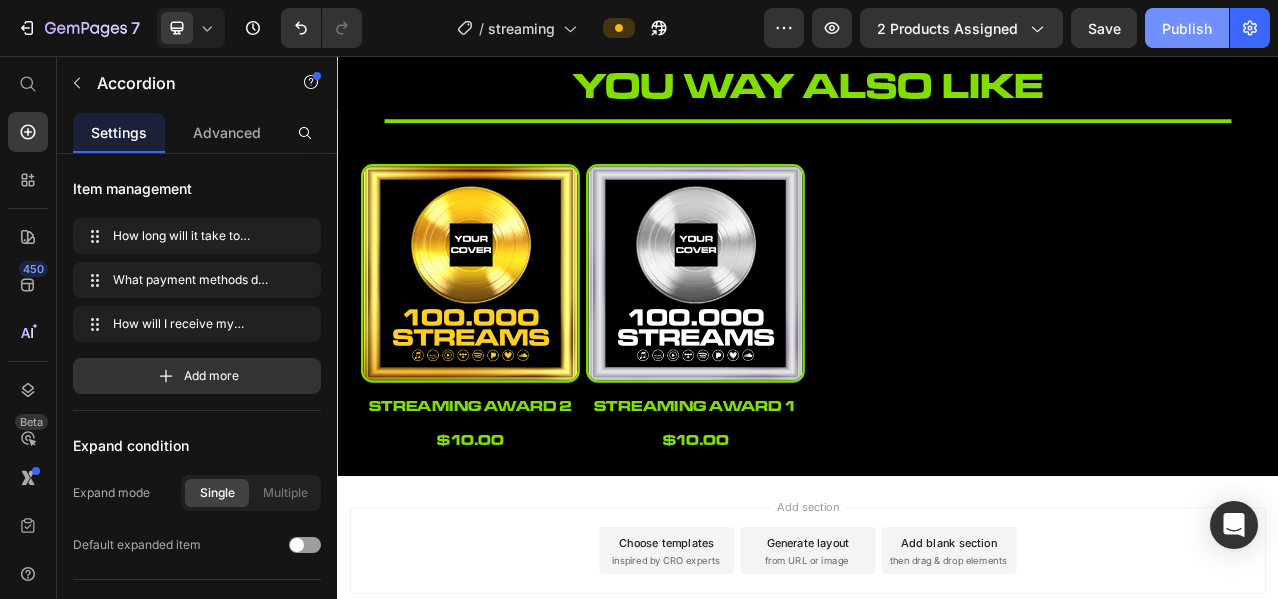 click on "Publish" at bounding box center [1187, 28] 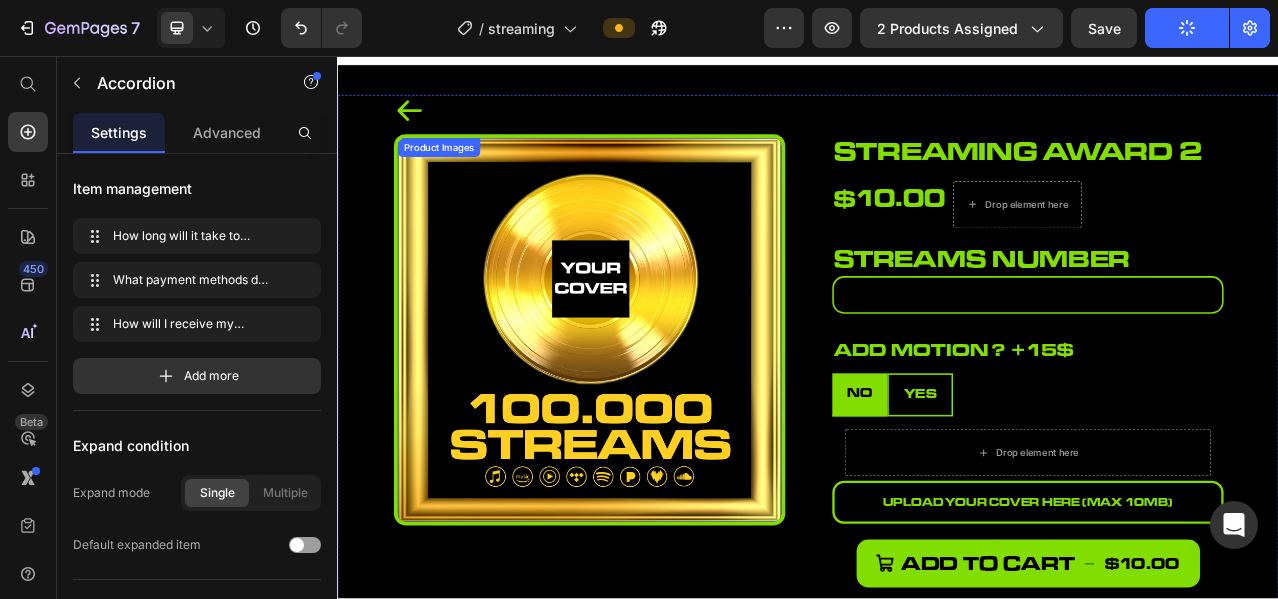 scroll, scrollTop: 0, scrollLeft: 0, axis: both 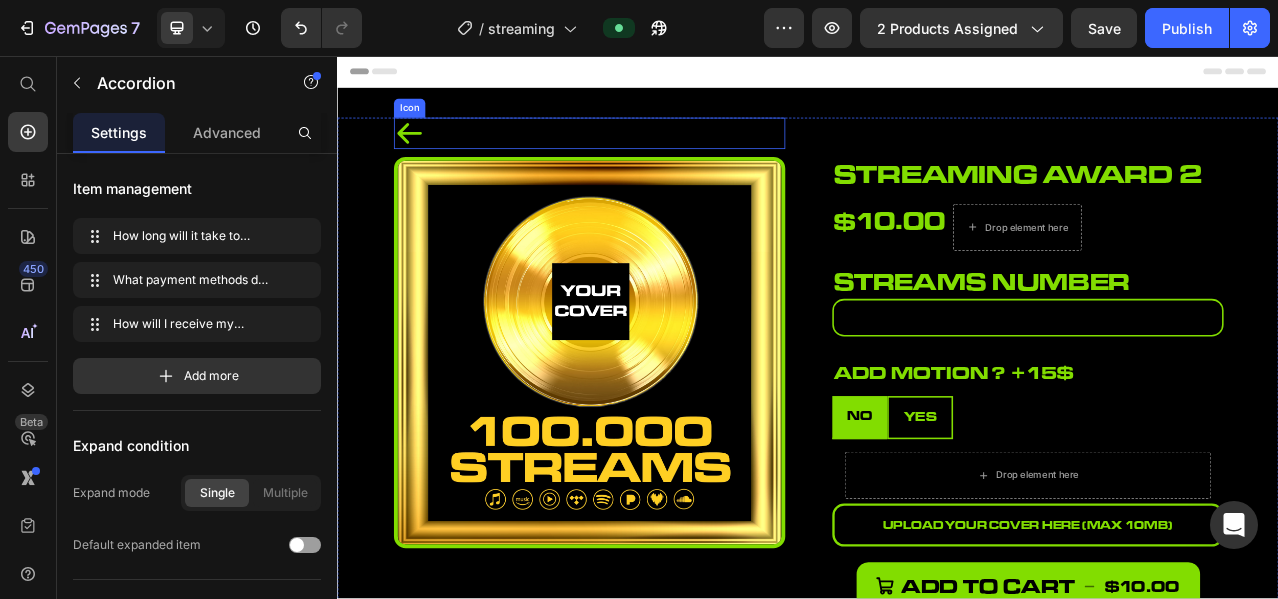 click 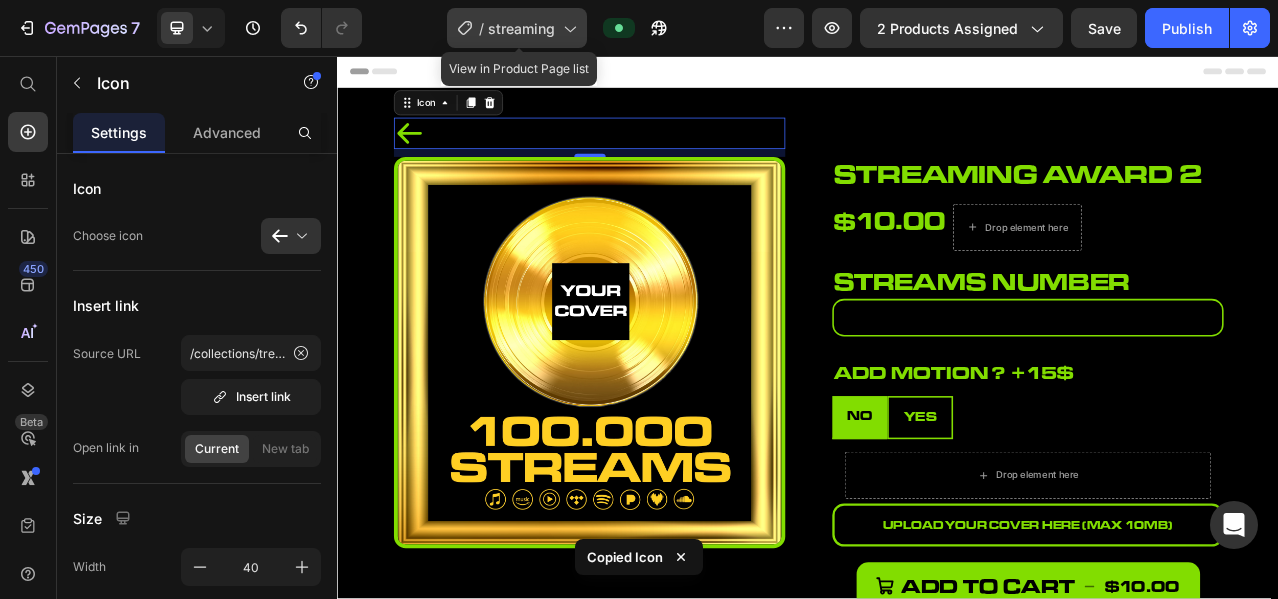 click on "streaming" at bounding box center (521, 28) 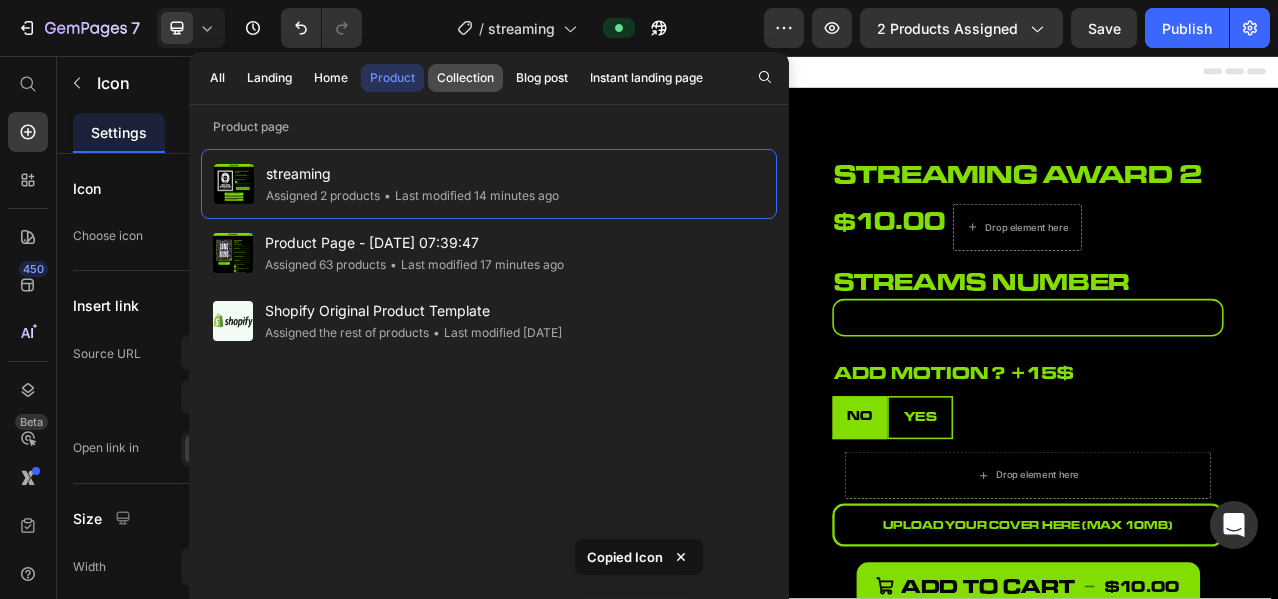 click on "Collection" 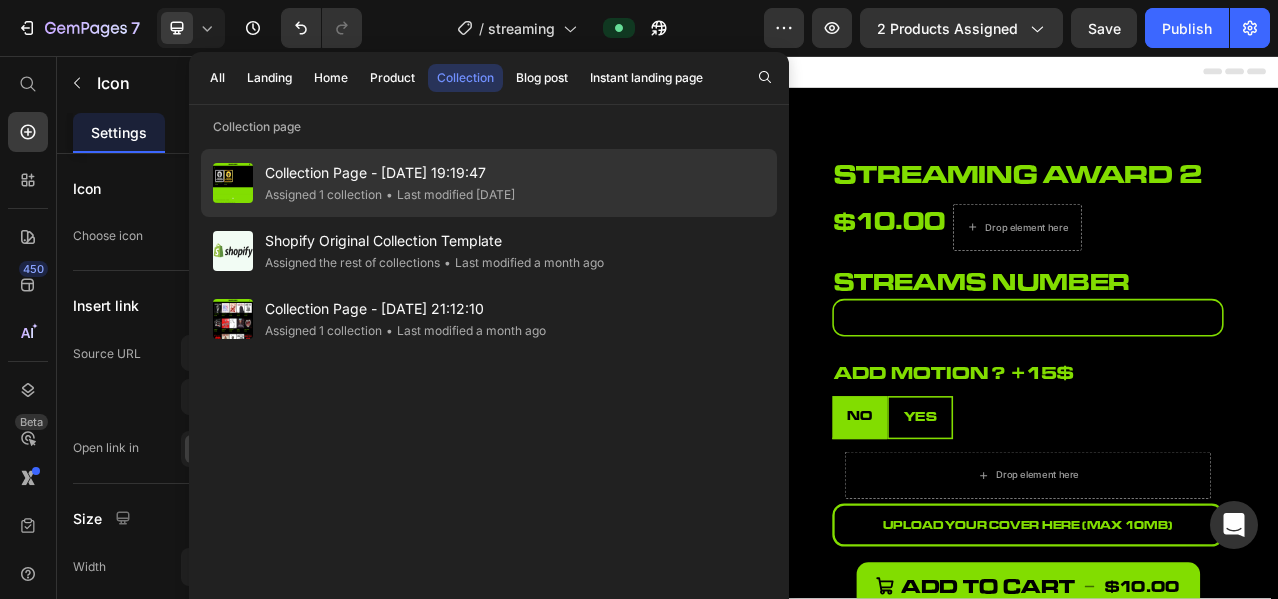 click on "Assigned 1 collection" 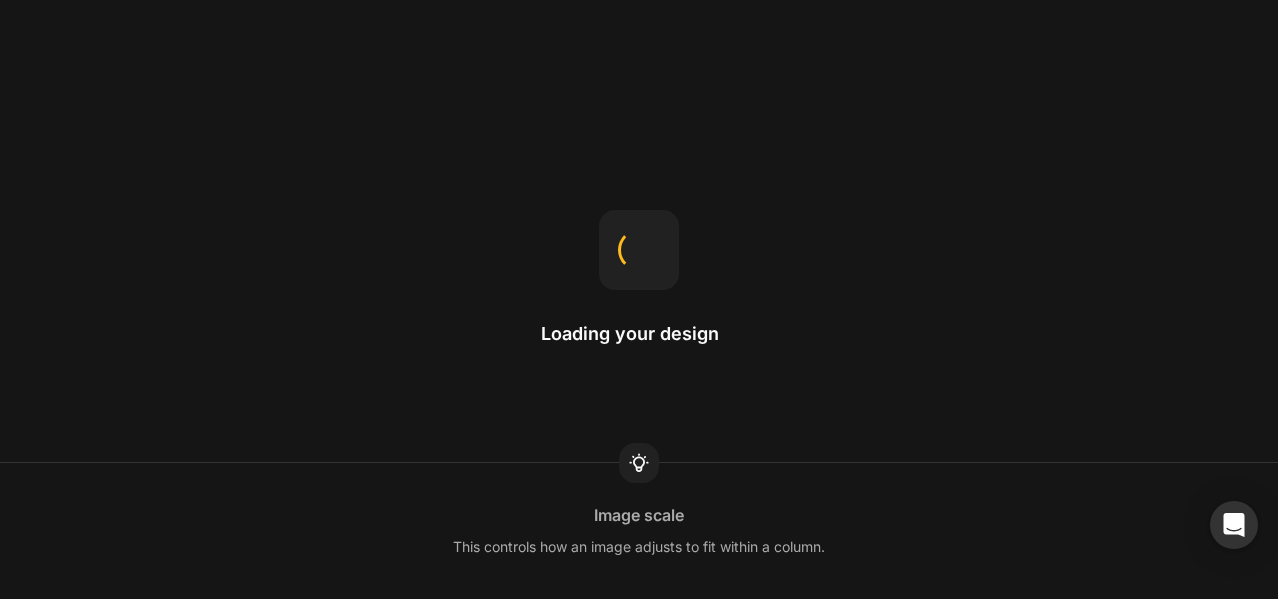 scroll, scrollTop: 0, scrollLeft: 0, axis: both 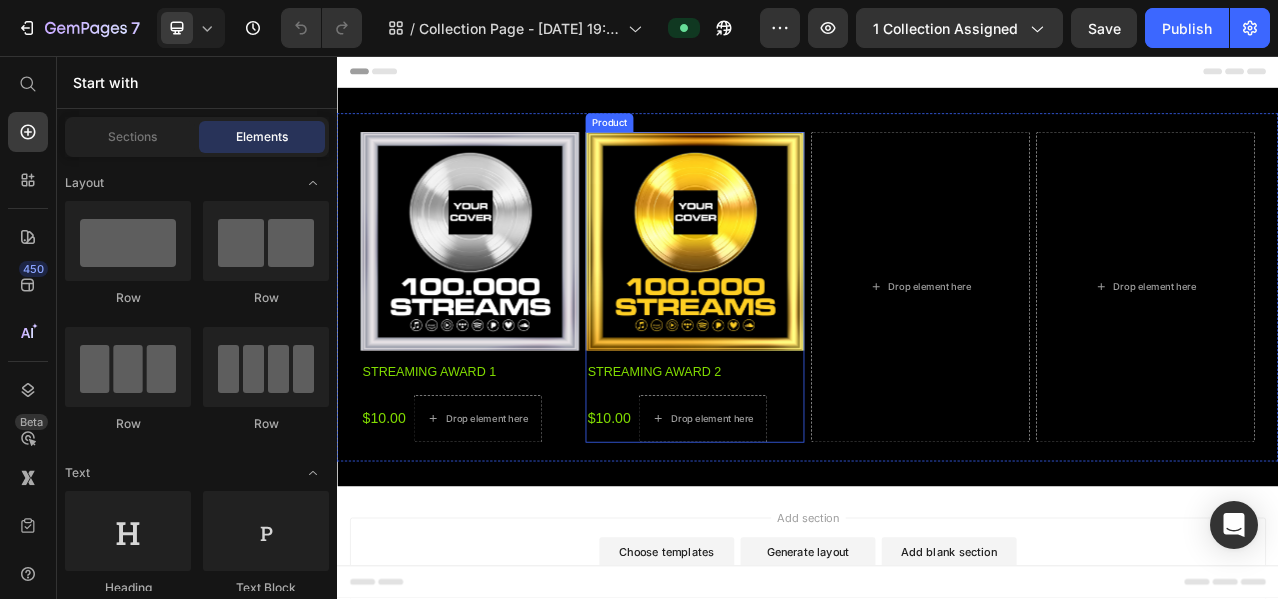 click on "streaming award 2 Product Title $10.00 Product Price
Drop element here Row" at bounding box center (793, 498) 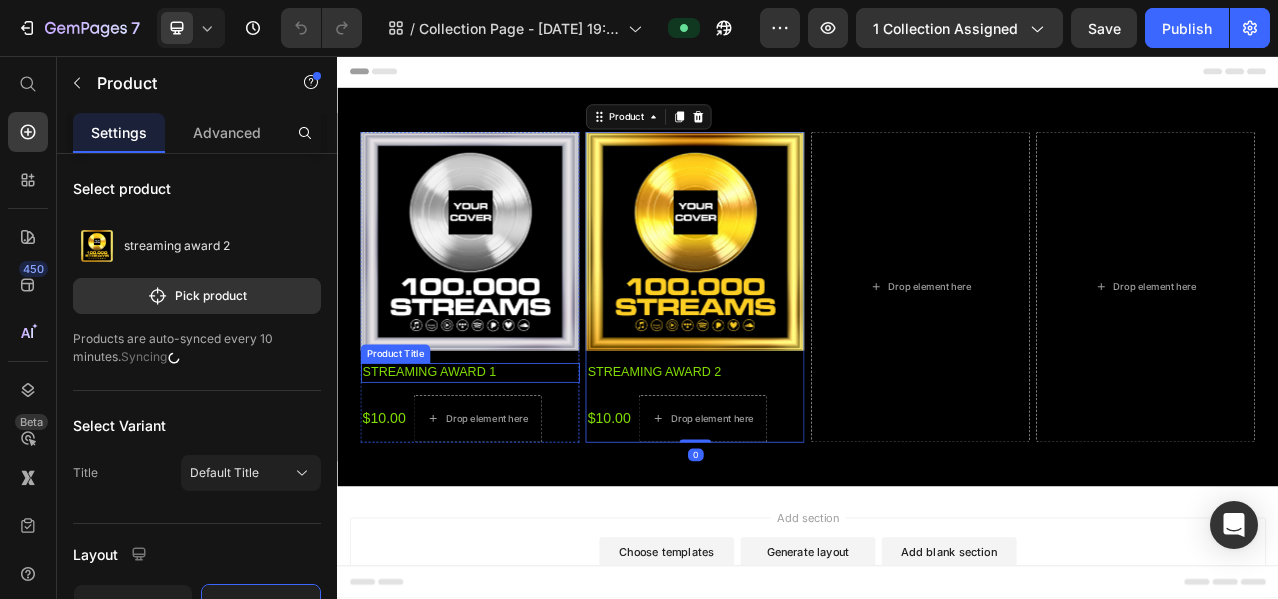 click on "streaming award 1" at bounding box center (506, 460) 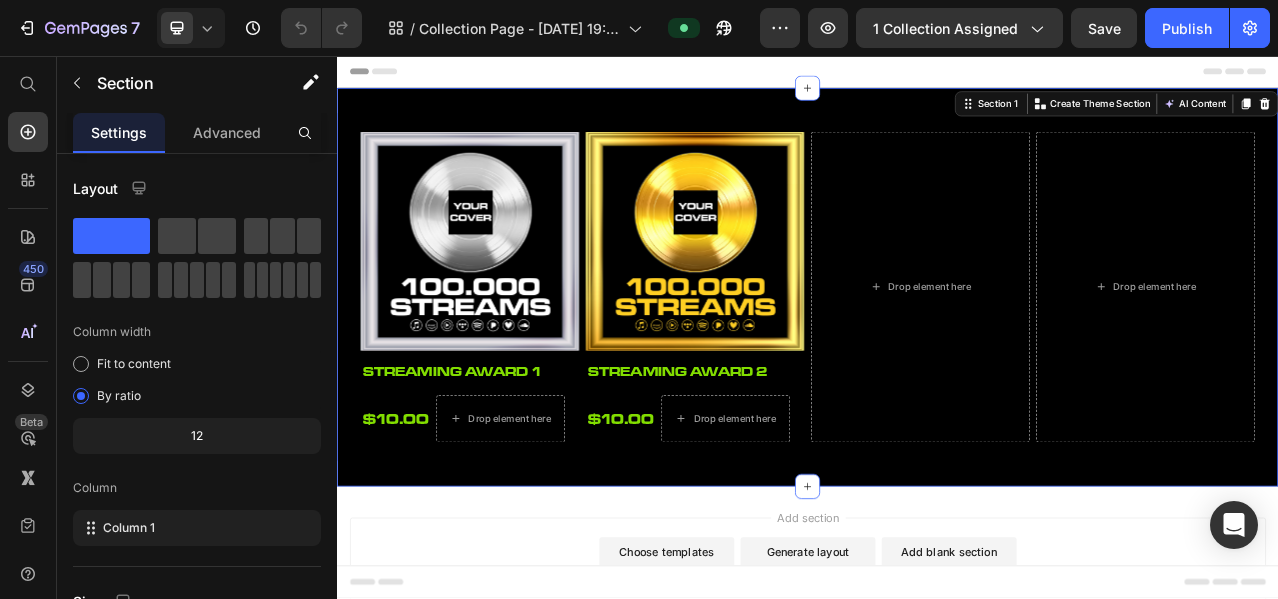 click on "Product Images streaming award 1 Product Title $10.00 Product Price
Drop element here Row Product Product Images streaming award 2 Product Title $10.00 Product Price
Drop element here Row Product
Drop element here
Drop element here Row Section 1   You can create reusable sections Create Theme Section AI Content Write with GemAI What would you like to describe here? Tone and Voice Persuasive Product Getting products... Show more Generate" at bounding box center [937, 351] 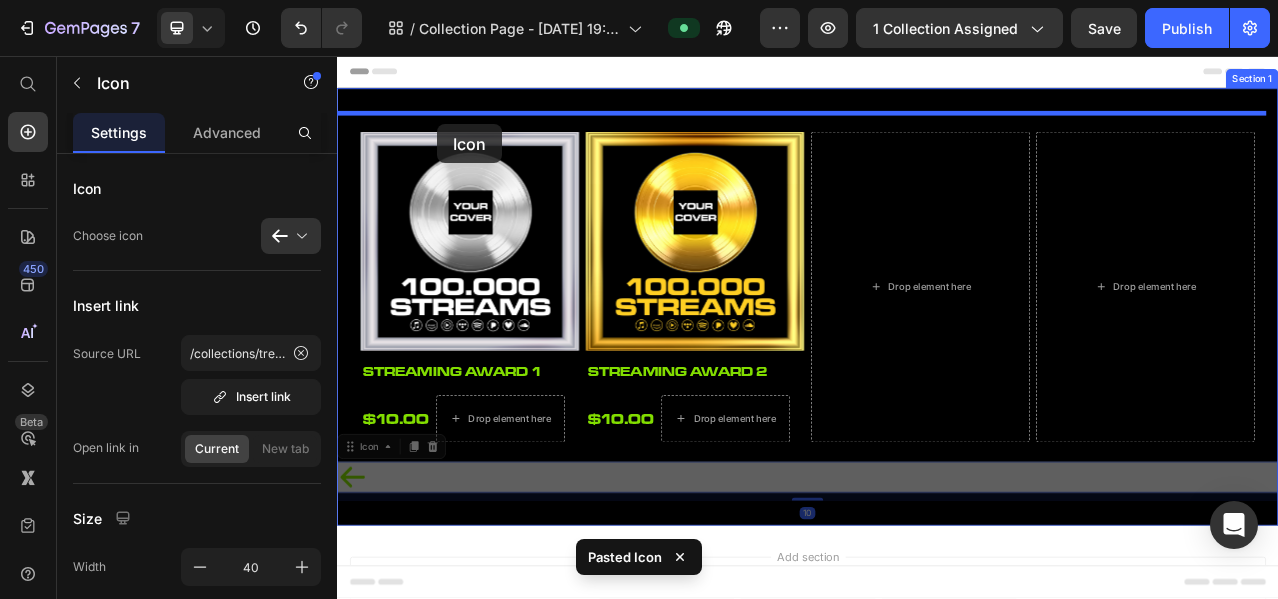 drag, startPoint x: 461, startPoint y: 587, endPoint x: 464, endPoint y: 143, distance: 444.01013 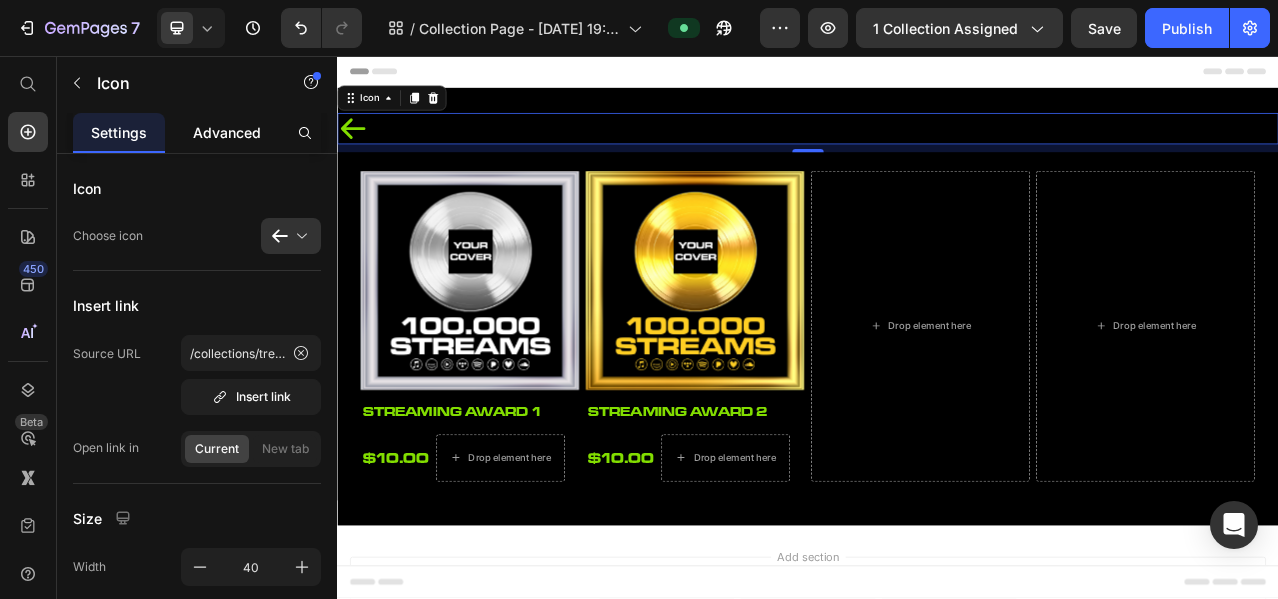 click on "Advanced" at bounding box center (227, 132) 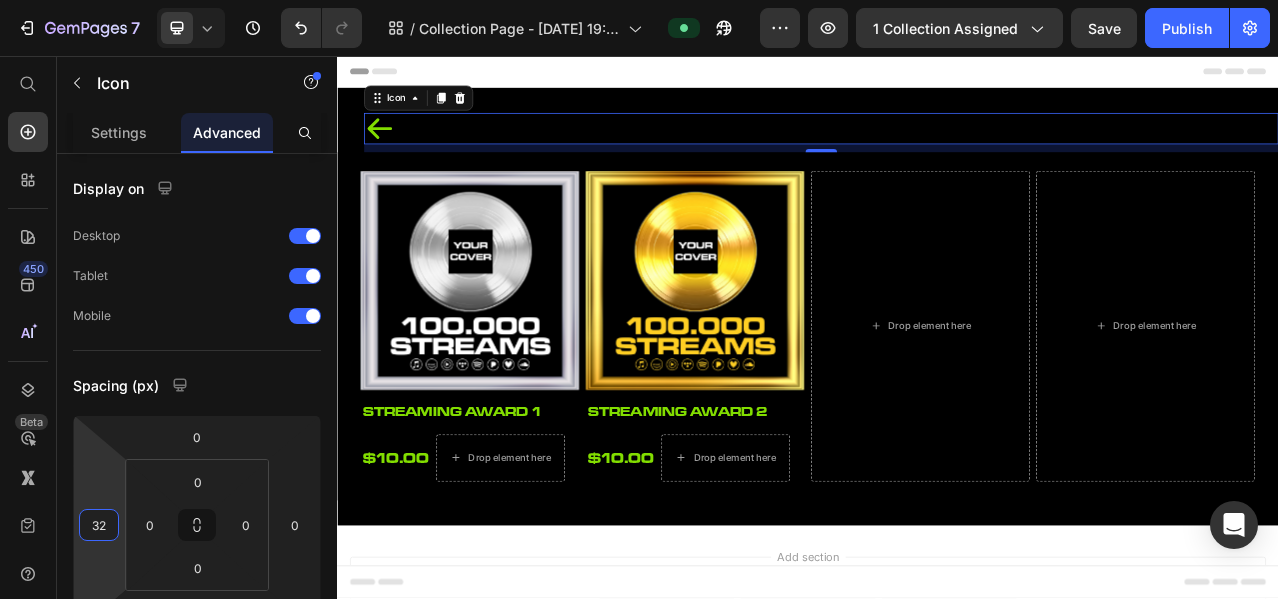 type on "30" 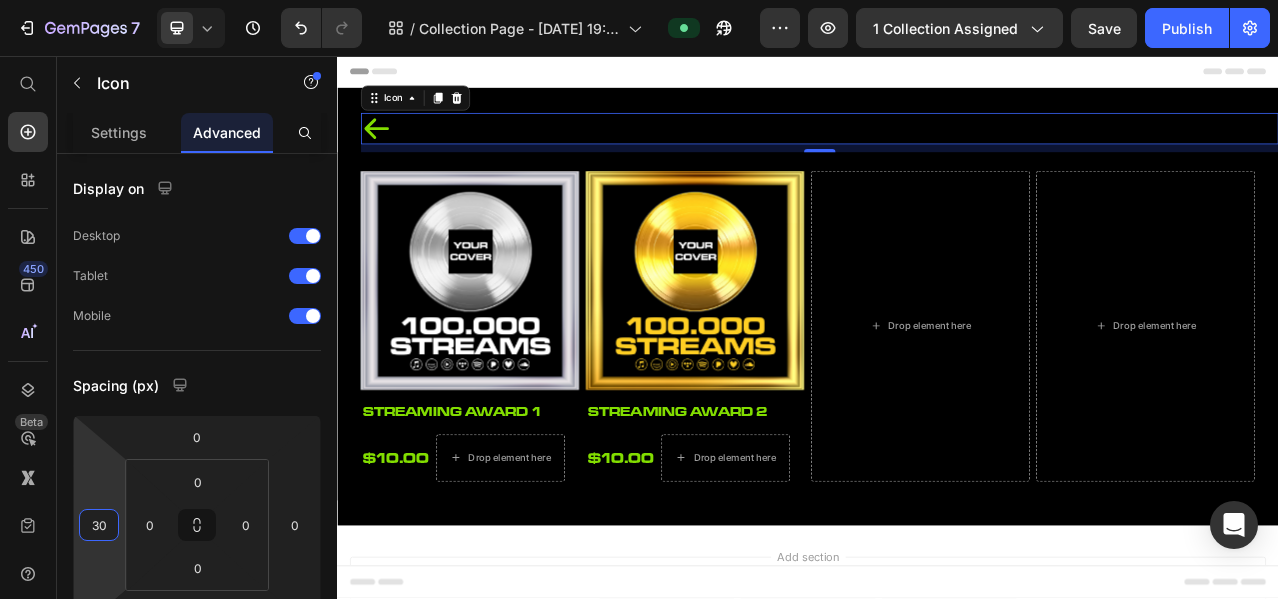 drag, startPoint x: 107, startPoint y: 471, endPoint x: 100, endPoint y: 456, distance: 16.552946 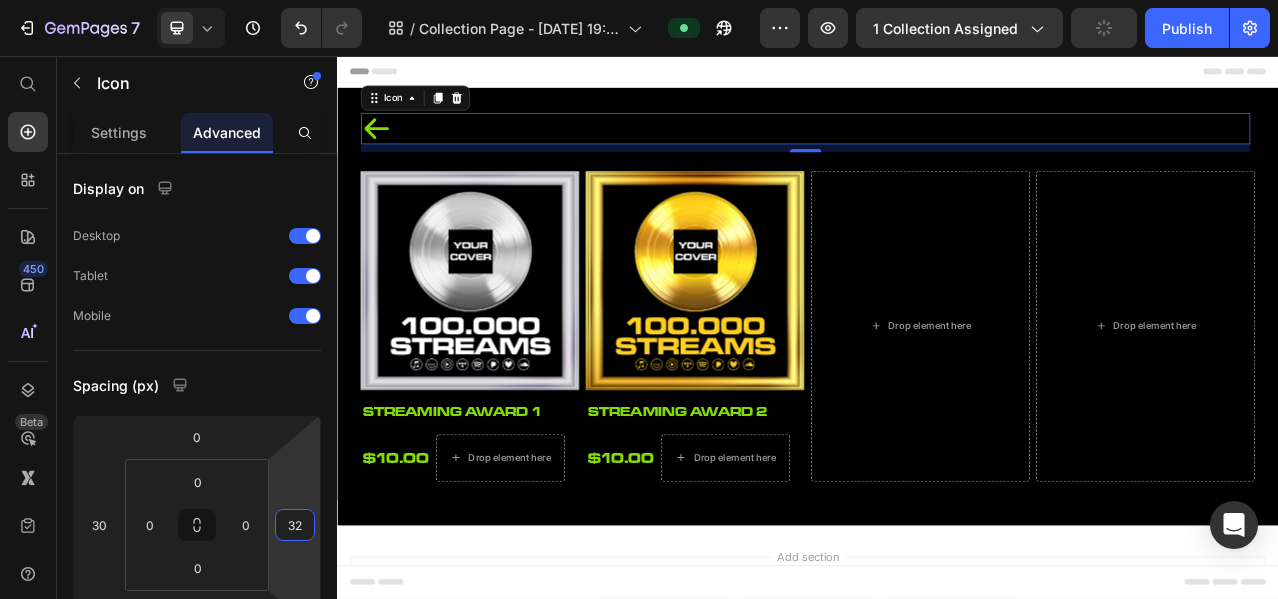 type on "30" 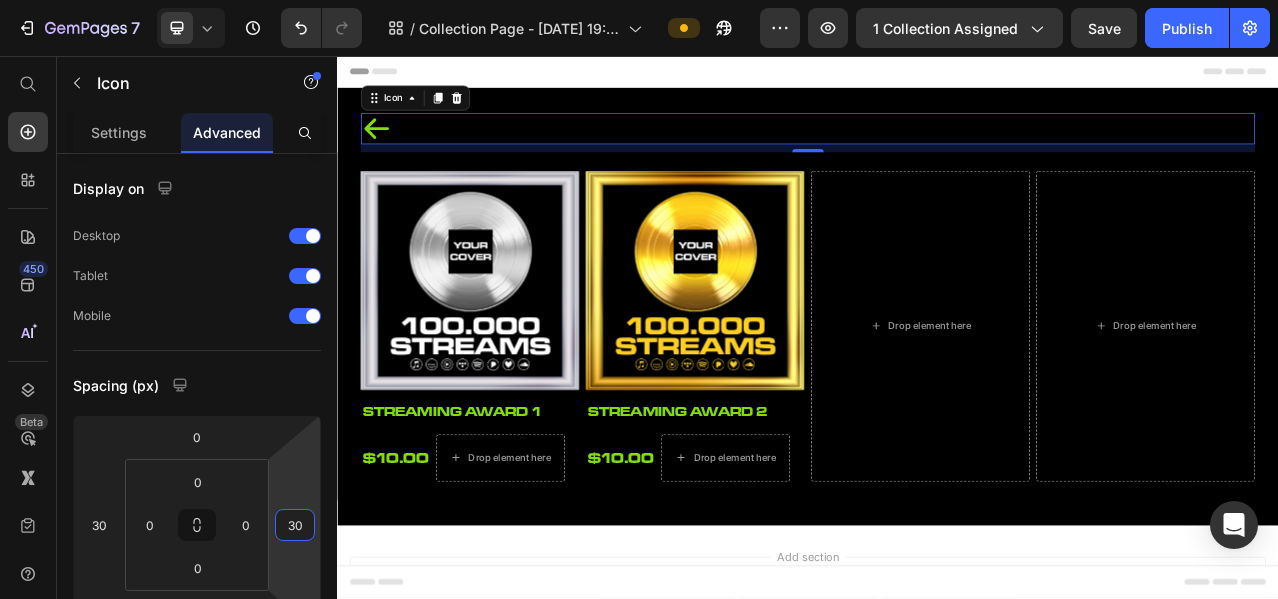 drag, startPoint x: 304, startPoint y: 493, endPoint x: 306, endPoint y: 478, distance: 15.132746 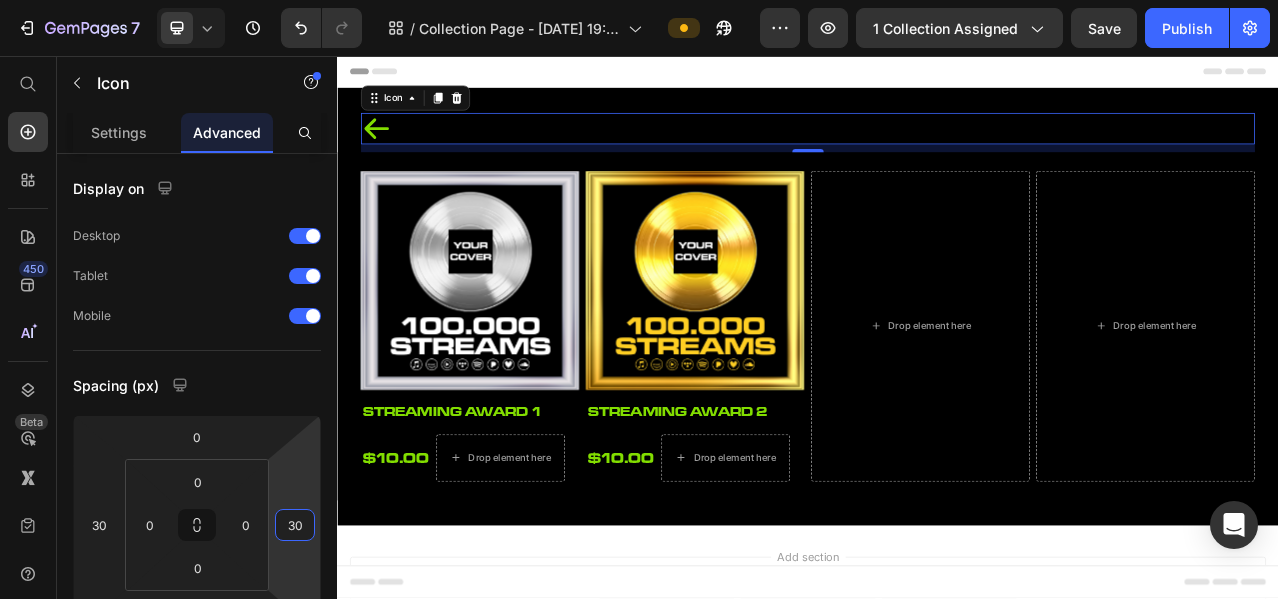 click on "7  Version history  /  Collection Page - Jun 18, 19:19:47 Preview 1 collection assigned  Save   Publish  450 Beta Start with Sections Elements Hero Section Product Detail Brands Trusted Badges Guarantee Product Breakdown How to use Testimonials Compare Bundle FAQs Social Proof Brand Story Product List Collection Blog List Contact Sticky Add to Cart Custom Footer Browse Library 450 Layout
Row
Row
Row
Row Text
Heading
Text Block Button
Button
Button
Sticky Back to top Media" at bounding box center [639, 0] 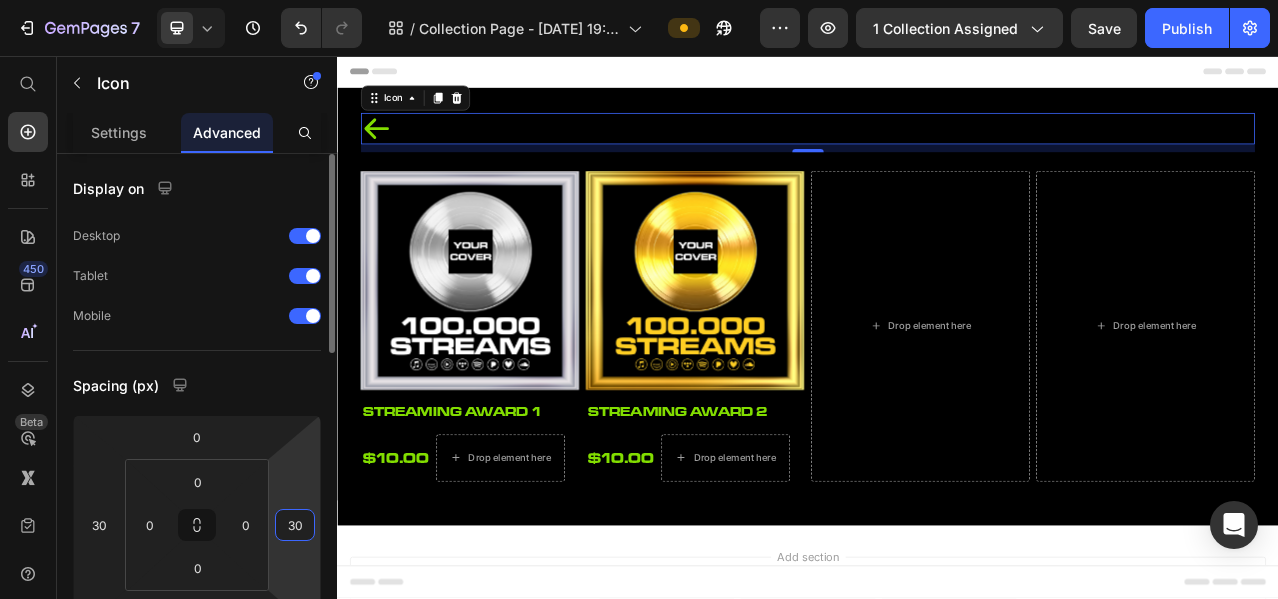 click on "Spacing (px) 0 30 10 30 0 0 0 0" 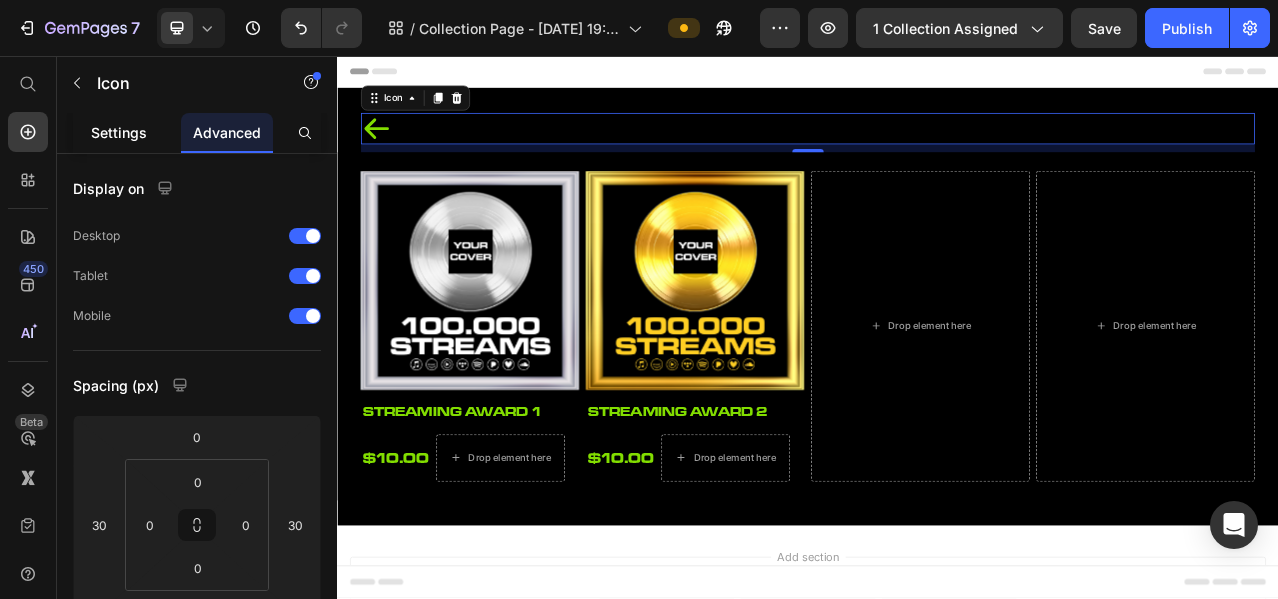 click on "Settings" at bounding box center (119, 132) 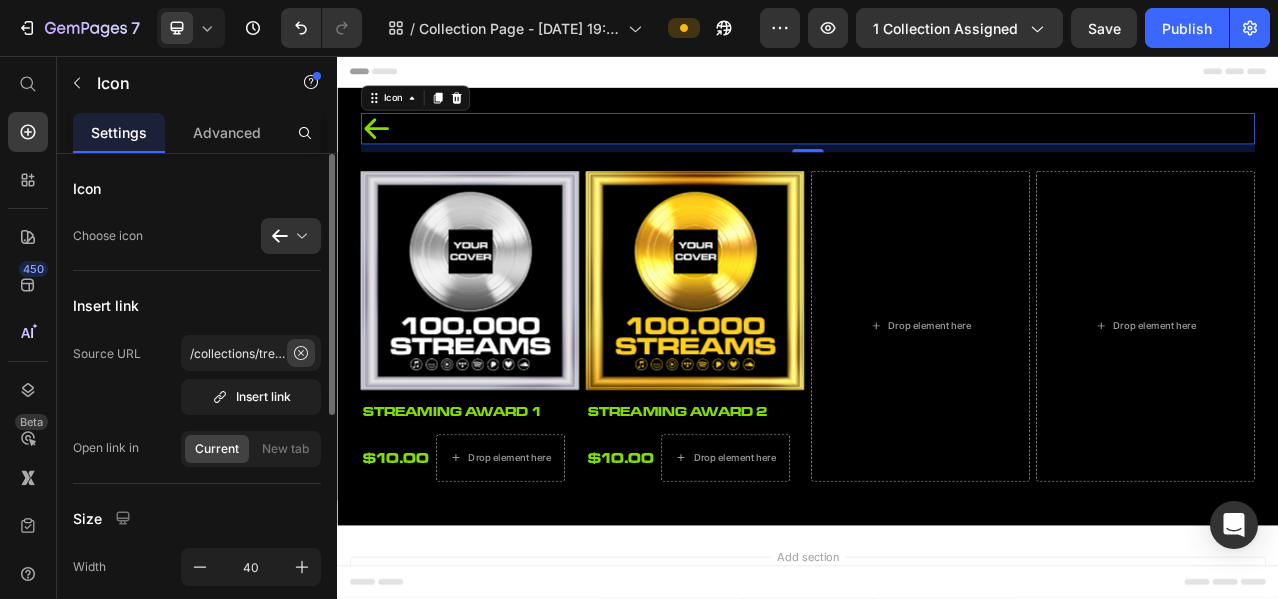 click 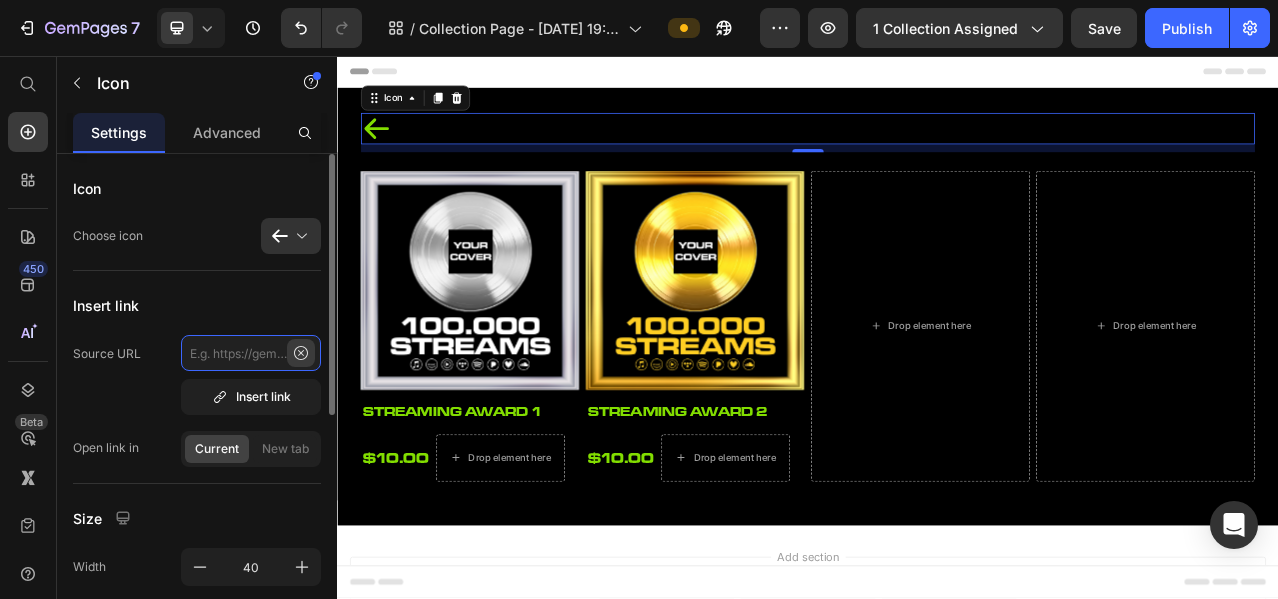 scroll, scrollTop: 0, scrollLeft: 0, axis: both 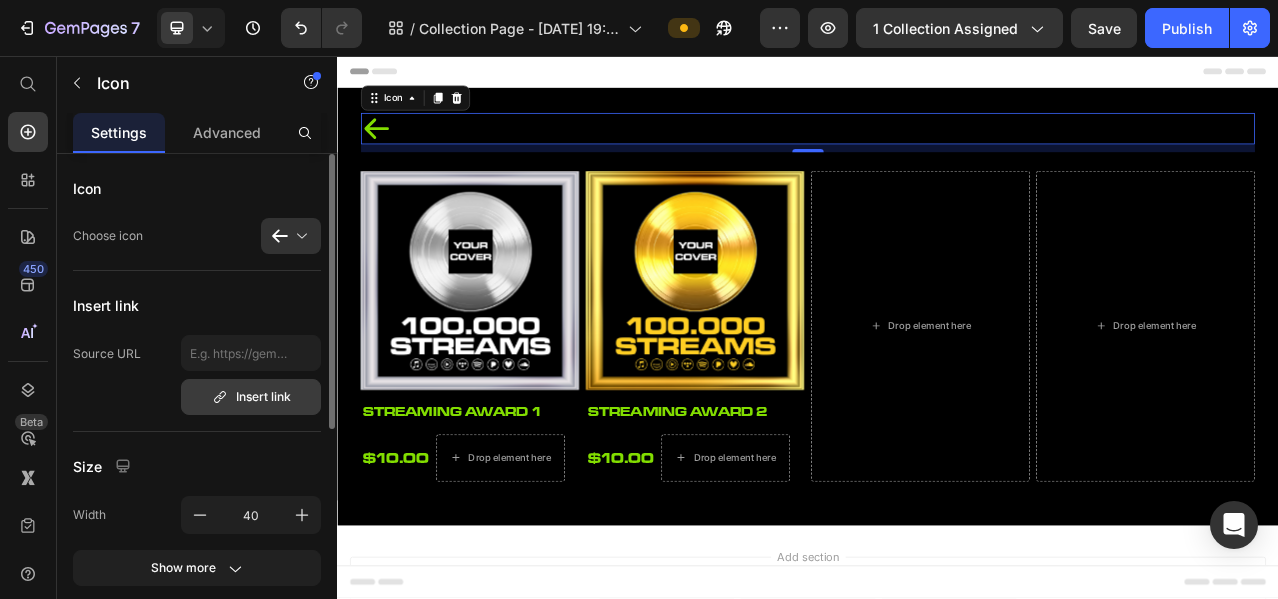 click on "Insert link" at bounding box center (251, 397) 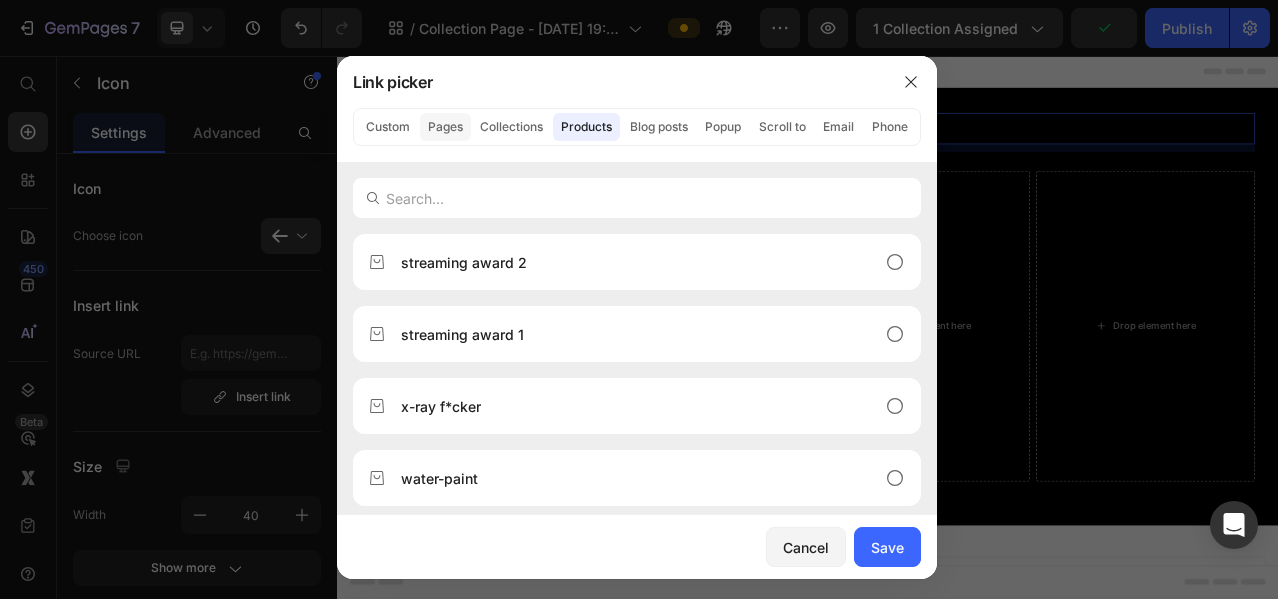 click on "Pages" 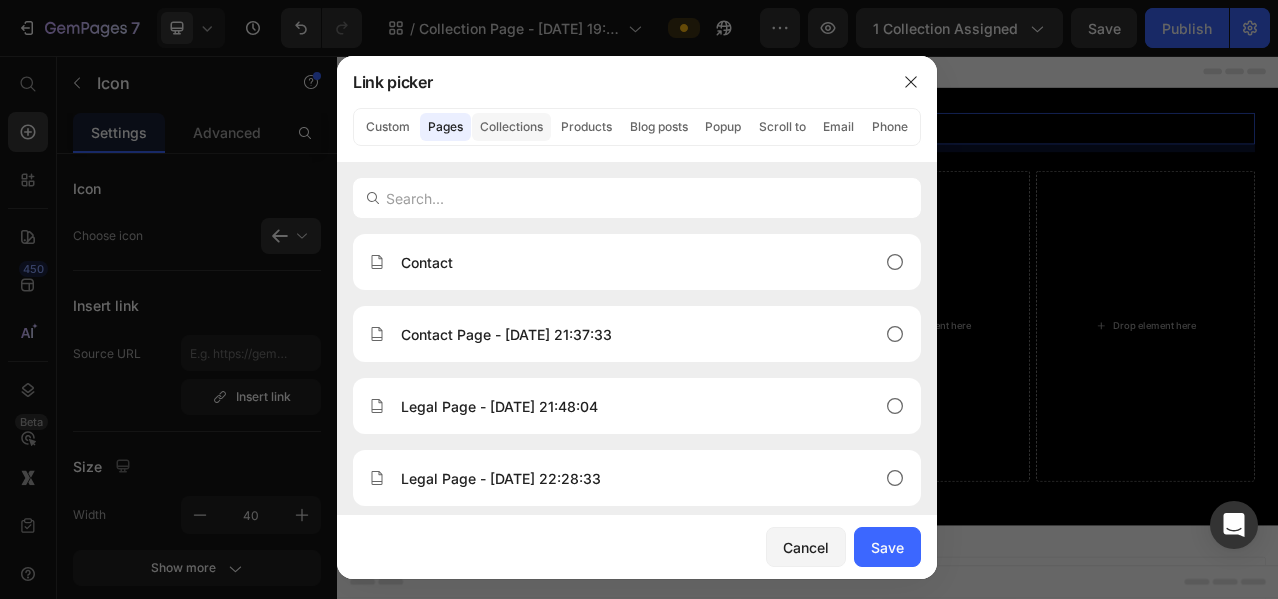 click on "Collections" 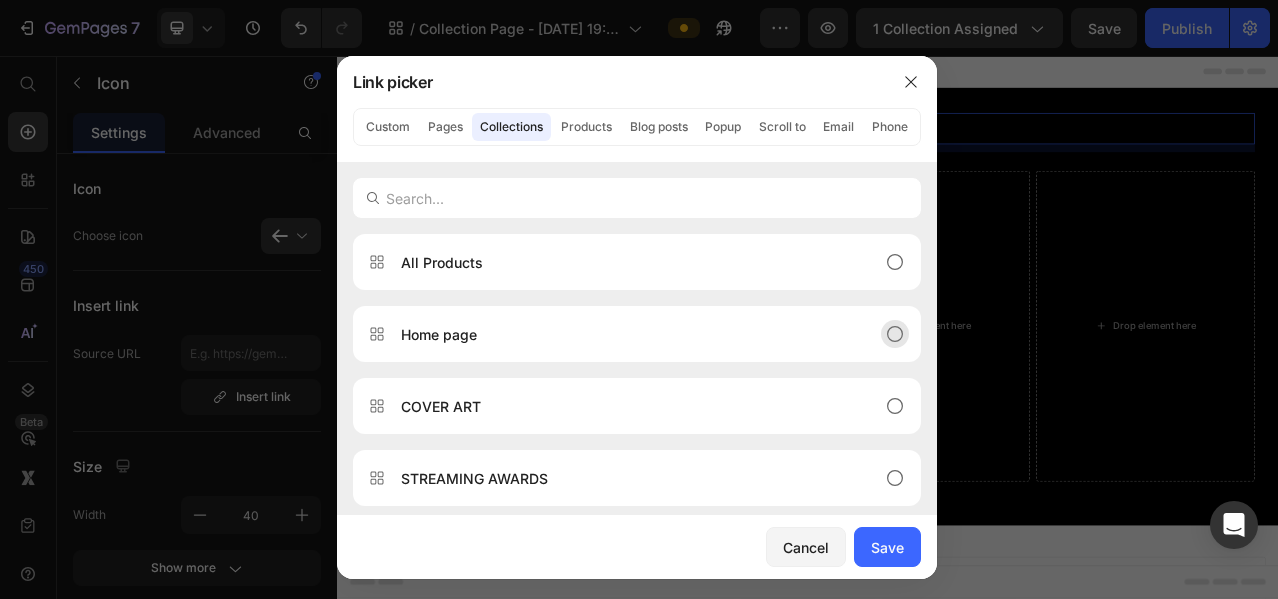 click on "Home page" at bounding box center [621, 334] 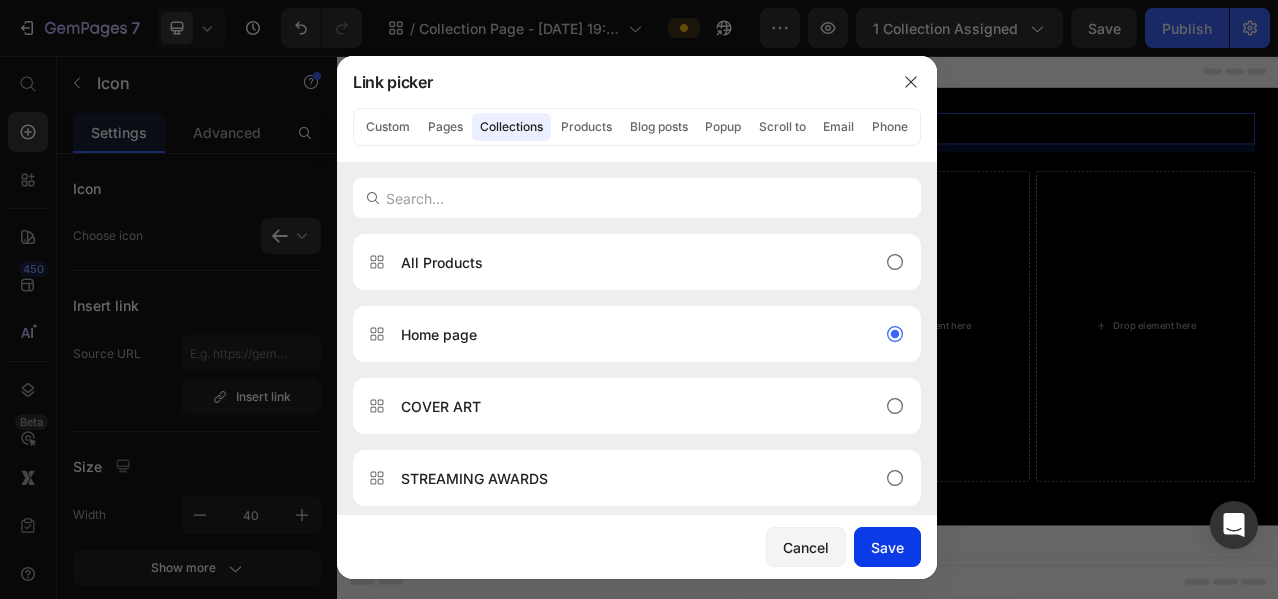 click on "Save" at bounding box center [887, 547] 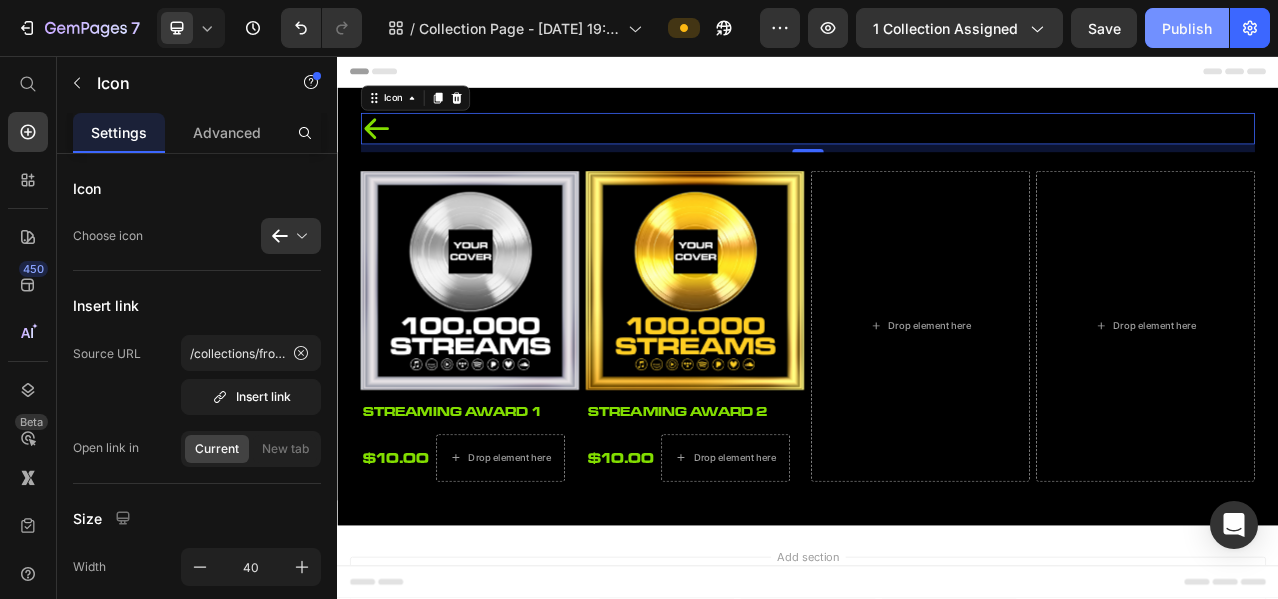 click on "Publish" at bounding box center (1187, 28) 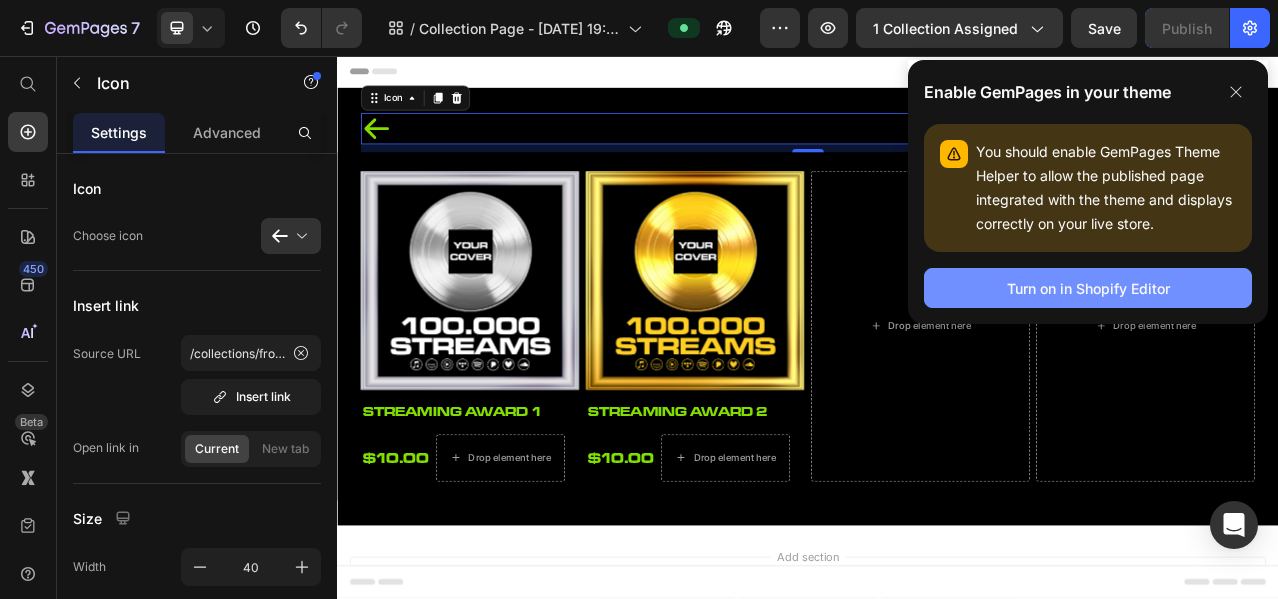 click on "Turn on in Shopify Editor" at bounding box center [1088, 288] 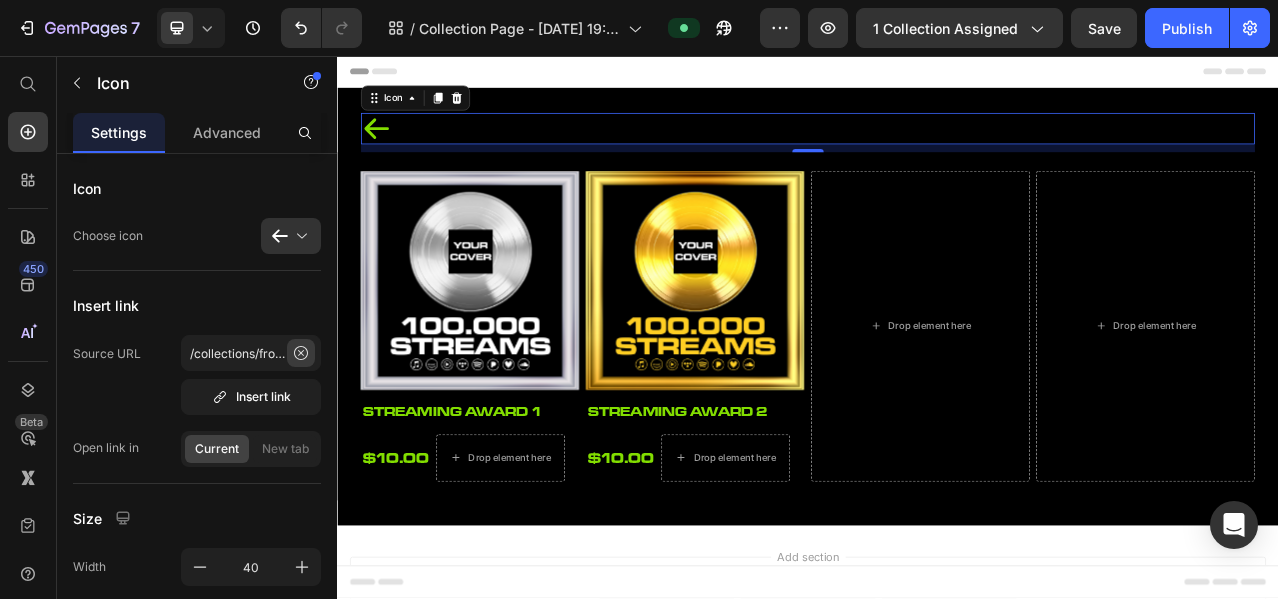 click 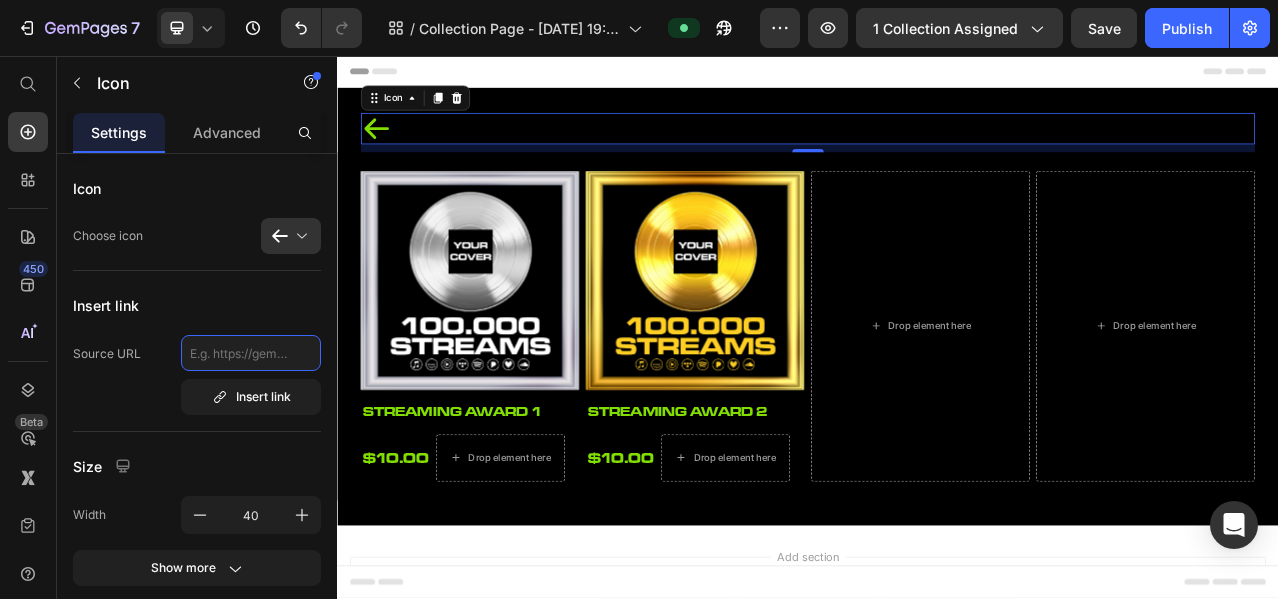 scroll, scrollTop: 0, scrollLeft: 0, axis: both 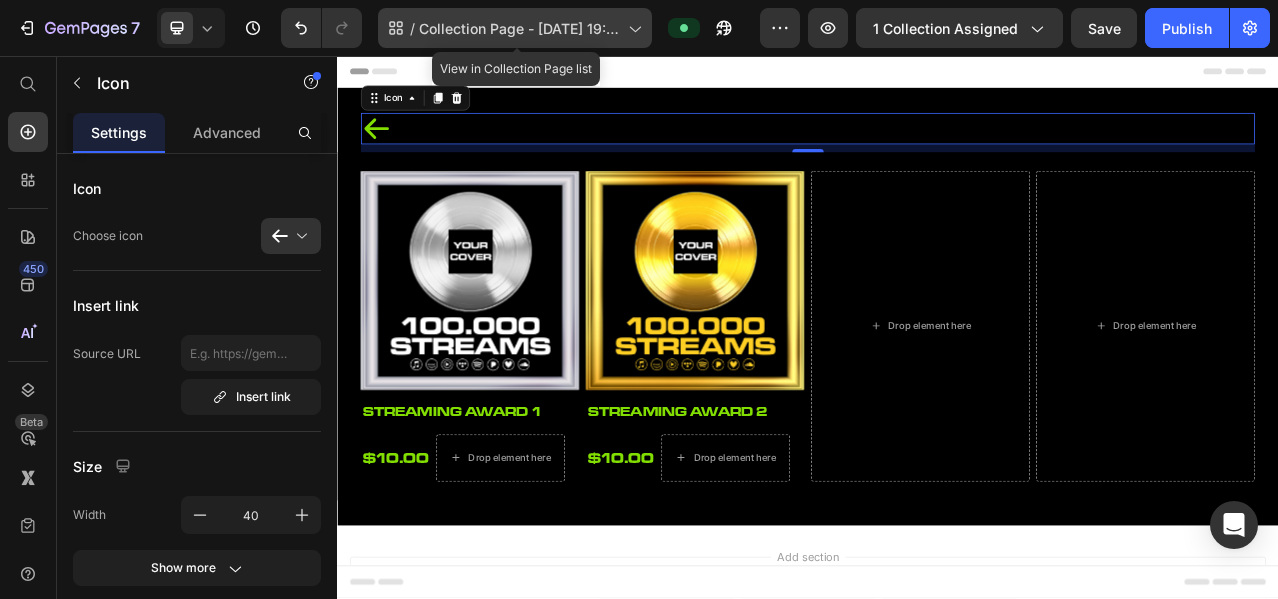 click 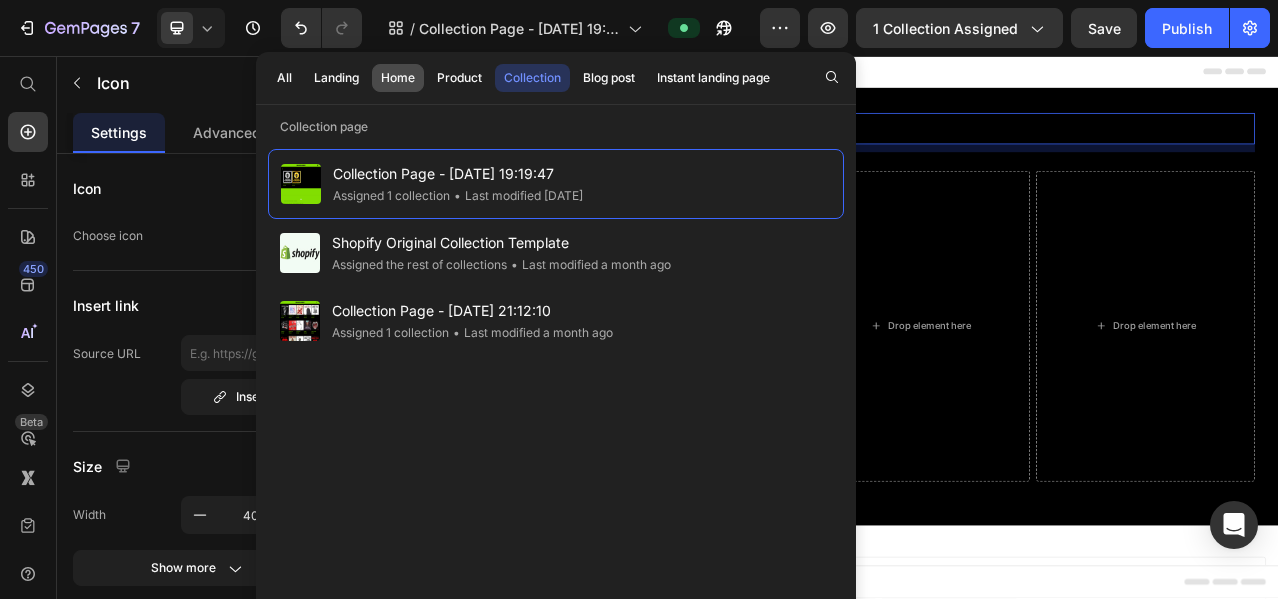click on "Home" 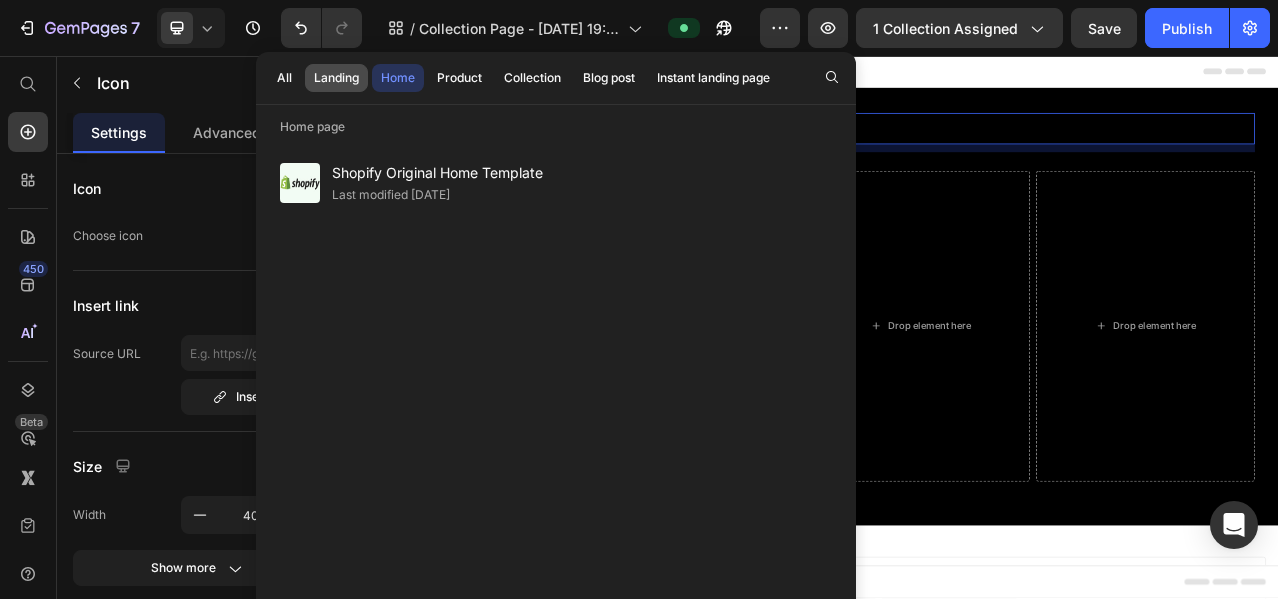 click on "Landing" at bounding box center (336, 78) 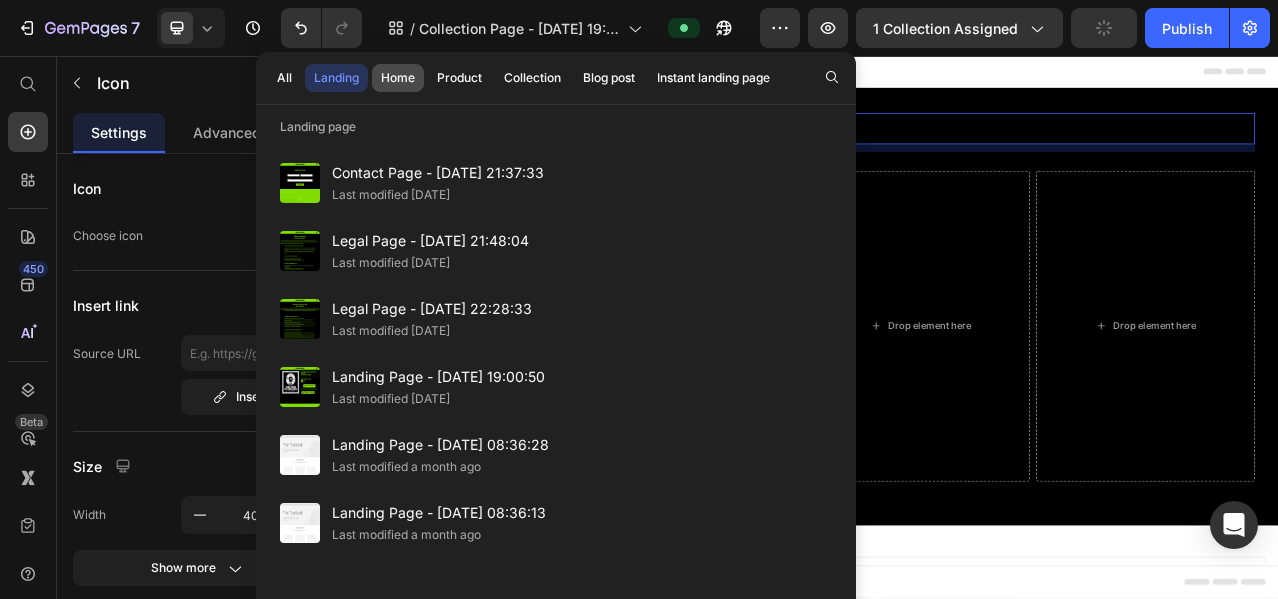 click on "Home" at bounding box center [398, 78] 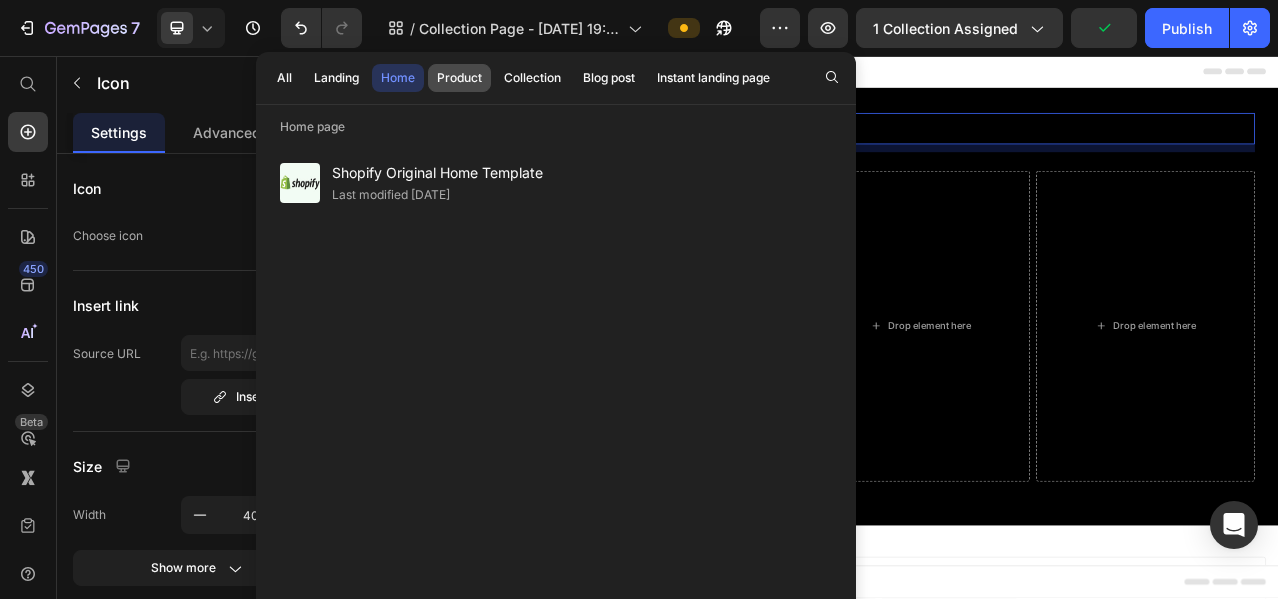 click on "Product" at bounding box center (459, 78) 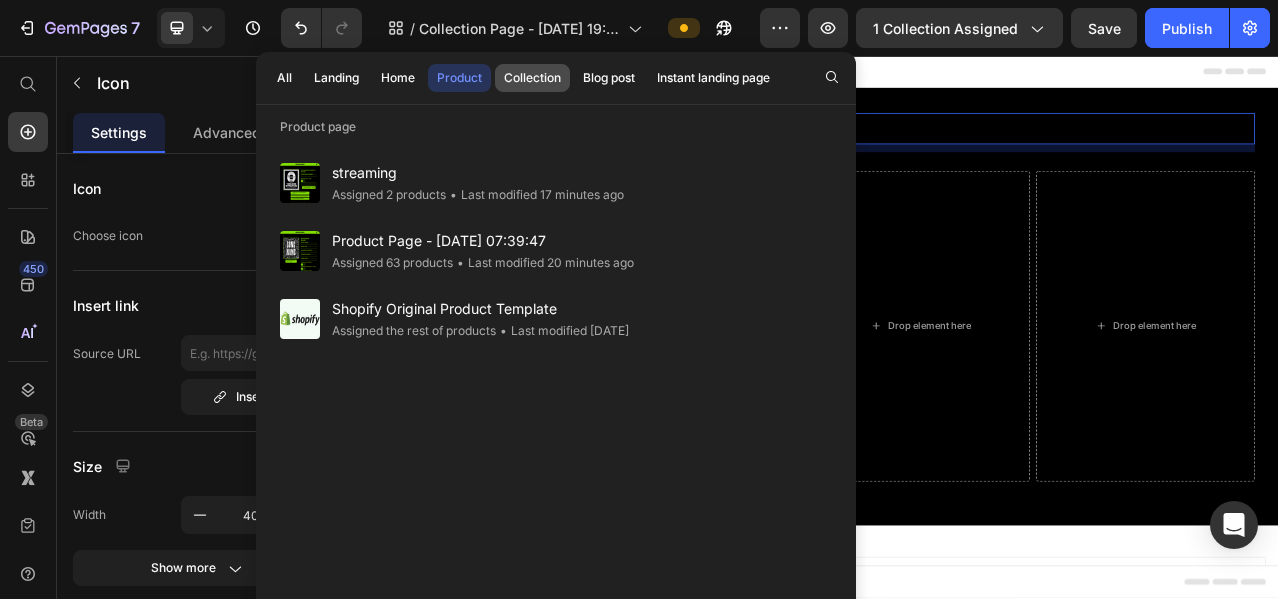 click on "Collection" at bounding box center [532, 78] 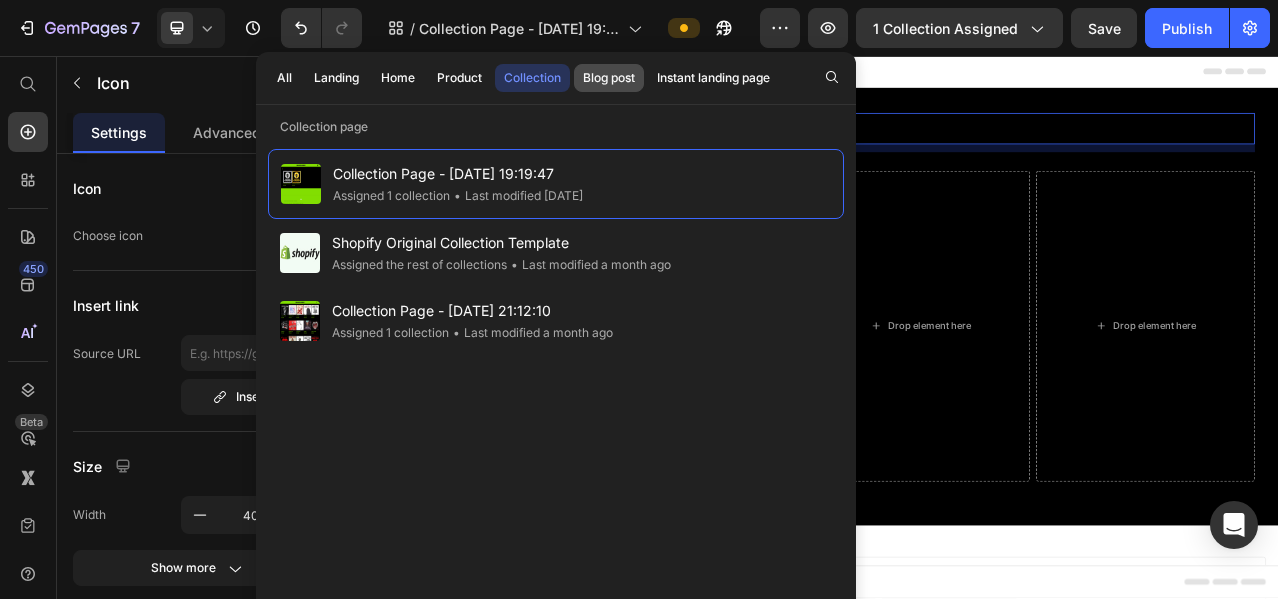 click on "Blog post" at bounding box center (609, 78) 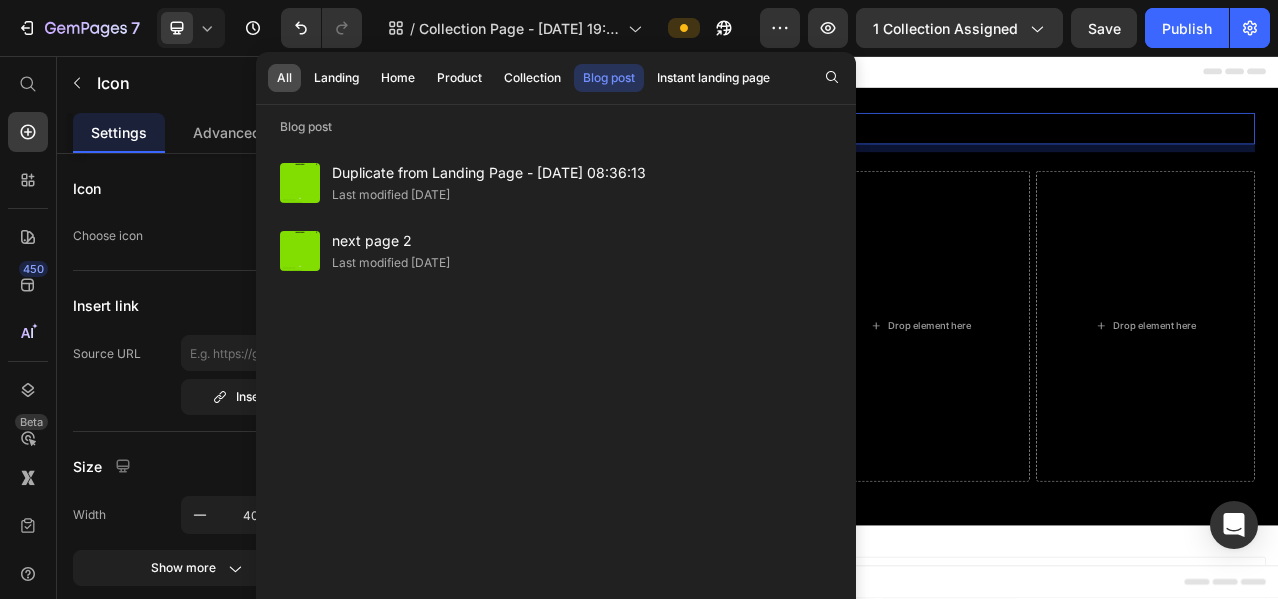 click on "All" at bounding box center [284, 78] 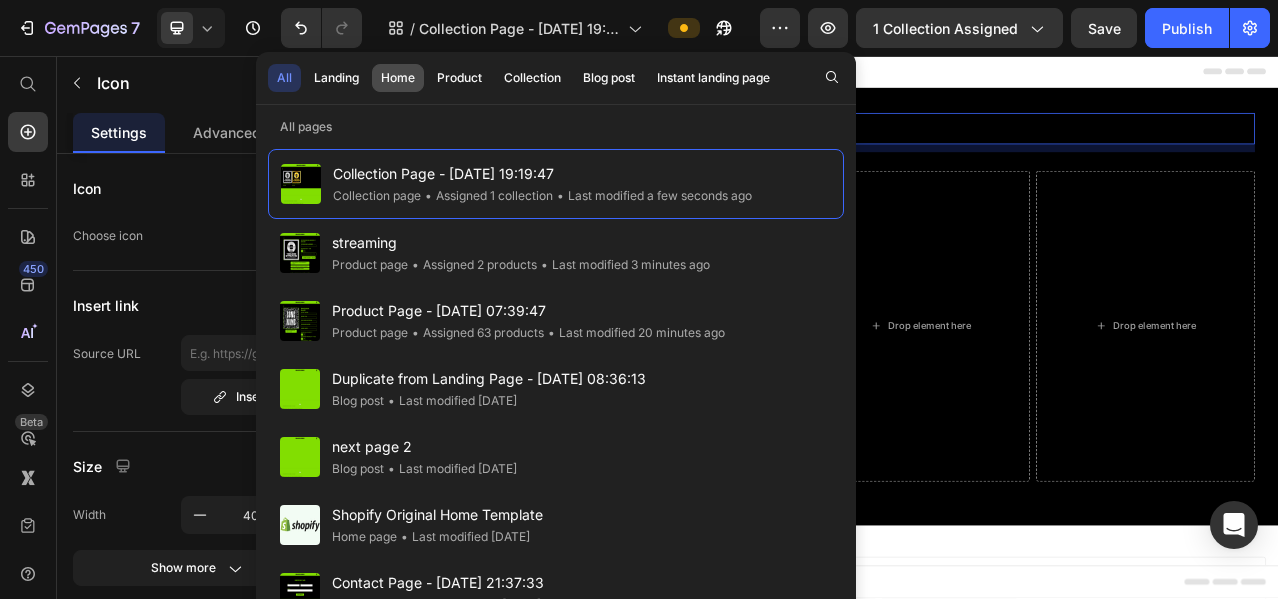 click on "Home" at bounding box center [398, 78] 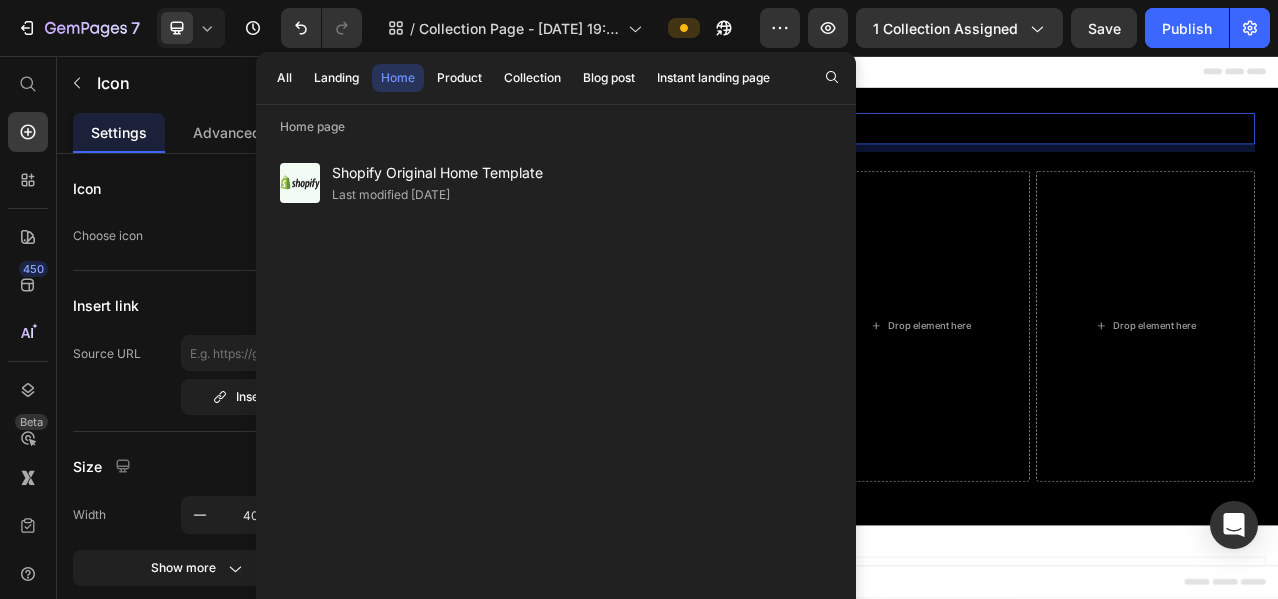click on "Insert link" at bounding box center (197, 305) 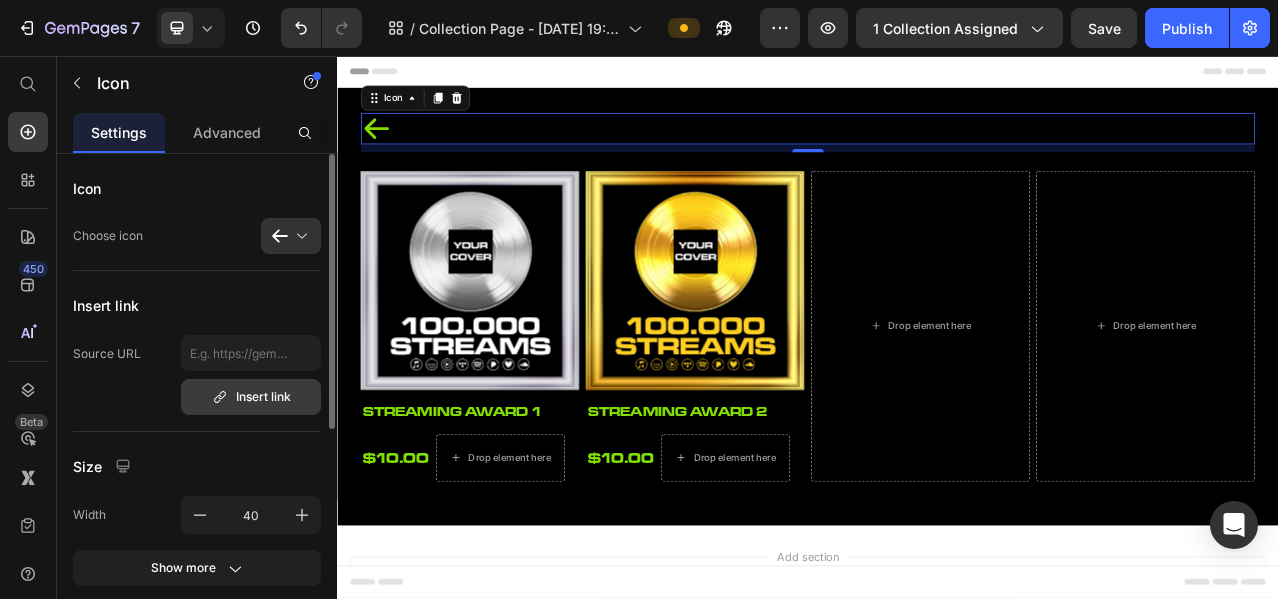 click on "Insert link" at bounding box center (251, 397) 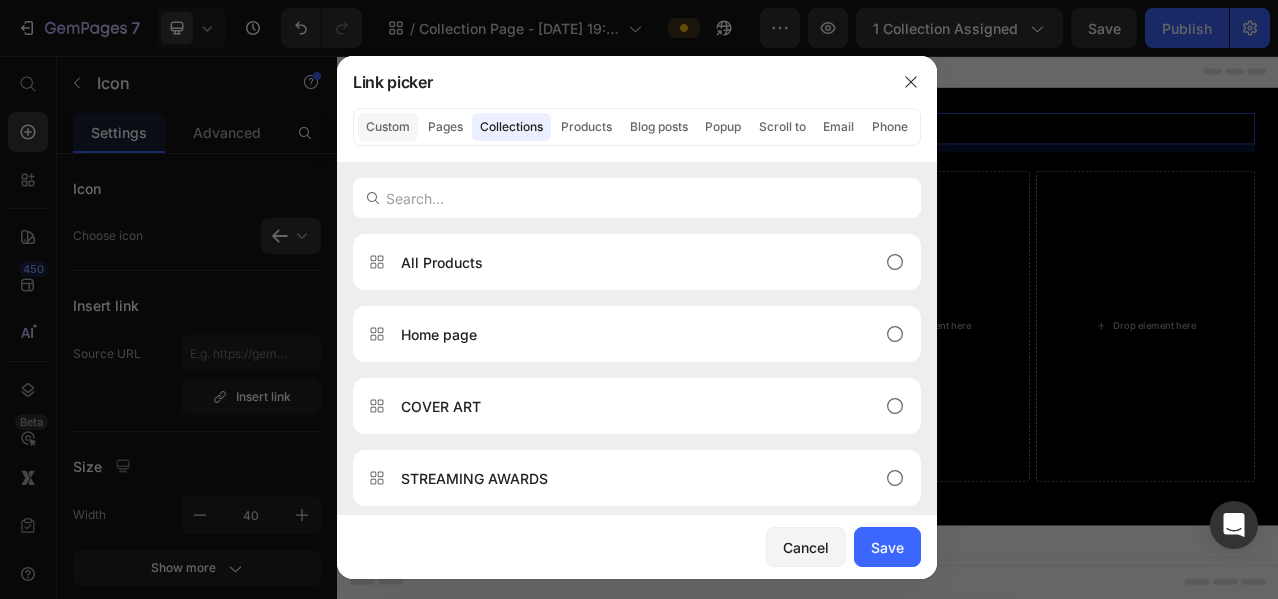 click on "Custom" 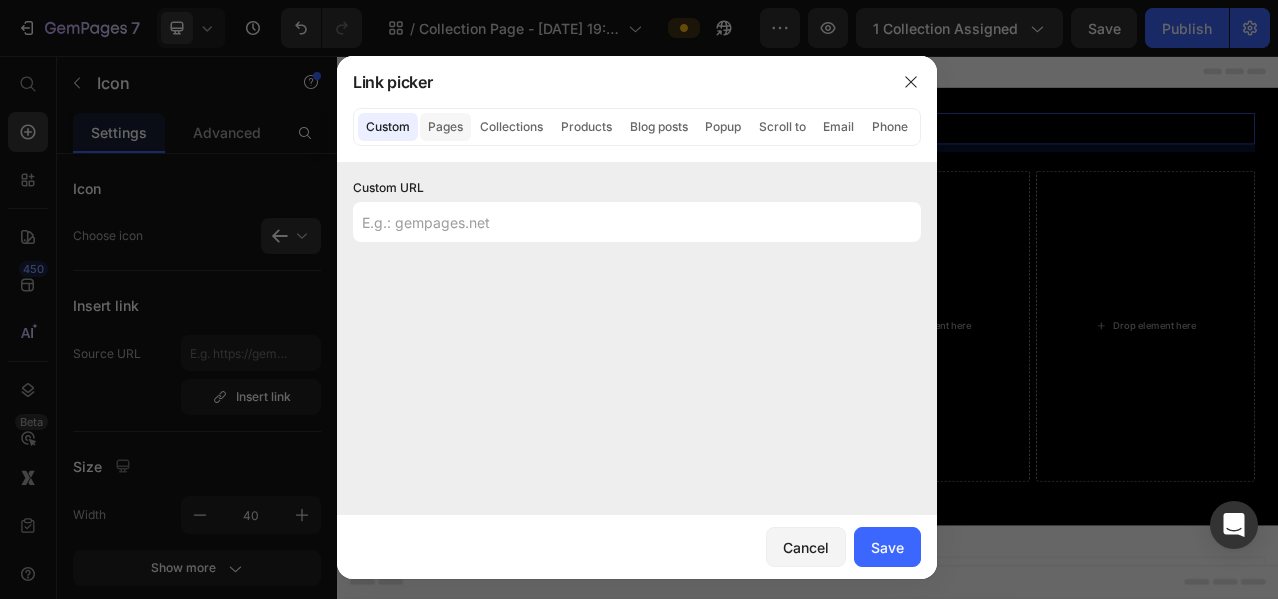 click on "Pages" 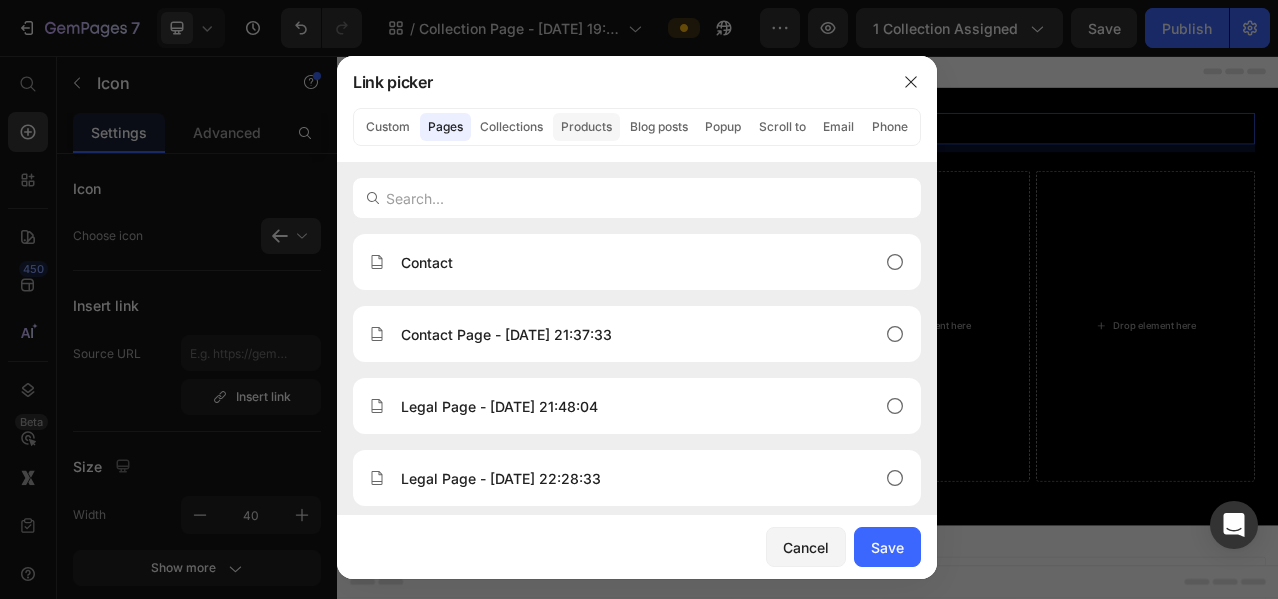 click on "Products" 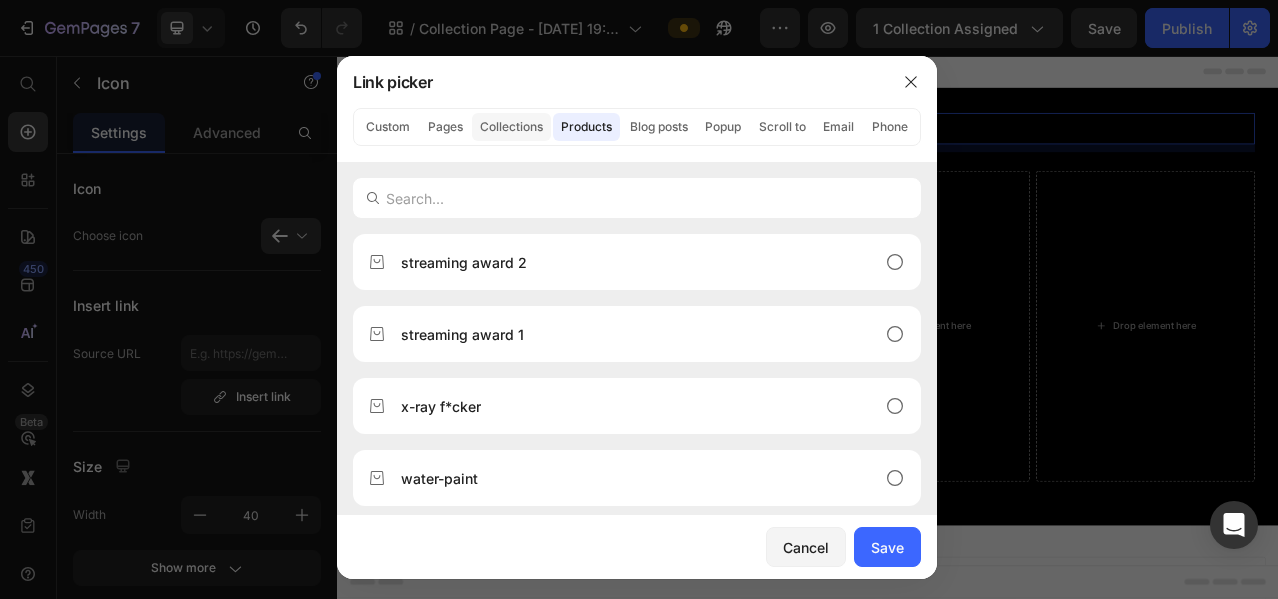 click on "Collections" 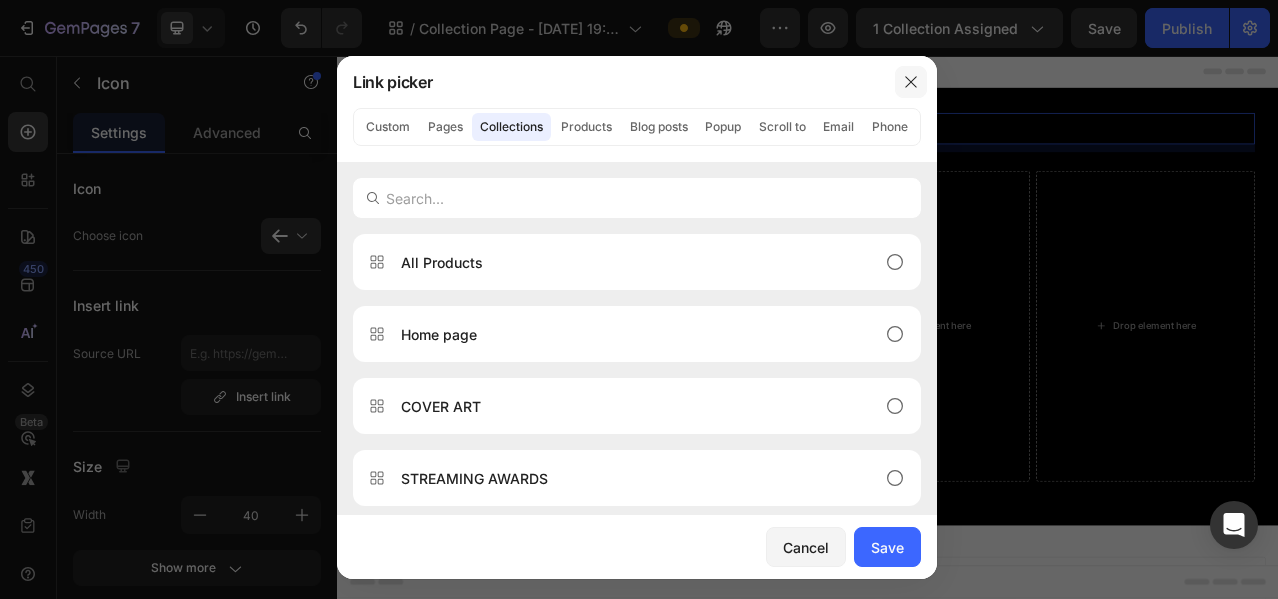 click 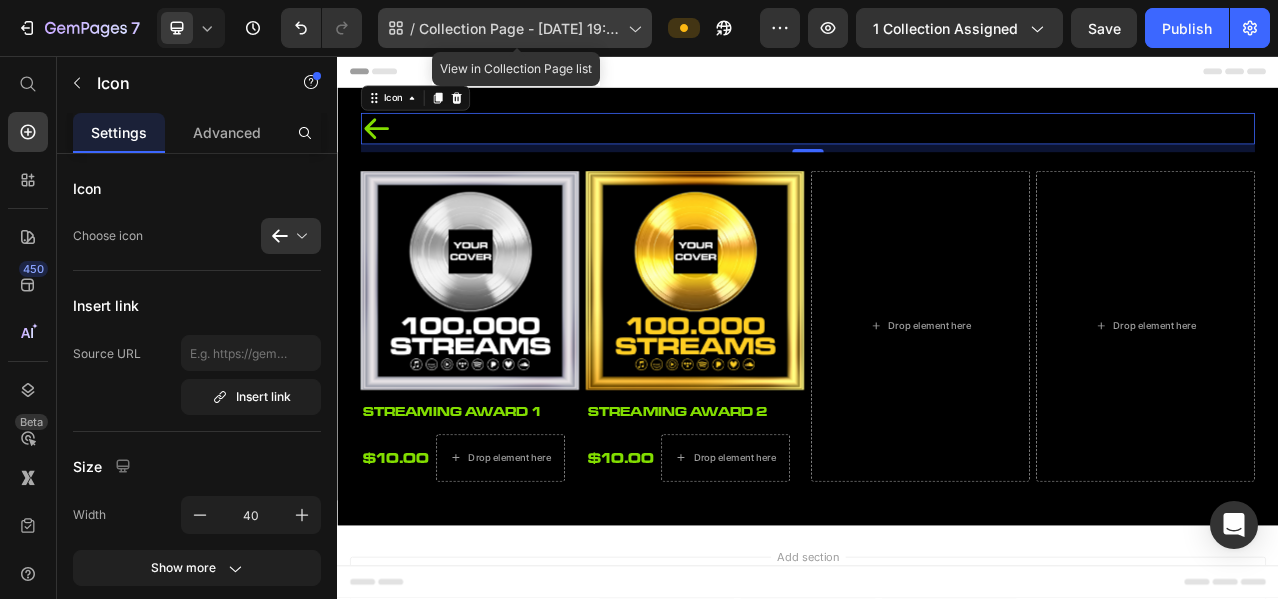 click on "Collection Page - Jun 18, 19:19:47" at bounding box center (519, 28) 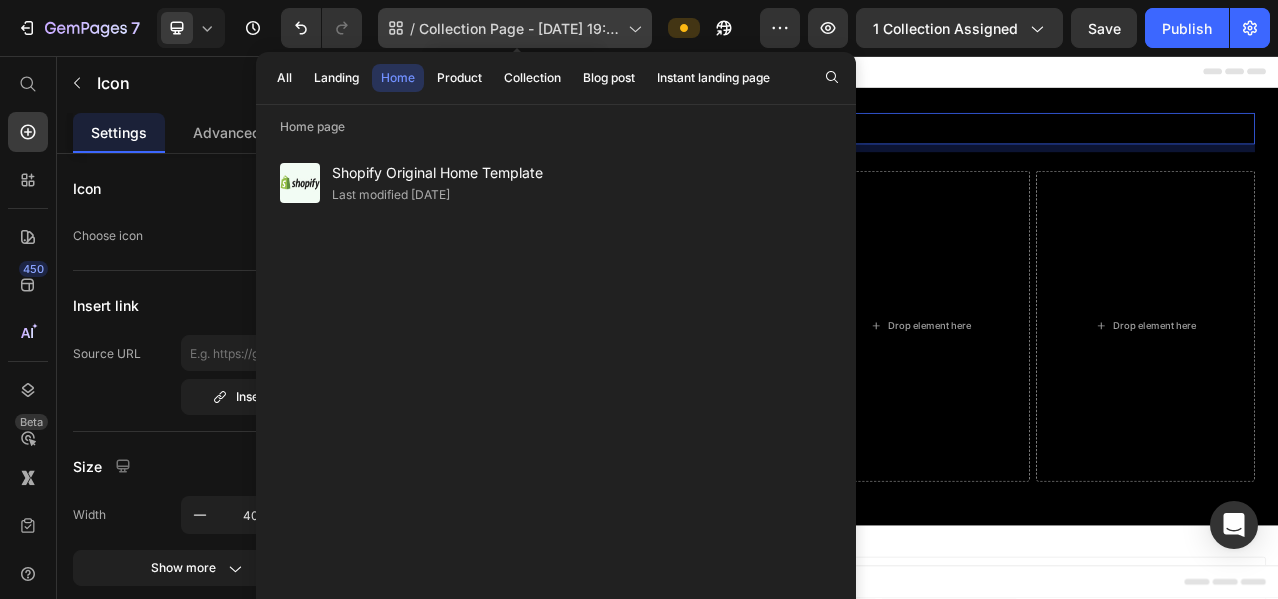 click on "Collection Page - Jun 18, 19:19:47" at bounding box center [519, 28] 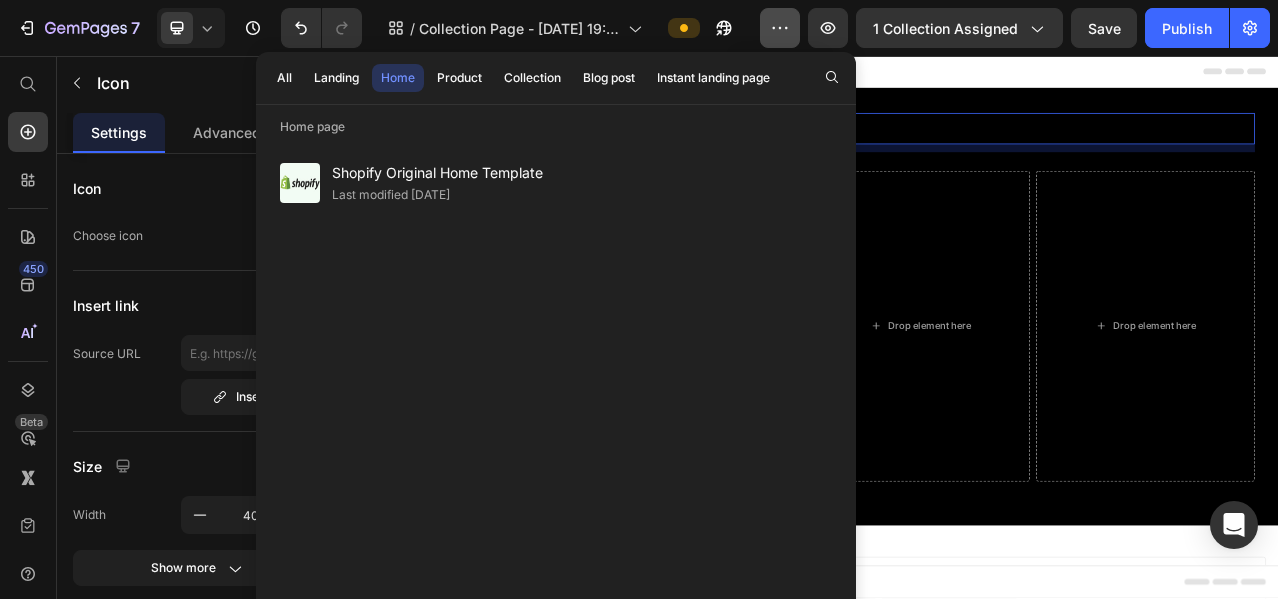 click 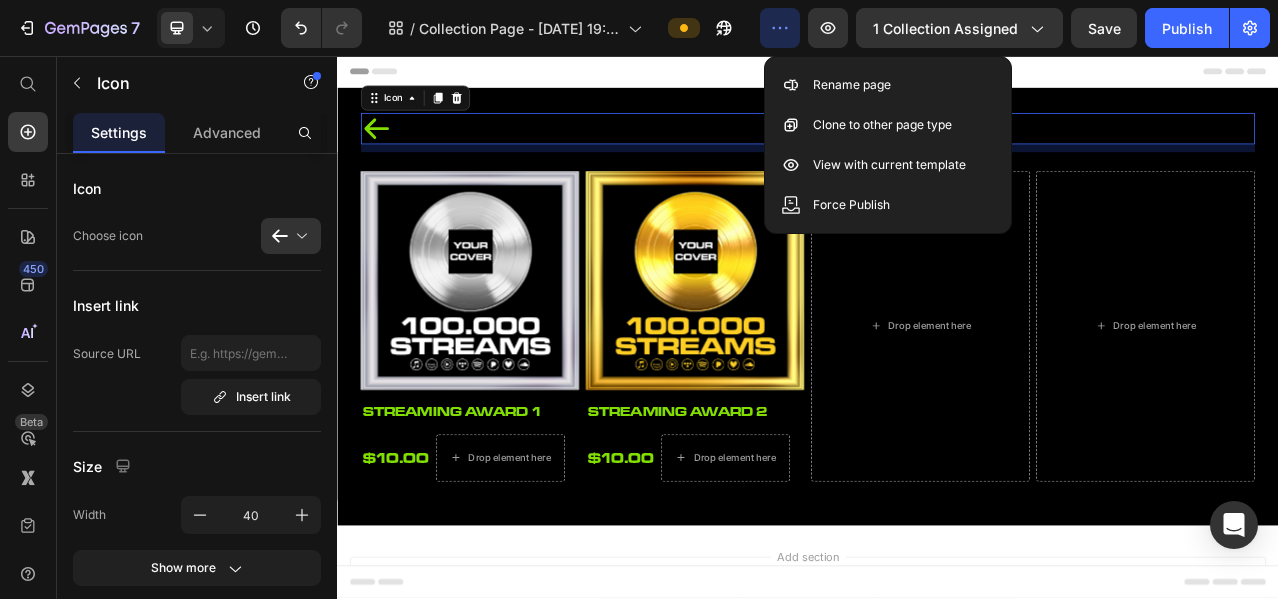 click 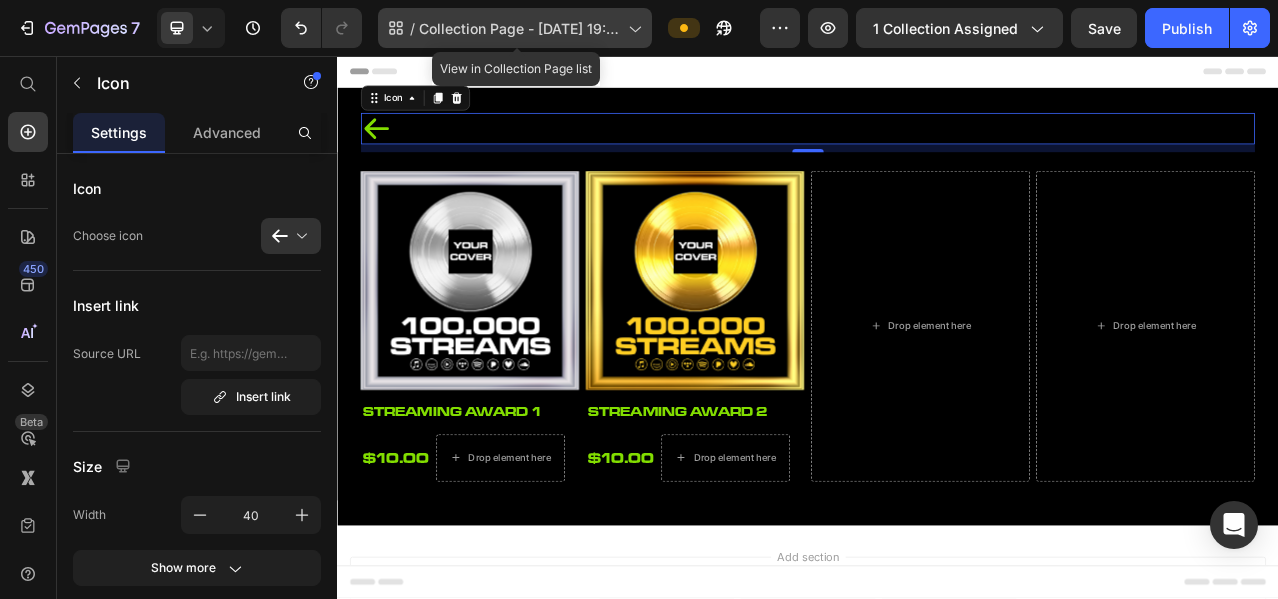 click on "Collection Page - Jun 18, 19:19:47" at bounding box center (519, 28) 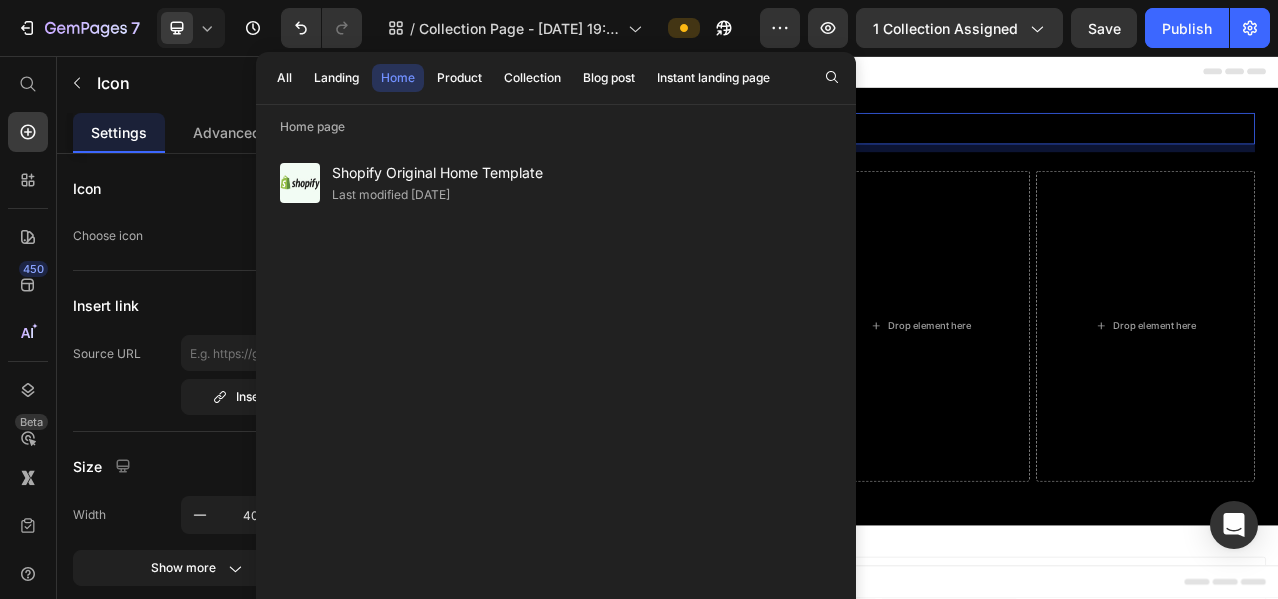 click on "Insert link" at bounding box center (197, 305) 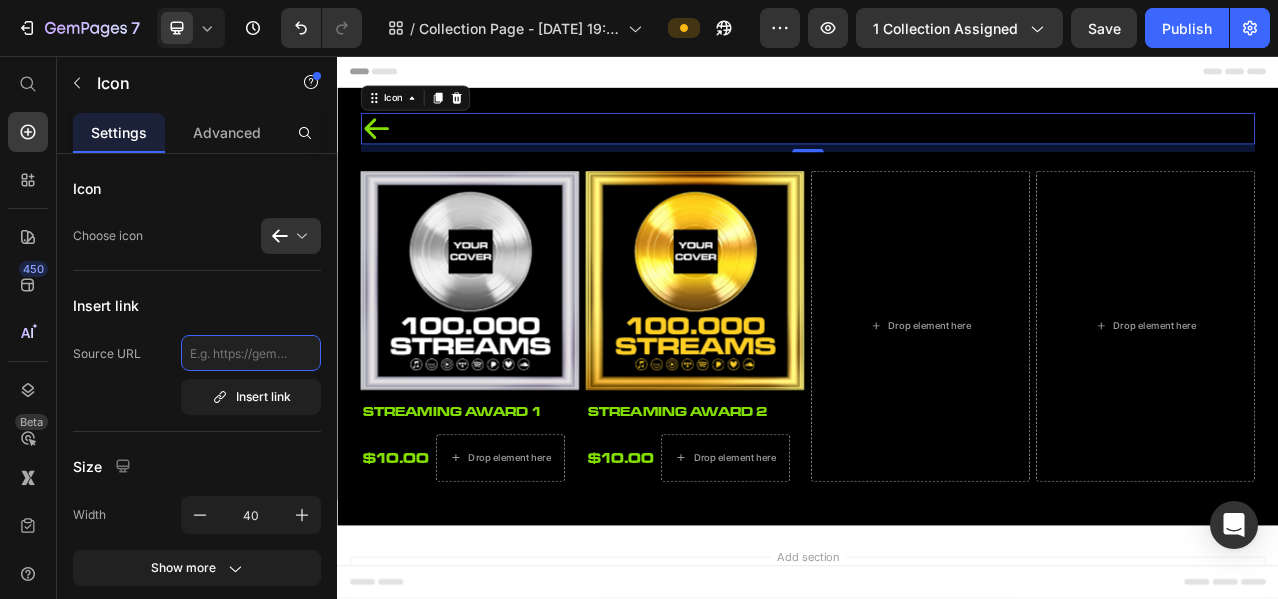click 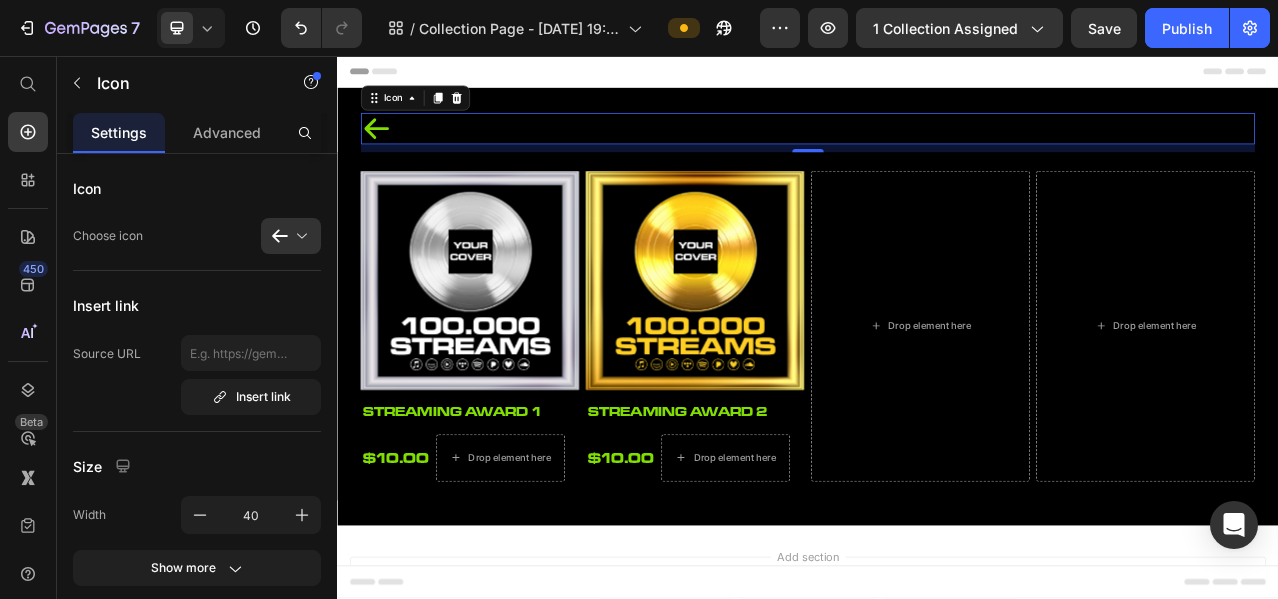 click on "Source URL  Insert link" at bounding box center (197, 375) 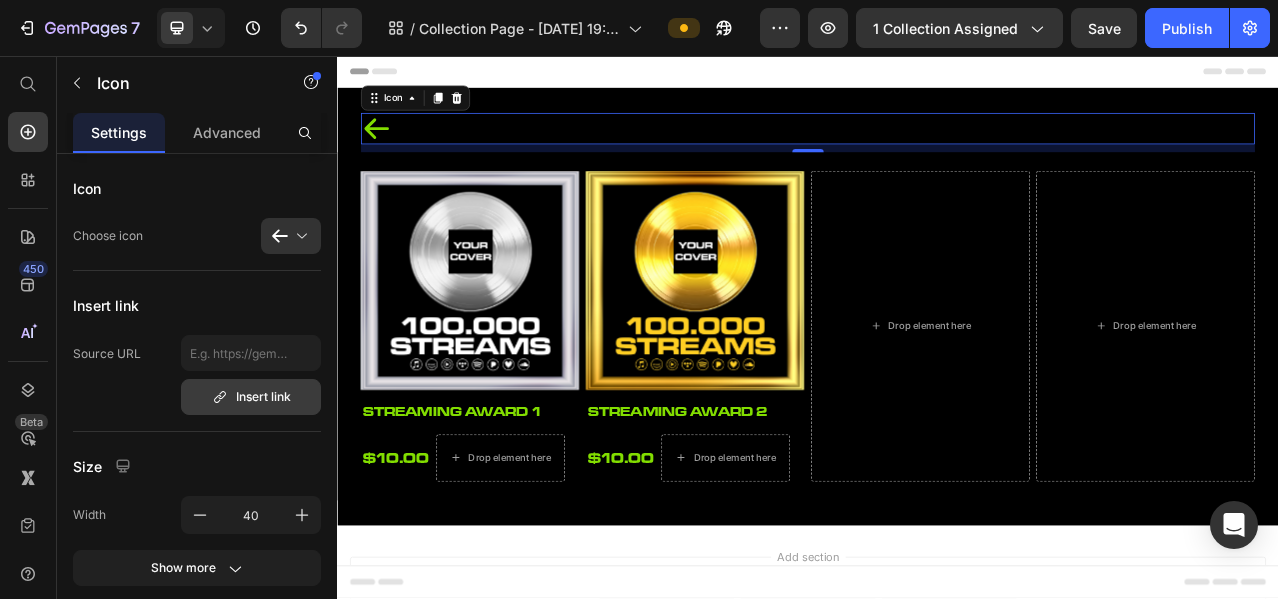 click on "Insert link" at bounding box center (251, 397) 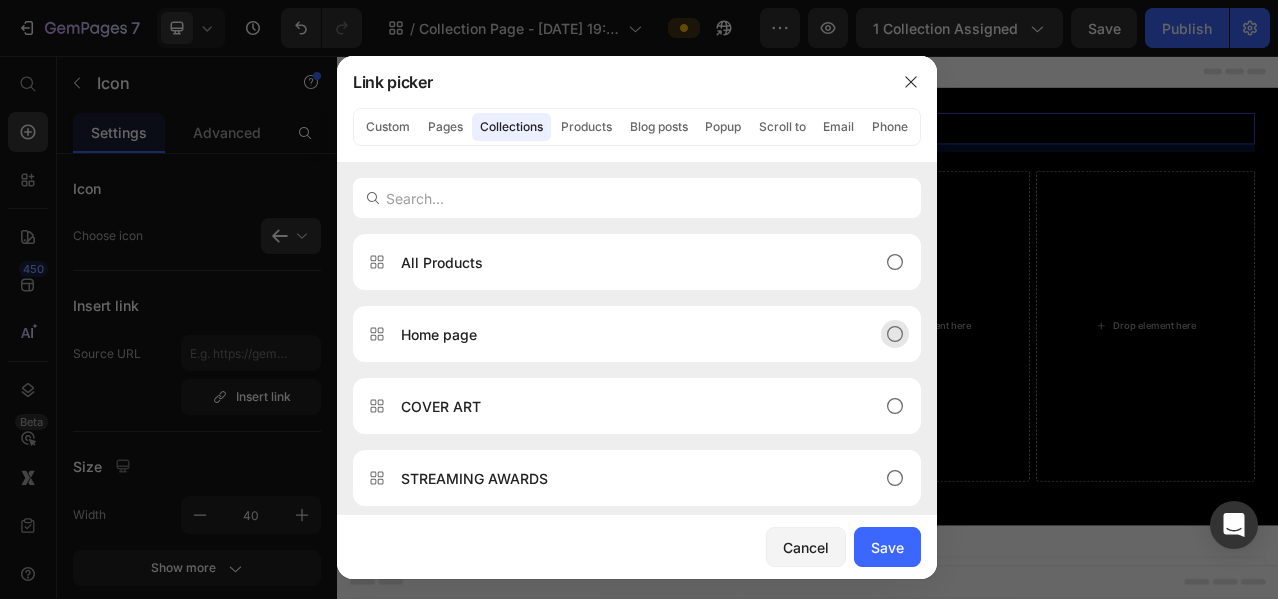 click on "Home page" 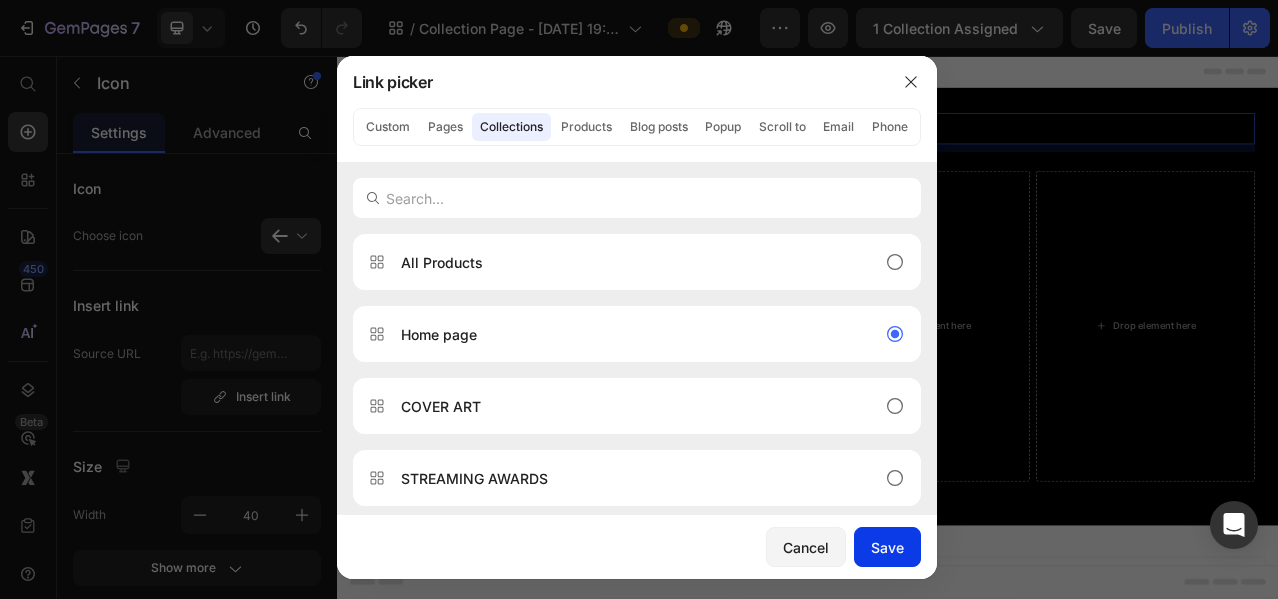 click on "Save" 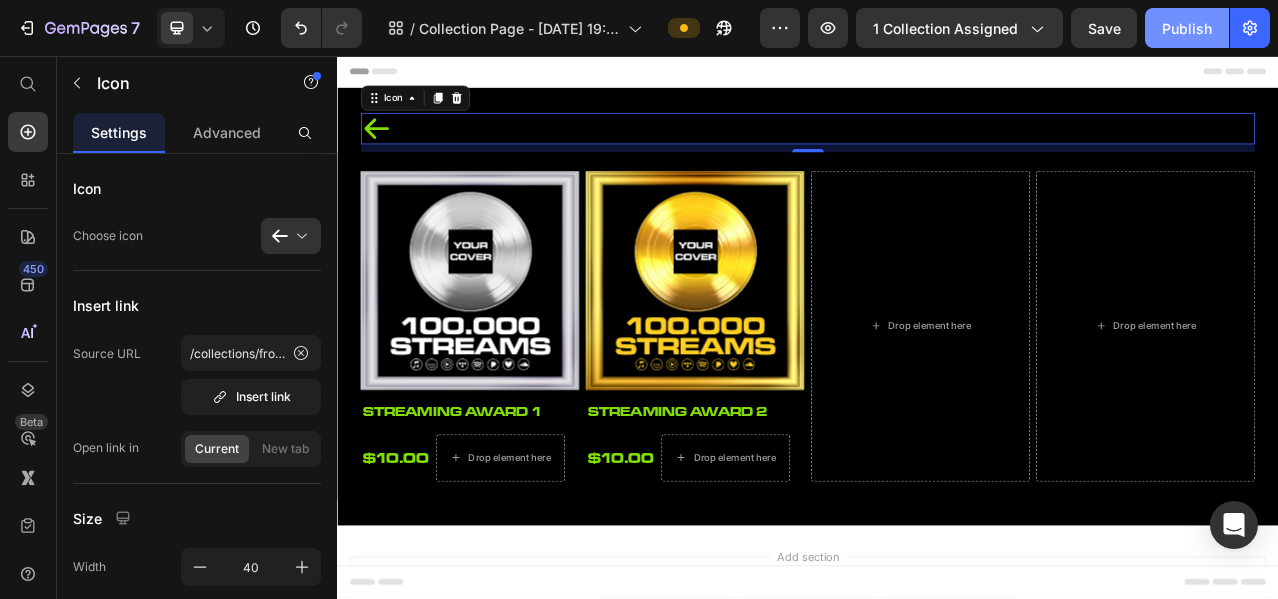 click on "Publish" at bounding box center [1187, 28] 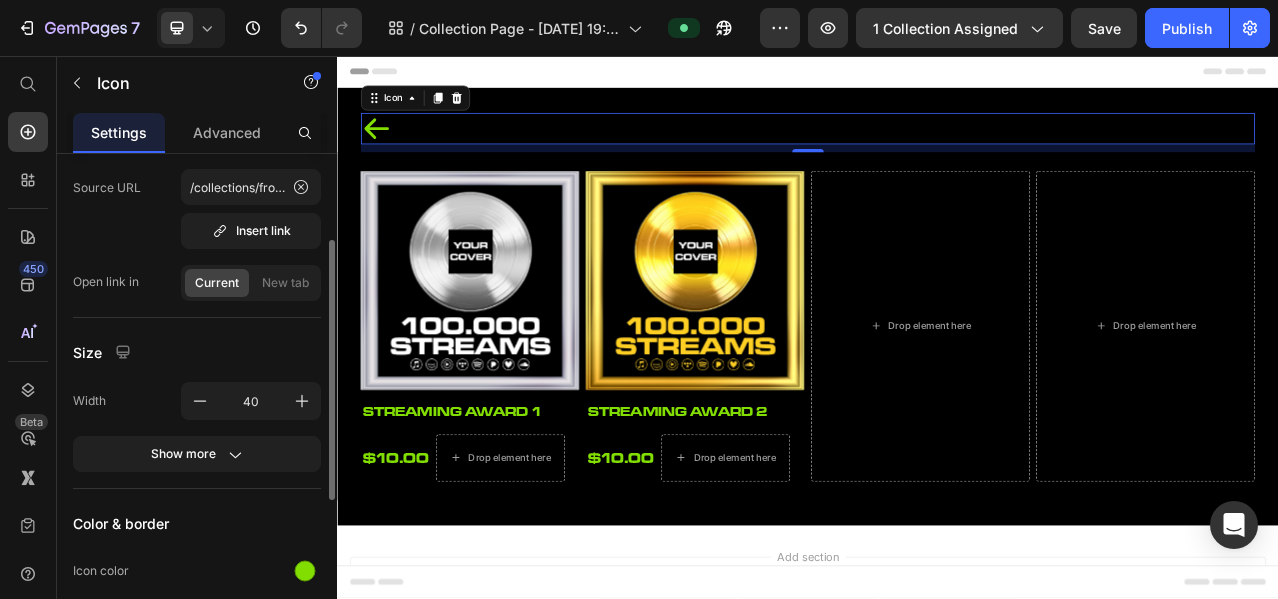 scroll, scrollTop: 0, scrollLeft: 0, axis: both 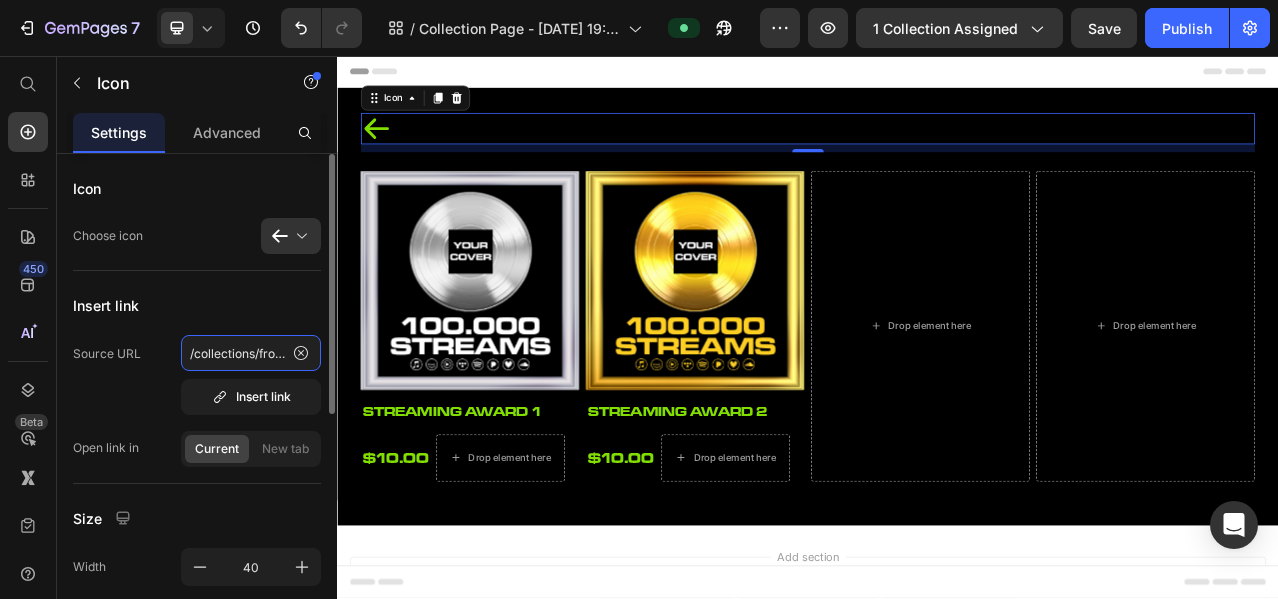 click on "/collections/frontpage" 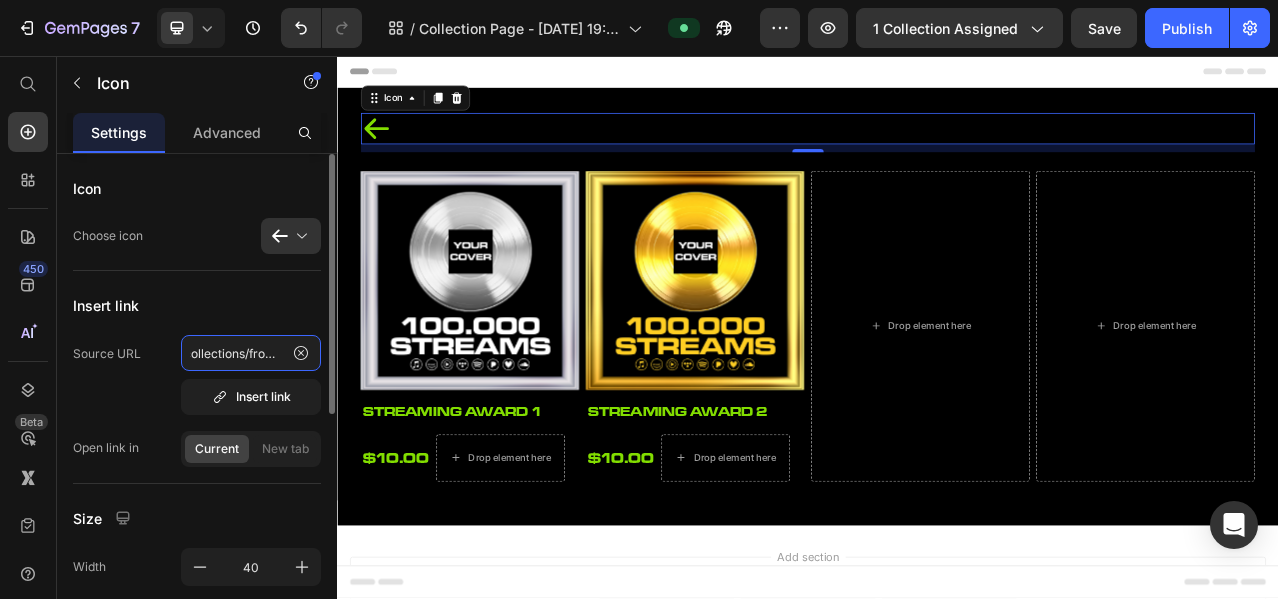 scroll, scrollTop: 0, scrollLeft: 0, axis: both 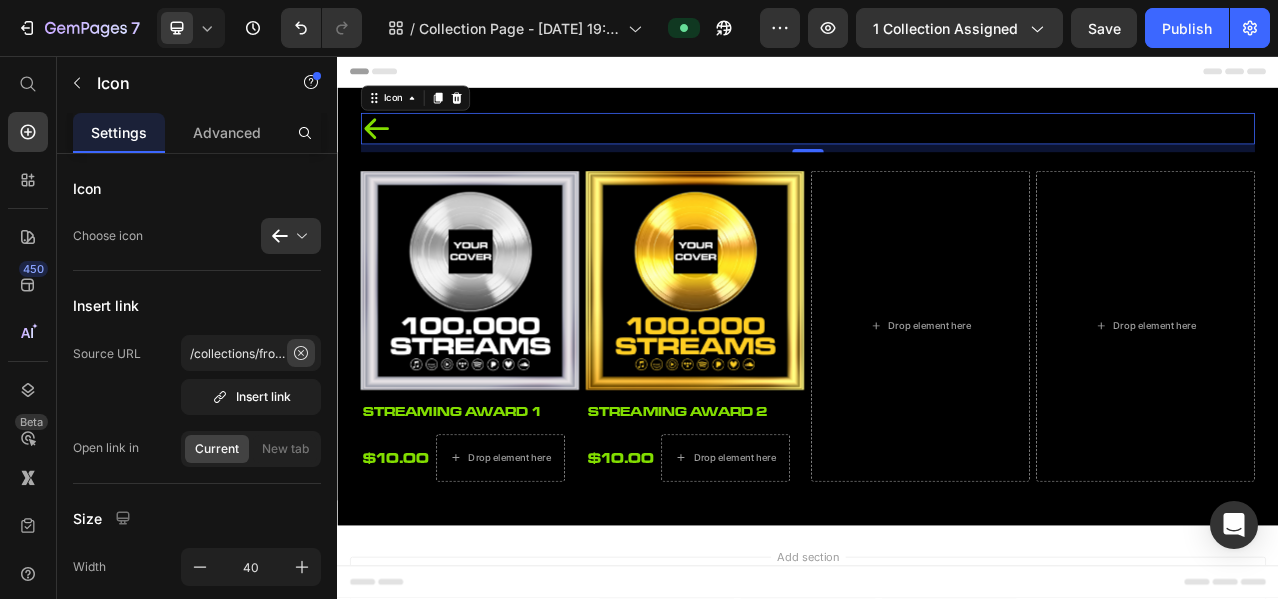 click 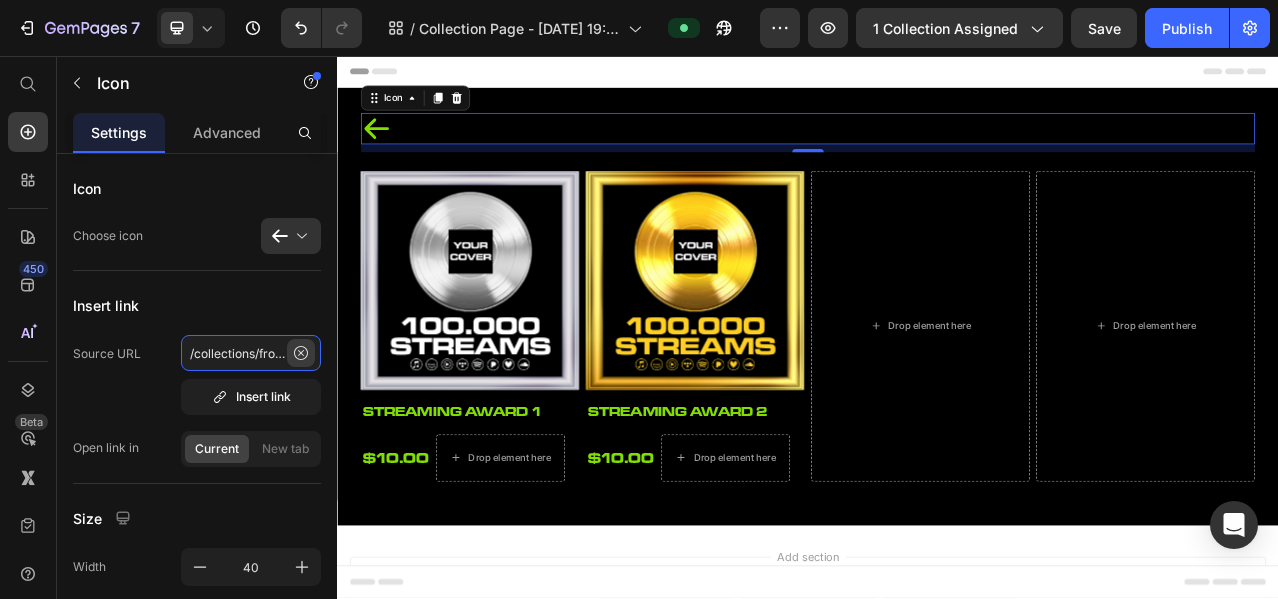 type 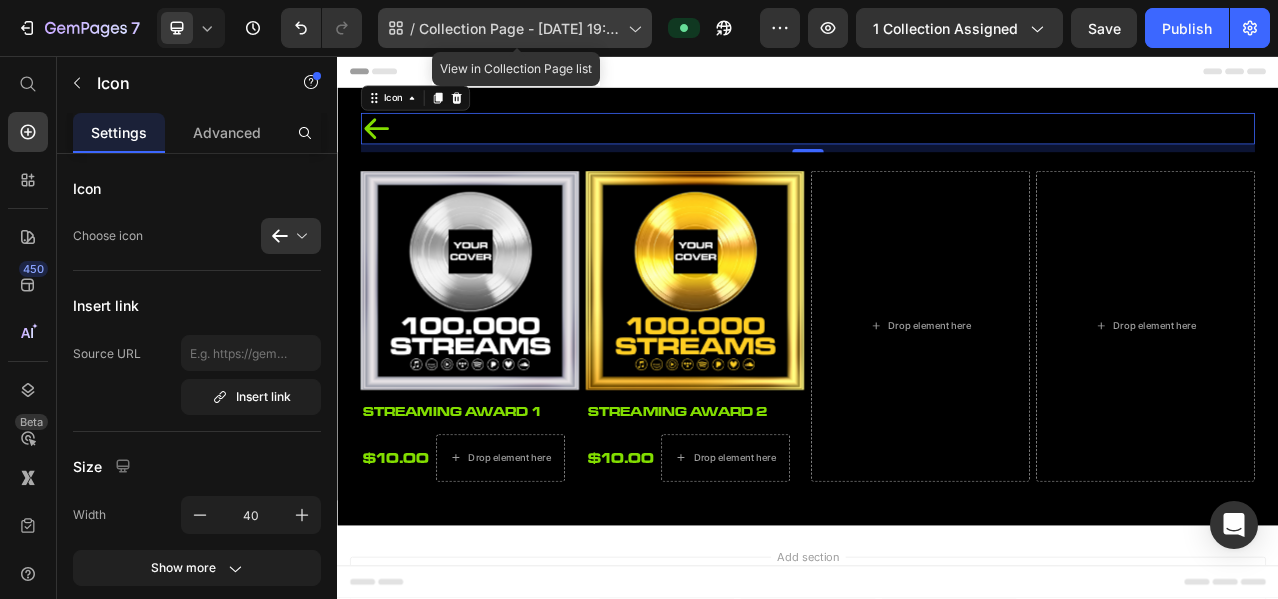 click on "Collection Page - Jun 18, 19:19:47" at bounding box center (519, 28) 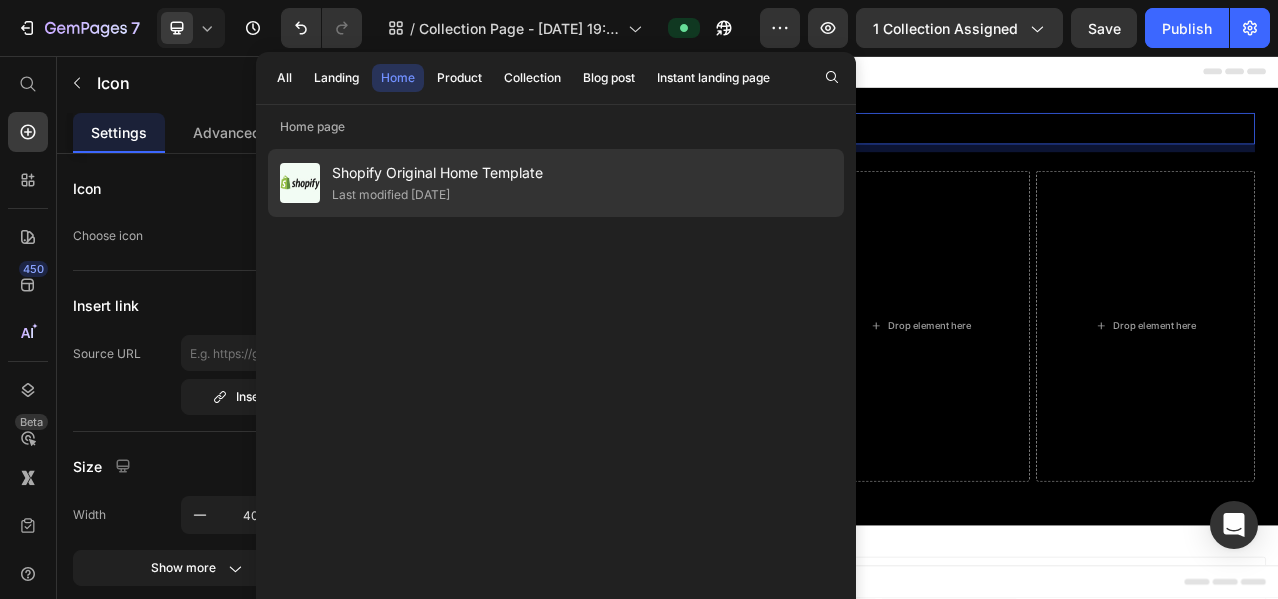 click on "Last modified [DATE]" at bounding box center [437, 195] 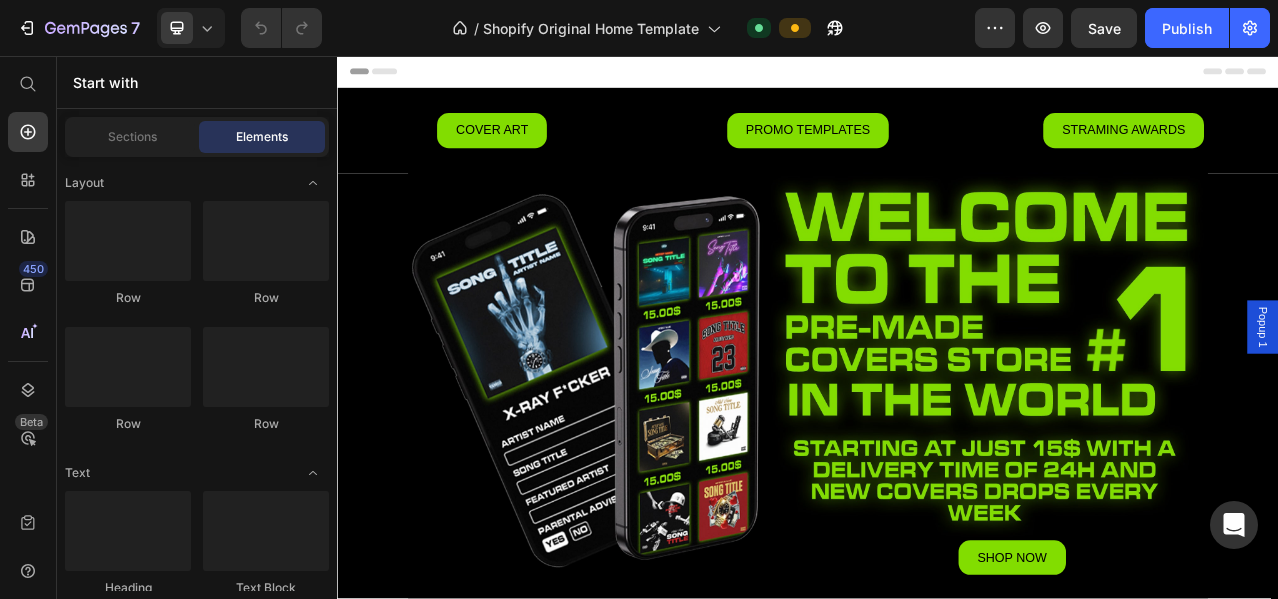 scroll, scrollTop: 0, scrollLeft: 0, axis: both 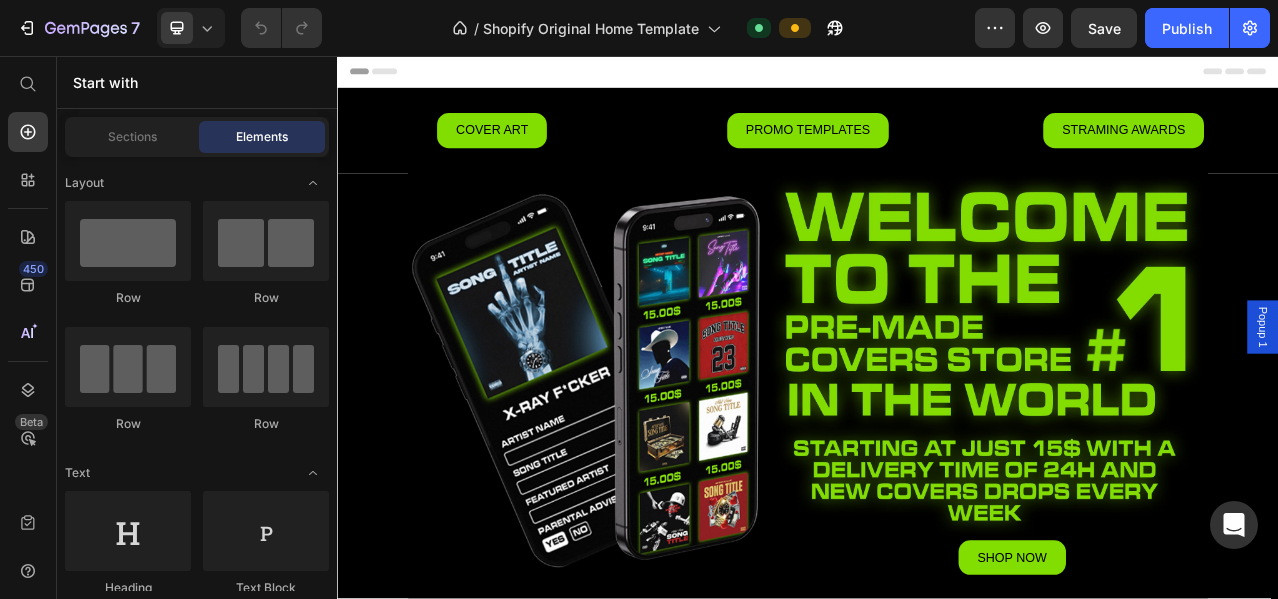 click on "COVER ART READY IN 24H Text" at bounding box center (465, 781) 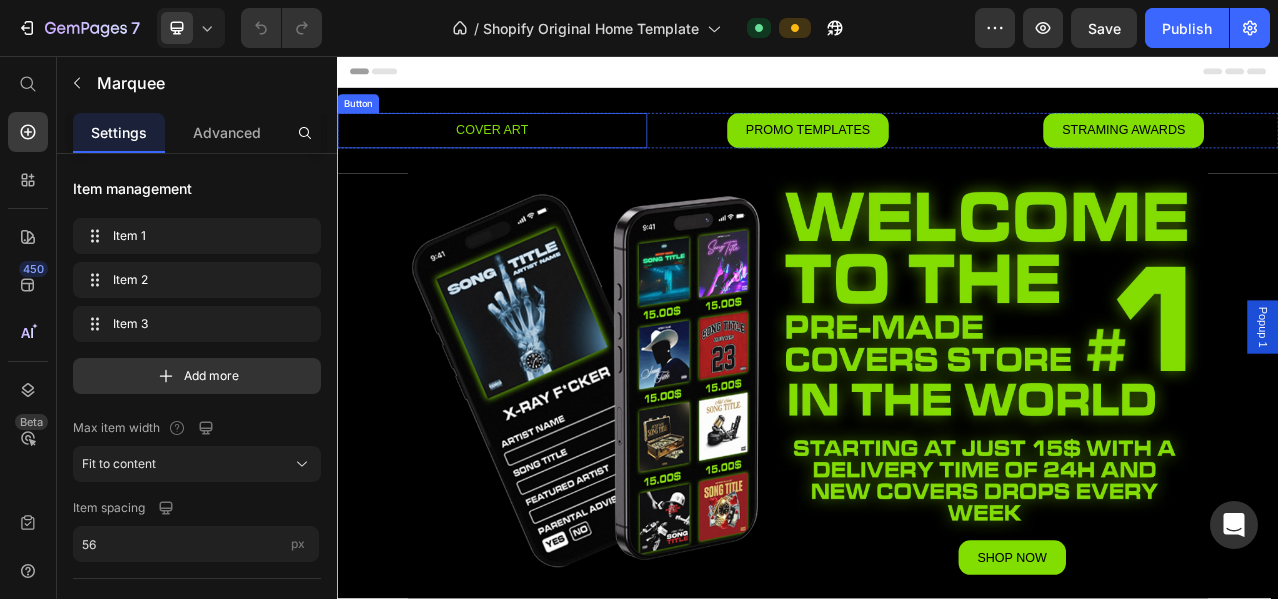 click on "cover art" at bounding box center (534, 151) 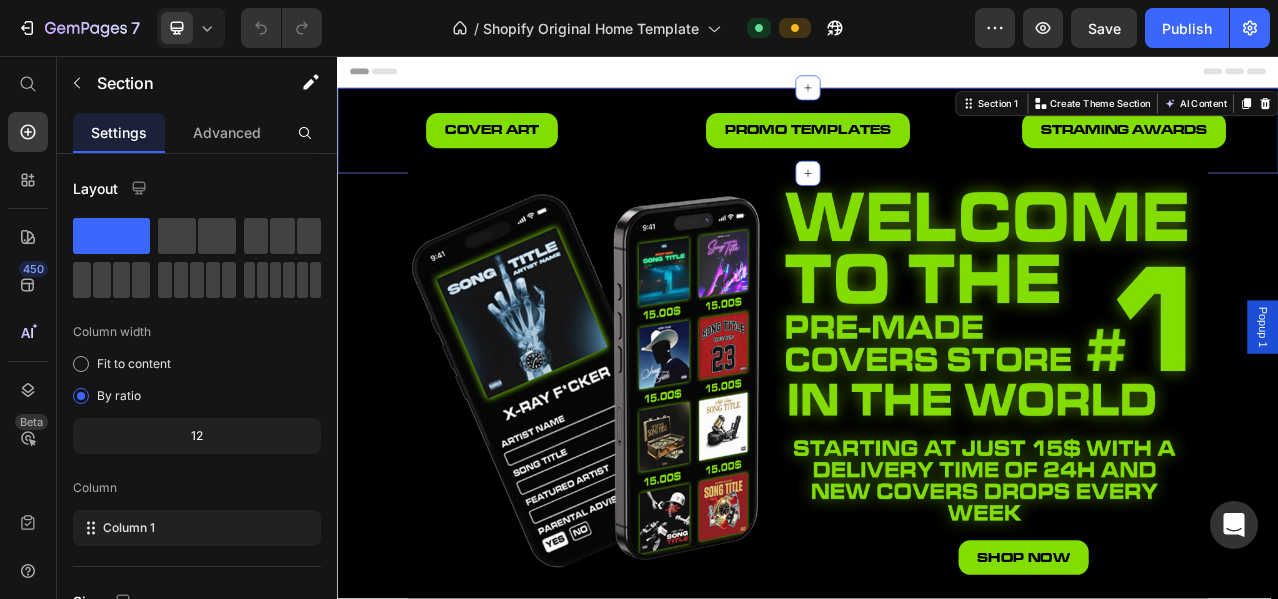 click on "cover art Button promo templates Button straming awards Button Row Section 1   You can create reusable sections Create Theme Section AI Content Write with GemAI What would you like to describe here? Tone and Voice Persuasive Product Getting products... Show more Generate" at bounding box center [937, 151] 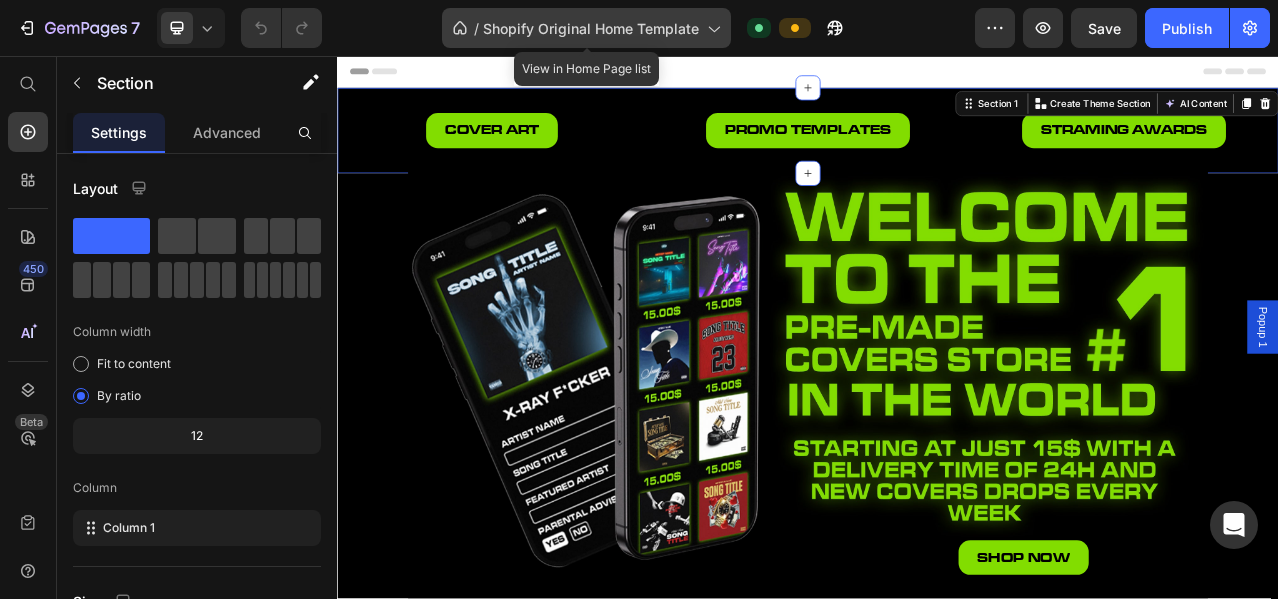 drag, startPoint x: 473, startPoint y: 25, endPoint x: 545, endPoint y: 25, distance: 72 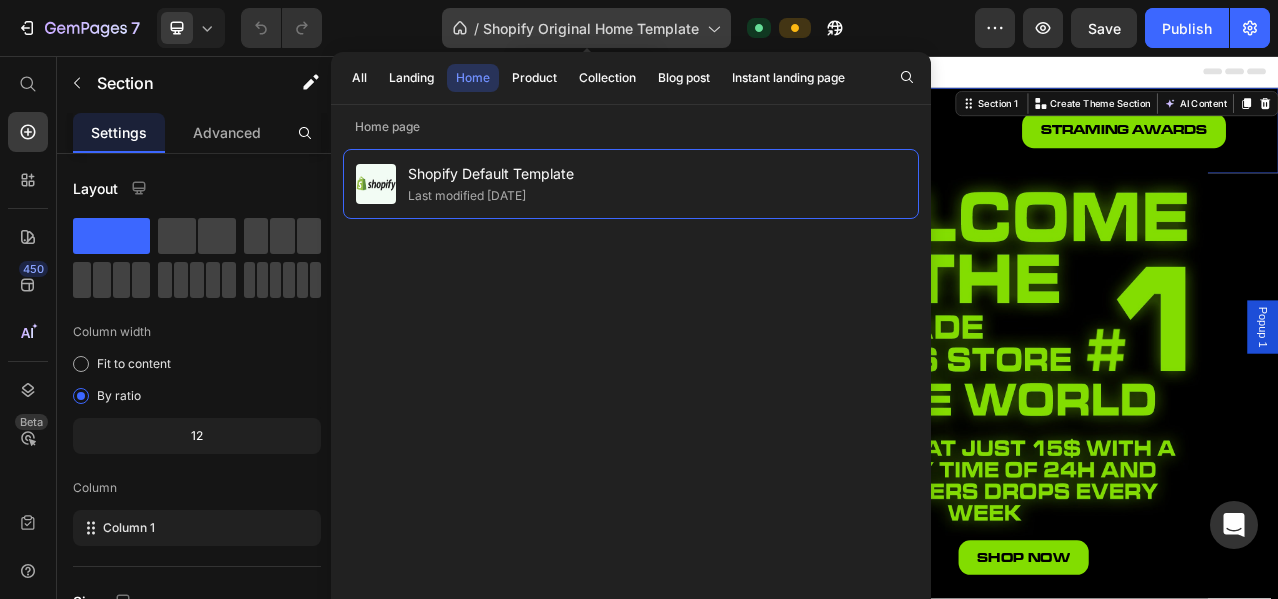 click on "Shopify Original Home Template" at bounding box center (591, 28) 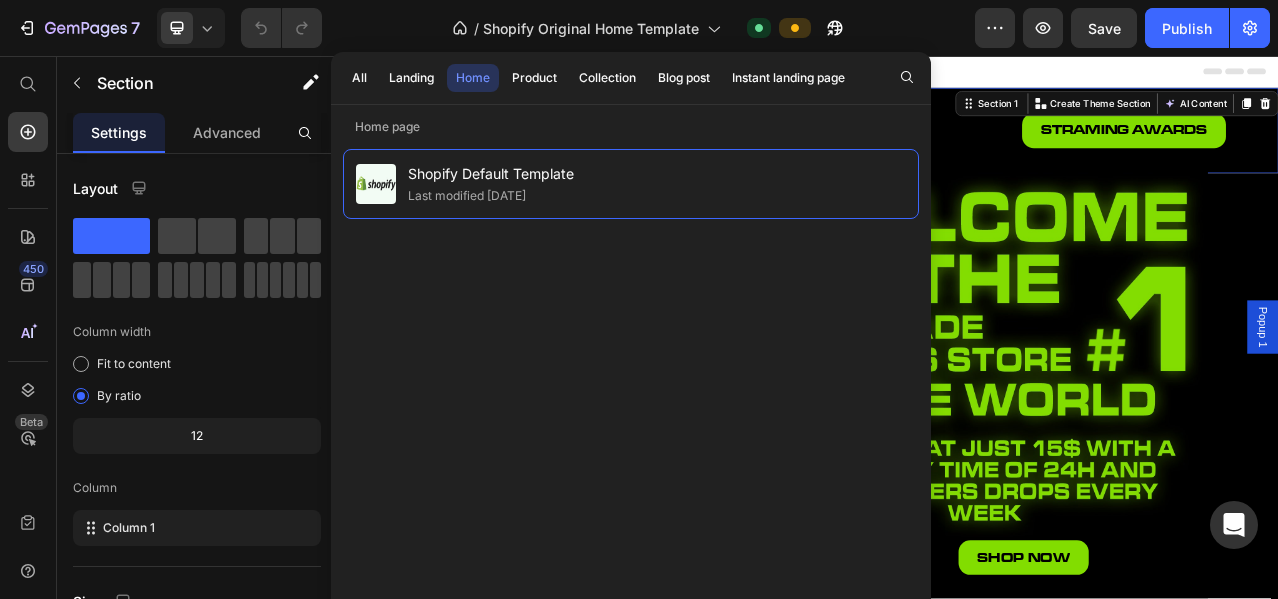 click on "/  Shopify Original Home Template Default" 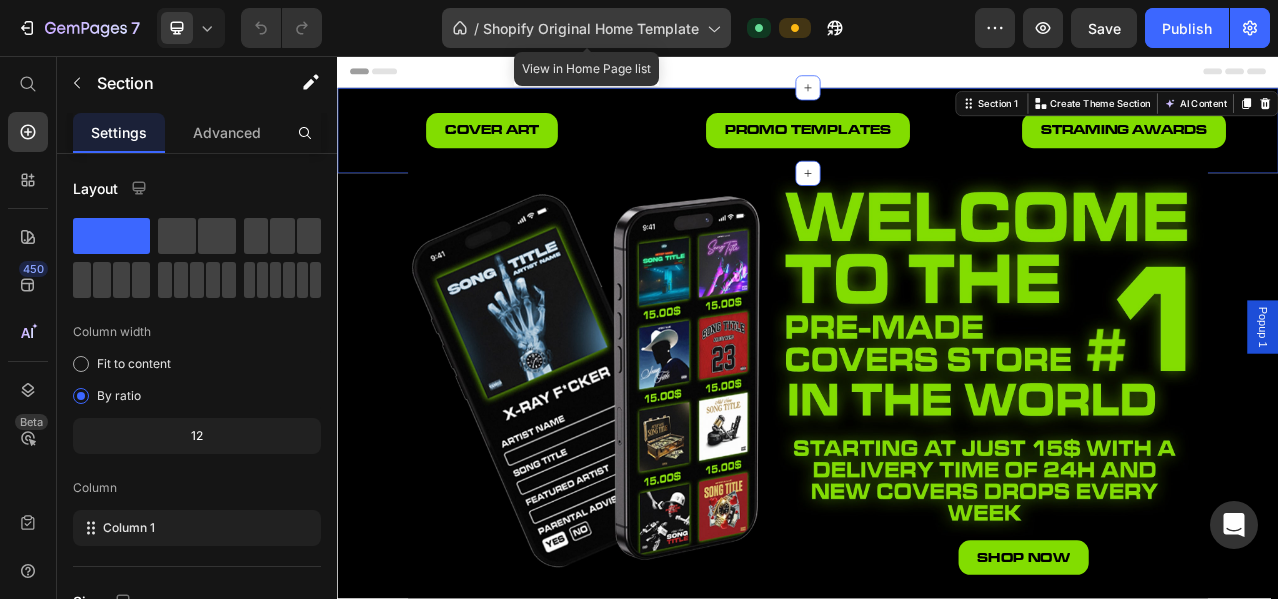 click 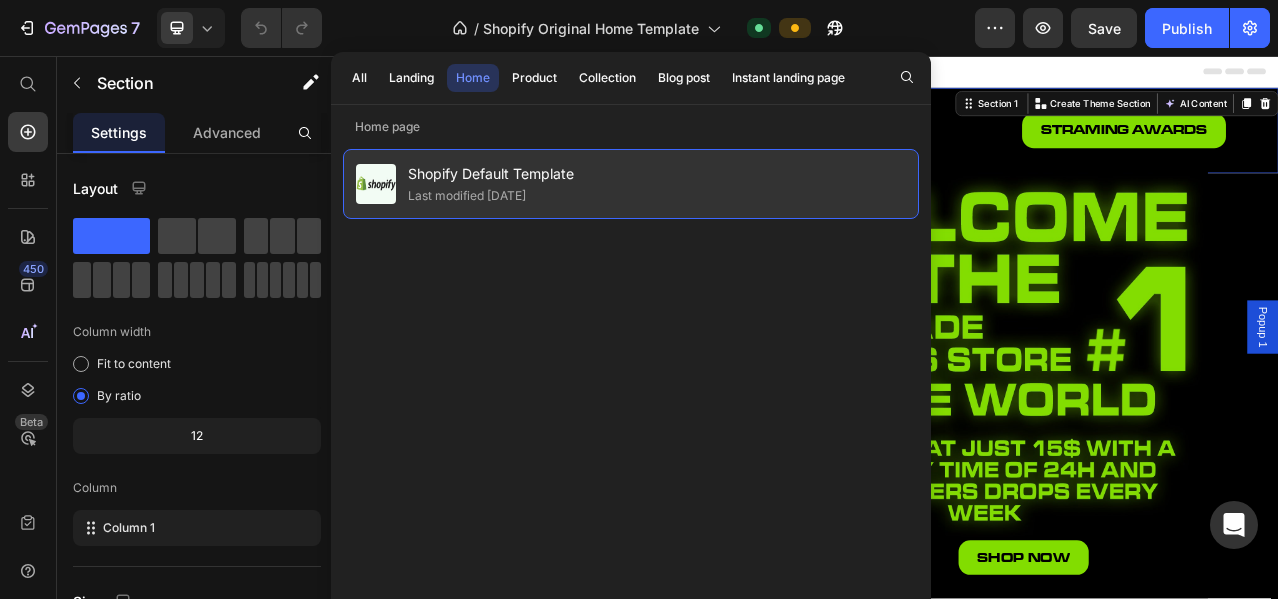drag, startPoint x: 576, startPoint y: 170, endPoint x: 632, endPoint y: 213, distance: 70.60453 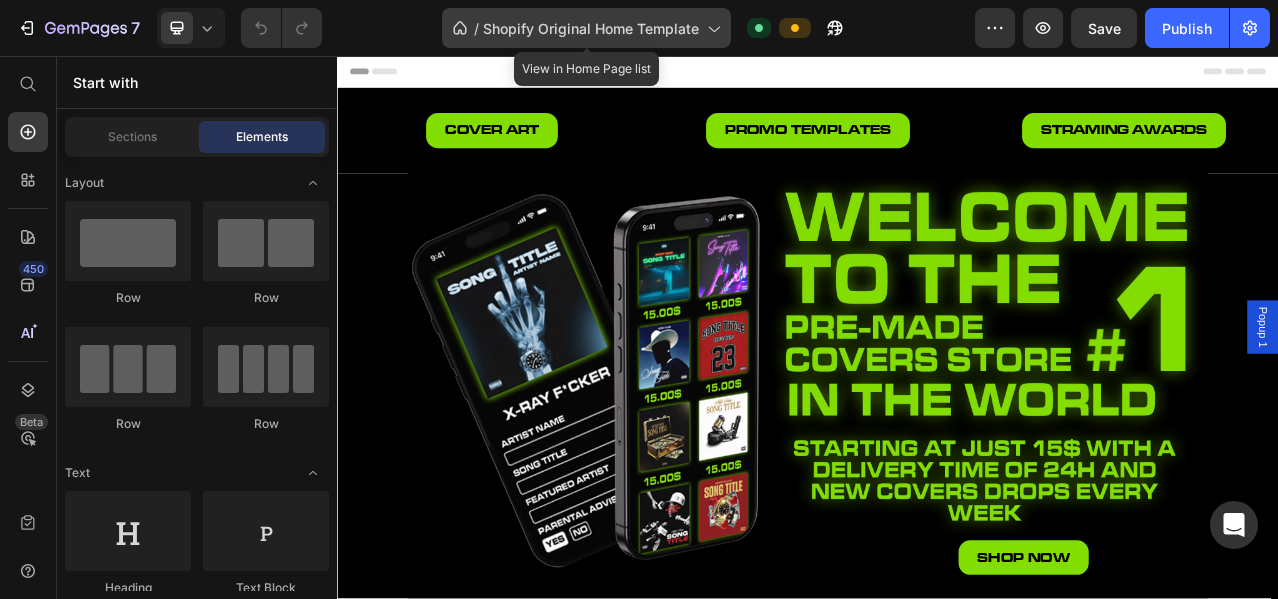 click on "Shopify Original Home Template" at bounding box center [591, 28] 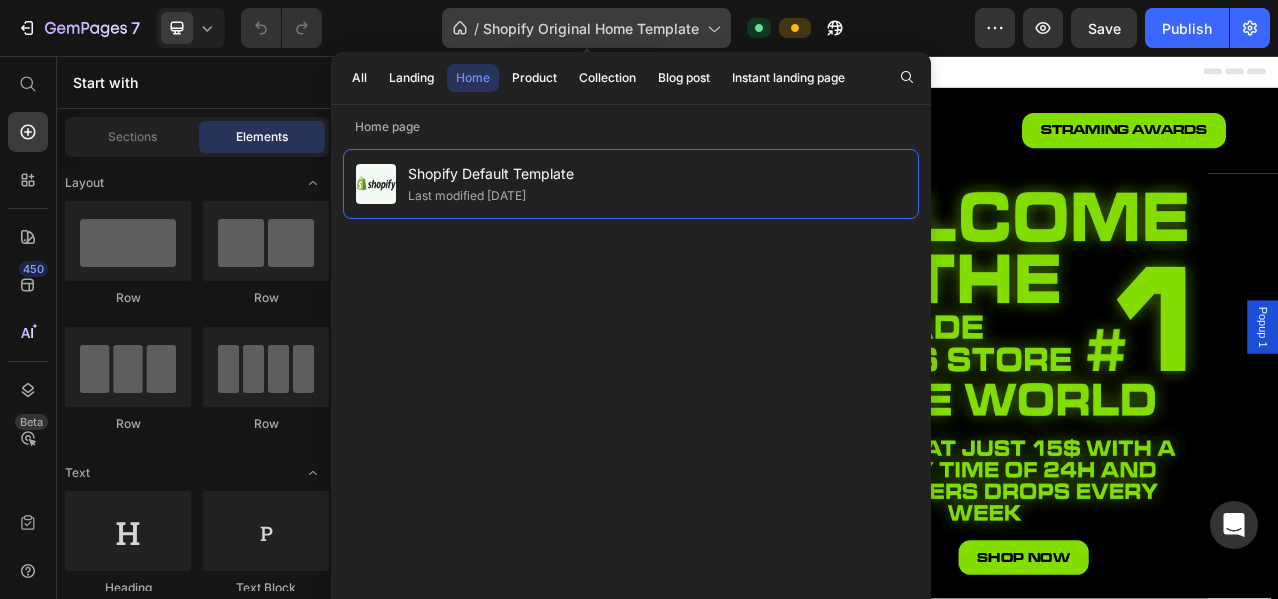click on "Shopify Original Home Template" at bounding box center (591, 28) 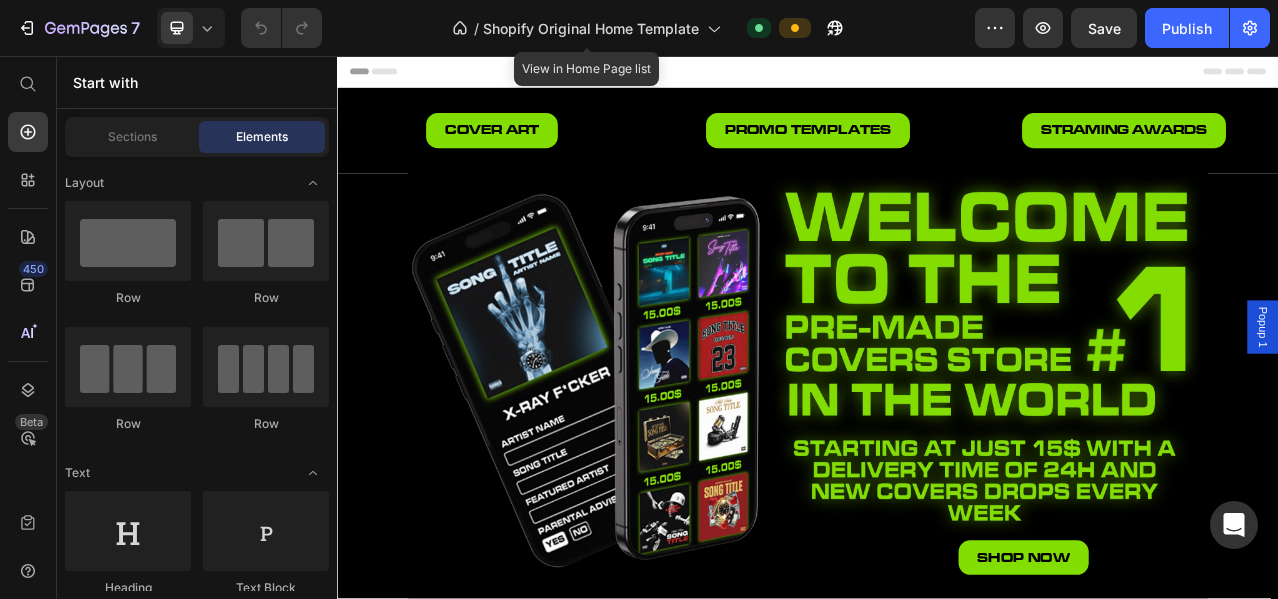 drag, startPoint x: 642, startPoint y: 29, endPoint x: 423, endPoint y: 36, distance: 219.11185 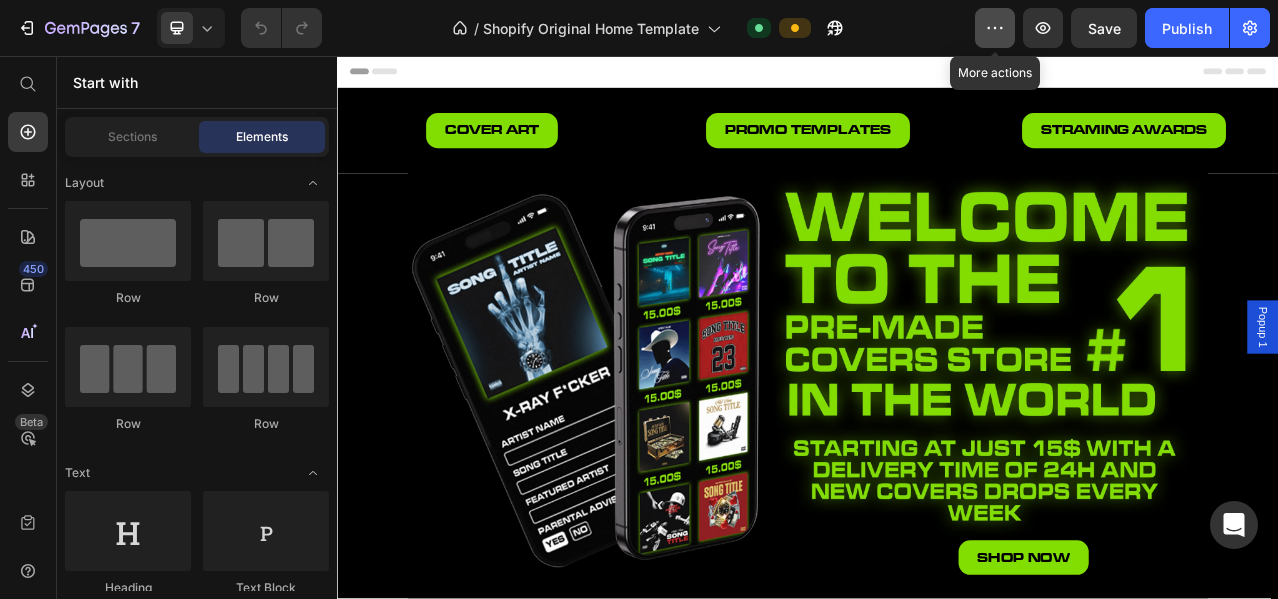 click 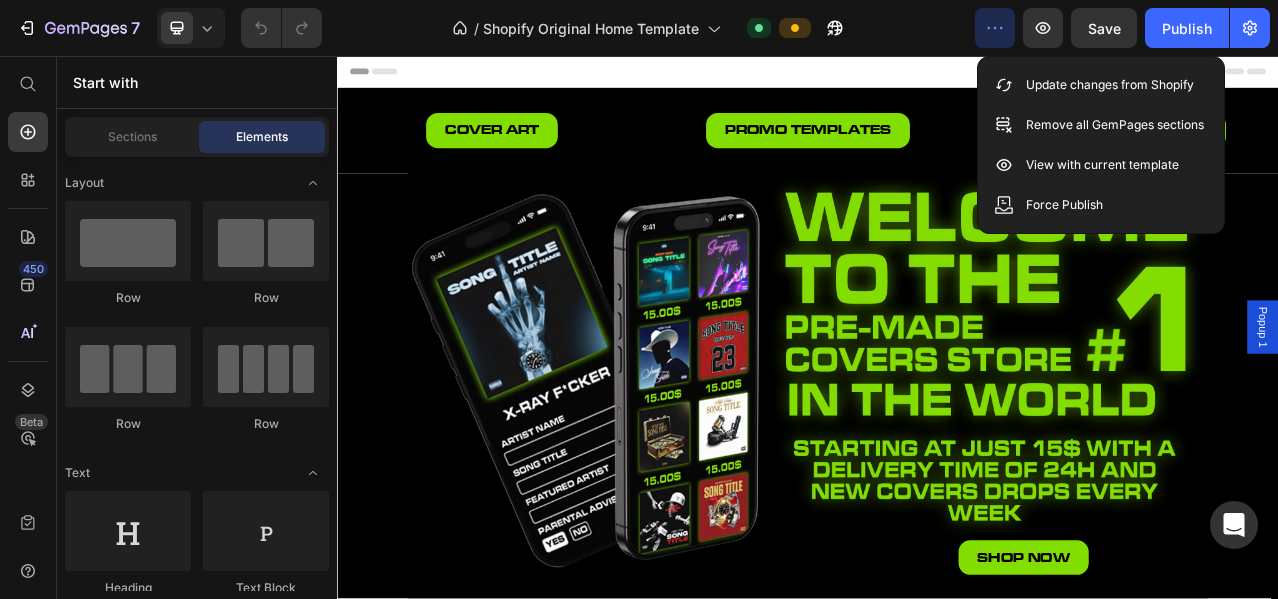 click 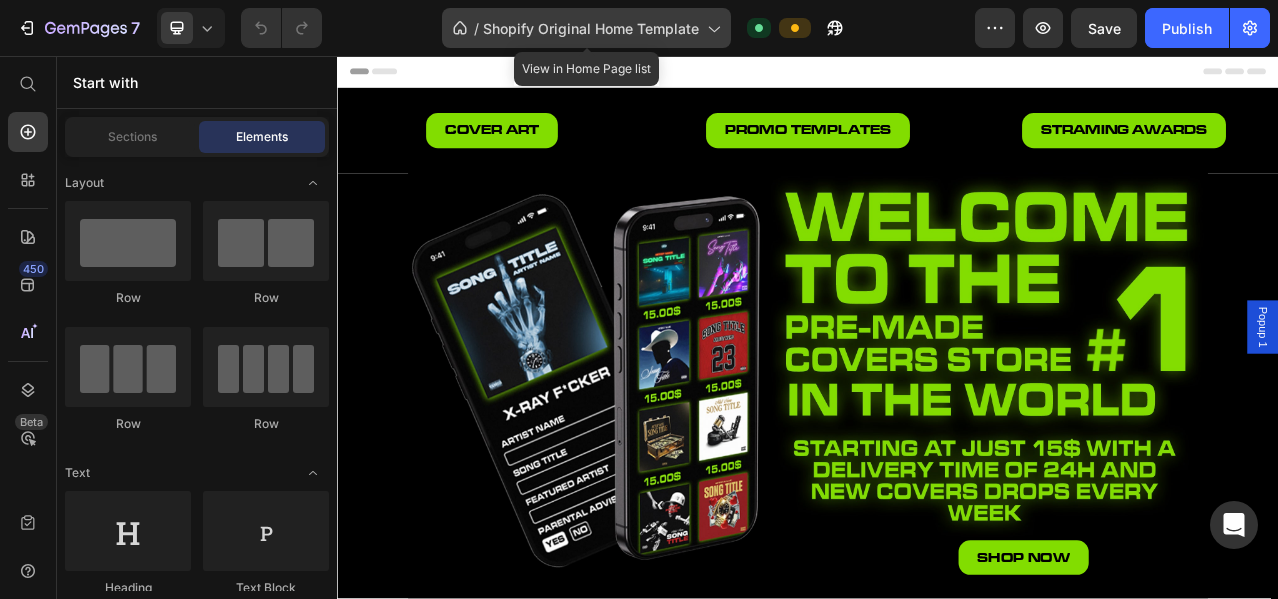 click on "Shopify Original Home Template" at bounding box center (591, 28) 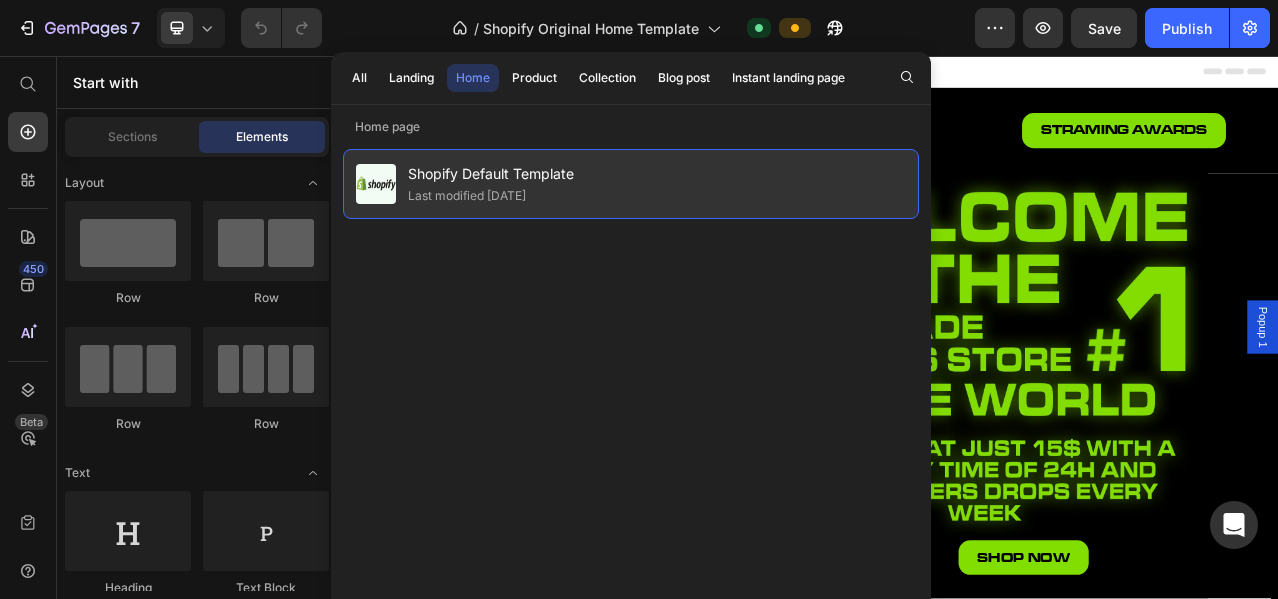 click on "Shopify Default Template" at bounding box center (491, 174) 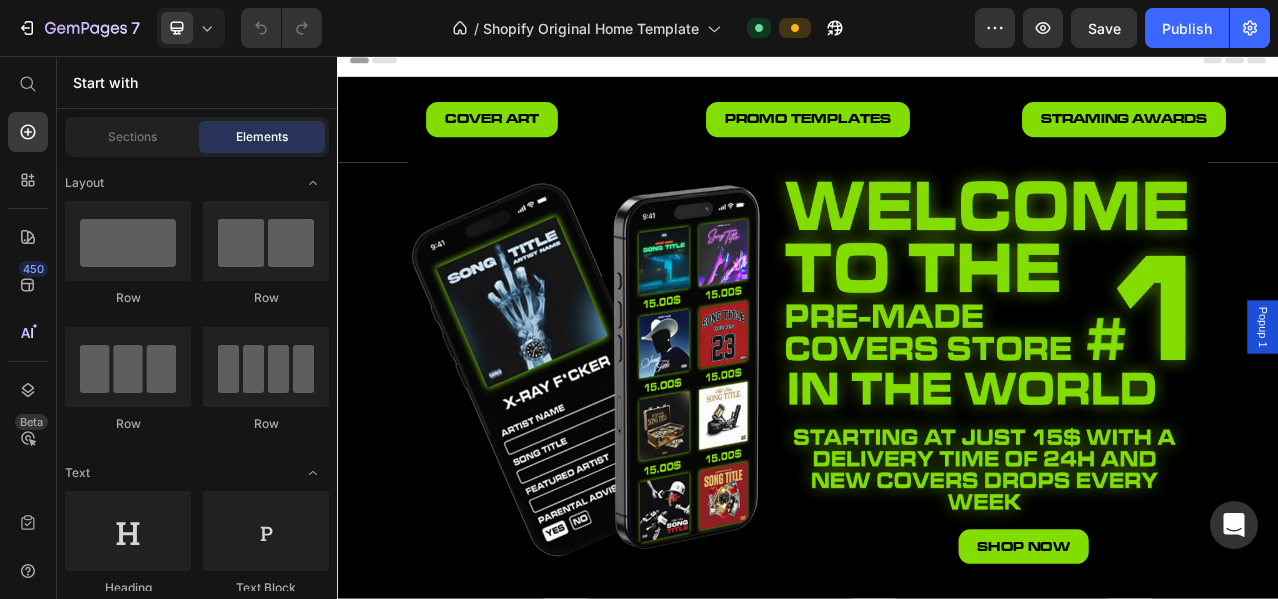 scroll, scrollTop: 0, scrollLeft: 0, axis: both 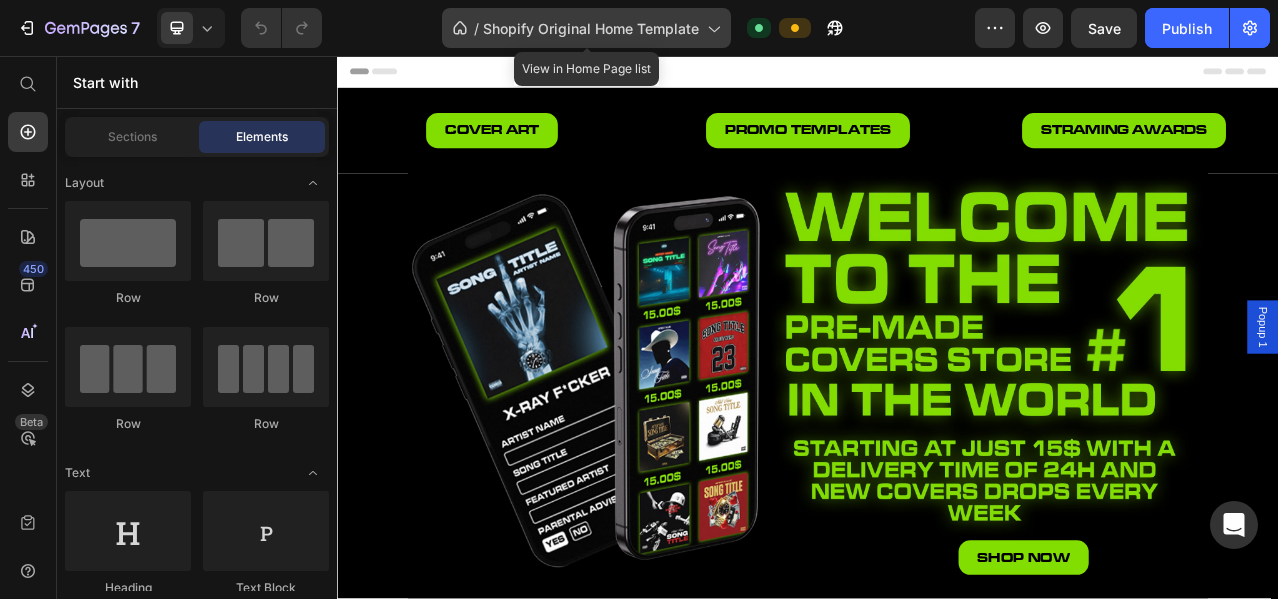 click on "Shopify Original Home Template" at bounding box center [591, 28] 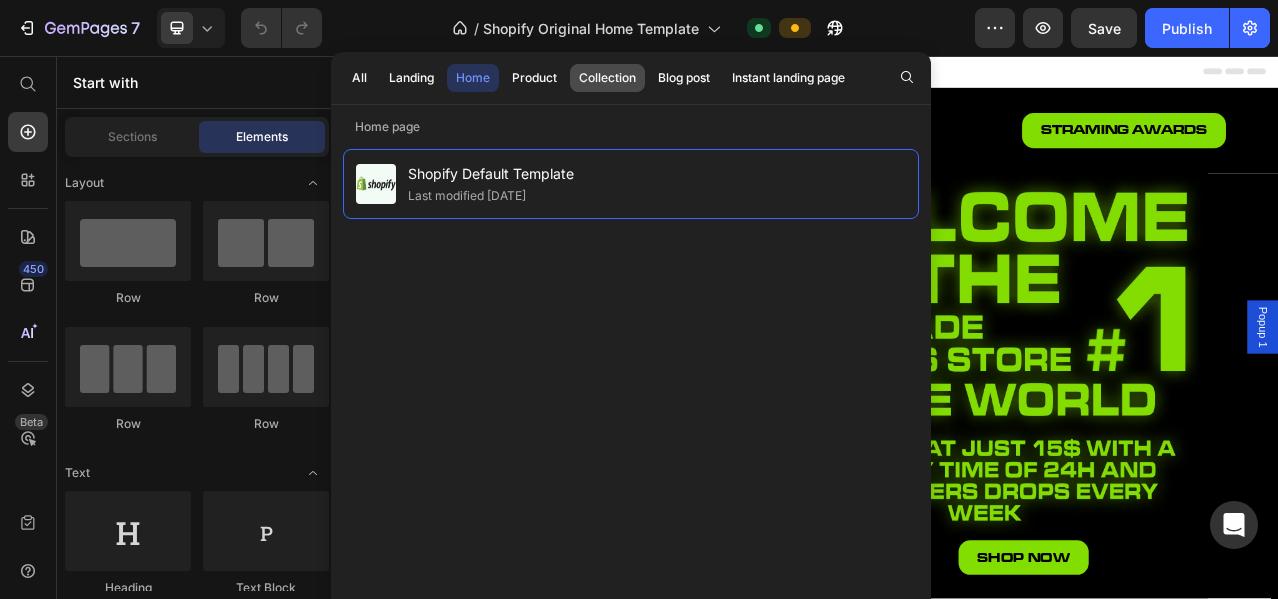 drag, startPoint x: 522, startPoint y: 80, endPoint x: 586, endPoint y: 77, distance: 64.070274 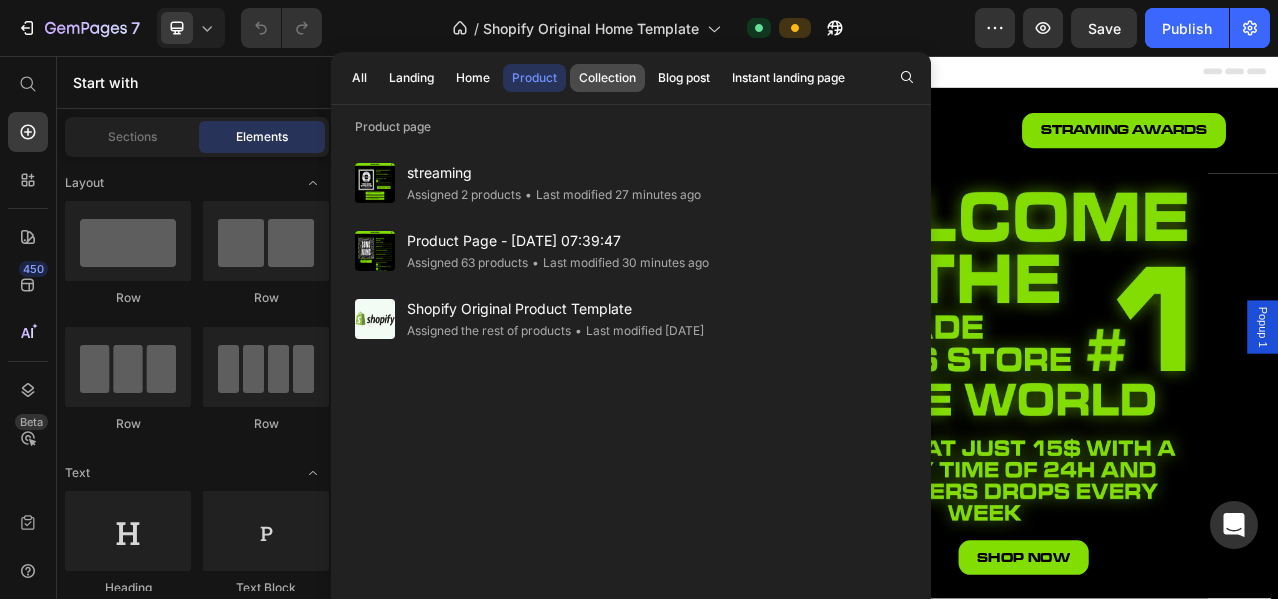 click on "Collection" at bounding box center [607, 78] 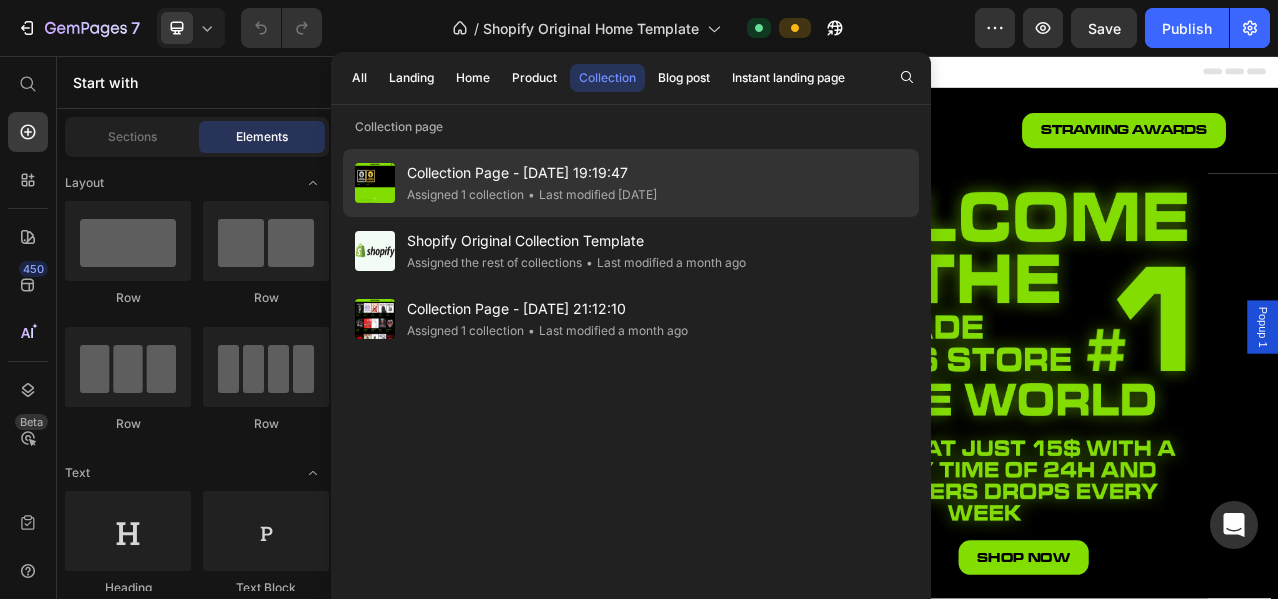 click on "Collection Page - Jun 18, 19:19:47" at bounding box center (532, 173) 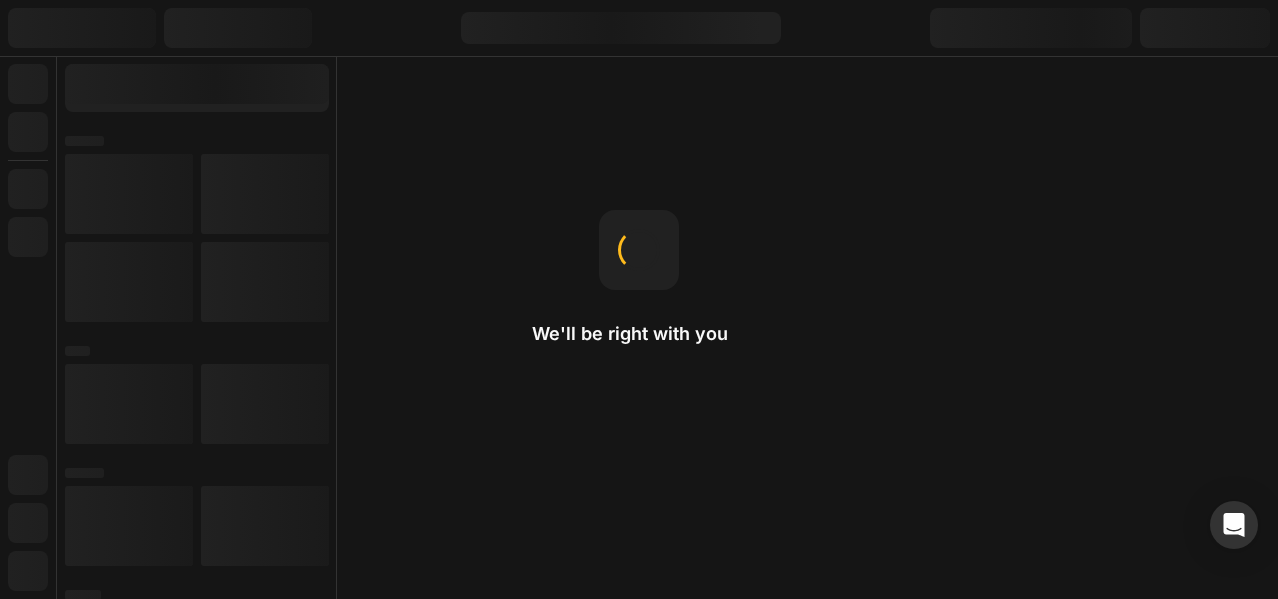 scroll, scrollTop: 0, scrollLeft: 0, axis: both 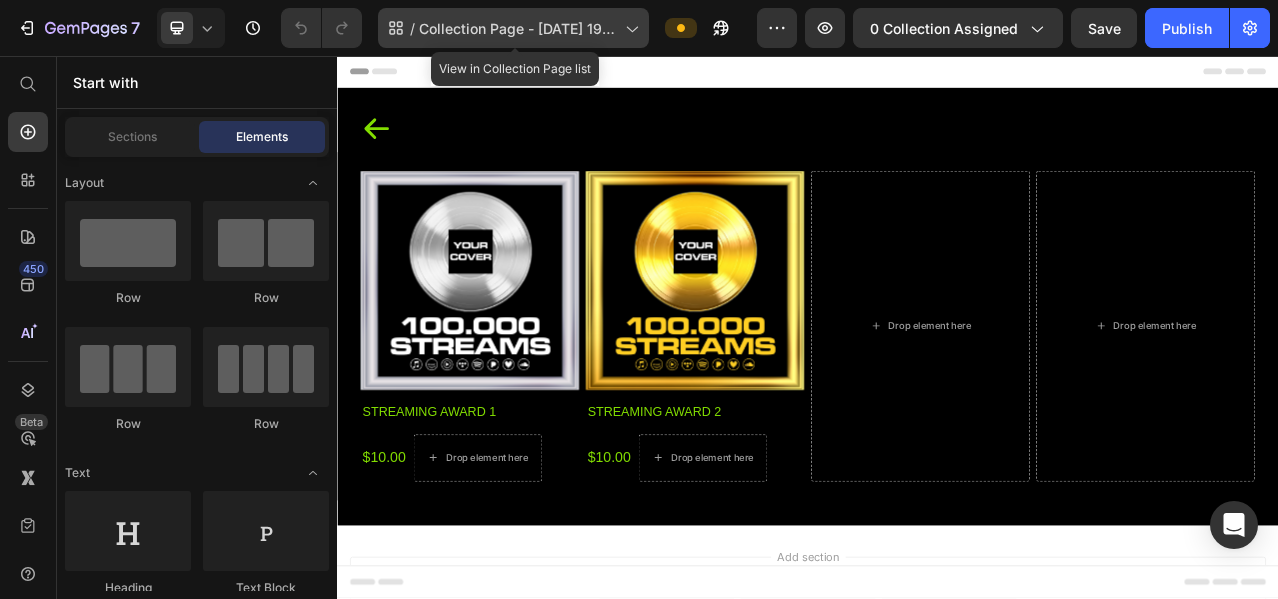 click on "Collection Page - Jun 18, 19:19:47" at bounding box center [518, 28] 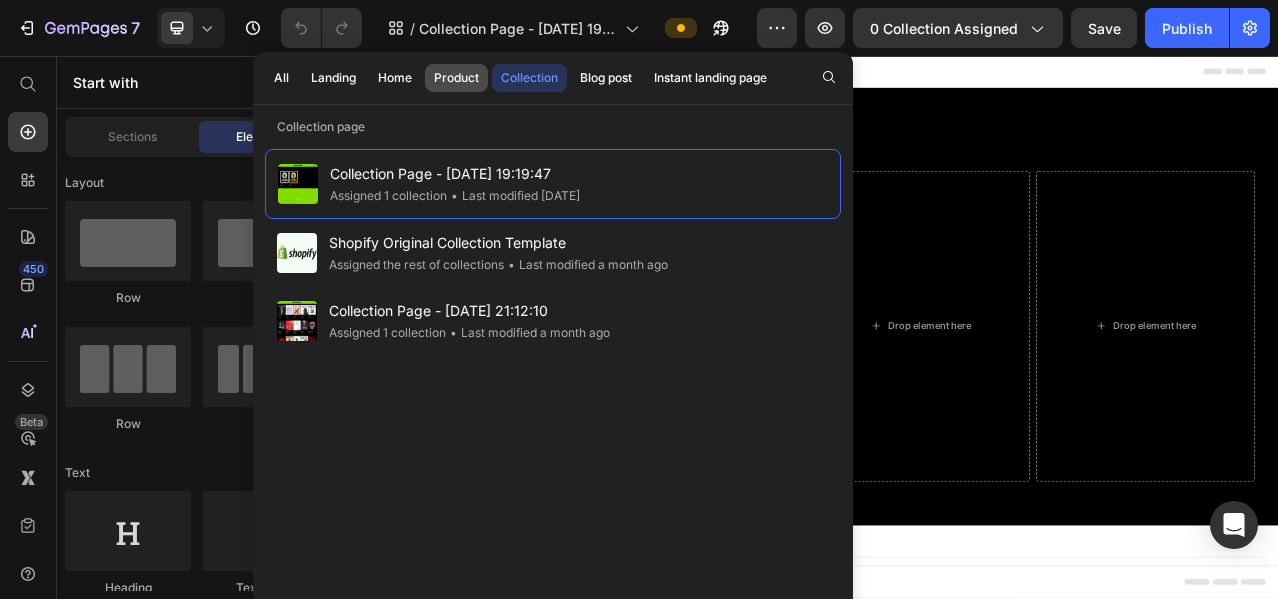 click on "Product" at bounding box center (456, 78) 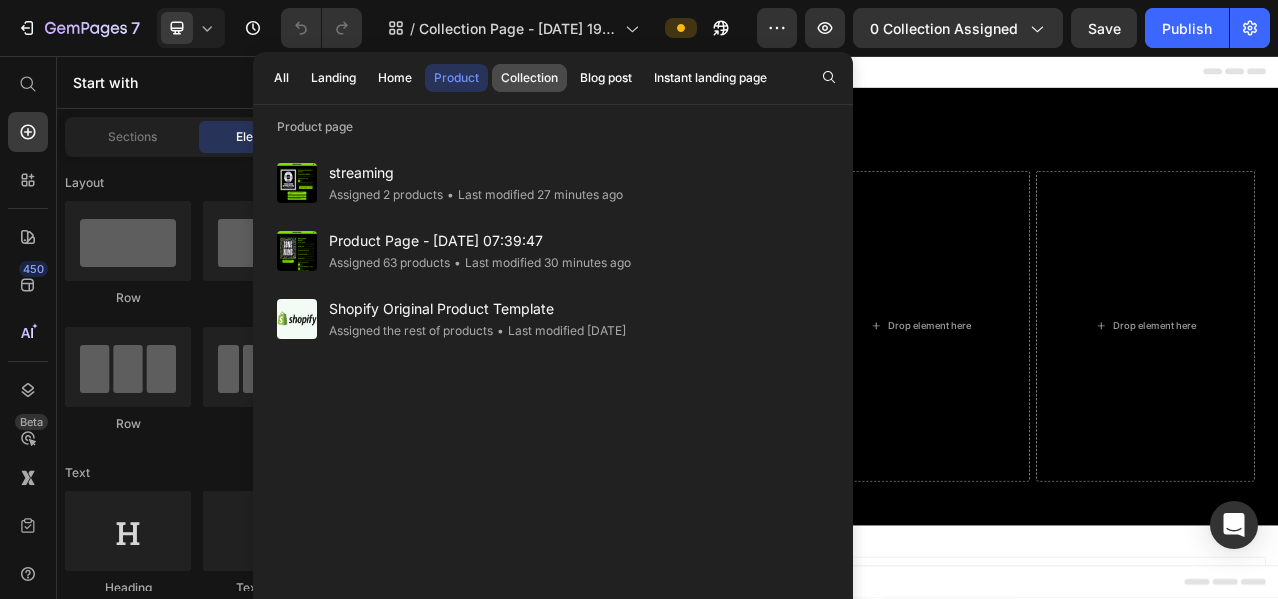 click on "Collection" at bounding box center [529, 78] 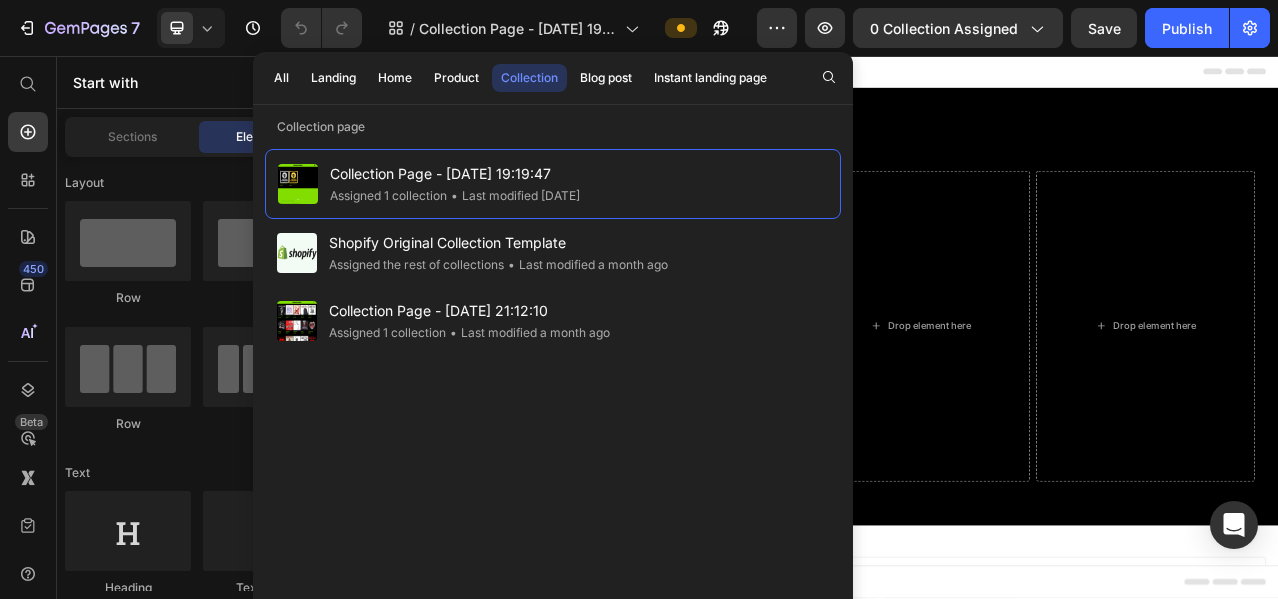 click on "Header" at bounding box center [937, 76] 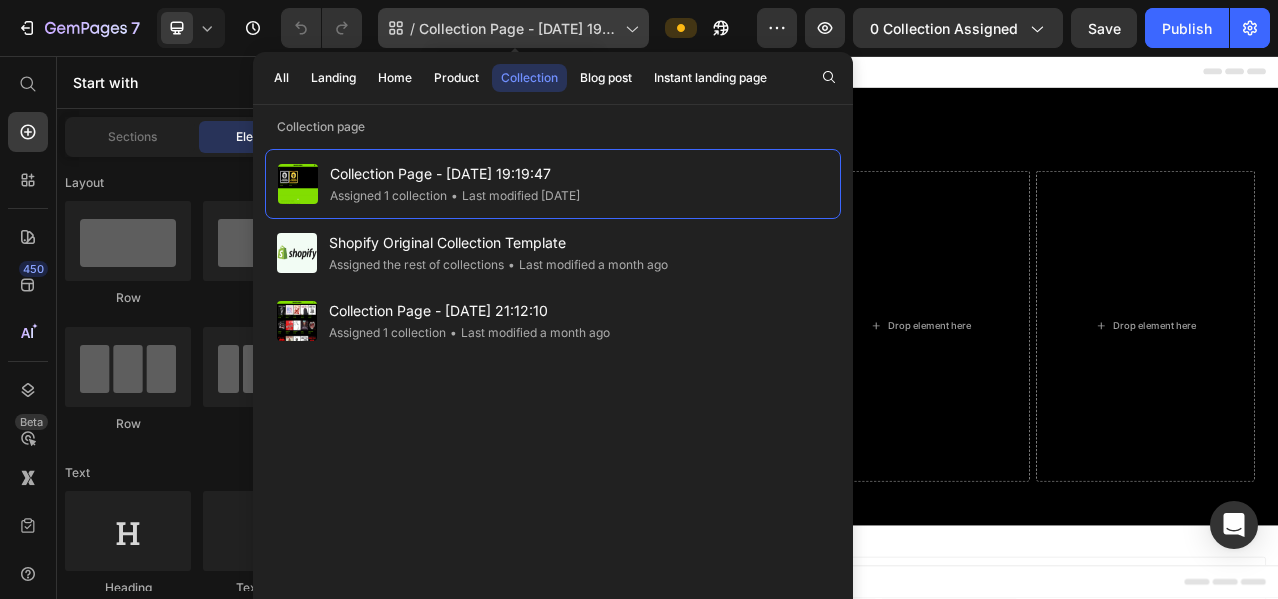 click on "Collection Page - Jun 18, 19:19:47" at bounding box center [518, 28] 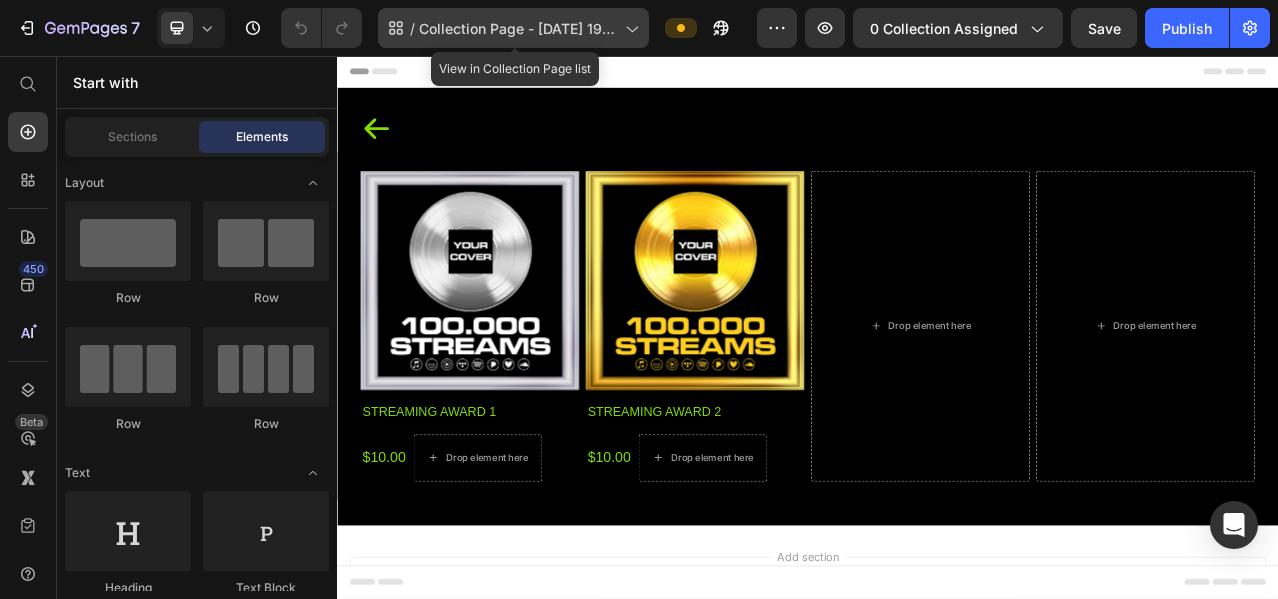 click on "Collection Page - Jun 18, 19:19:47" at bounding box center [518, 28] 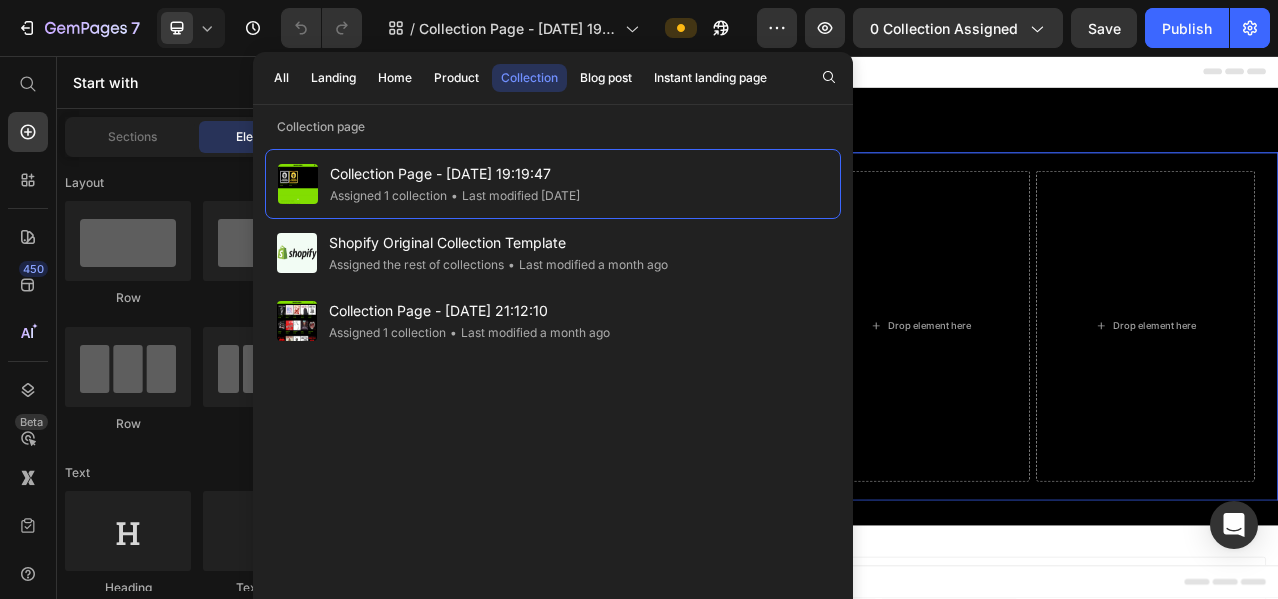 click on "Product Images streaming award 1 Product Title $10.00 Product Price
Drop element here Row Product Product Images streaming award 2 Product Title $10.00 Product Price
Drop element here Row Product
Drop element here
Drop element here Row   0" at bounding box center [937, 401] 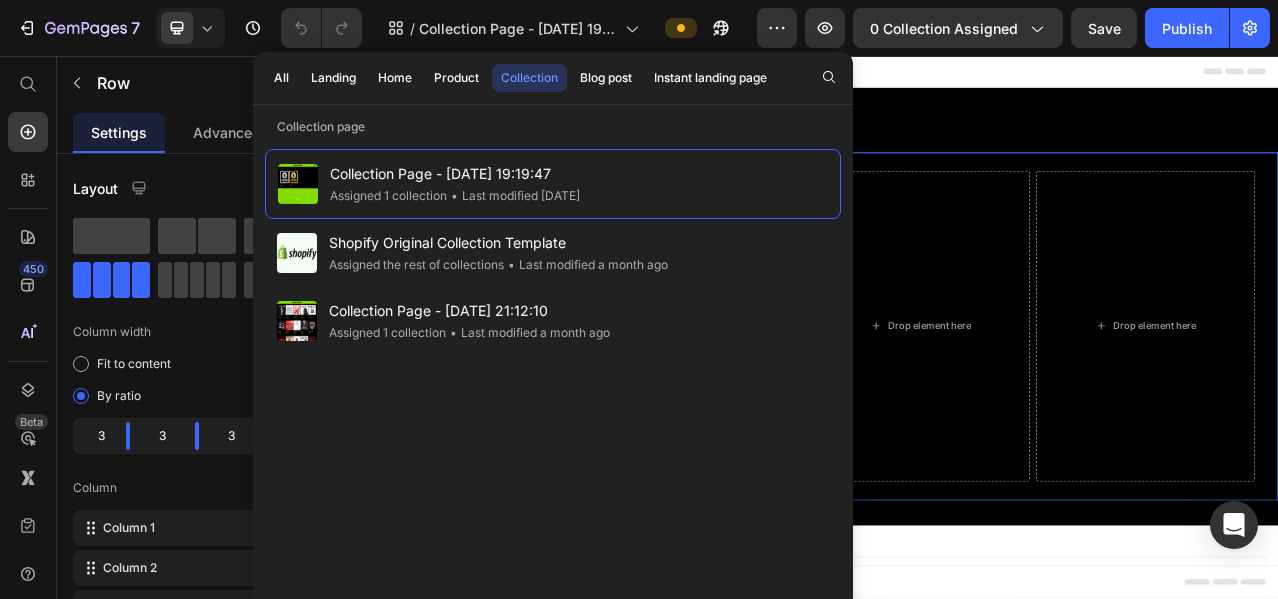 click on "Collection" 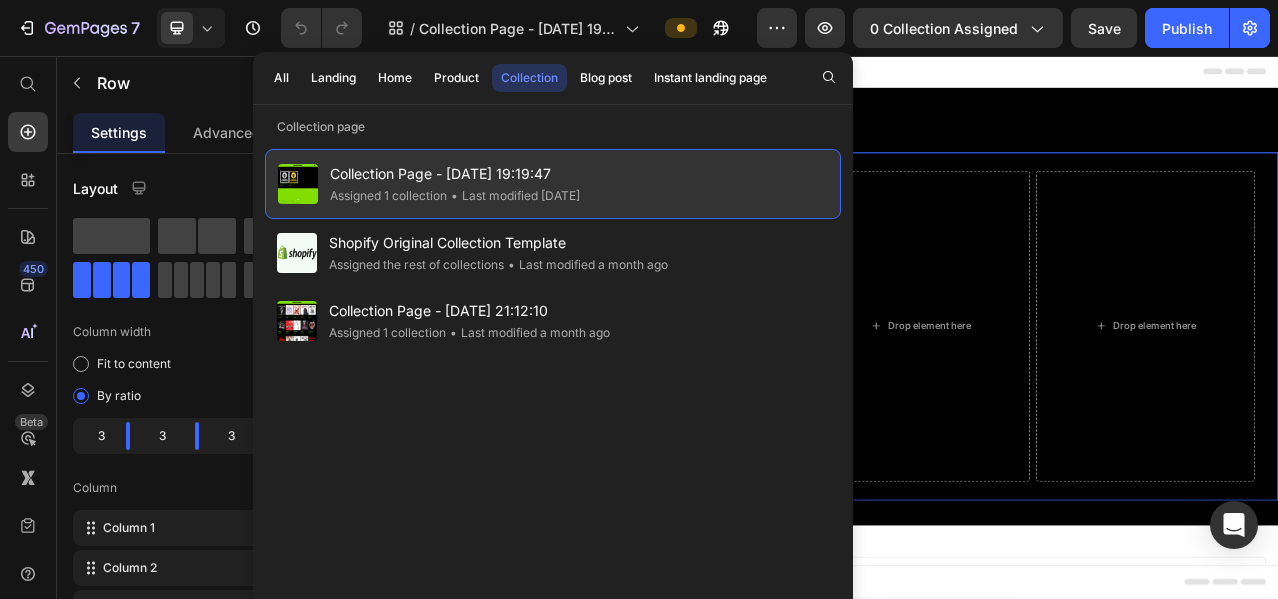 click on "Collection Page - Jun 18, 19:19:47" at bounding box center (455, 174) 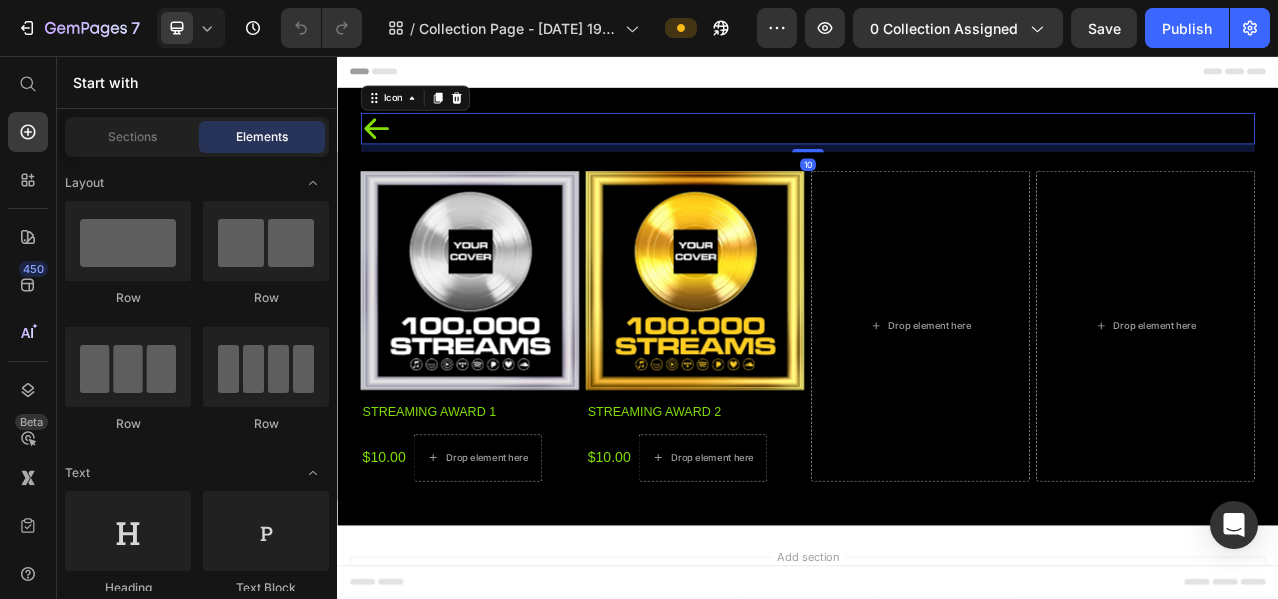 click 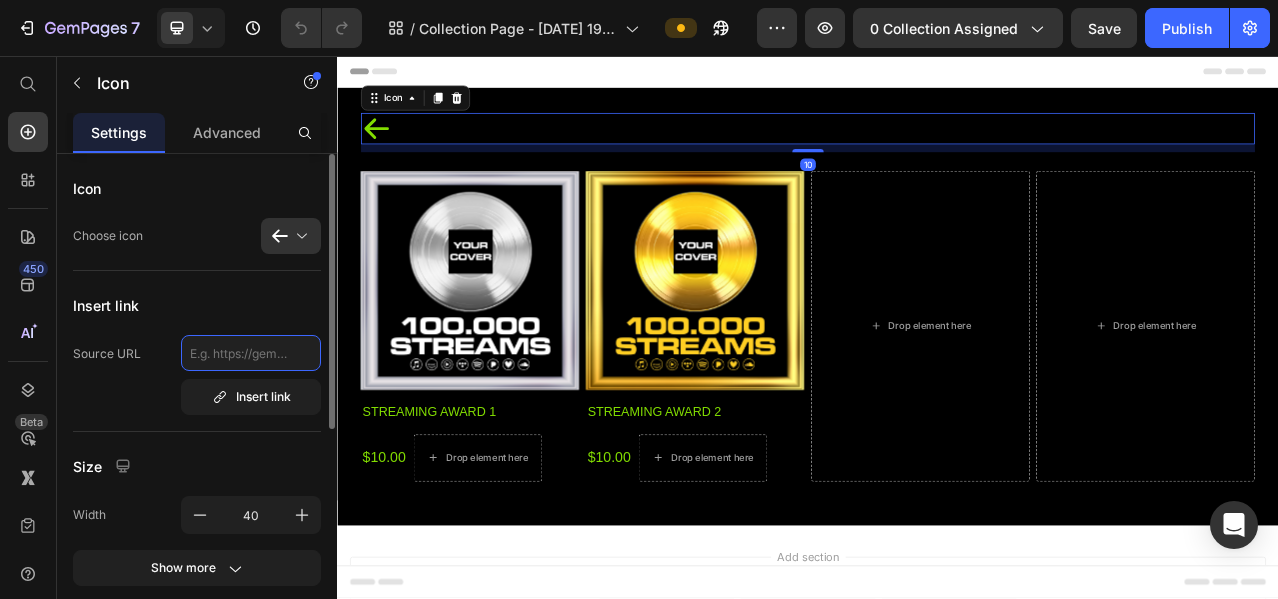 click 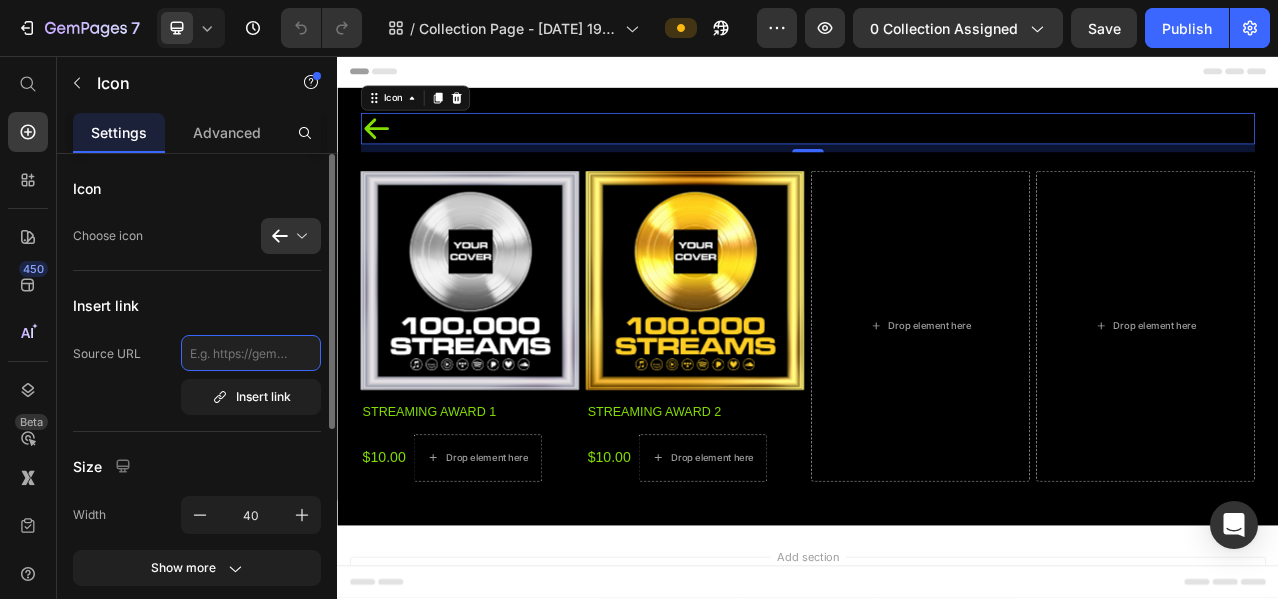 paste on "https://np02uh-nb.myshopify.com" 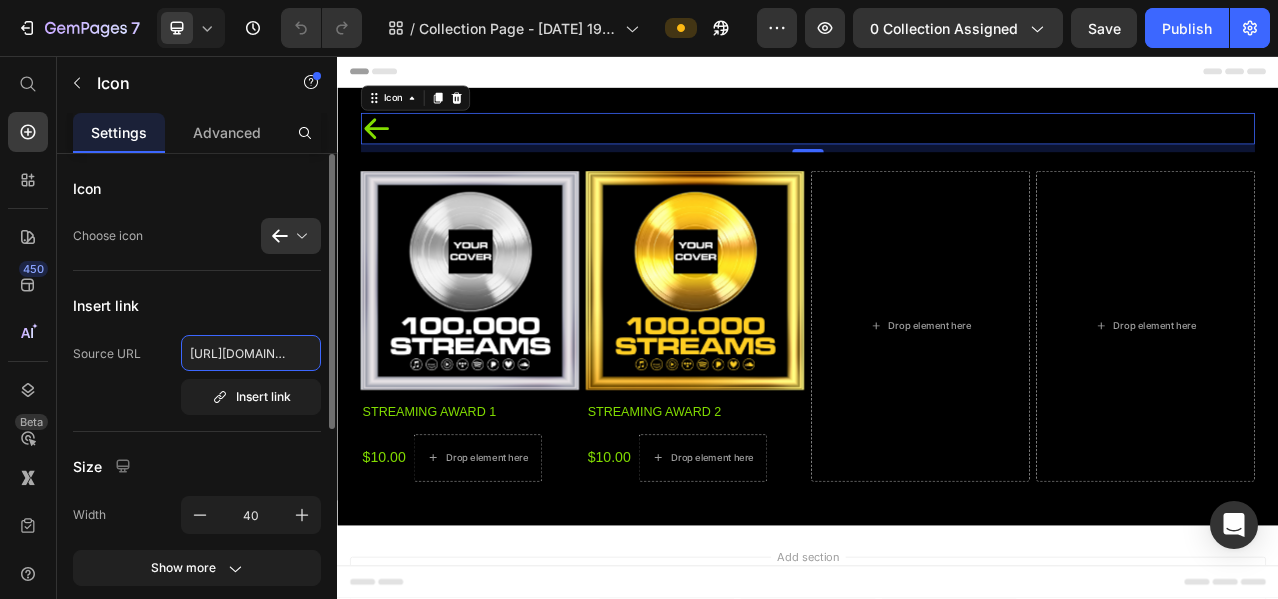 scroll, scrollTop: 0, scrollLeft: 95, axis: horizontal 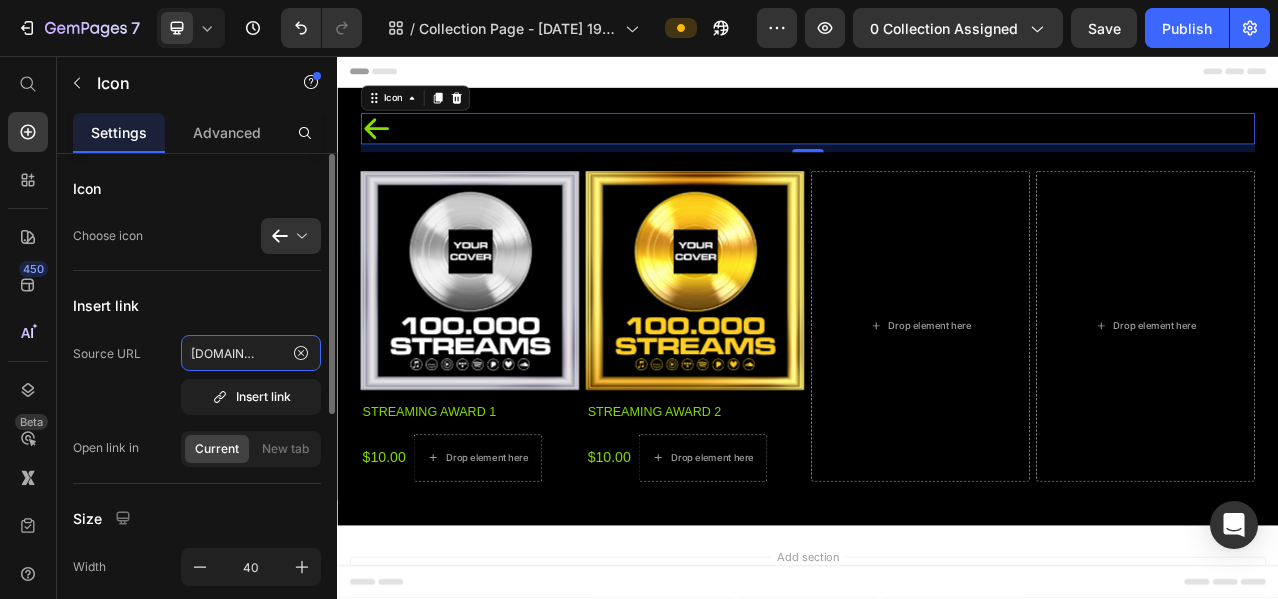 type on "https://np02uh-nb.myshopify.com" 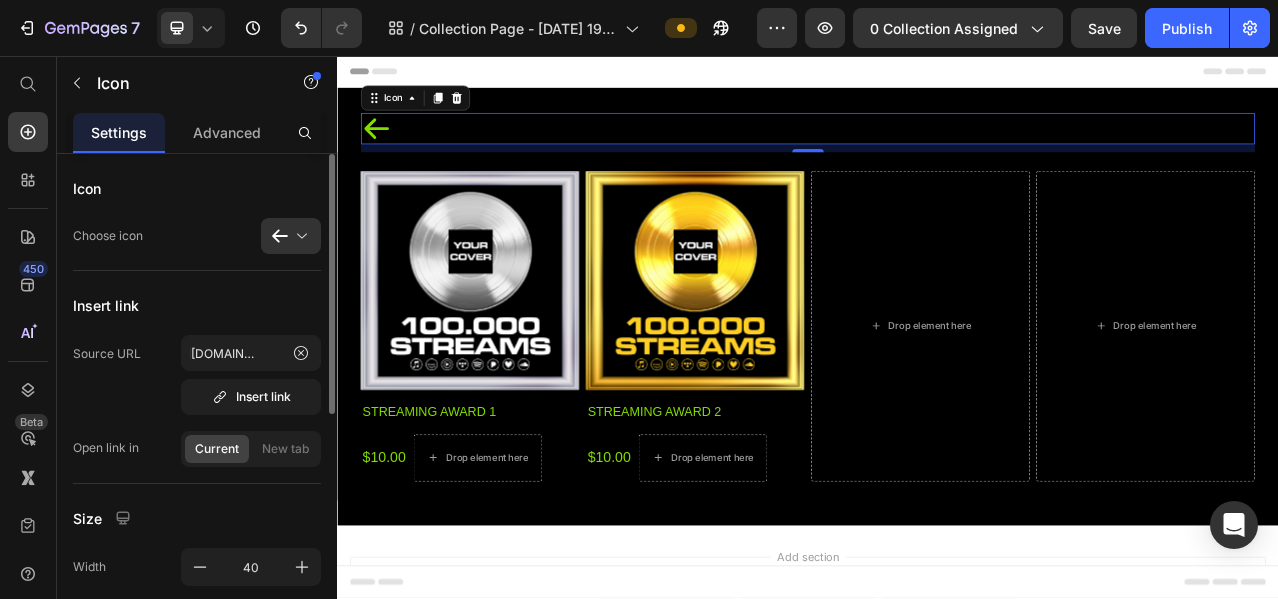 click on "Source URL https://np02uh-nb.myshopify.com  Insert link" at bounding box center [197, 375] 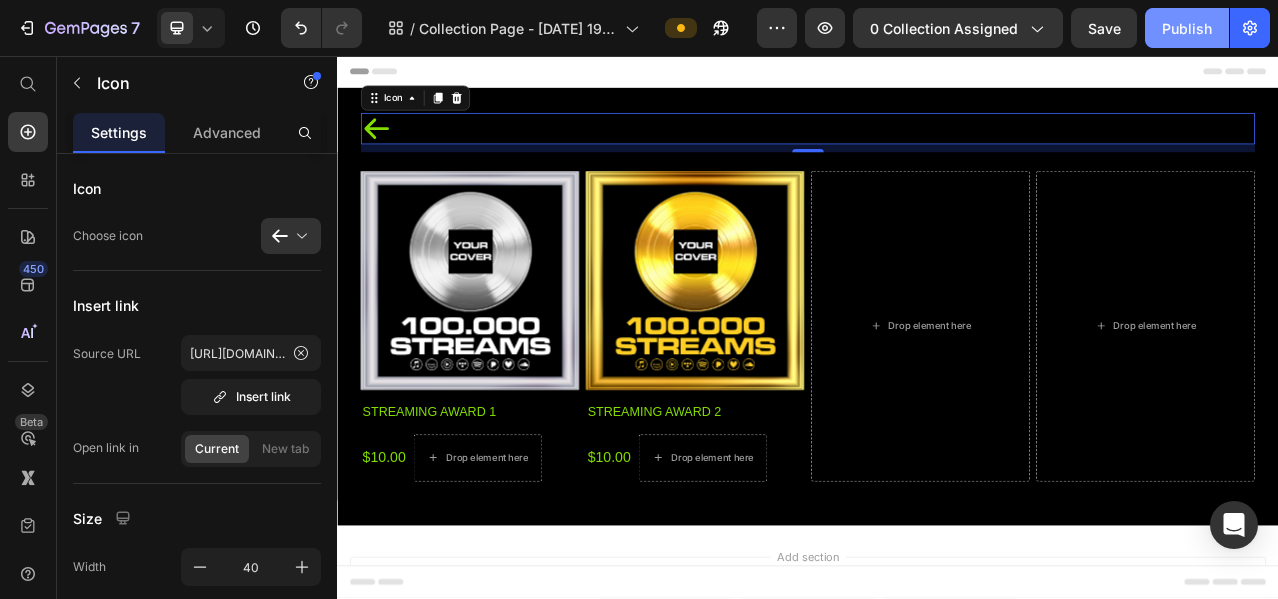 click on "Publish" at bounding box center (1187, 28) 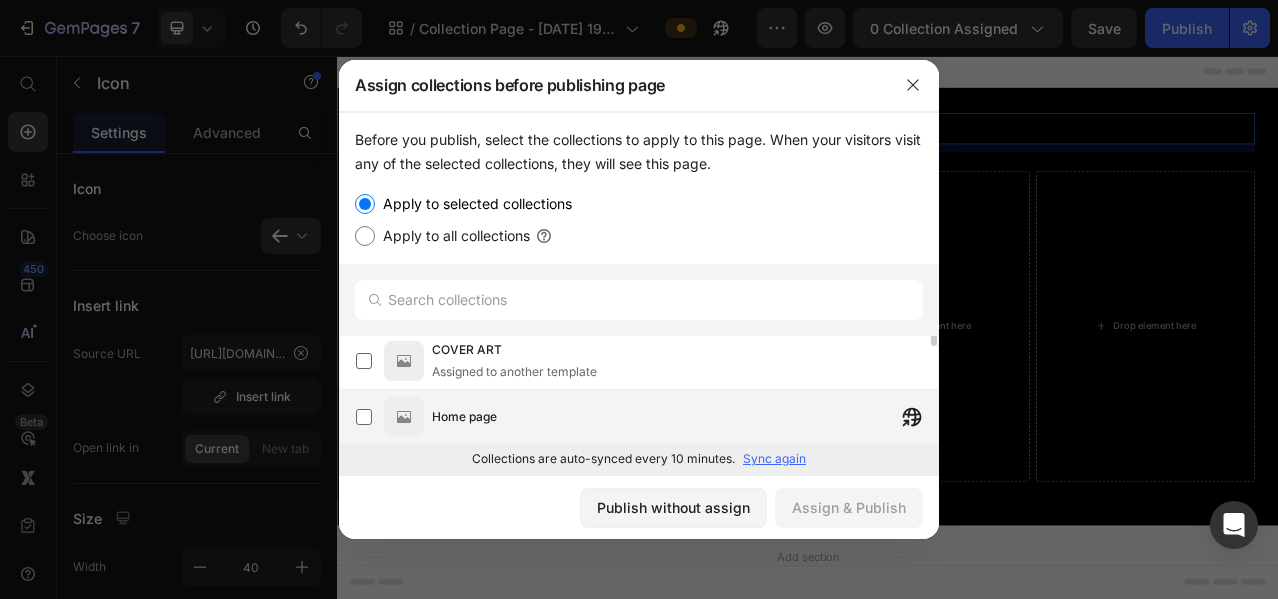 scroll, scrollTop: 0, scrollLeft: 0, axis: both 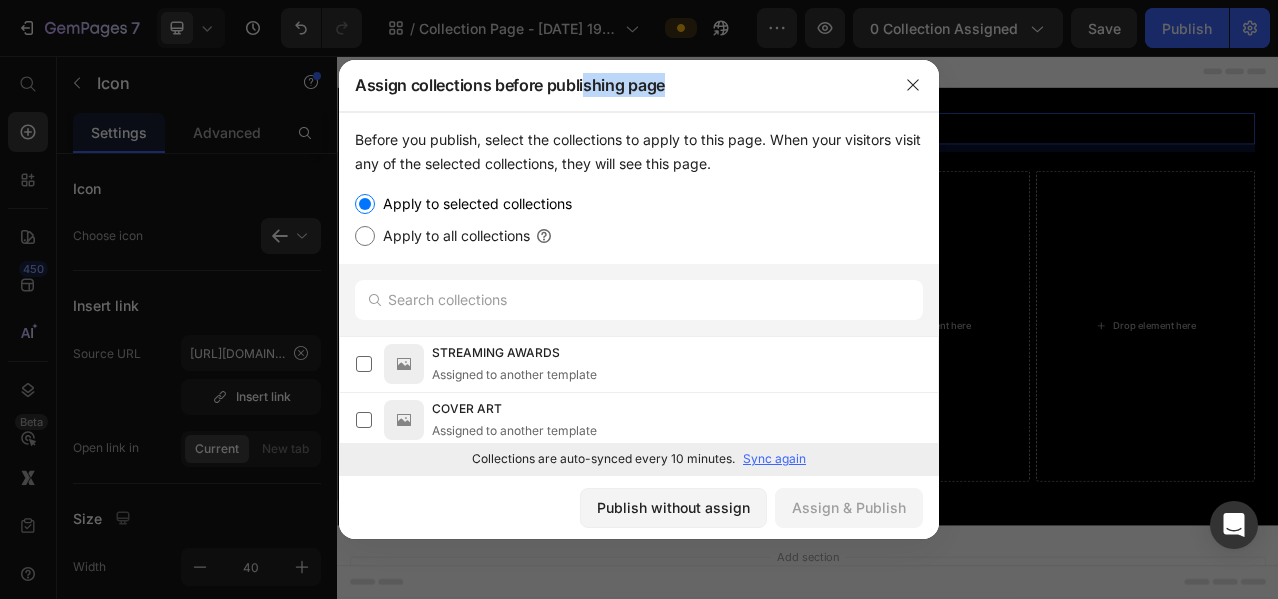 drag, startPoint x: 585, startPoint y: 83, endPoint x: 699, endPoint y: 86, distance: 114.03947 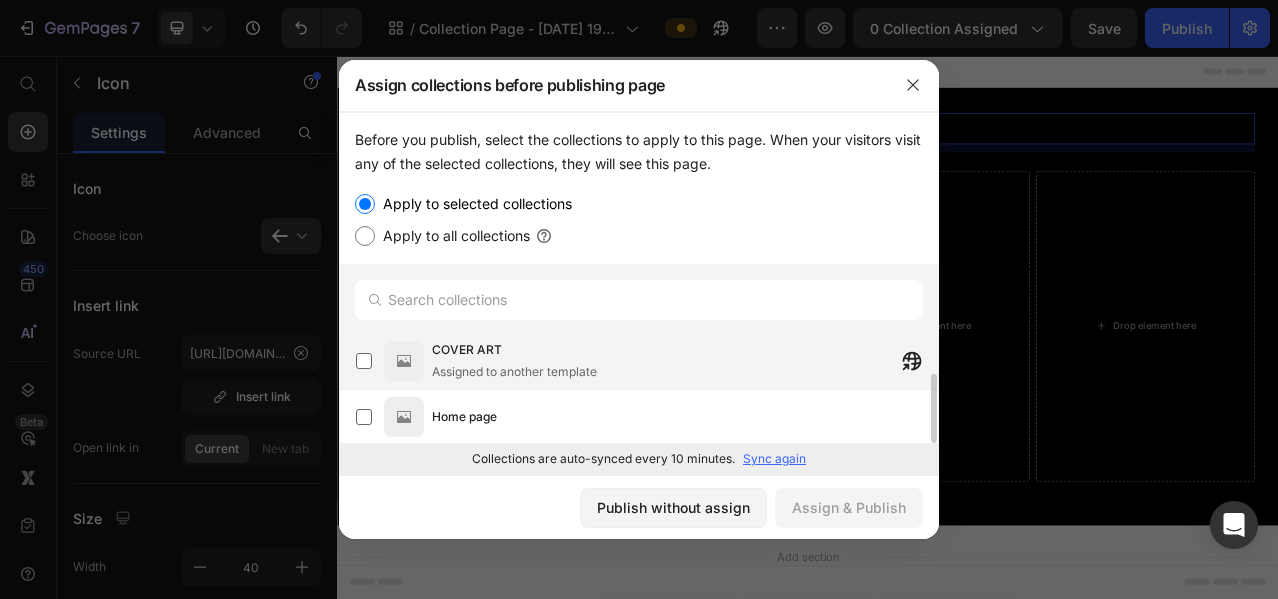 scroll, scrollTop: 0, scrollLeft: 0, axis: both 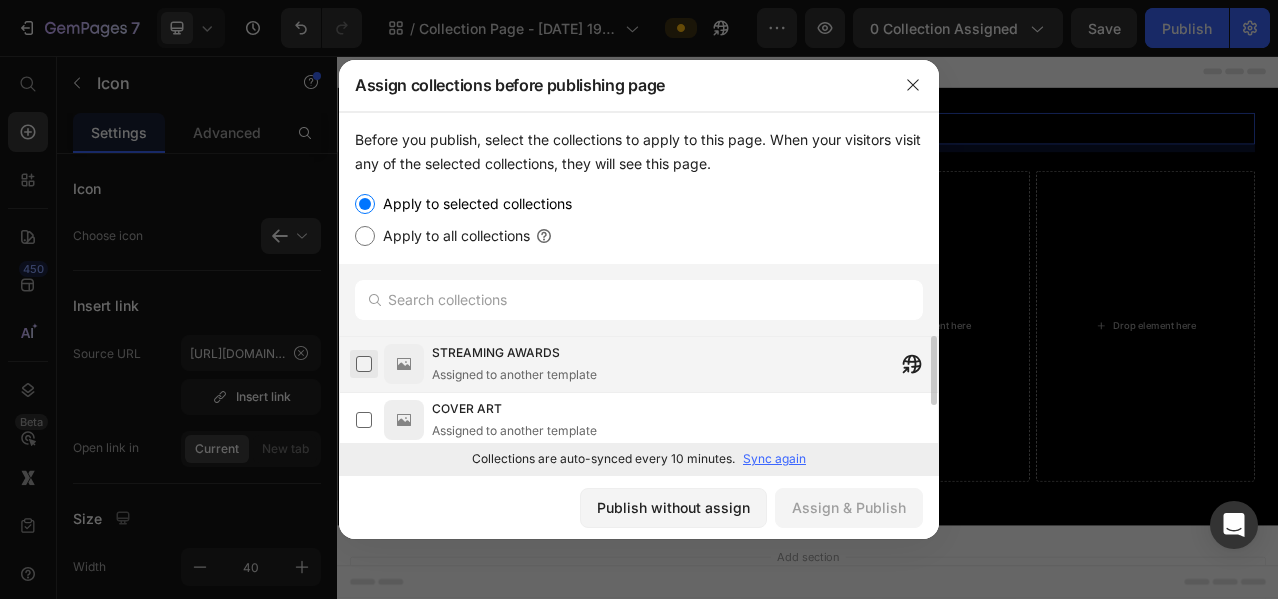 click at bounding box center [364, 364] 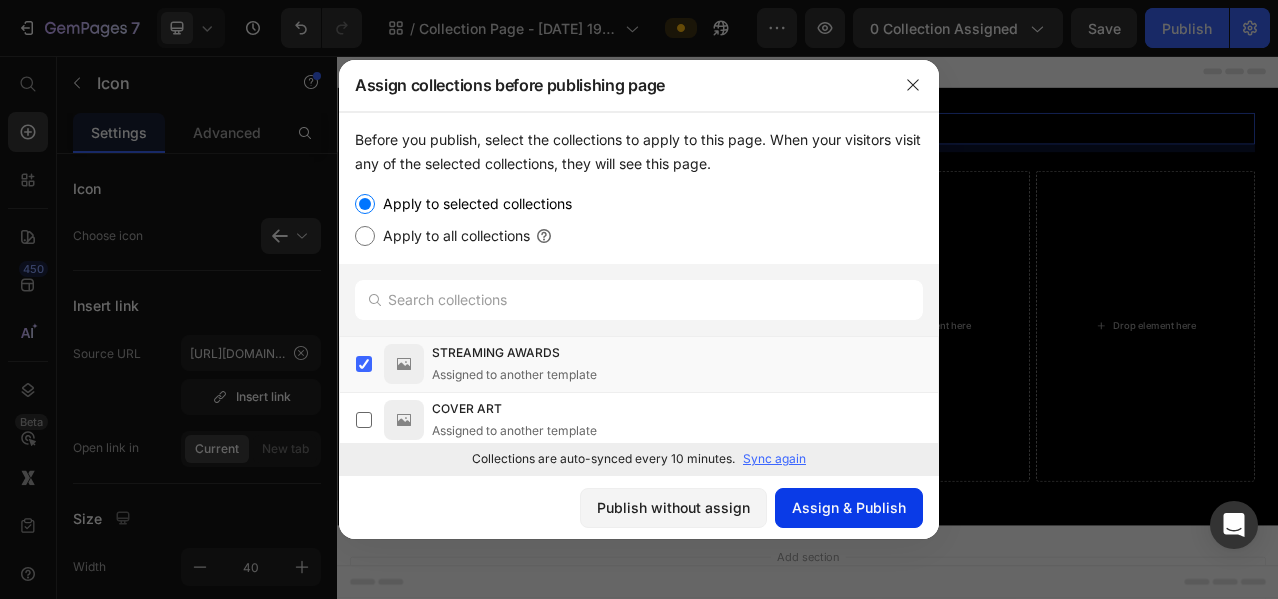 click on "Assign & Publish" at bounding box center [849, 507] 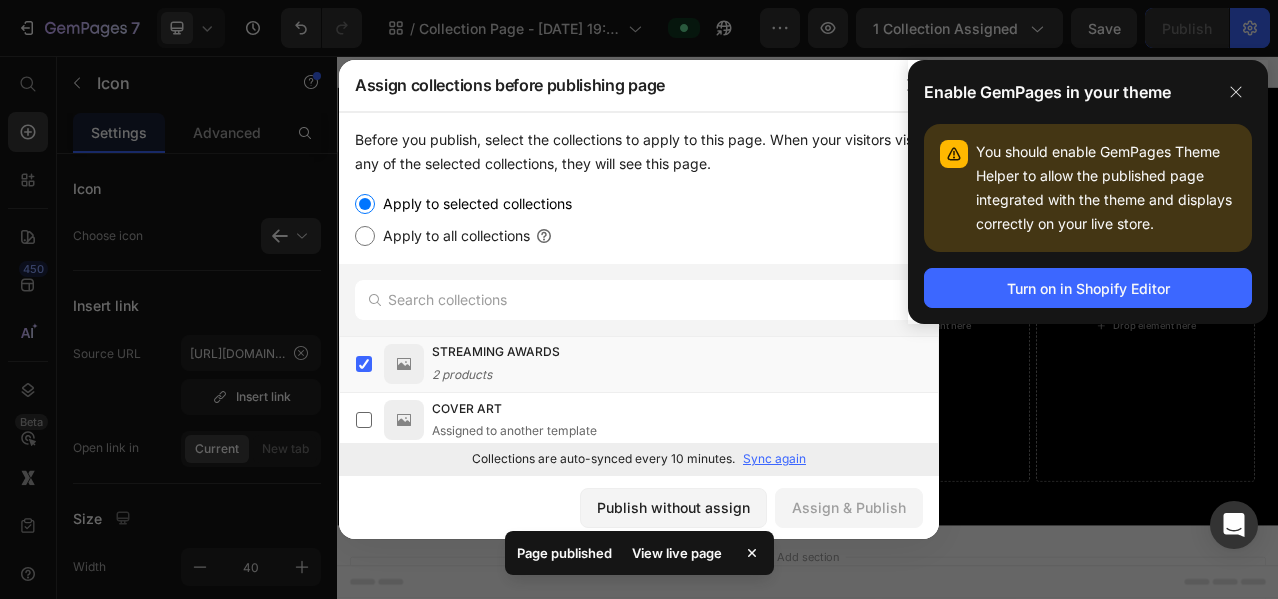 click at bounding box center (639, 299) 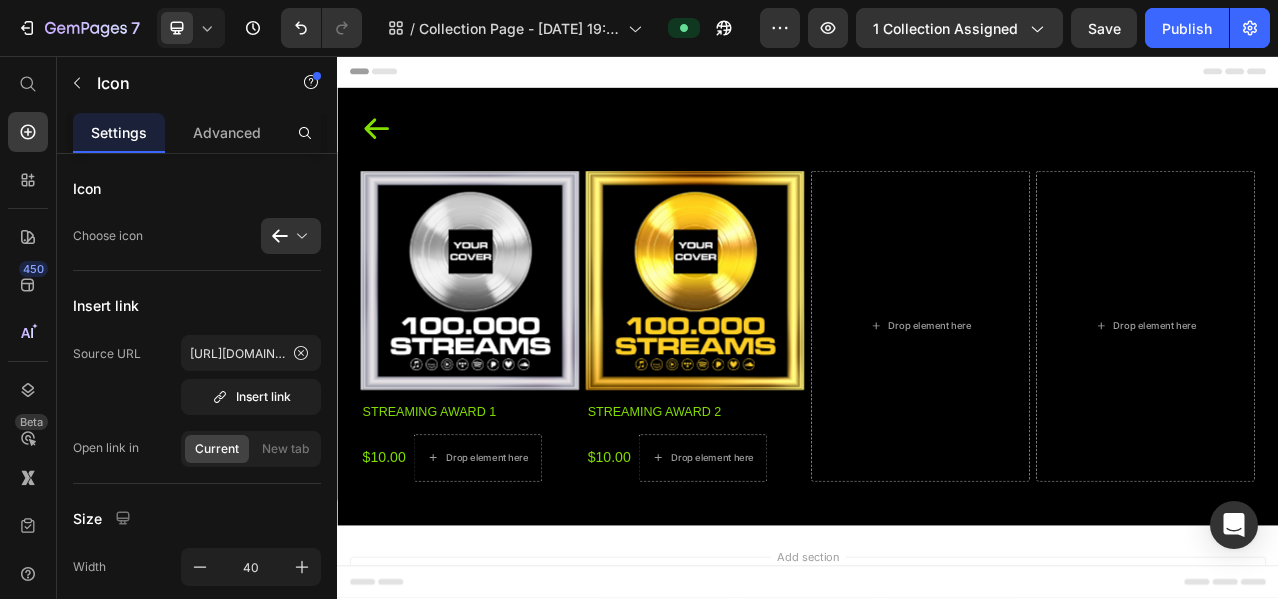 click 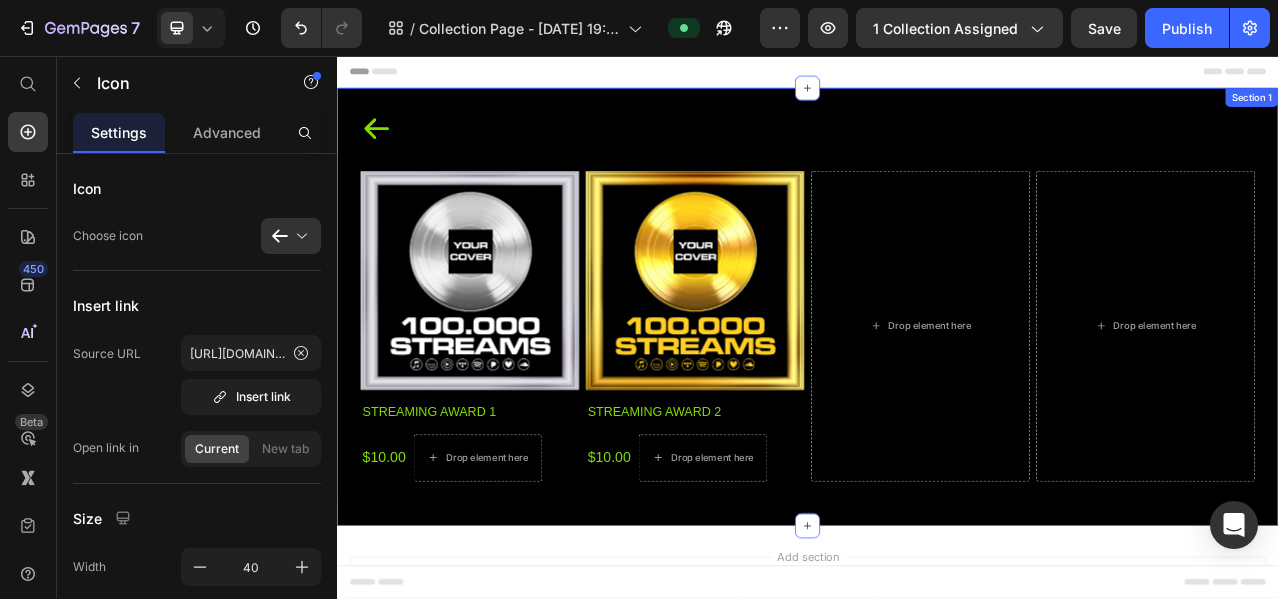 click on "Icon Product Images streaming award 1 Product Title $10.00 Product Price
Drop element here Row Product Product Images streaming award 2 Product Title $10.00 Product Price
Drop element here Row Product
Drop element here
Drop element here Row" at bounding box center (937, 376) 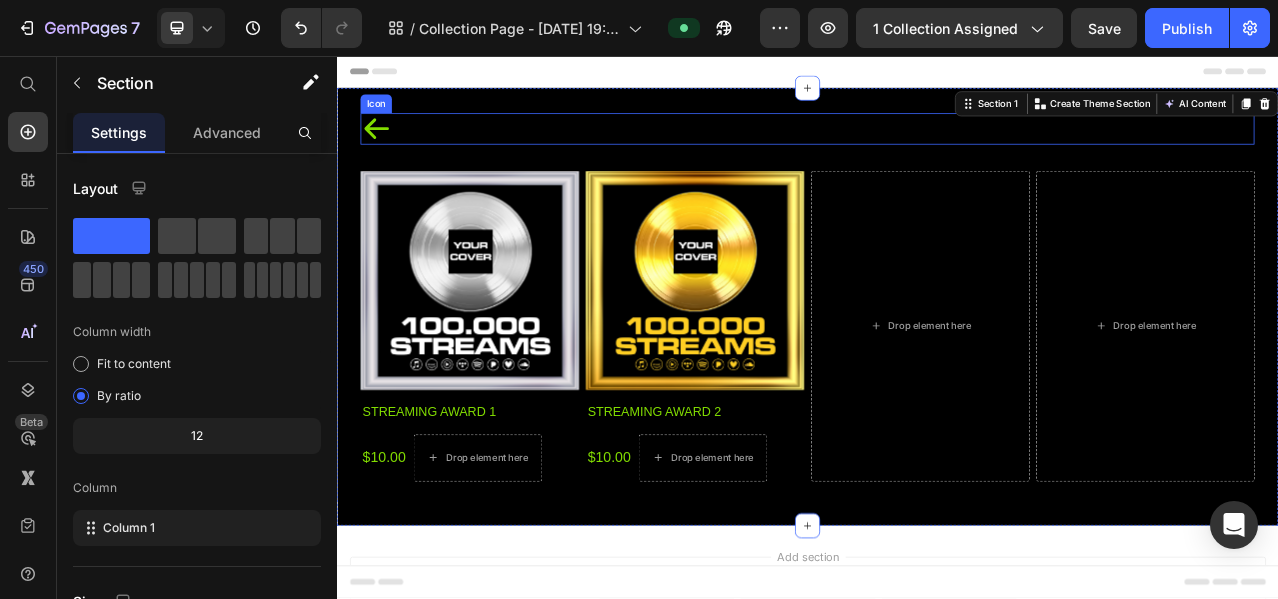 click 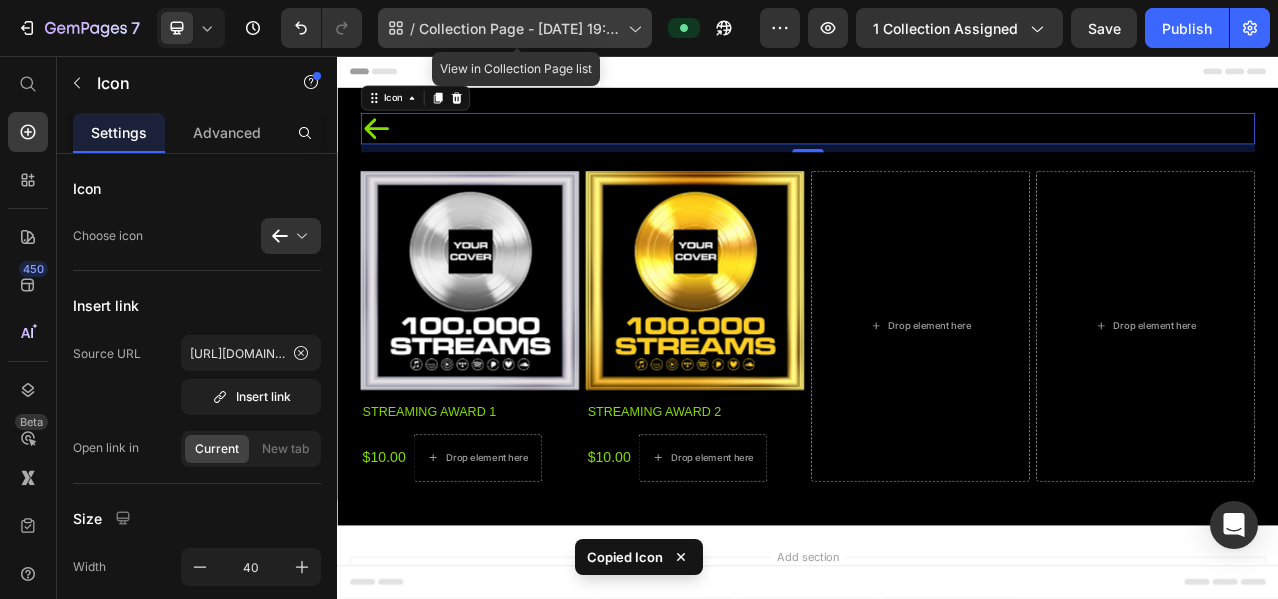 click on "Collection Page - Jun 18, 19:19:47" at bounding box center (519, 28) 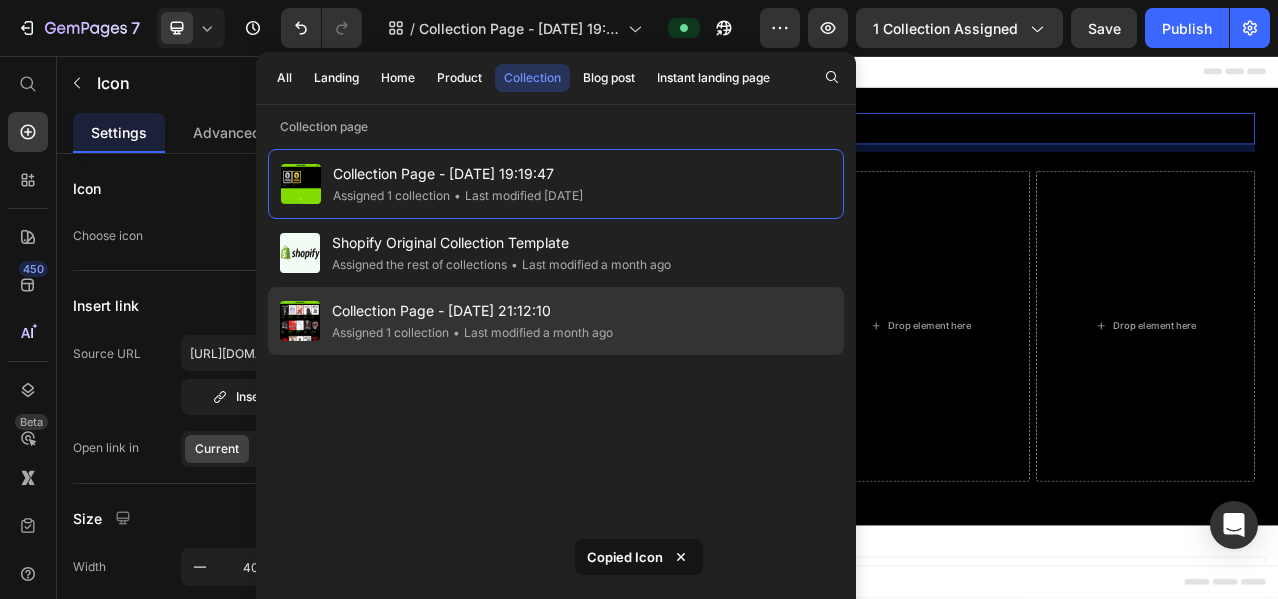 click on "Collection Page - Jun 10, 21:12:10" at bounding box center (472, 311) 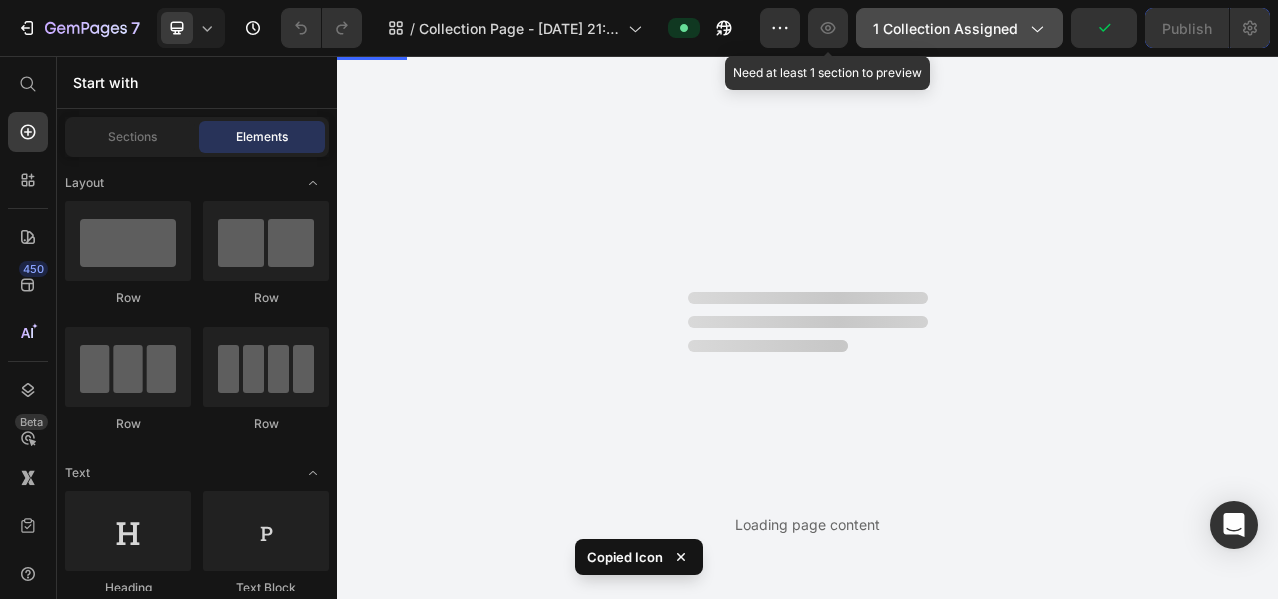 scroll, scrollTop: 0, scrollLeft: 0, axis: both 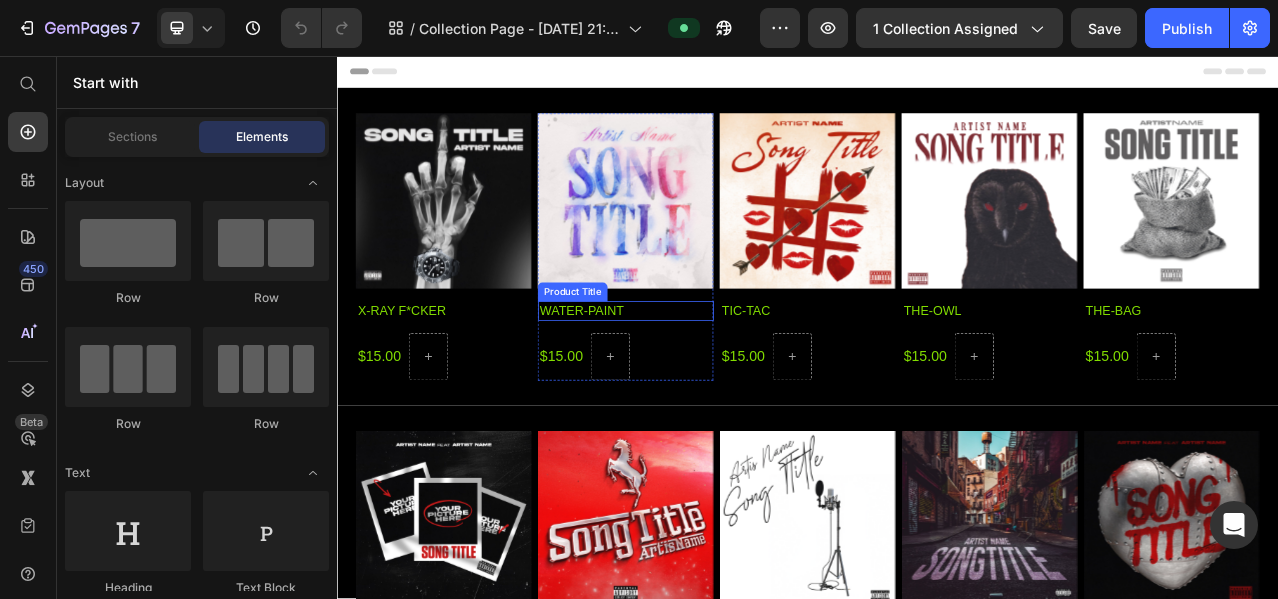 click on "water-paint" at bounding box center (705, 381) 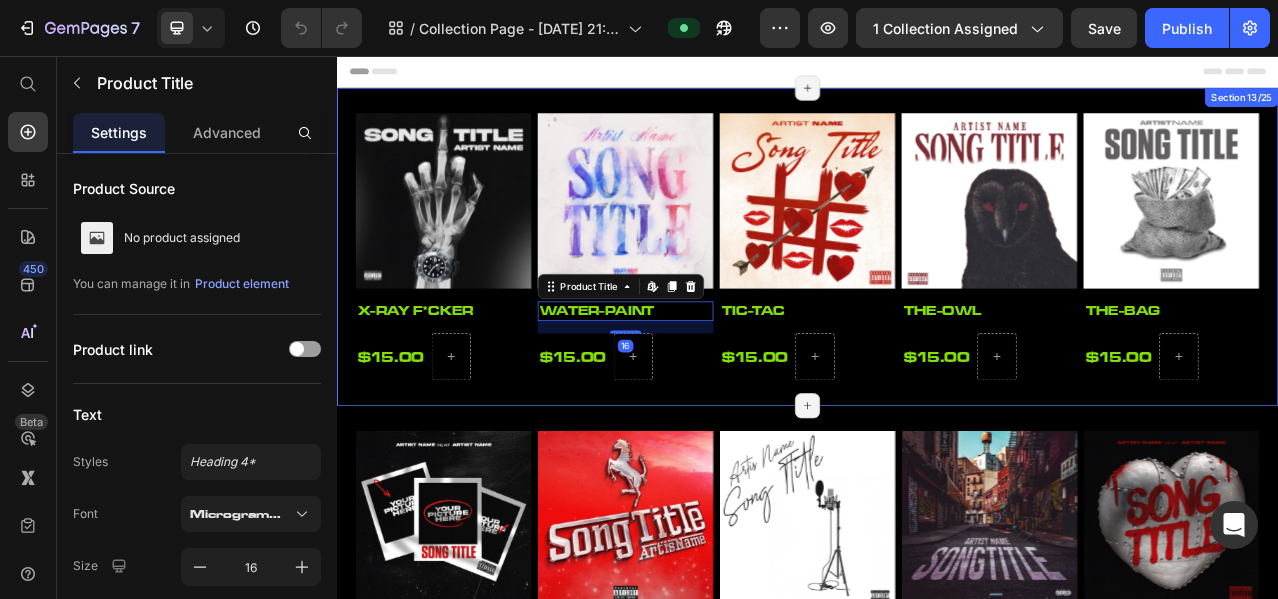 click on "Product Images x-ray f*cker Product Title $15.00 Product Price
Row Product Product Images water-paint Product Title   Edit content in Shopify 16 $15.00 Product Price
Row Product Product Images tic-tac Product Title $15.00 Product Price
Row Product Product Images the-owl Product Title $15.00 Product Price
Row Product Product Images the-bag Product Title $15.00 Product Price
Row Product Row Section 13/25 Page has reached Shopify’s 25 section-limit Page has reached Shopify’s 25 section-limit" at bounding box center [937, 299] 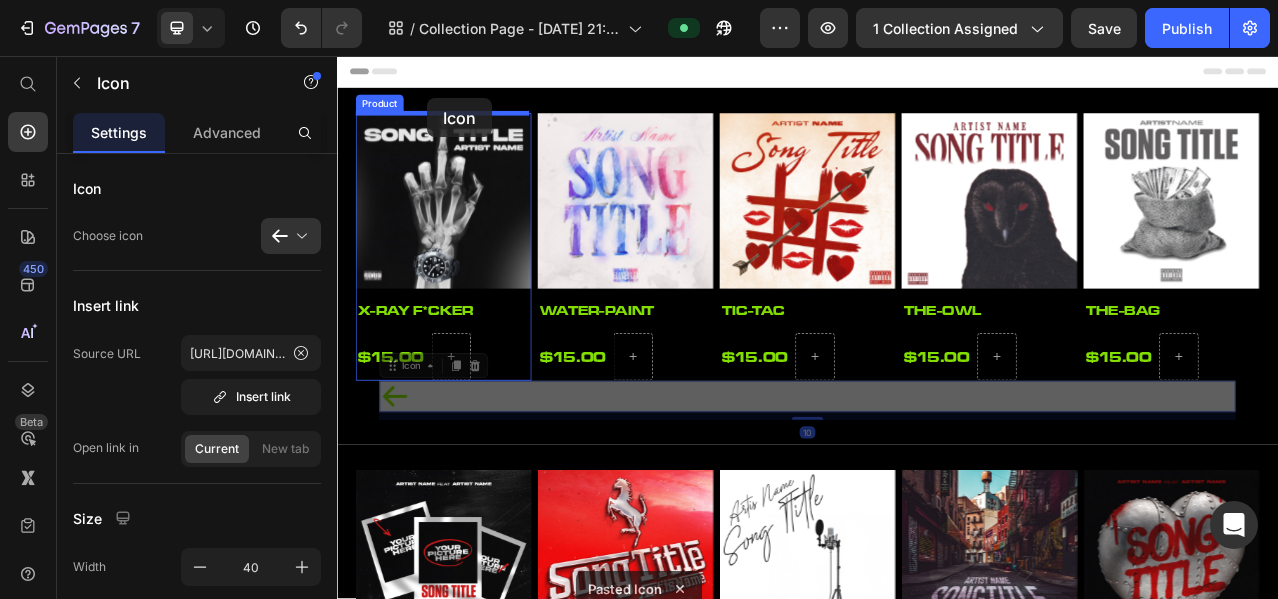 drag, startPoint x: 427, startPoint y: 489, endPoint x: 452, endPoint y: 110, distance: 379.82364 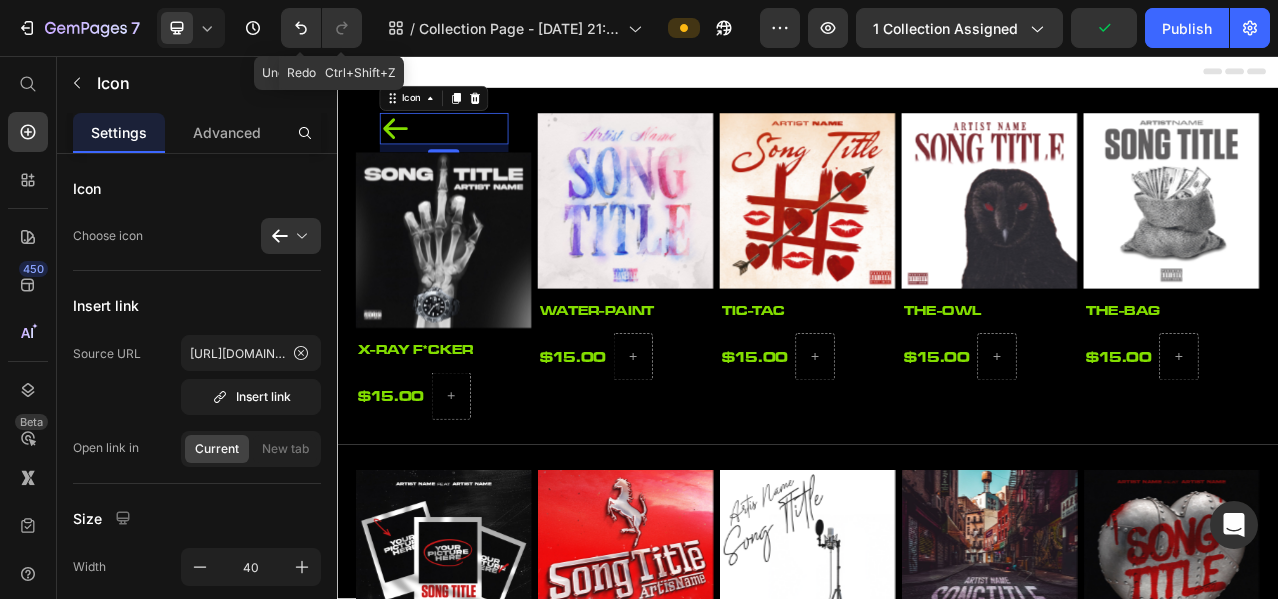 click 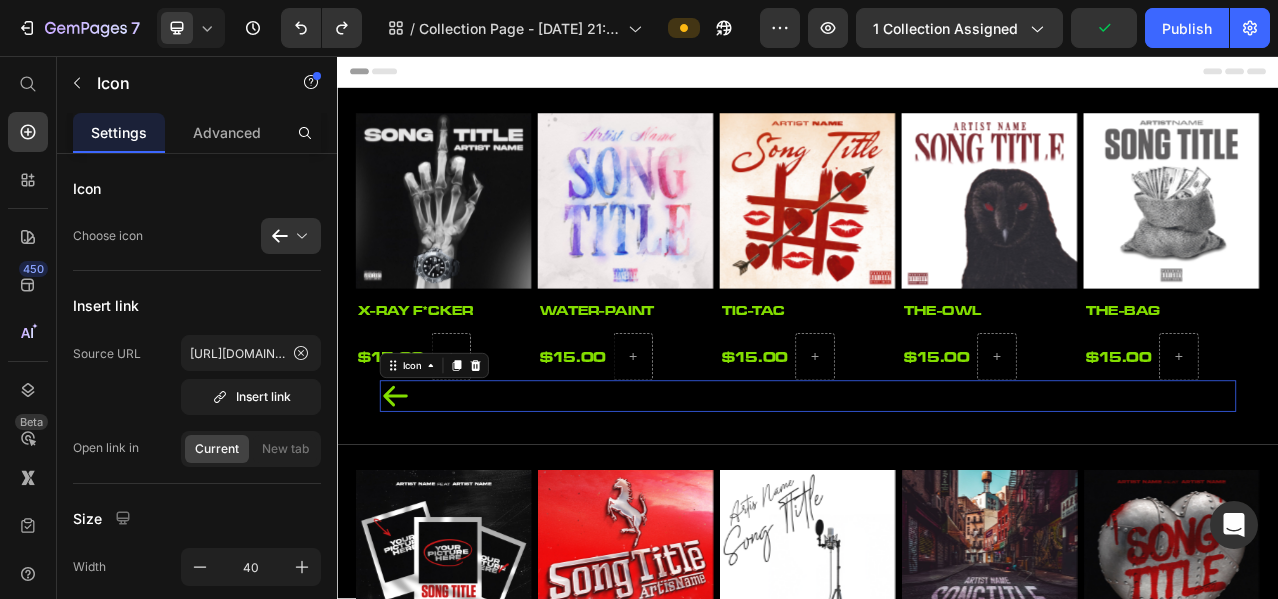click 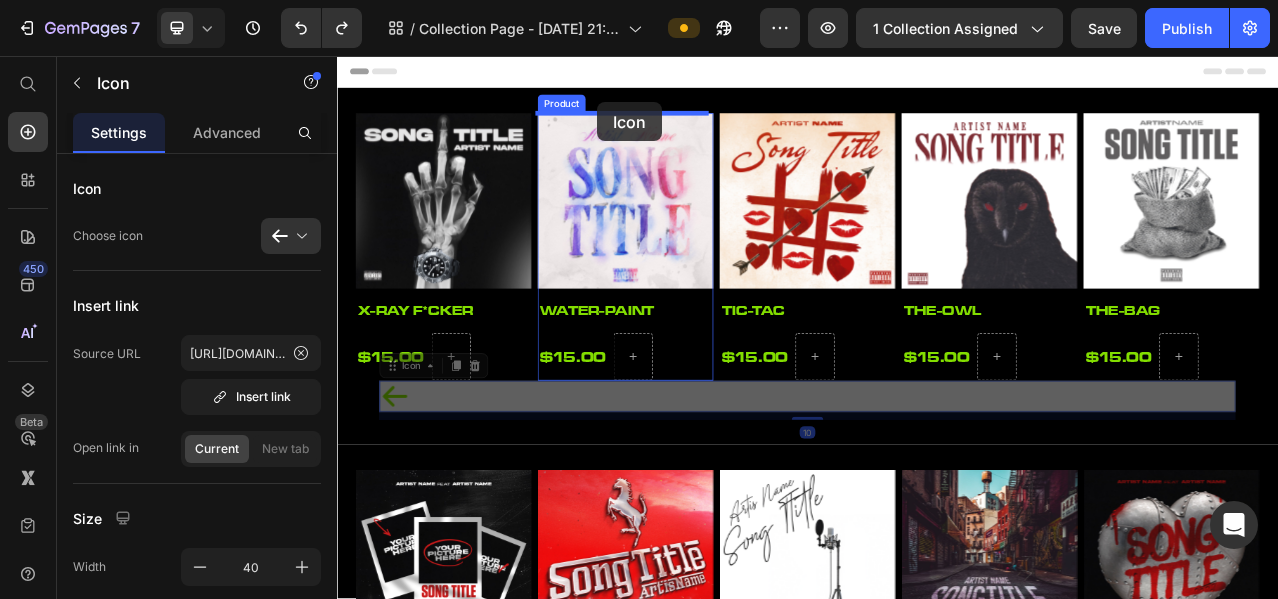 drag, startPoint x: 546, startPoint y: 486, endPoint x: 668, endPoint y: 115, distance: 390.5445 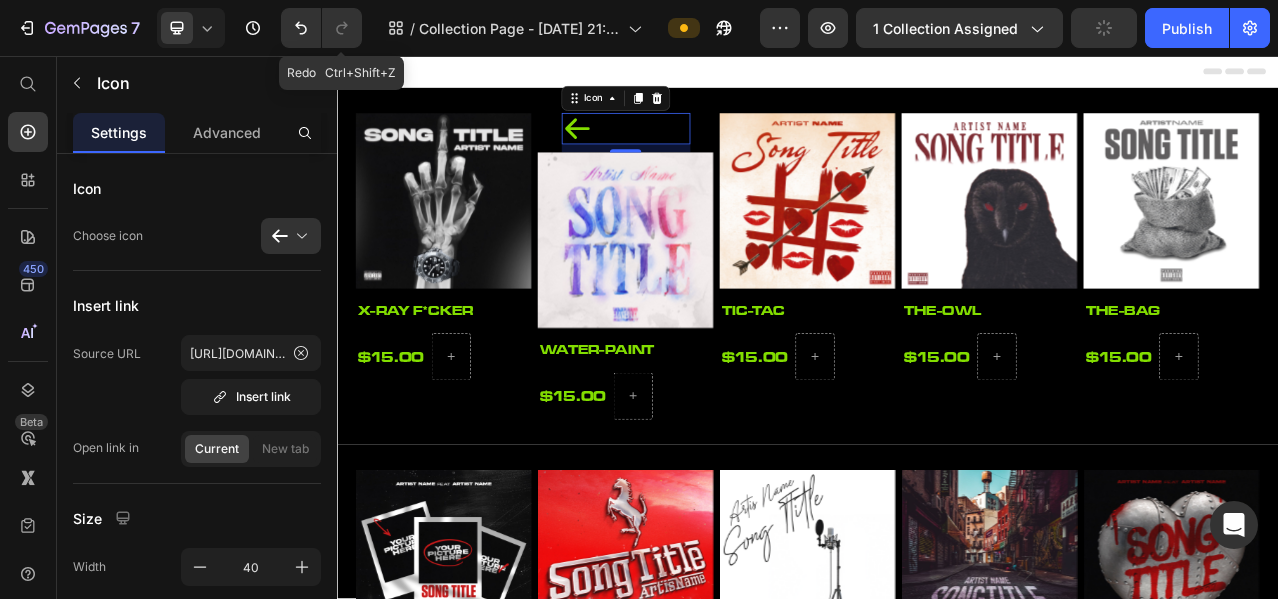 click 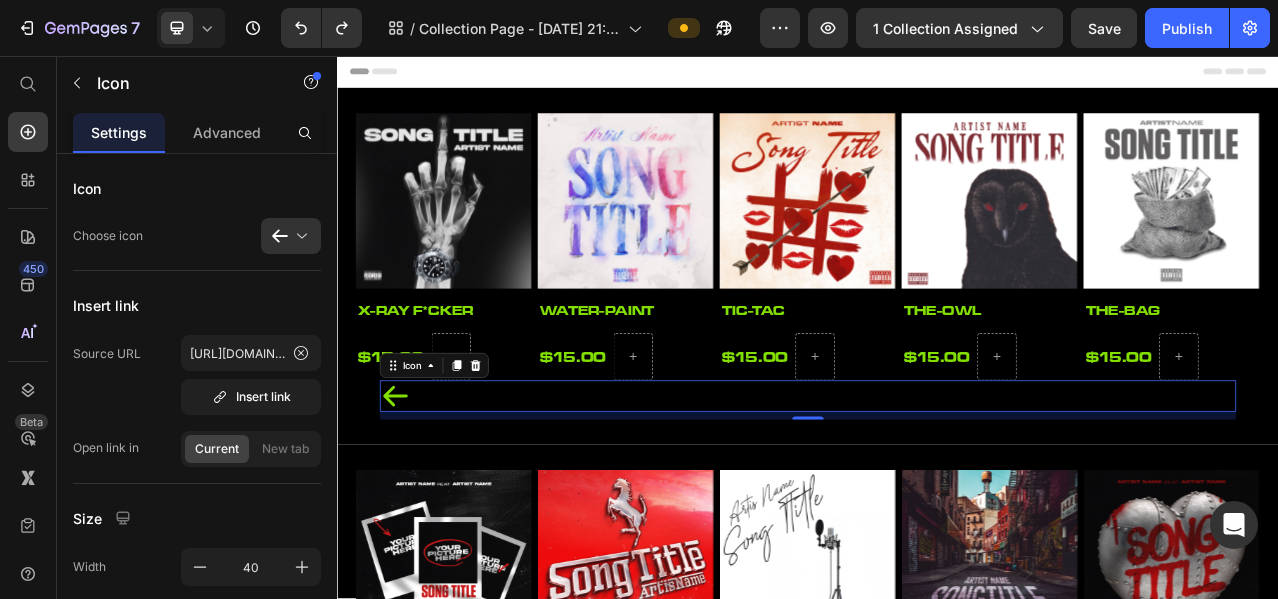 click 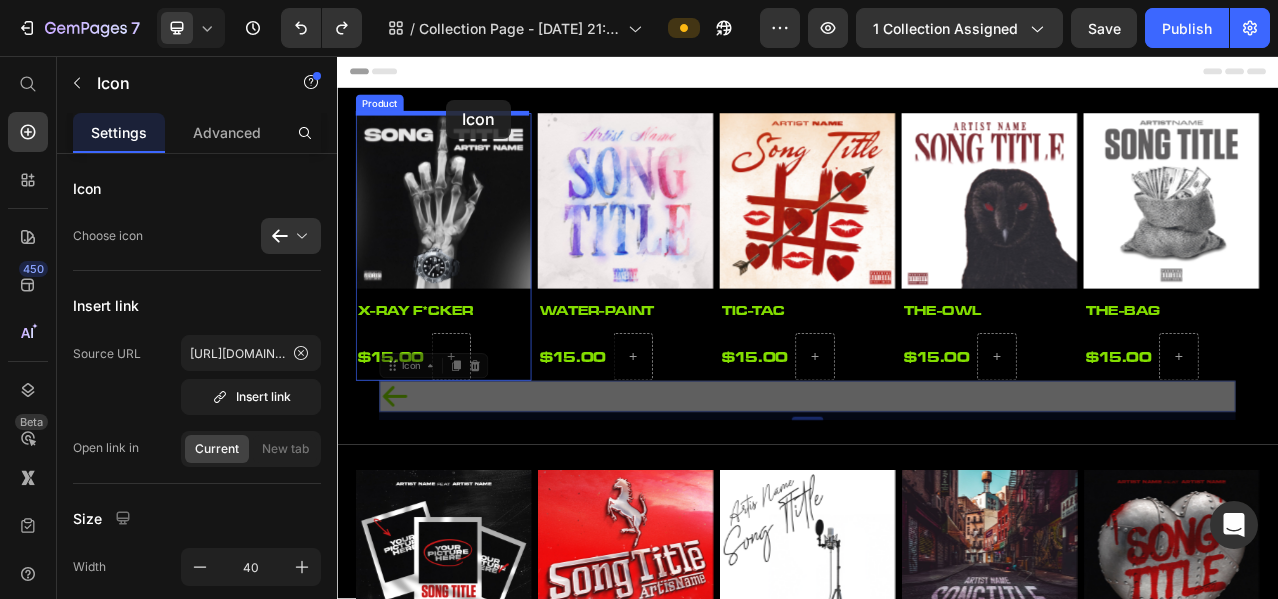 drag, startPoint x: 491, startPoint y: 491, endPoint x: 476, endPoint y: 112, distance: 379.29672 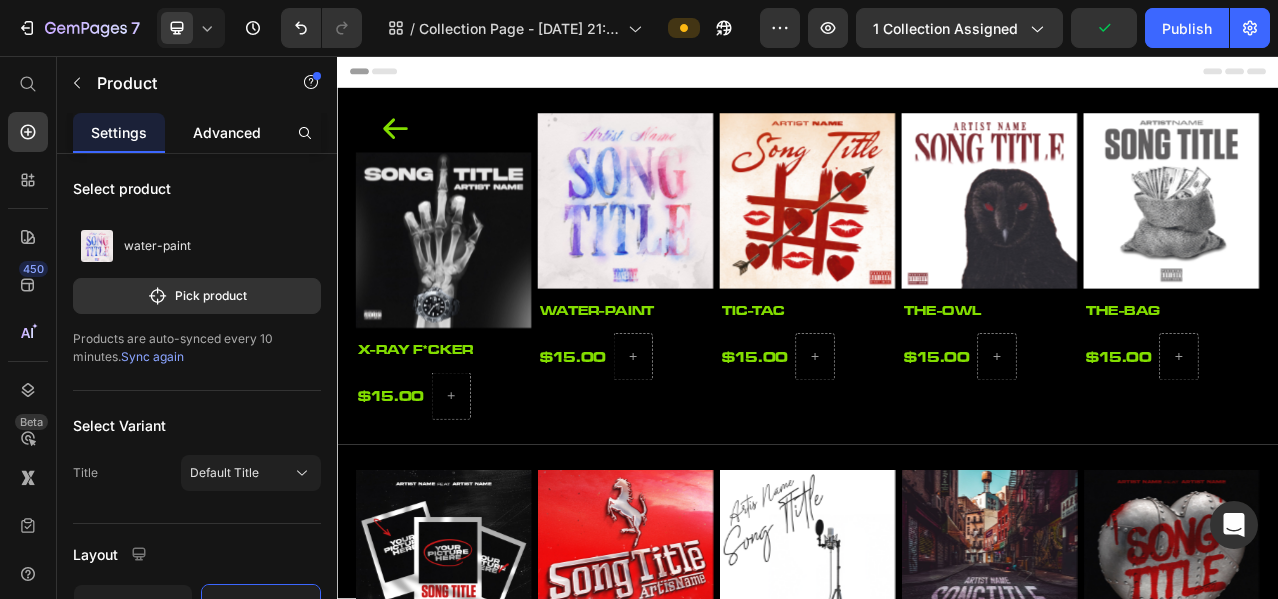 click on "Advanced" 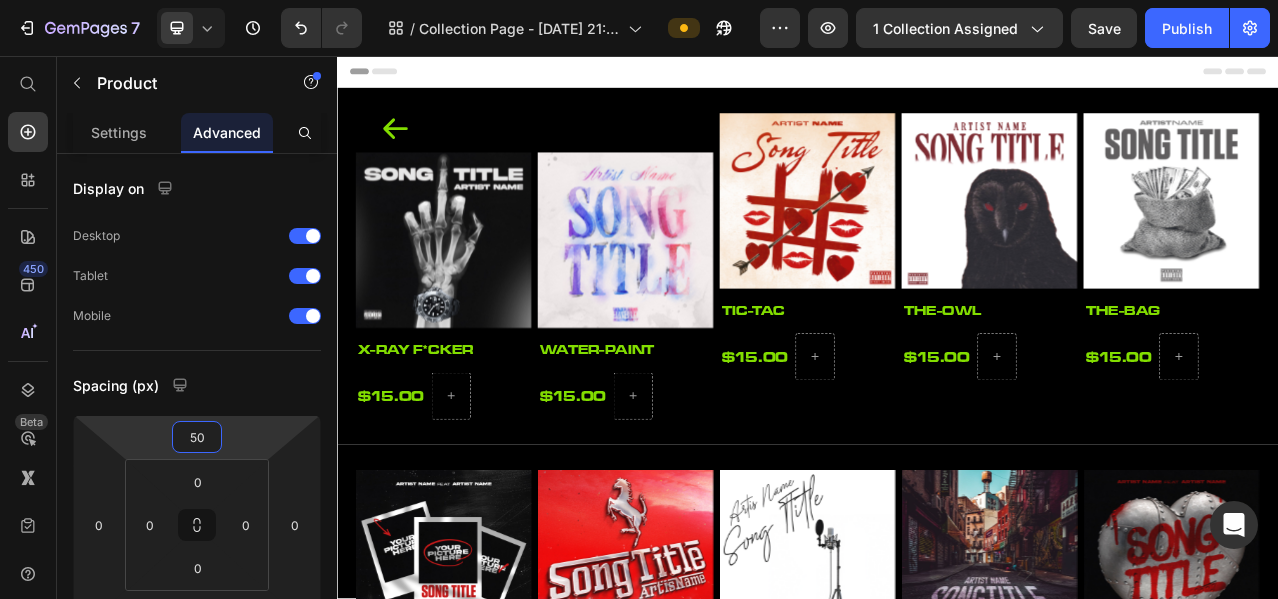 type on "52" 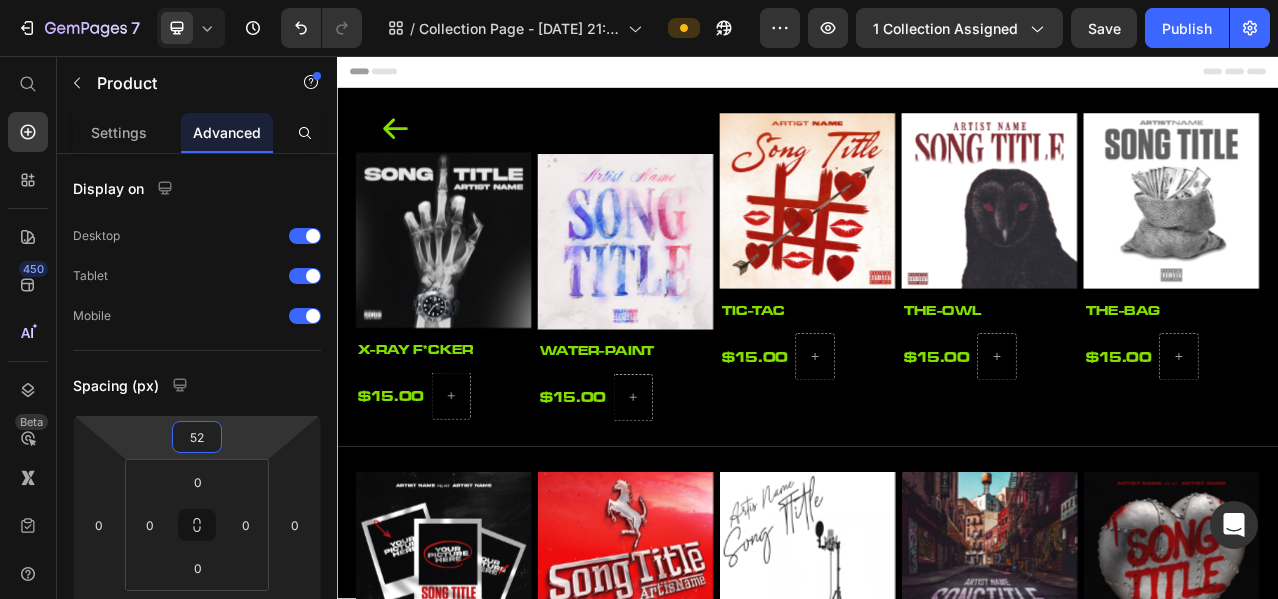 drag, startPoint x: 235, startPoint y: 449, endPoint x: 252, endPoint y: 425, distance: 29.410883 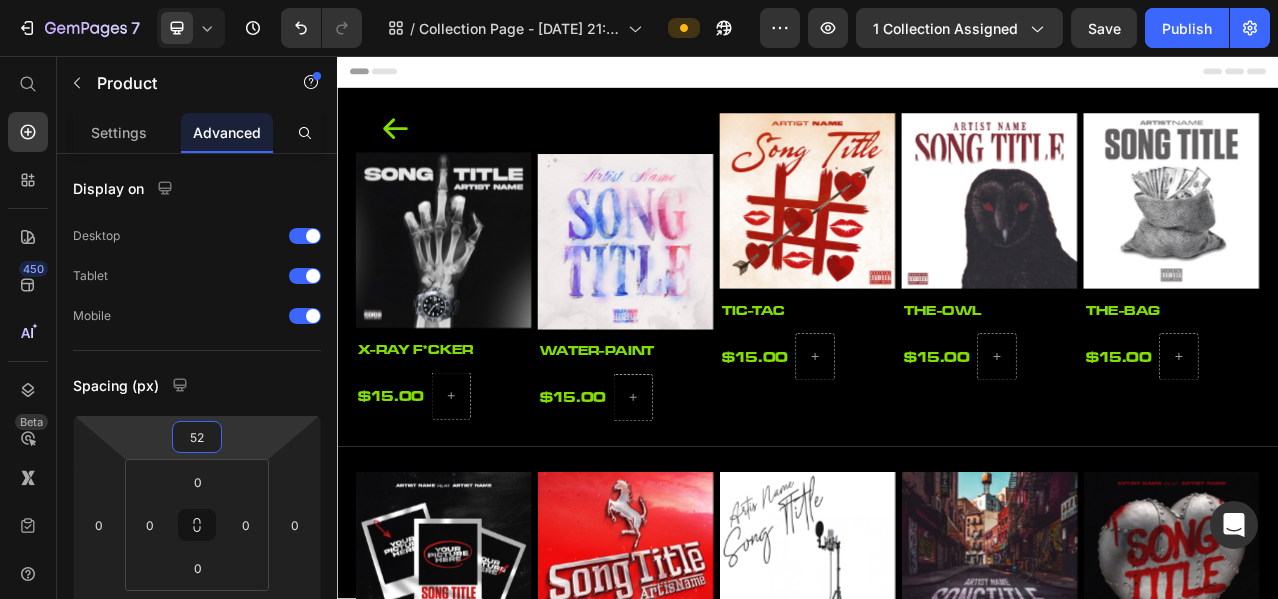 click on "7  Version history  /  Collection Page - Jun 10, 21:12:10 Preview 1 collection assigned  Save   Publish  450 Beta Start with Sections Elements Hero Section Product Detail Brands Trusted Badges Guarantee Product Breakdown How to use Testimonials Compare Bundle FAQs Social Proof Brand Story Product List Collection Blog List Contact Sticky Add to Cart Custom Footer Browse Library 450 Layout
Row
Row
Row
Row Text
Heading
Text Block Button
Button
Button
Sticky Back to top Media" at bounding box center (639, 0) 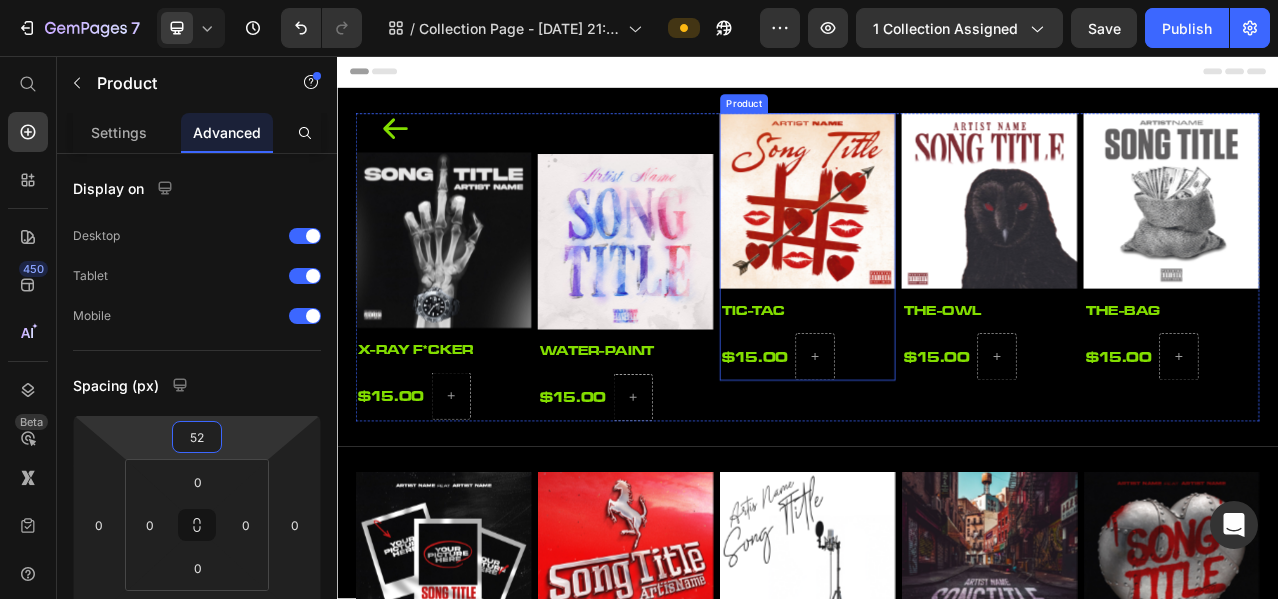 click on "Product Images" at bounding box center [937, 249] 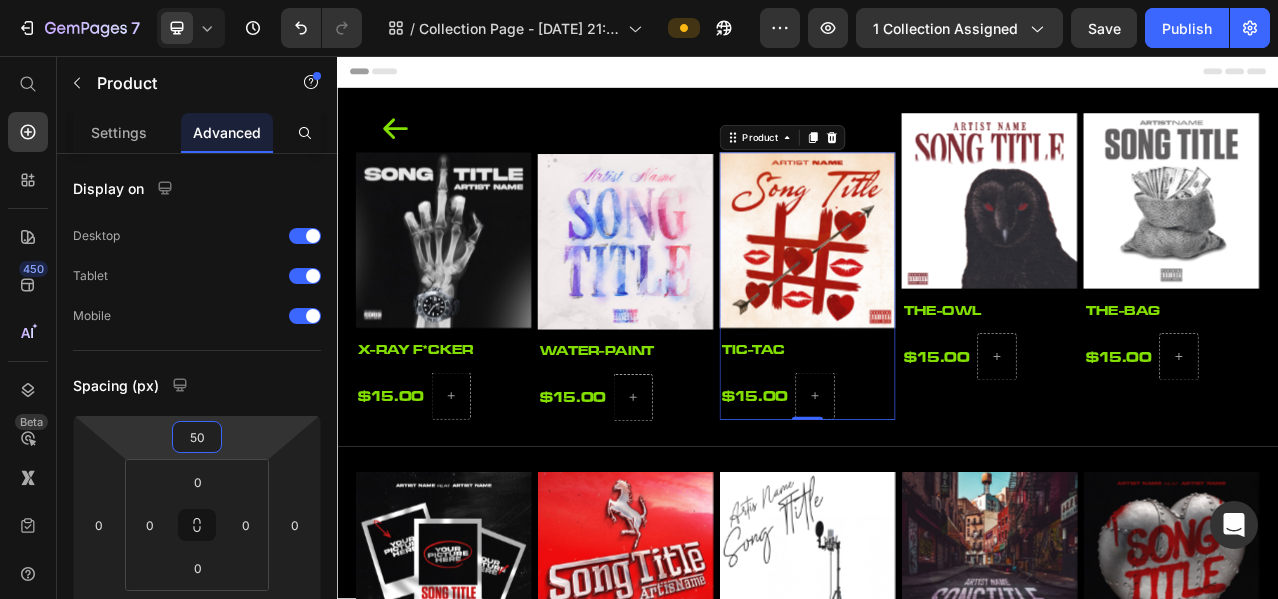 type on "52" 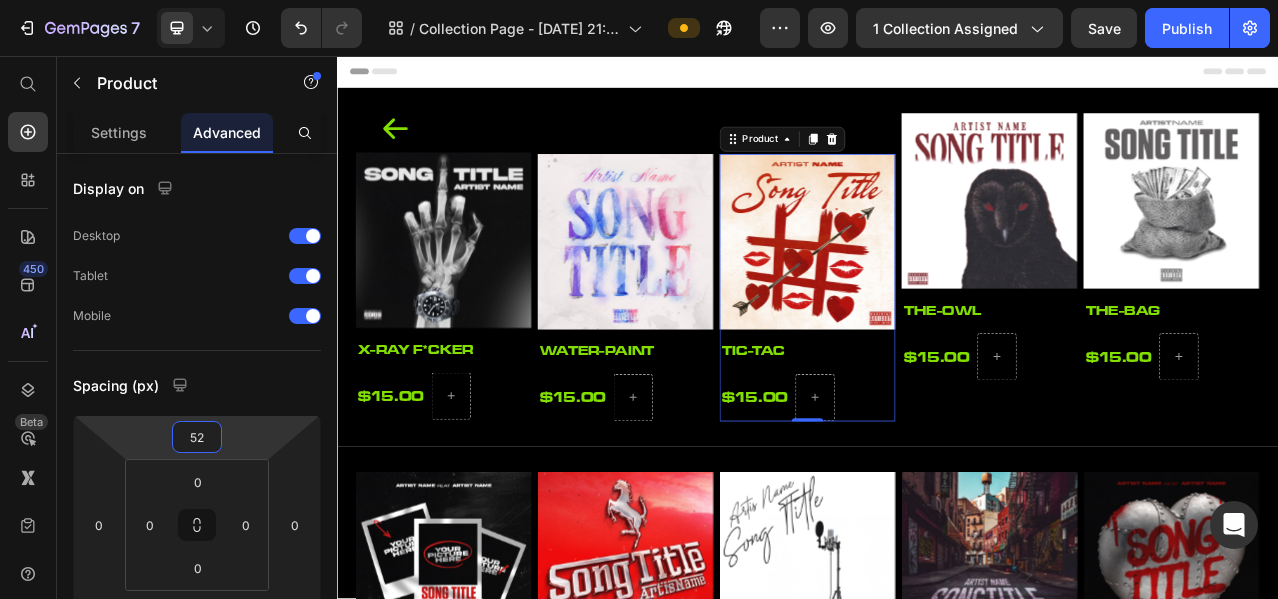 drag, startPoint x: 261, startPoint y: 426, endPoint x: 269, endPoint y: 400, distance: 27.202942 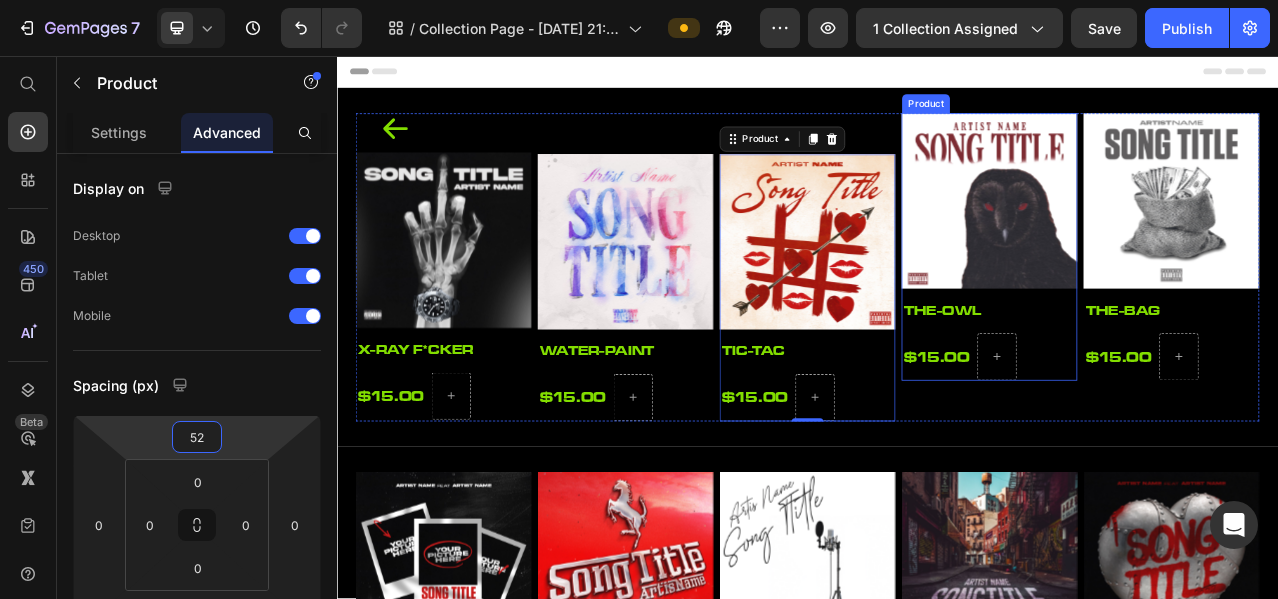 click on "the-owl Product Title $15.00 Product Price
Row" at bounding box center [1169, 419] 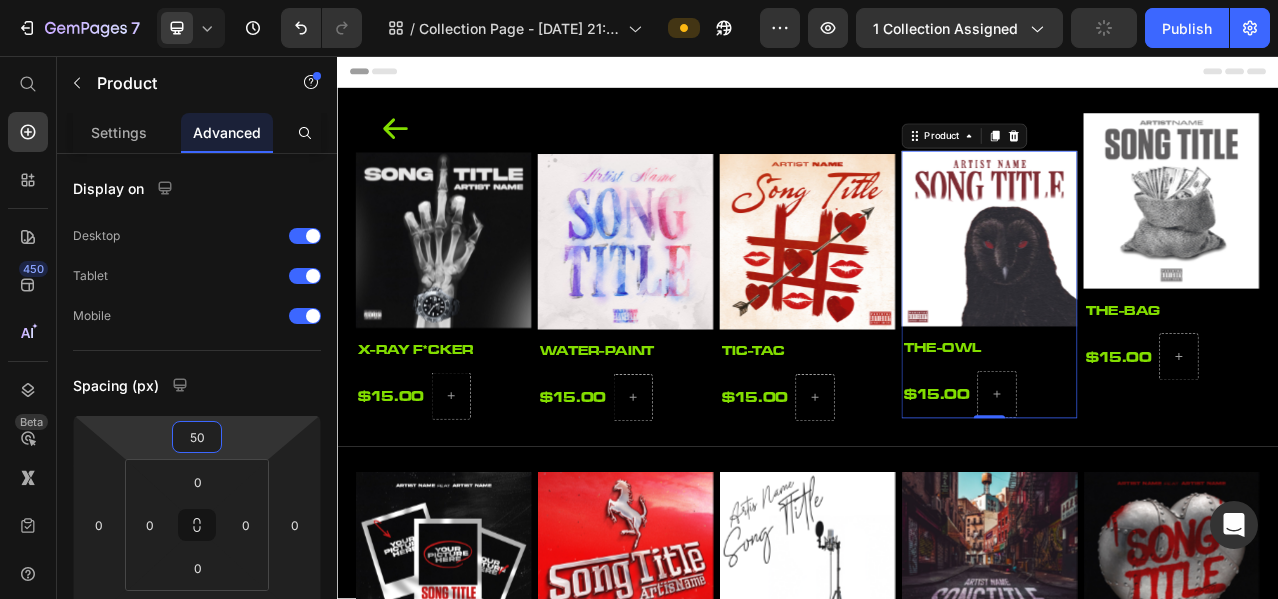 type on "52" 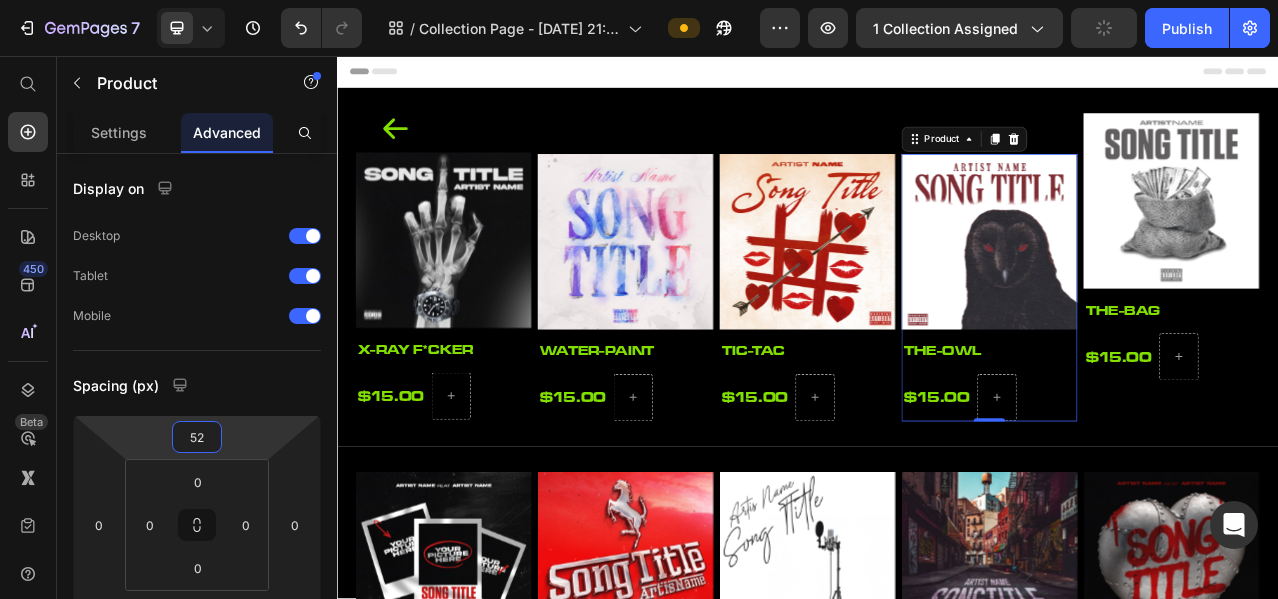 drag, startPoint x: 253, startPoint y: 439, endPoint x: 88, endPoint y: 456, distance: 165.87344 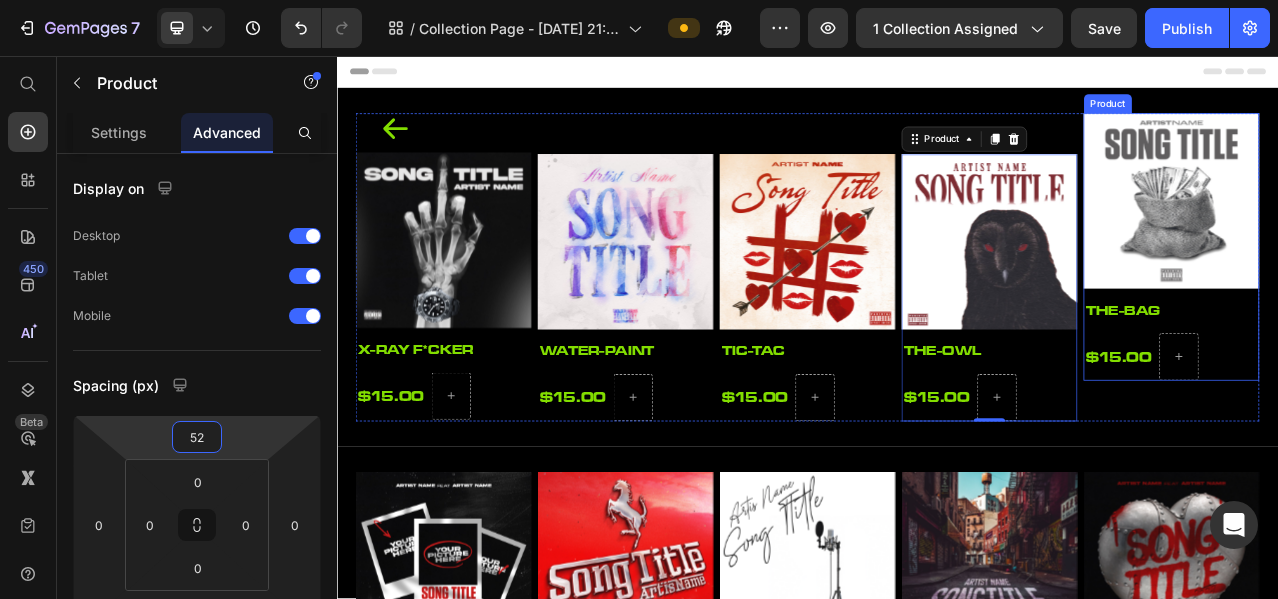 click on "the-bag Product Title $15.00 Product Price
Row" at bounding box center [1401, 419] 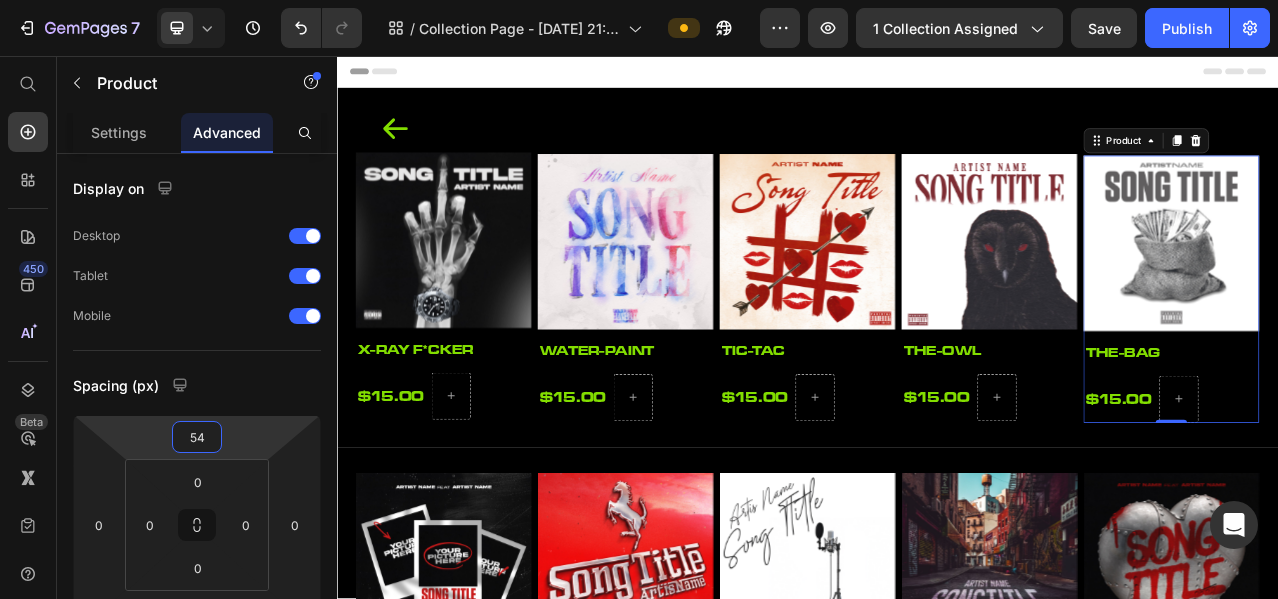 type on "52" 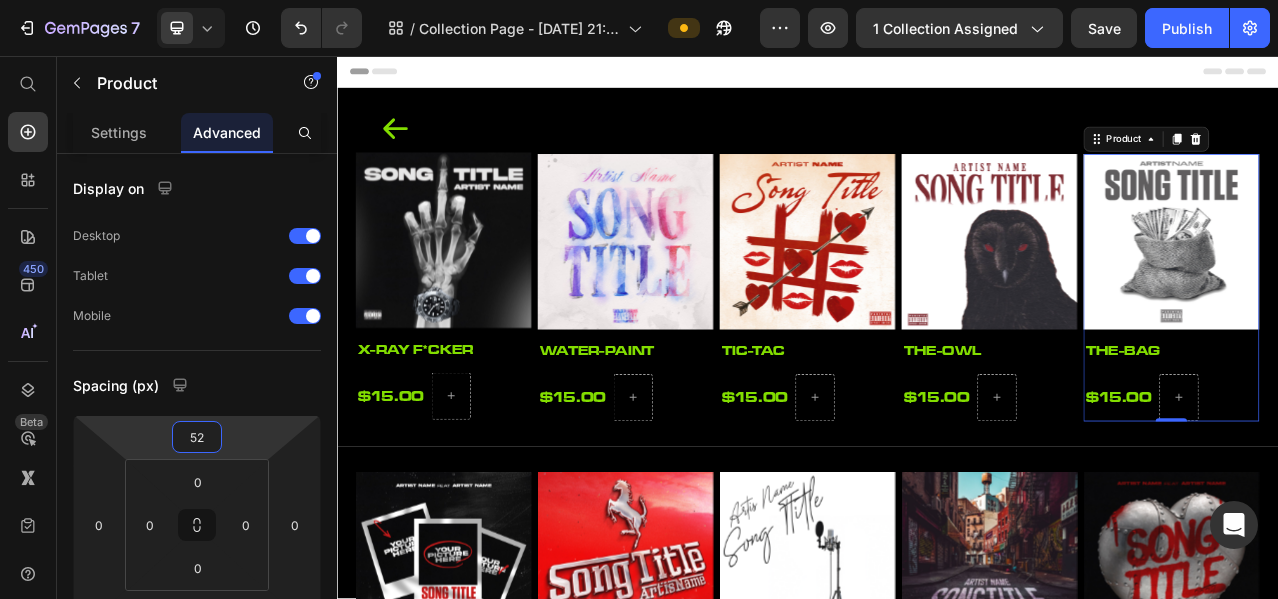 drag, startPoint x: 256, startPoint y: 435, endPoint x: 255, endPoint y: 409, distance: 26.019224 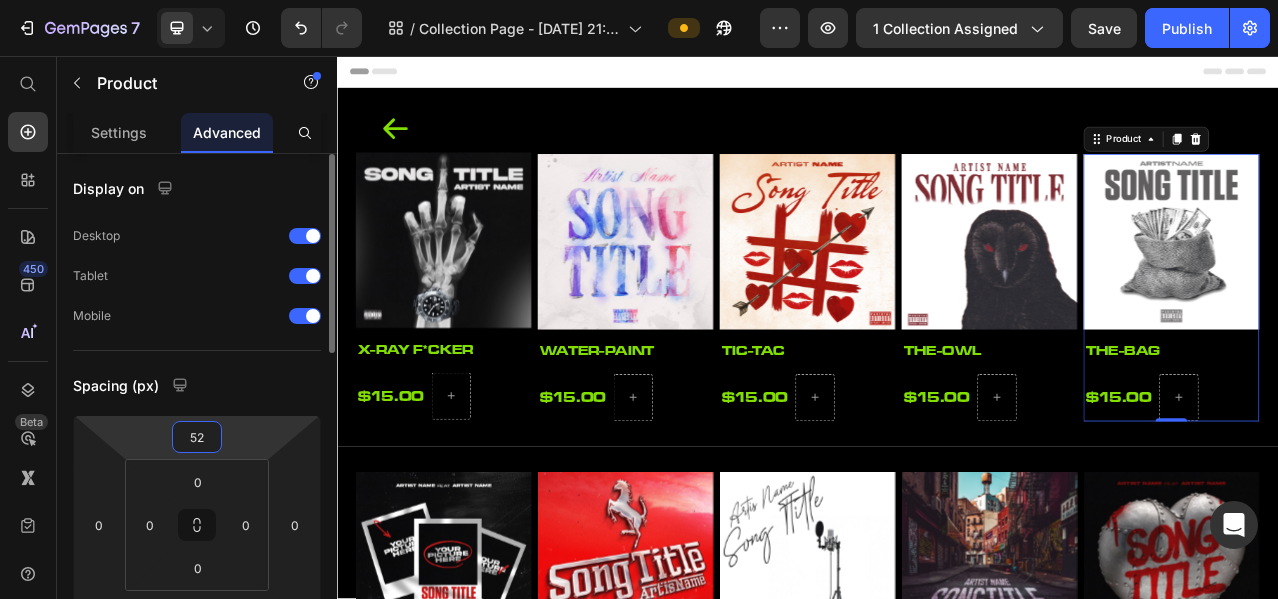 click on "Spacing (px)" at bounding box center (197, 385) 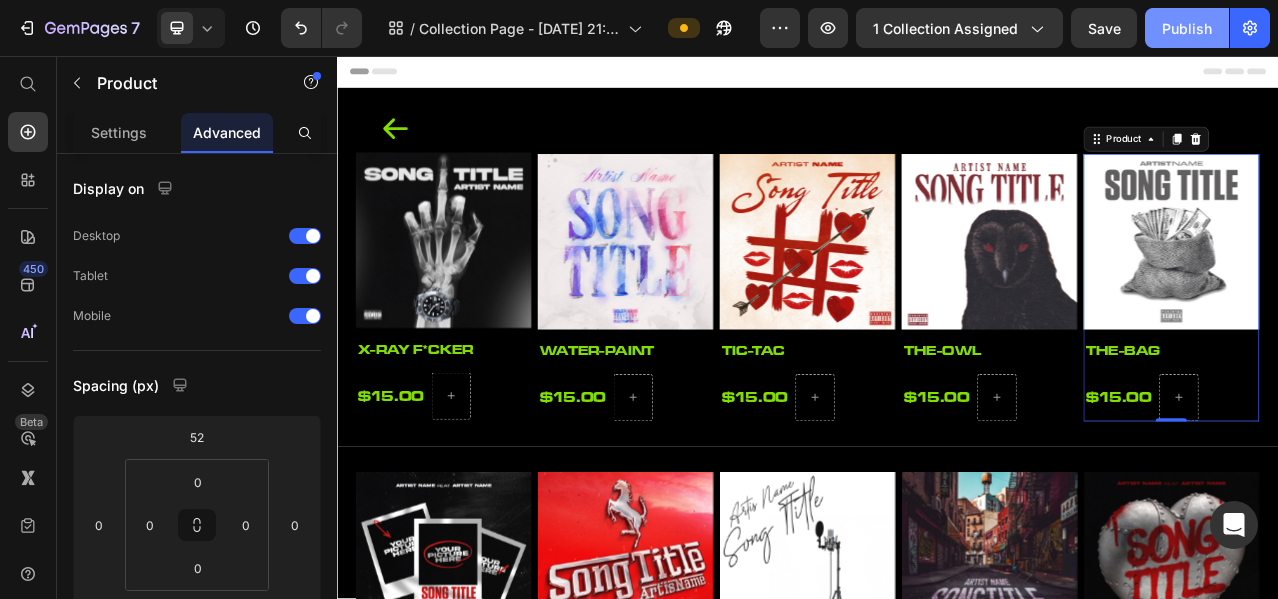 click on "Publish" at bounding box center (1187, 28) 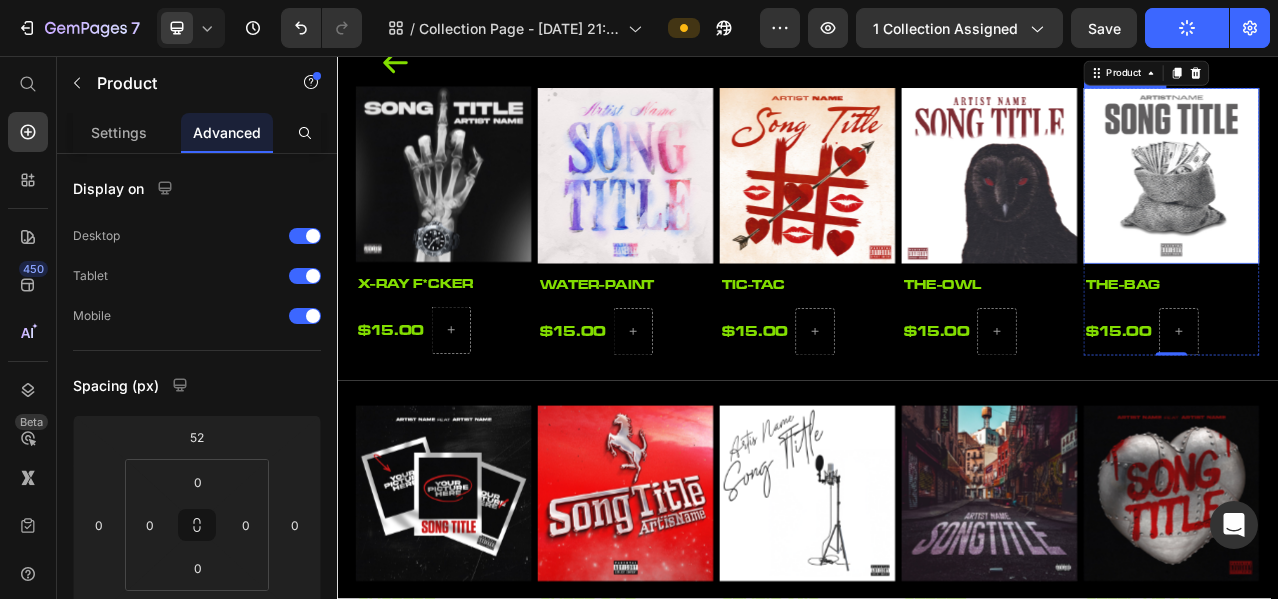 scroll, scrollTop: 0, scrollLeft: 0, axis: both 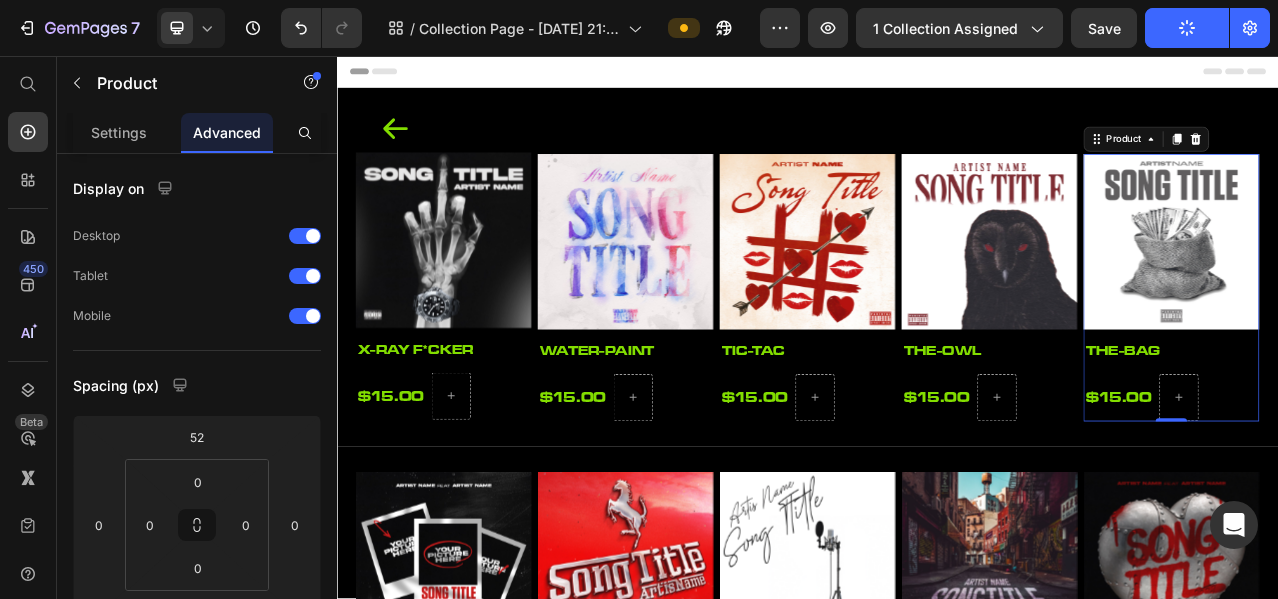 click on "7  Version history  /  Collection Page - Jun 10, 21:12:10 Preview 1 collection assigned  Save   Publish" 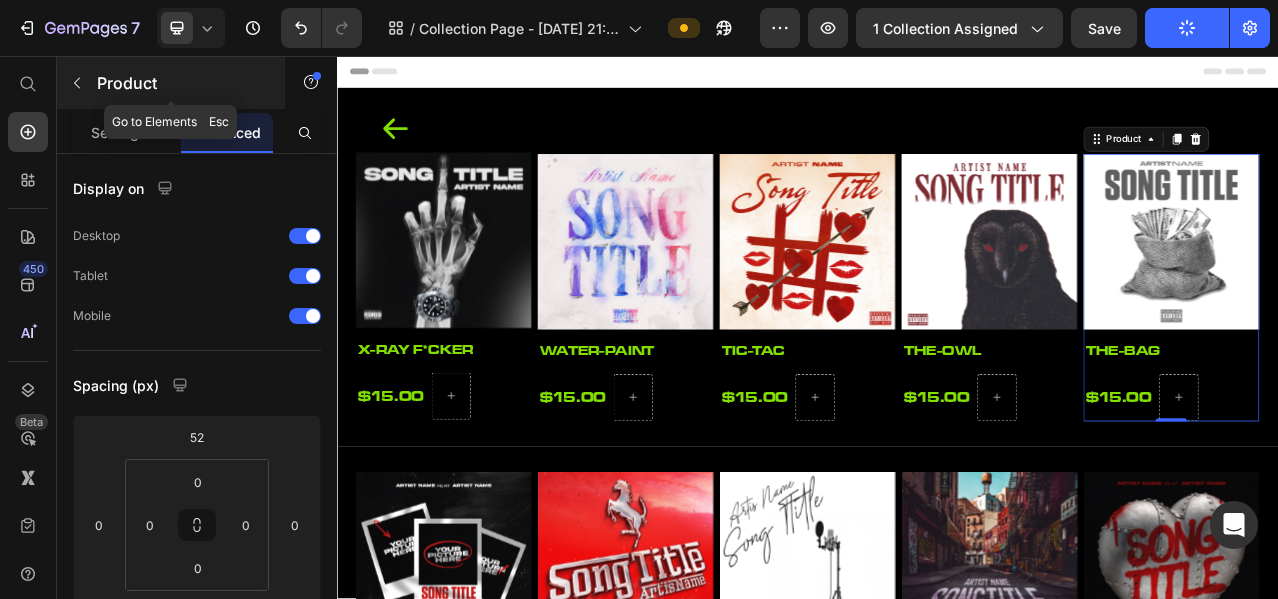 click on "Product" at bounding box center (171, 83) 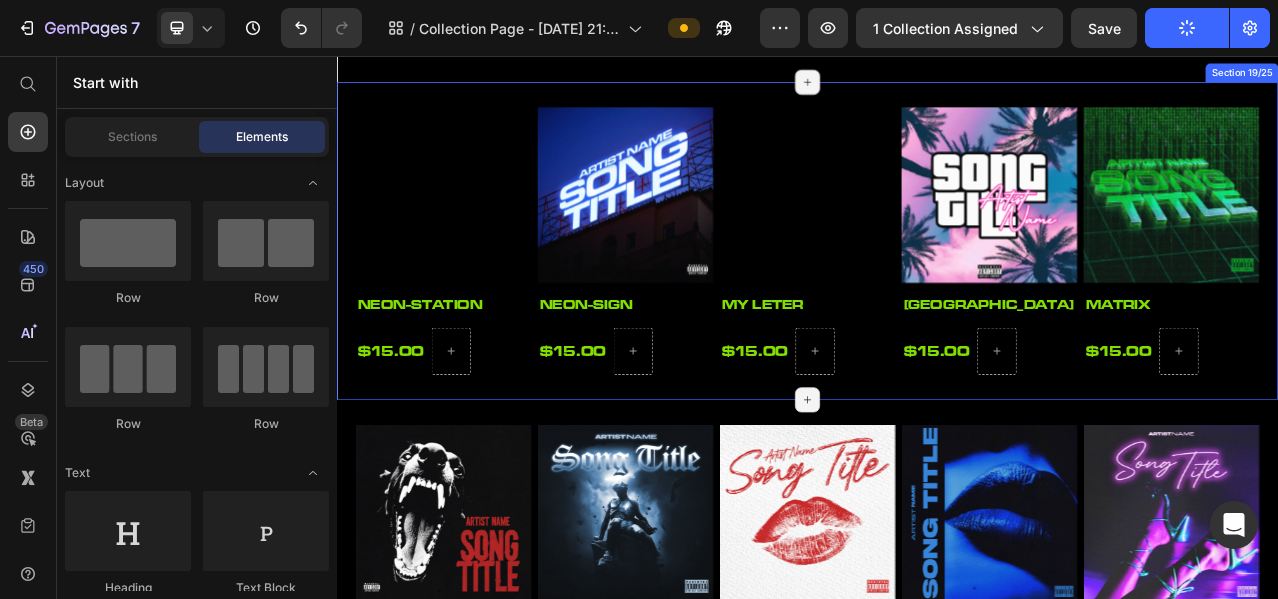 scroll, scrollTop: 2500, scrollLeft: 0, axis: vertical 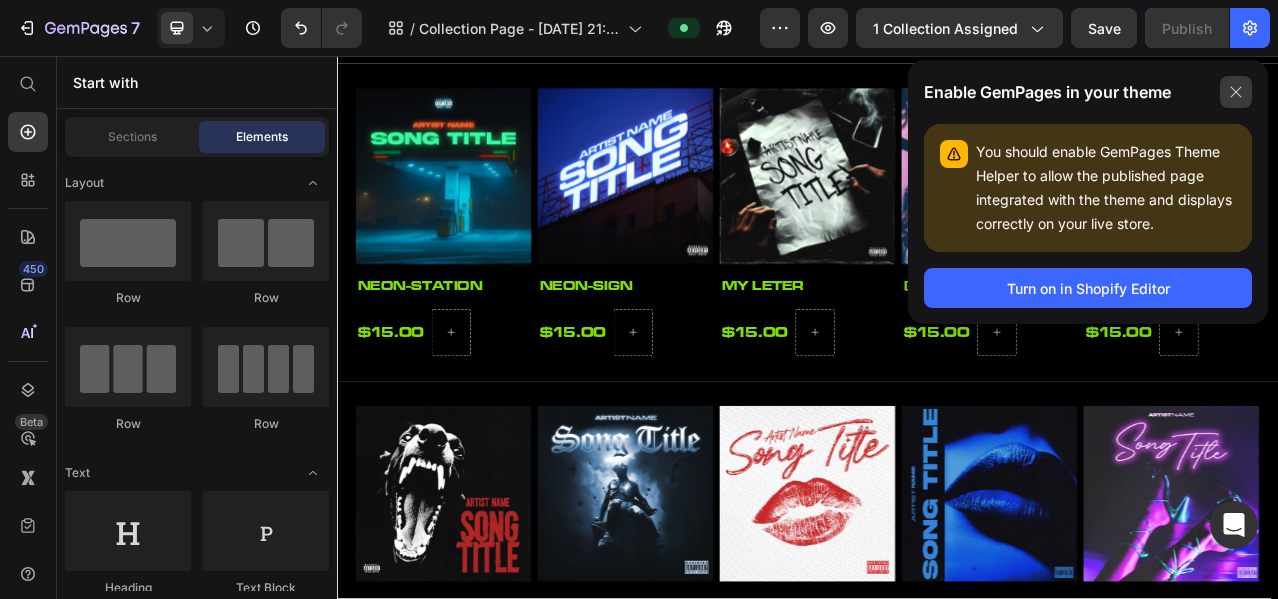 click 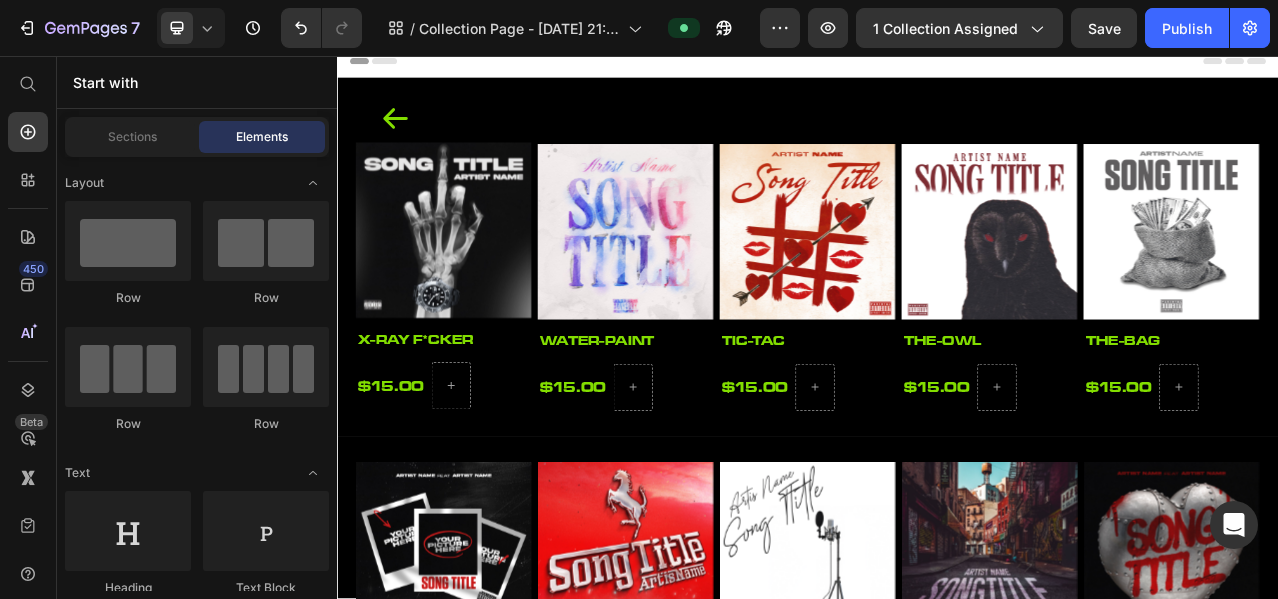 scroll, scrollTop: 0, scrollLeft: 0, axis: both 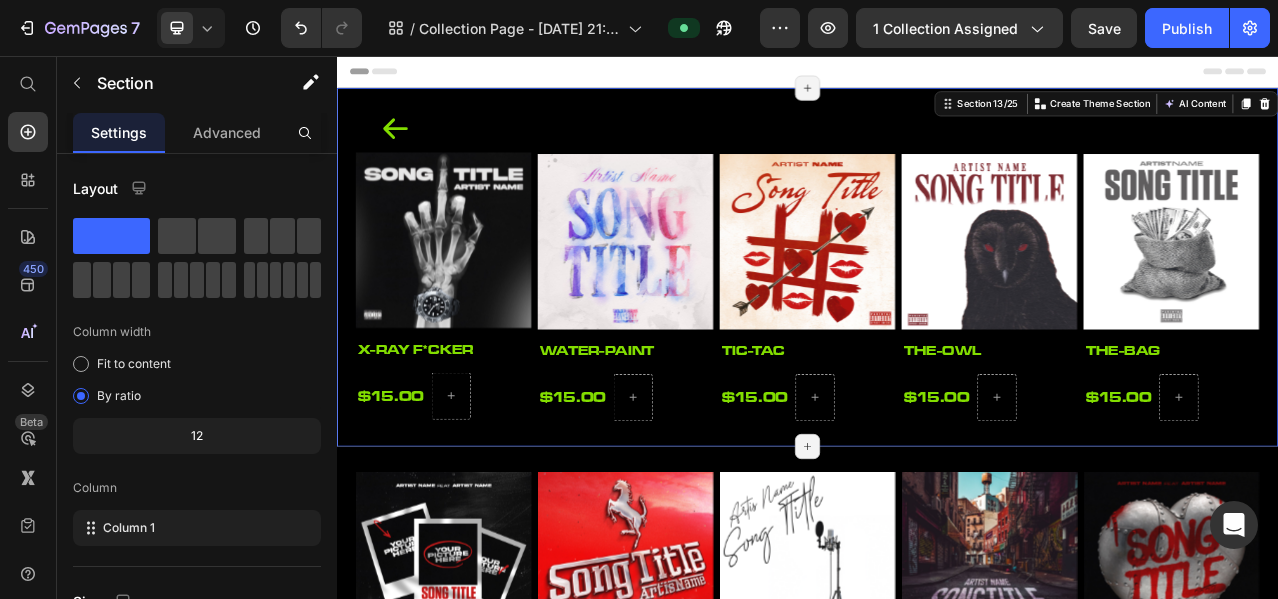 click on "Icon Product Images x-ray f*cker Product Title $15.00 Product Price
Row Product Product Images water-paint Product Title $15.00 Product Price
Row Product Product Images tic-tac Product Title $15.00 Product Price
Row Product Product Images the-owl Product Title $15.00 Product Price
Row Product Product Images the-bag Product Title $15.00 Product Price
Row Product Row Section 13/25   You can create reusable sections Create Theme Section AI Content Write with GemAI What would you like to describe here? Tone and Voice Persuasive Product streaming award 2 Show more Generate Page has reached Shopify’s 25 section-limit Page has reached Shopify’s 25 section-limit Page has reached Shopify’s 25 section-limit" at bounding box center (937, 325) 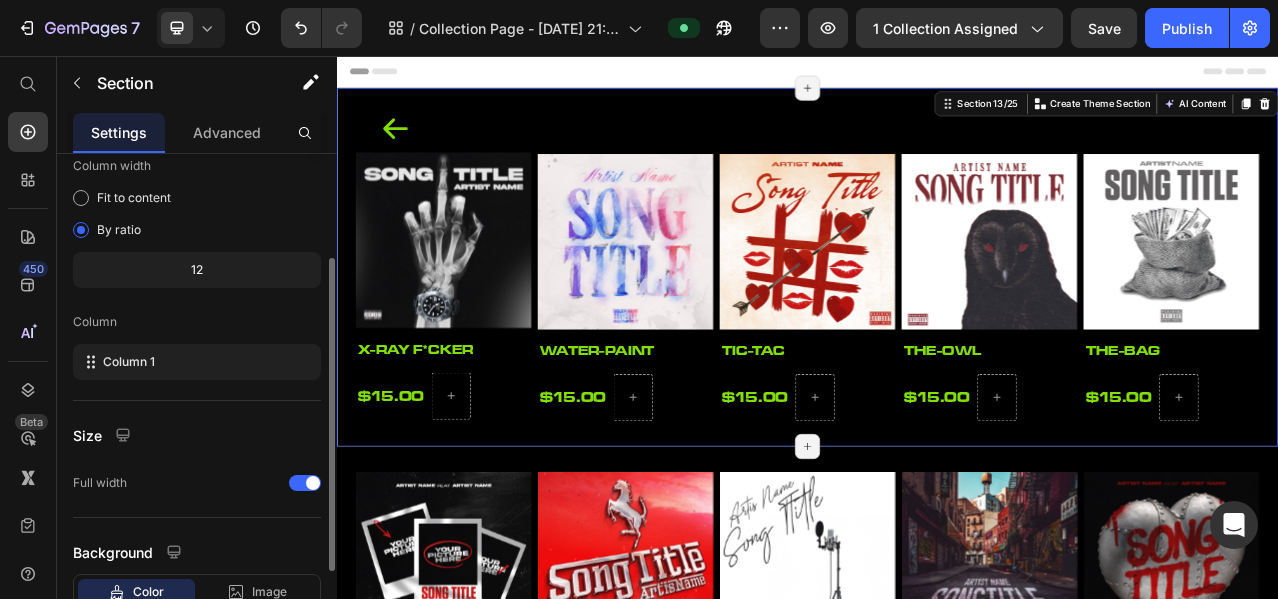 scroll, scrollTop: 0, scrollLeft: 0, axis: both 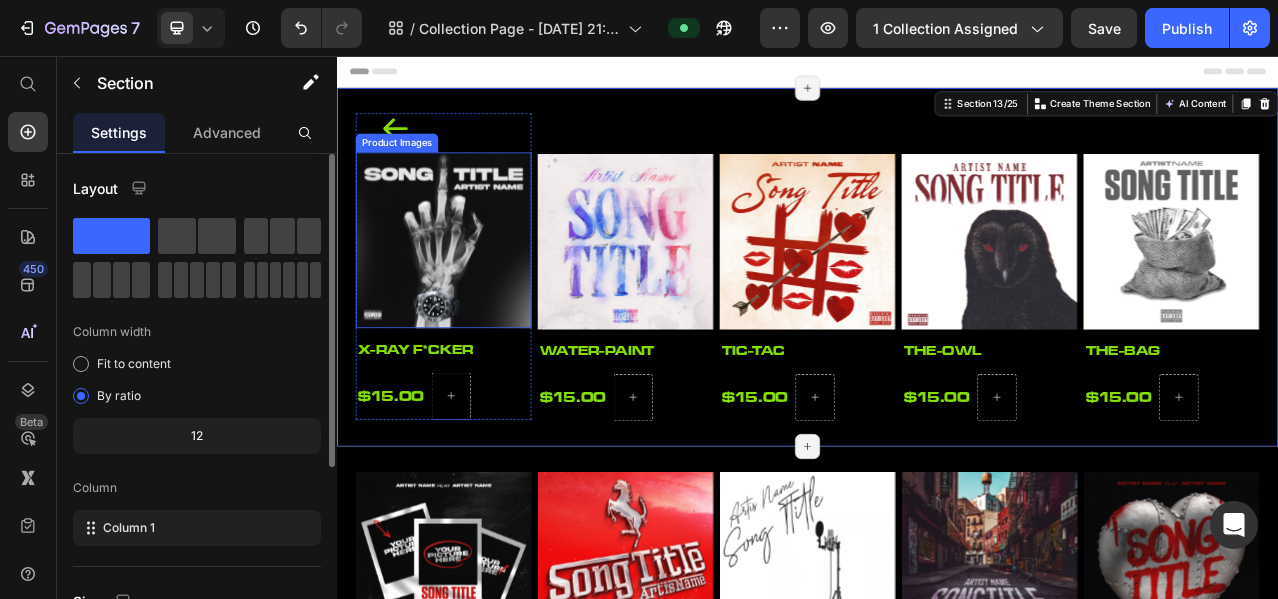 click at bounding box center [473, 291] 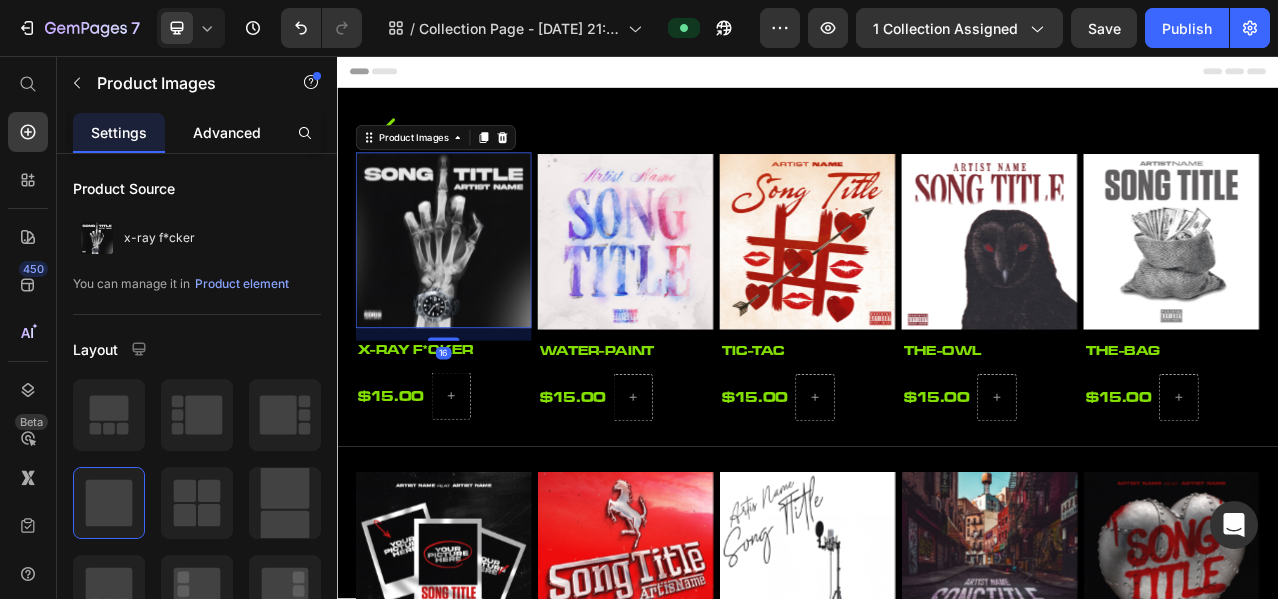 click on "Advanced" at bounding box center (227, 132) 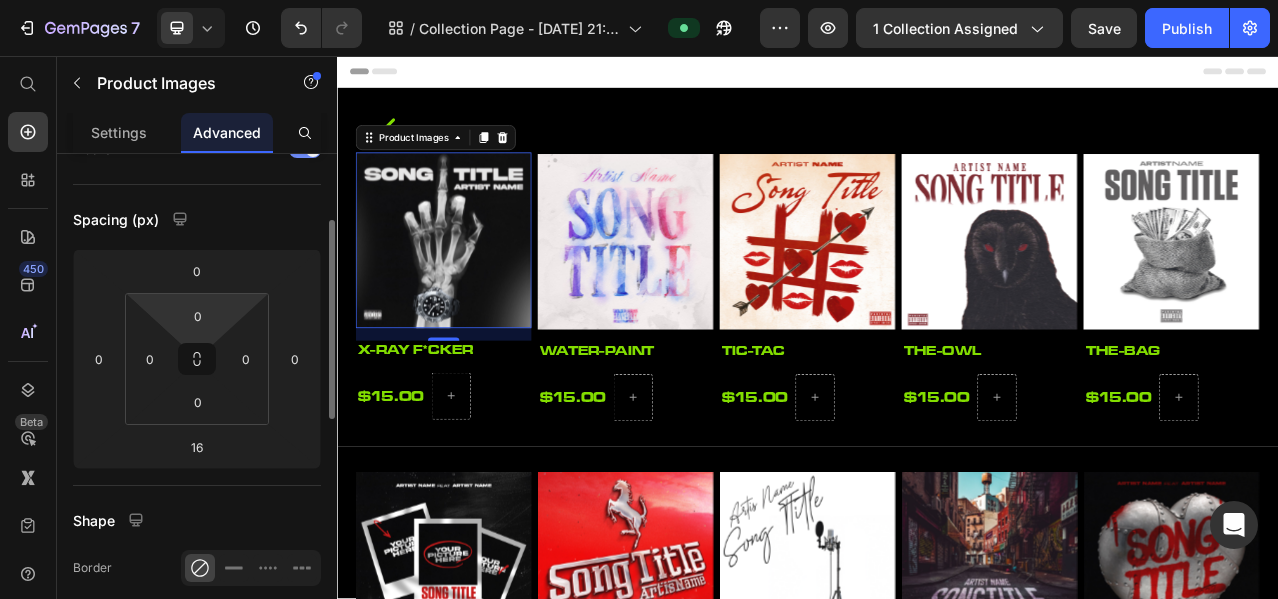 scroll, scrollTop: 333, scrollLeft: 0, axis: vertical 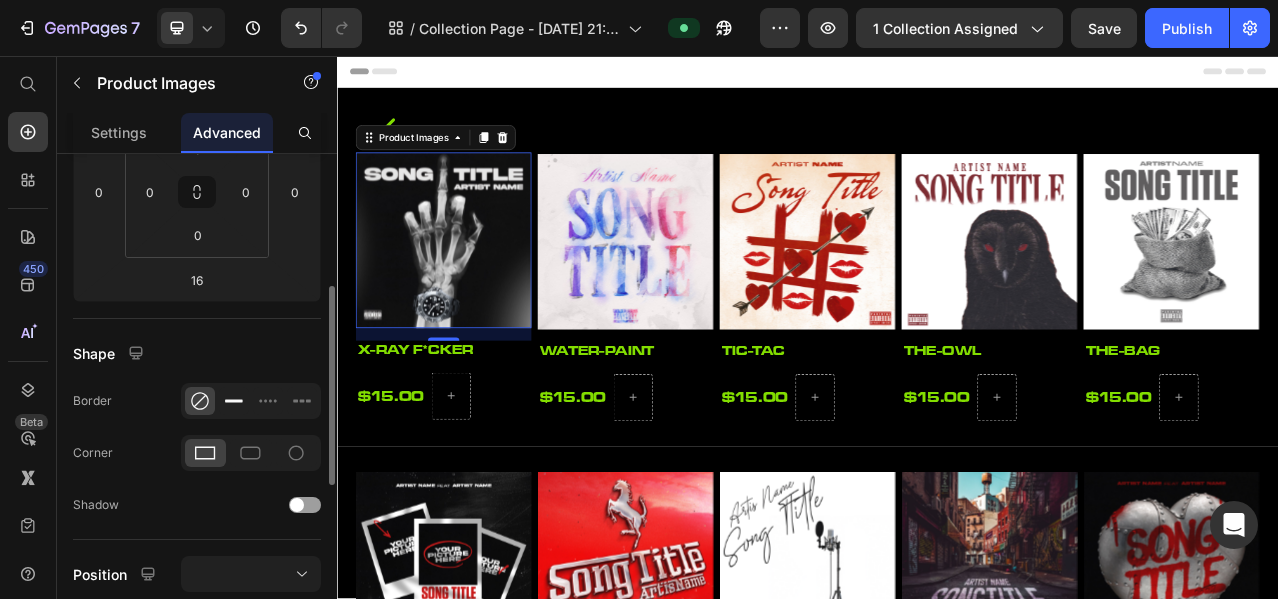 click 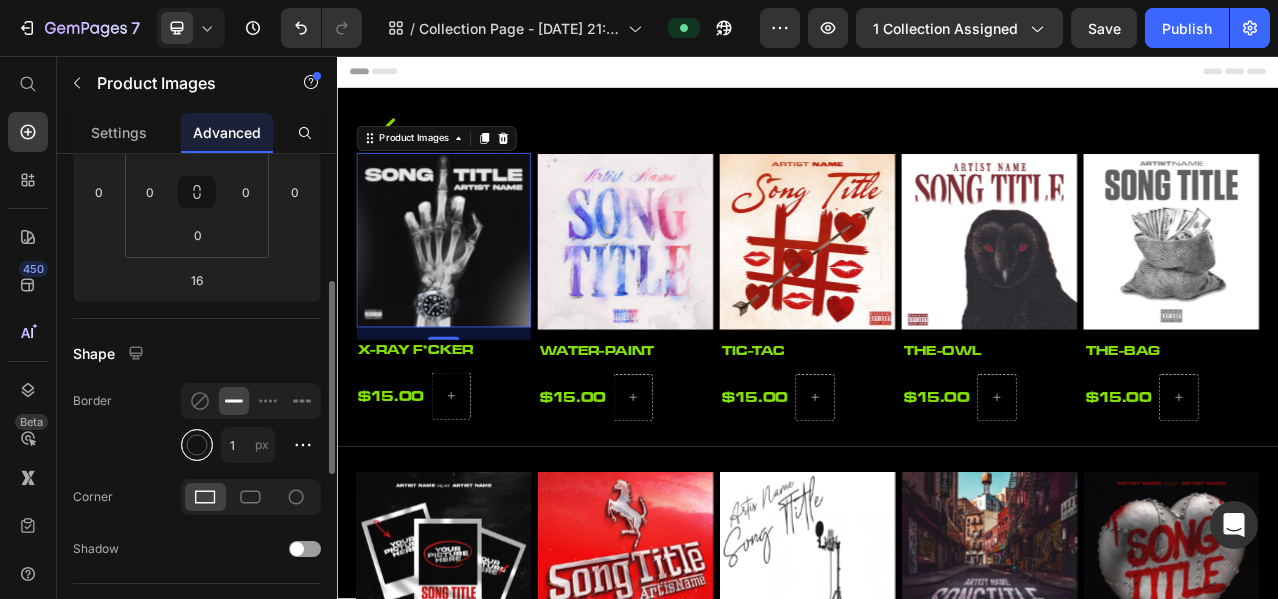 click at bounding box center [197, 445] 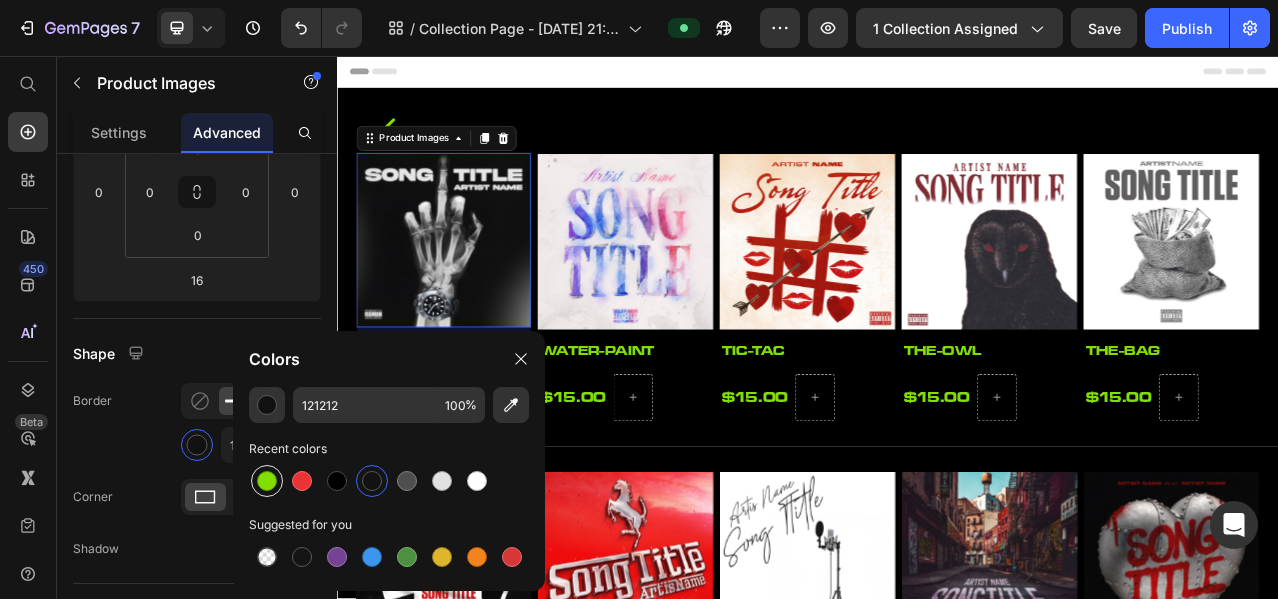 click at bounding box center (267, 481) 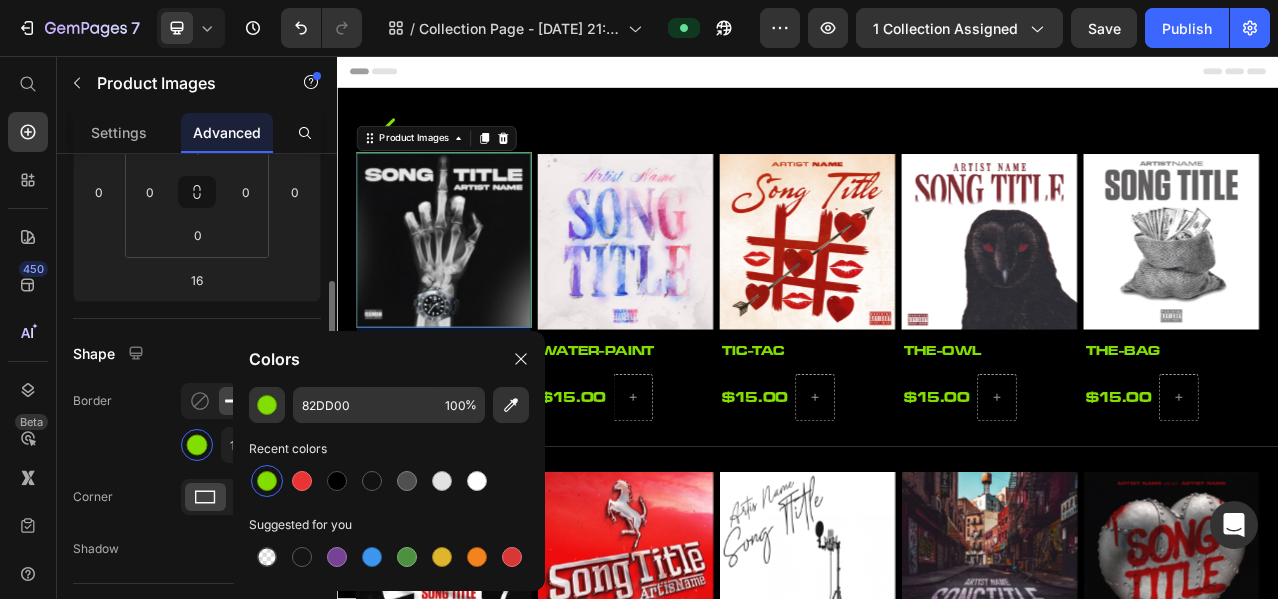 click on "Shape Border 1 px Corner Shadow" 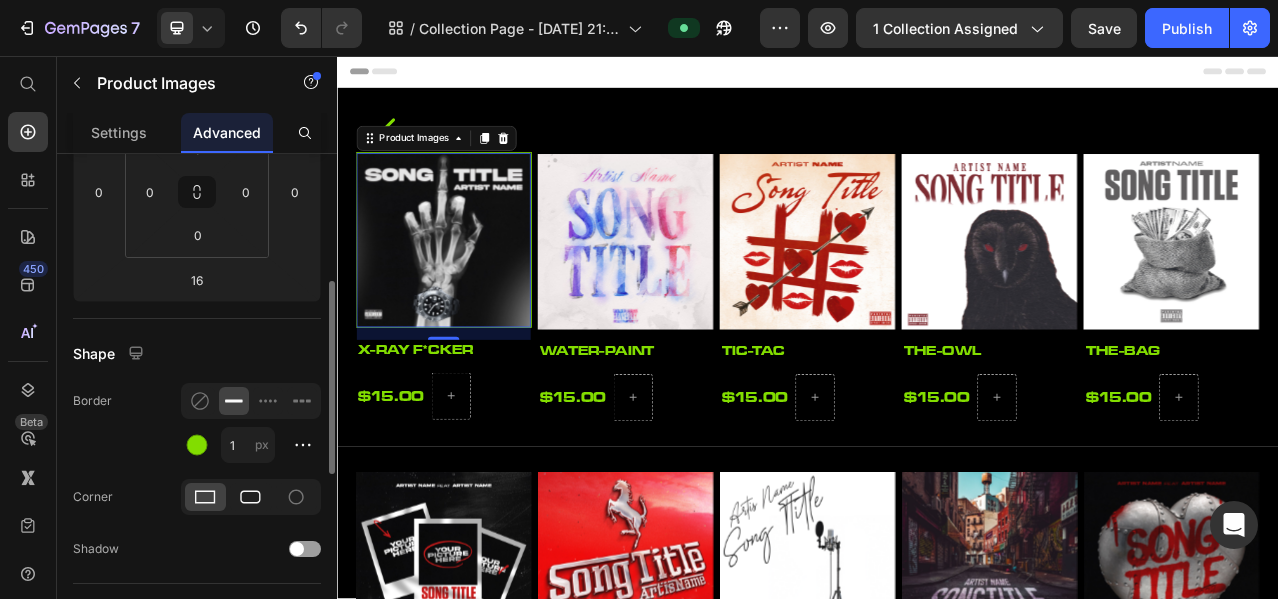 click 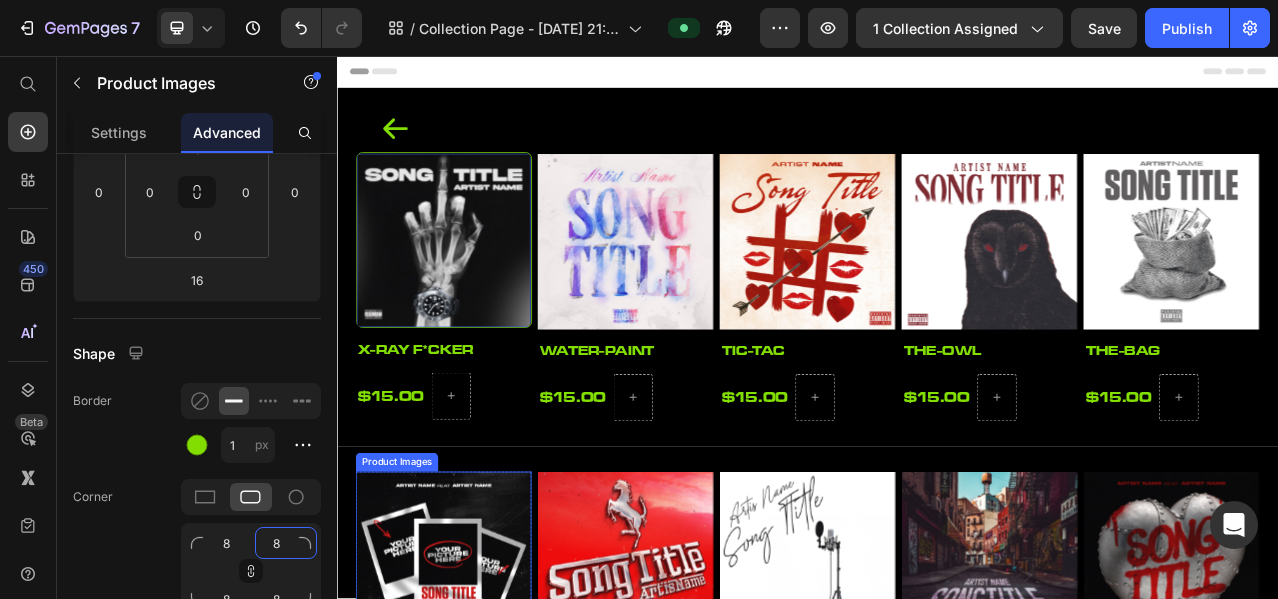 type on "1" 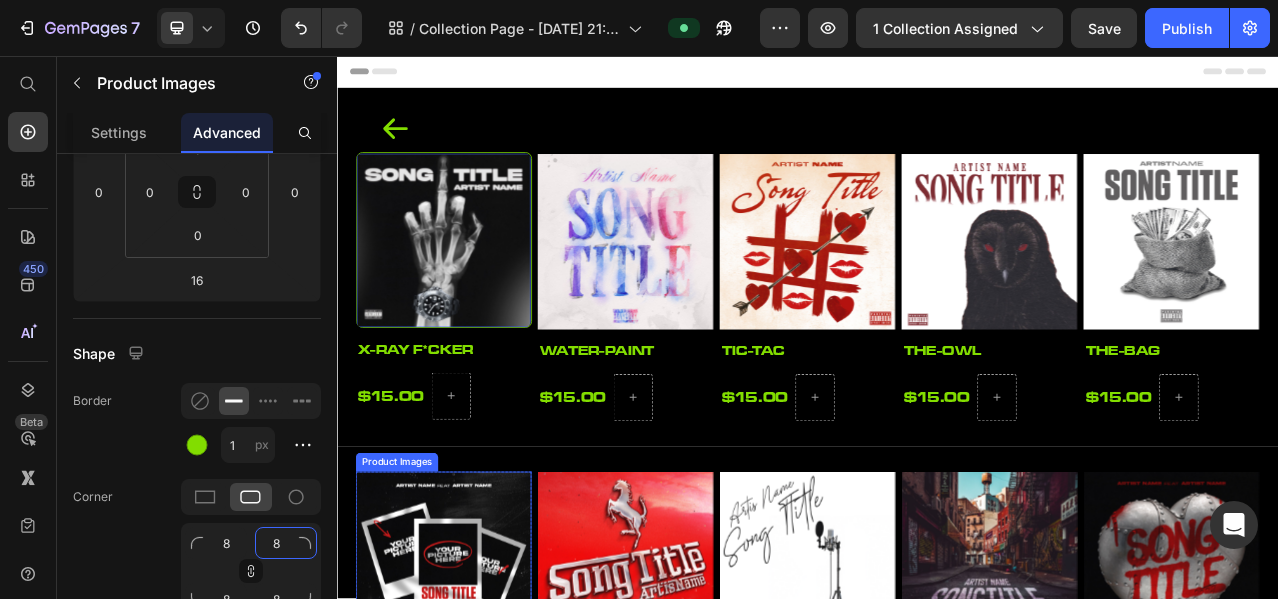 type on "1" 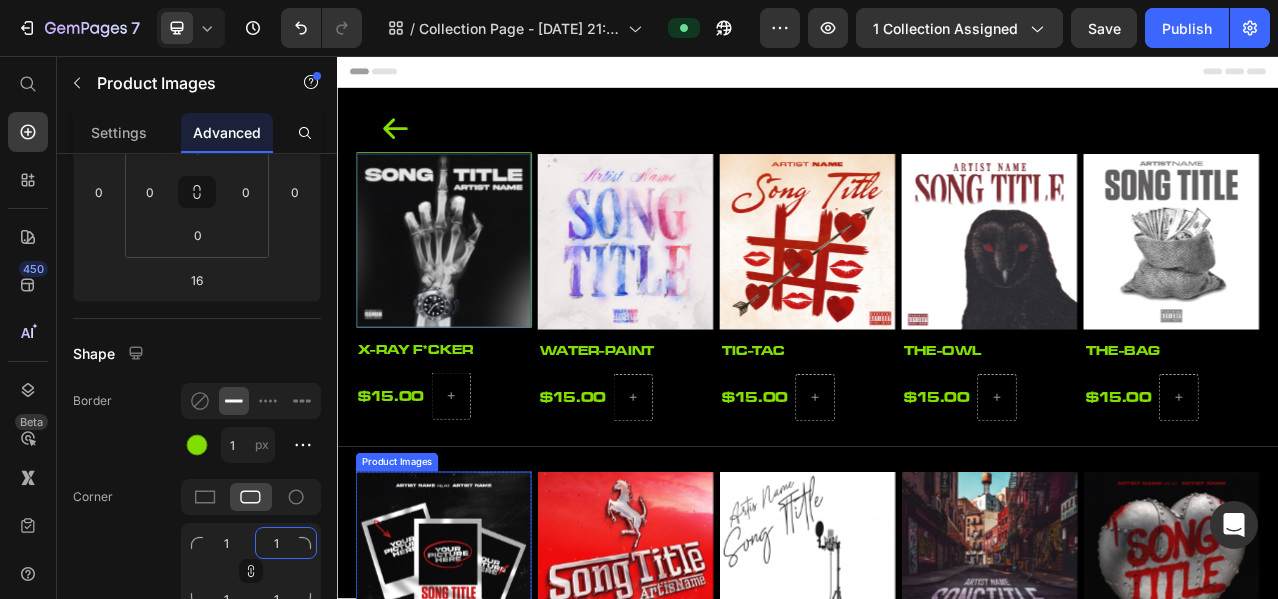 type on "15" 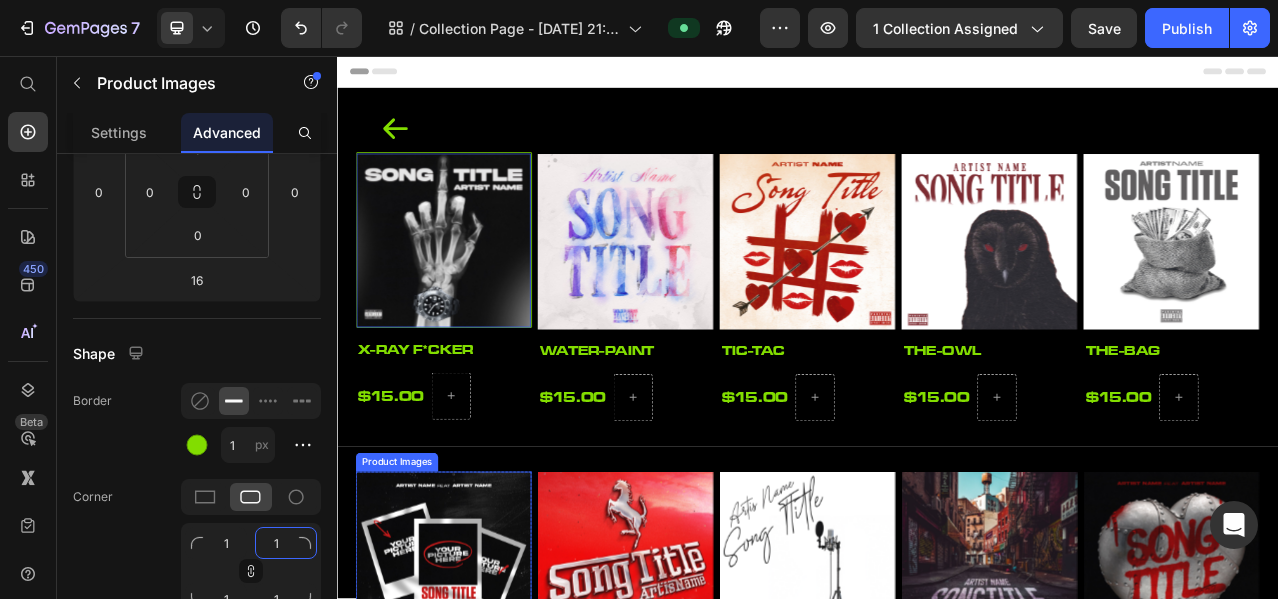 type on "15" 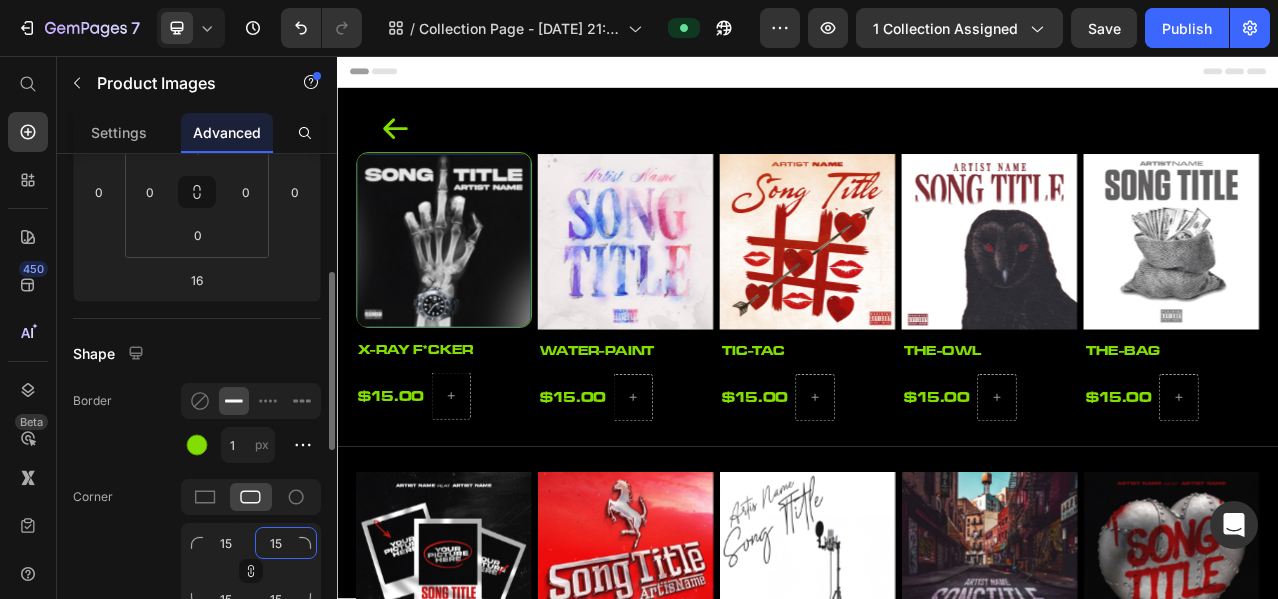 drag, startPoint x: 289, startPoint y: 542, endPoint x: 263, endPoint y: 547, distance: 26.476404 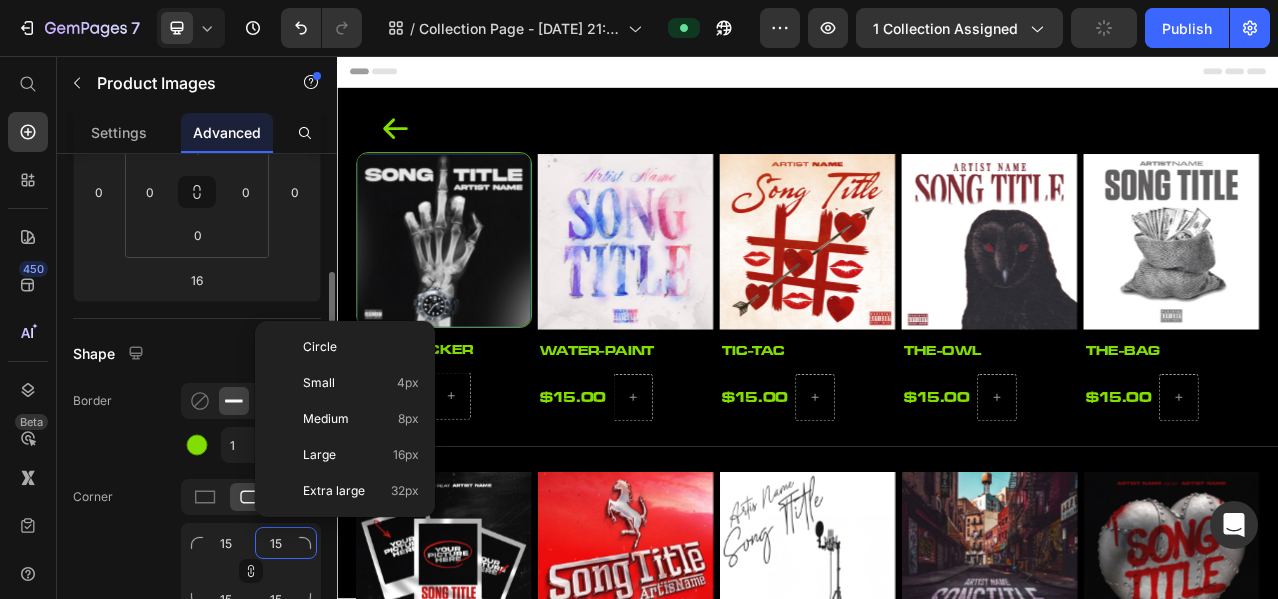 type on "8" 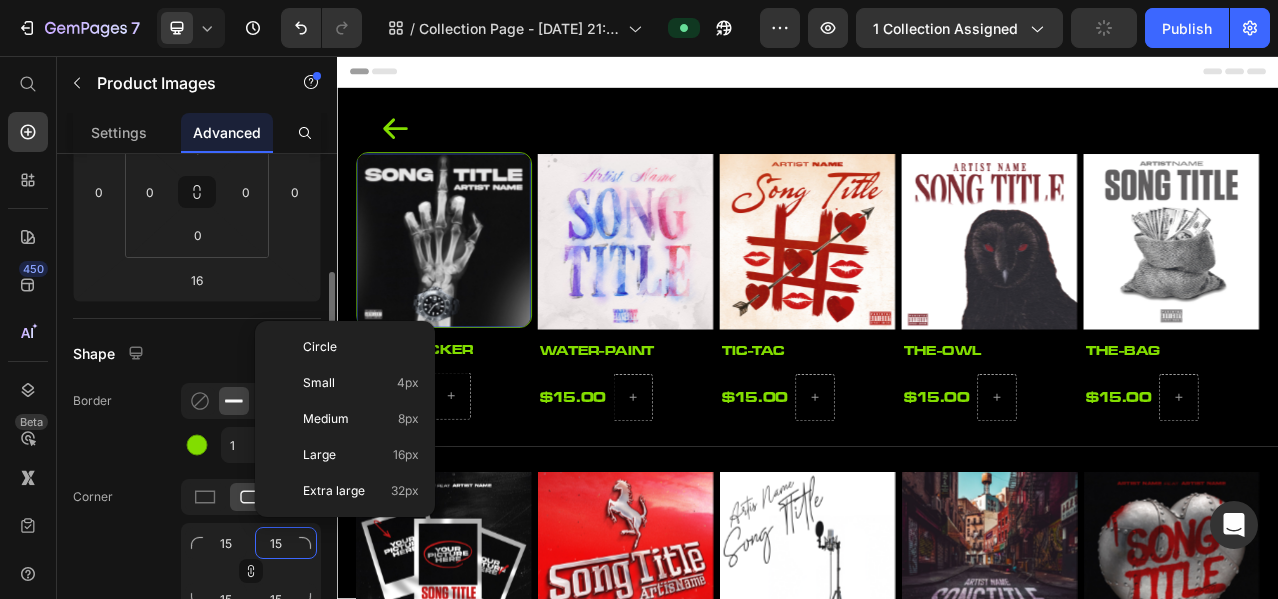 type on "8" 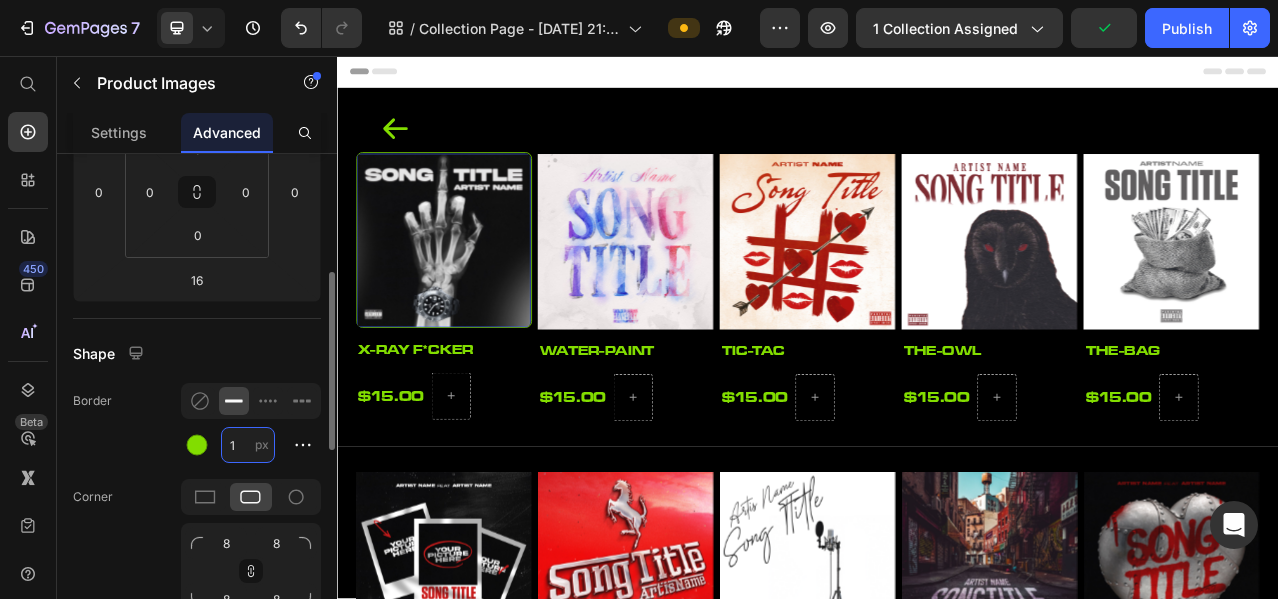 type on "3" 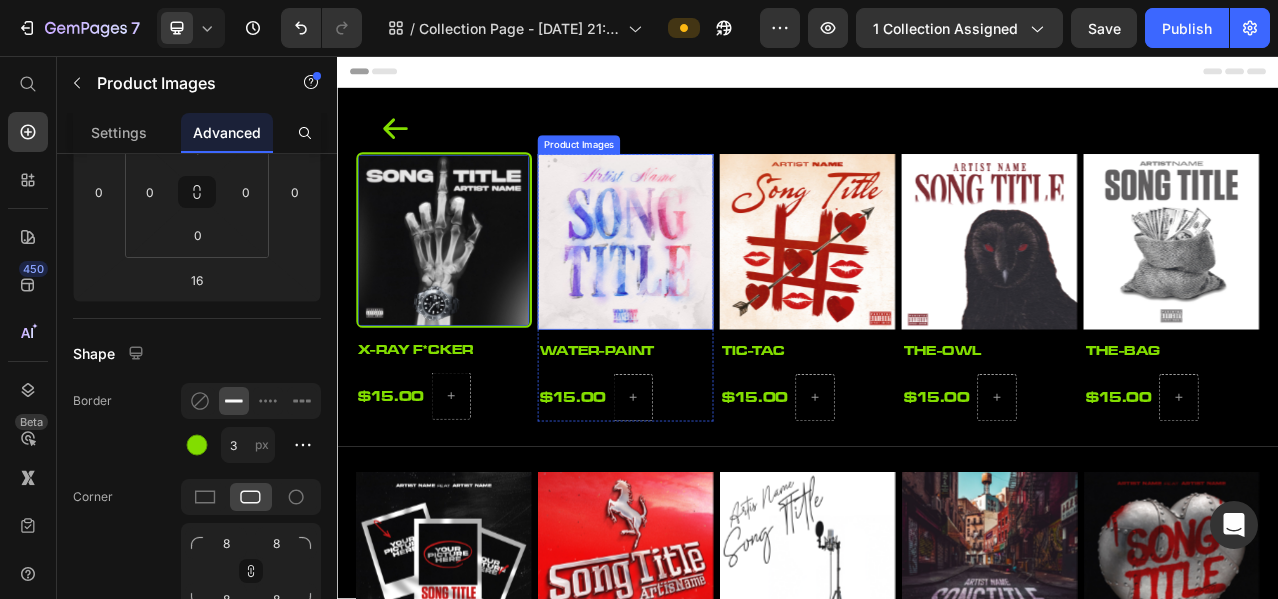 click at bounding box center [705, 293] 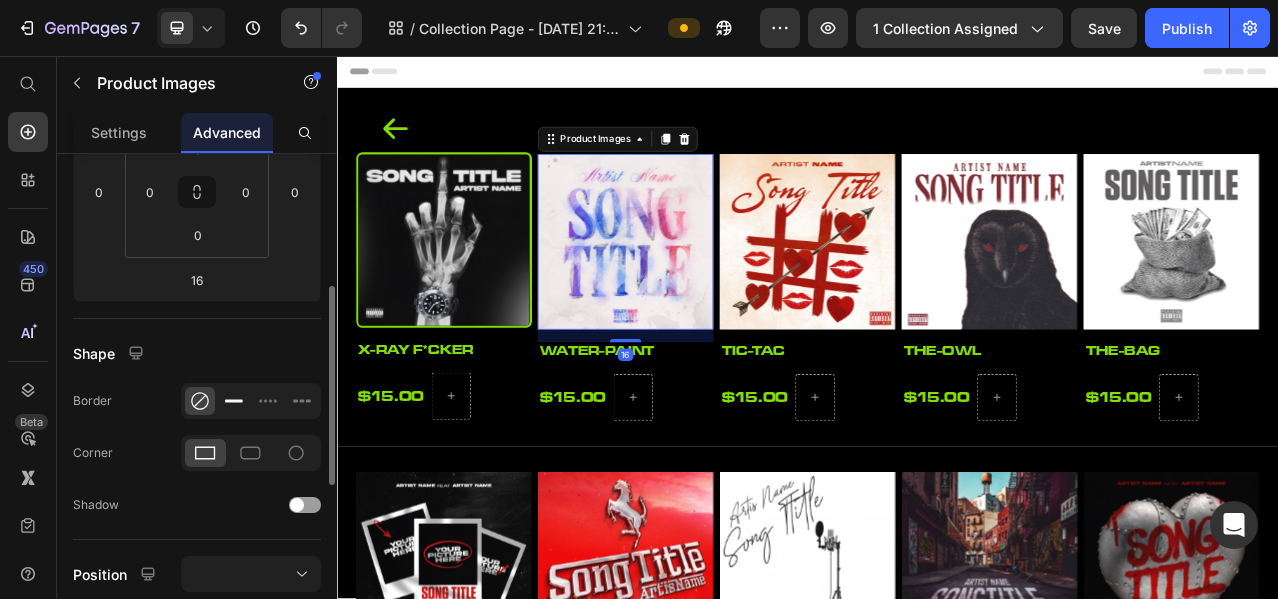 click 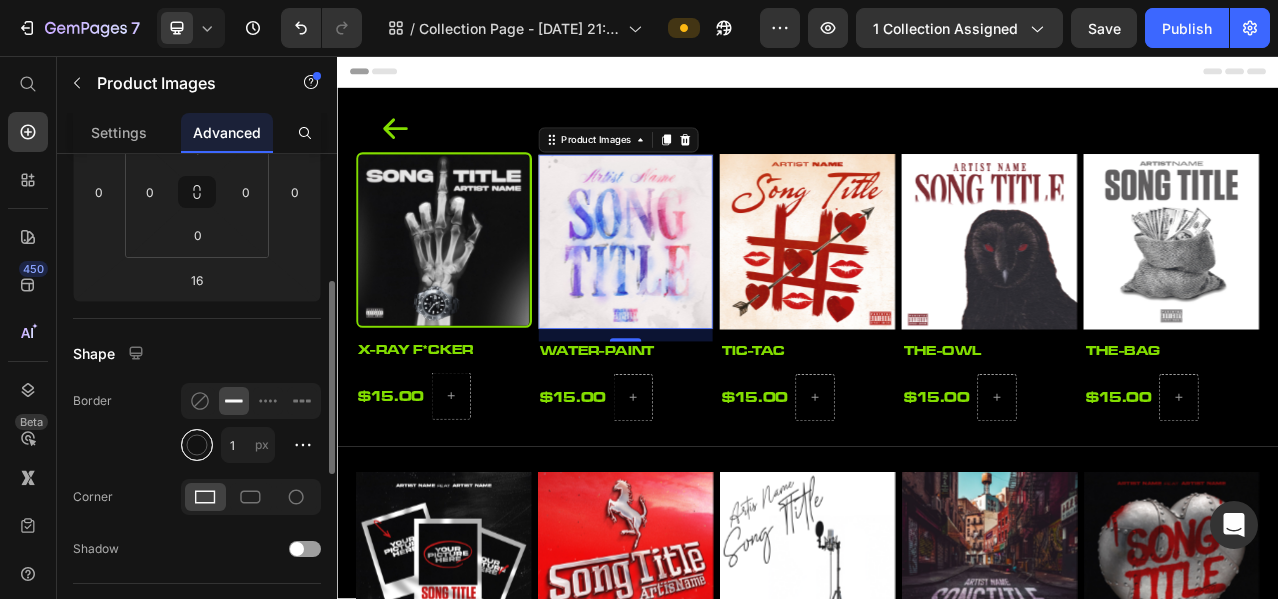 click at bounding box center (197, 445) 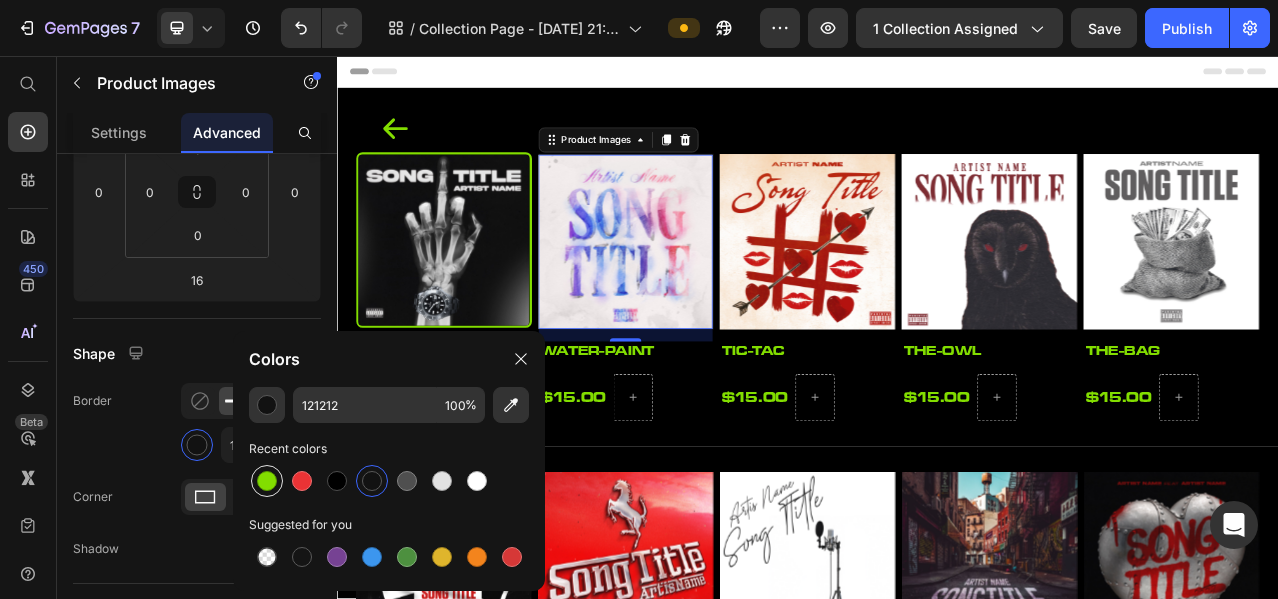 click at bounding box center (267, 481) 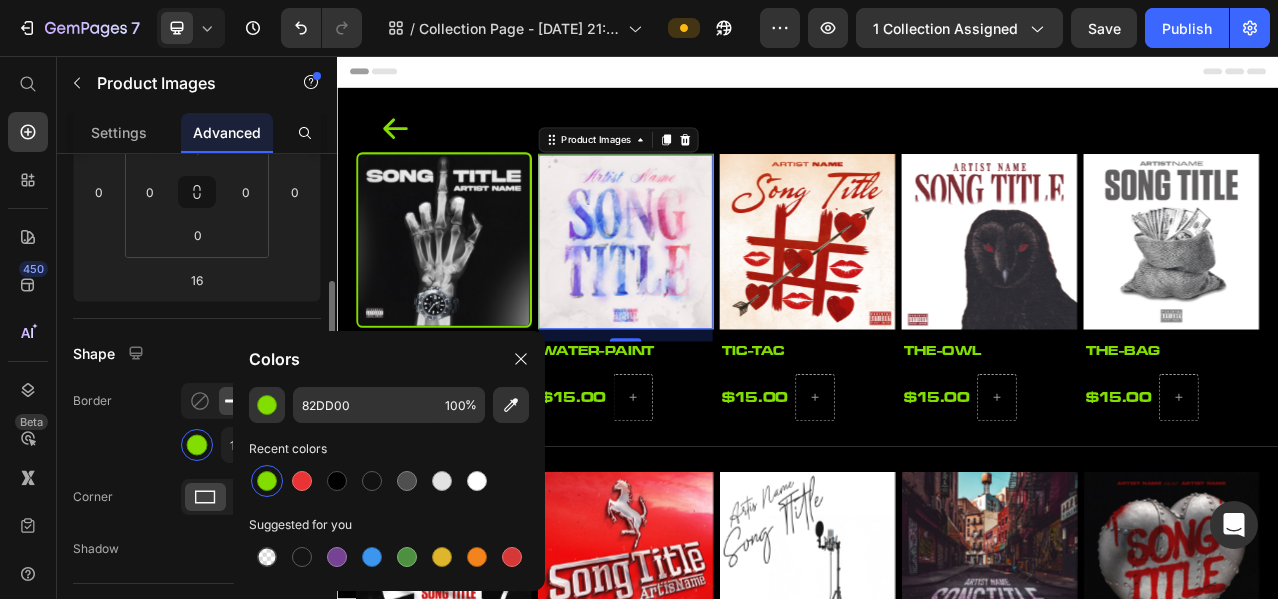 click on "Shape Border 1 px Corner Shadow" 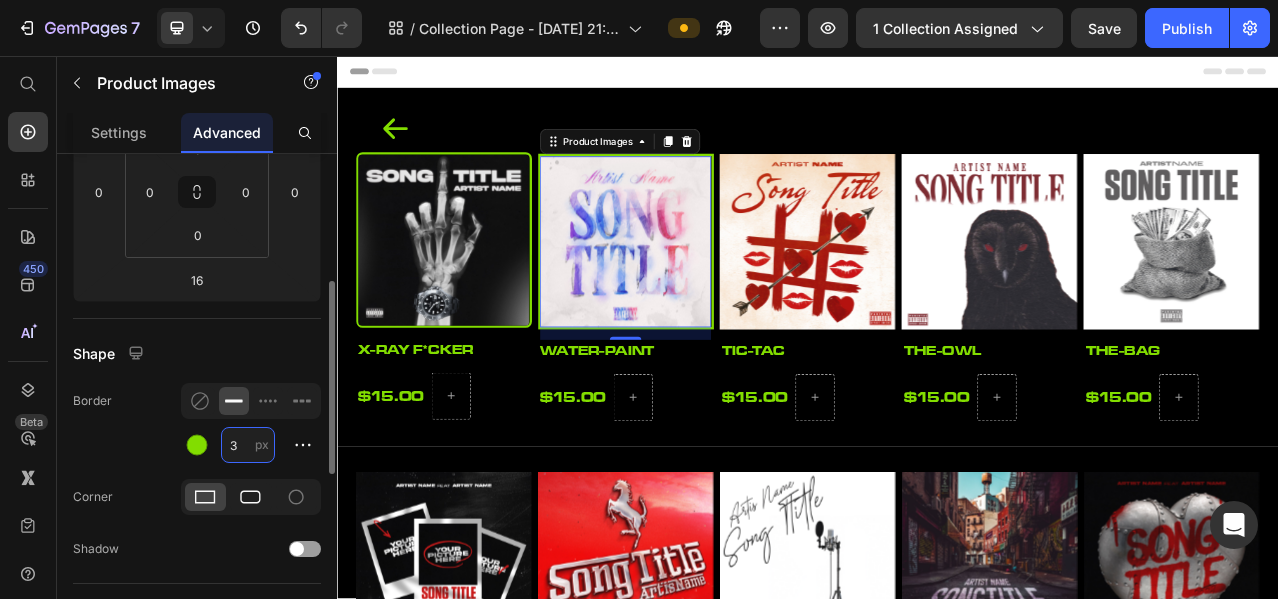 type on "3" 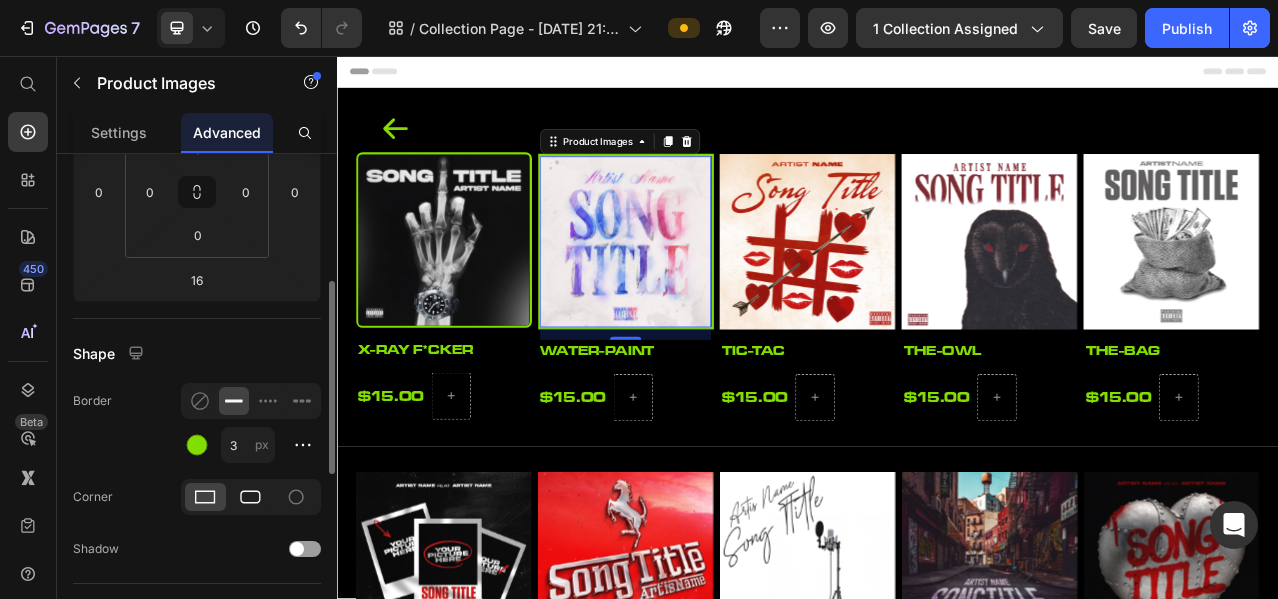 click 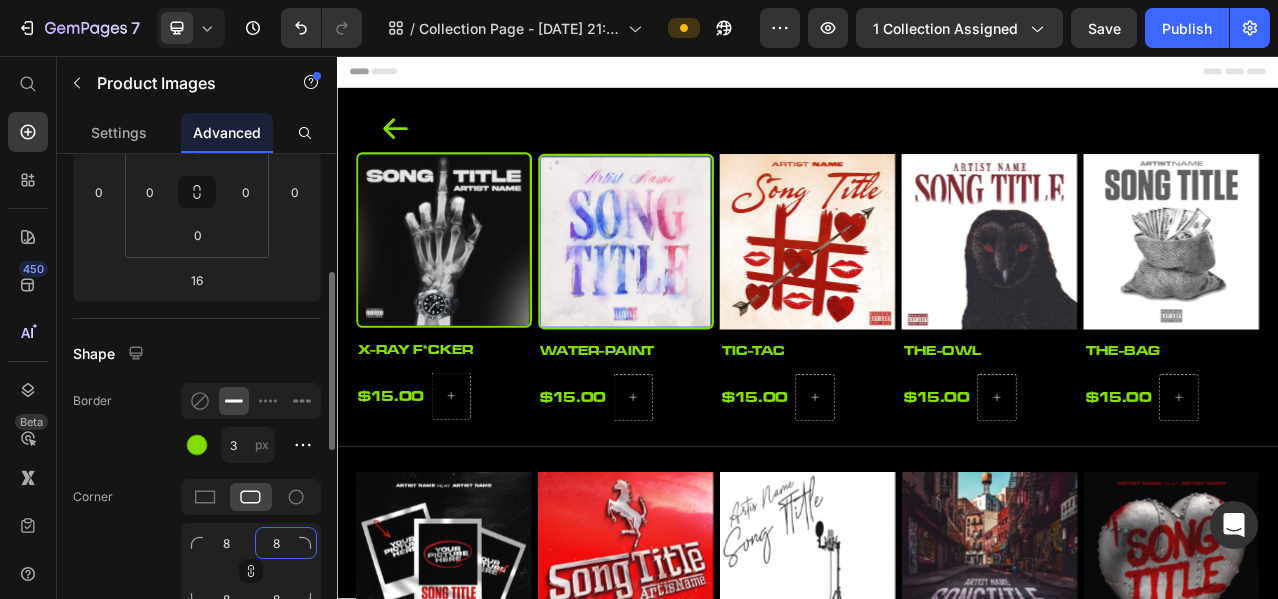 type on "1" 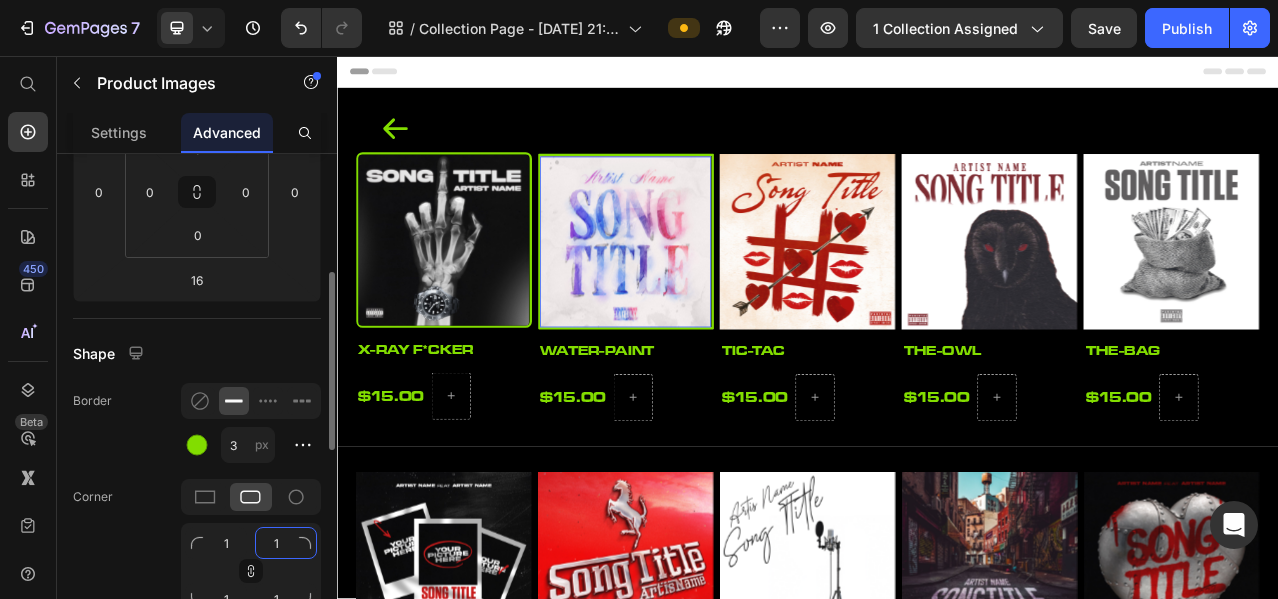 type on "15" 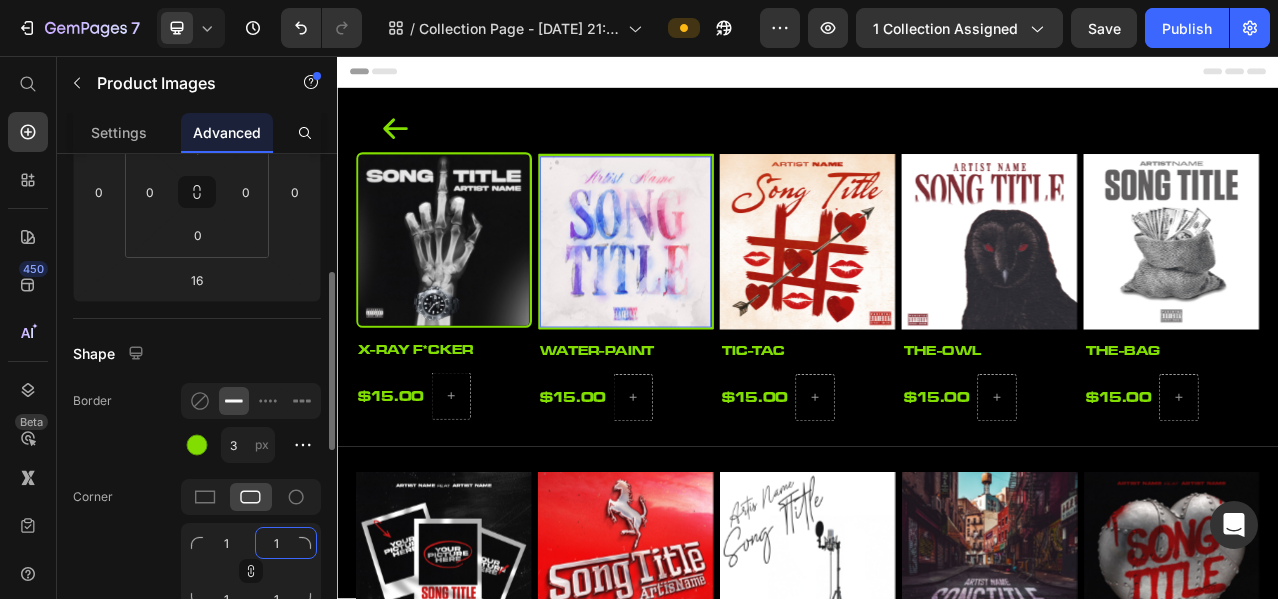 type on "15" 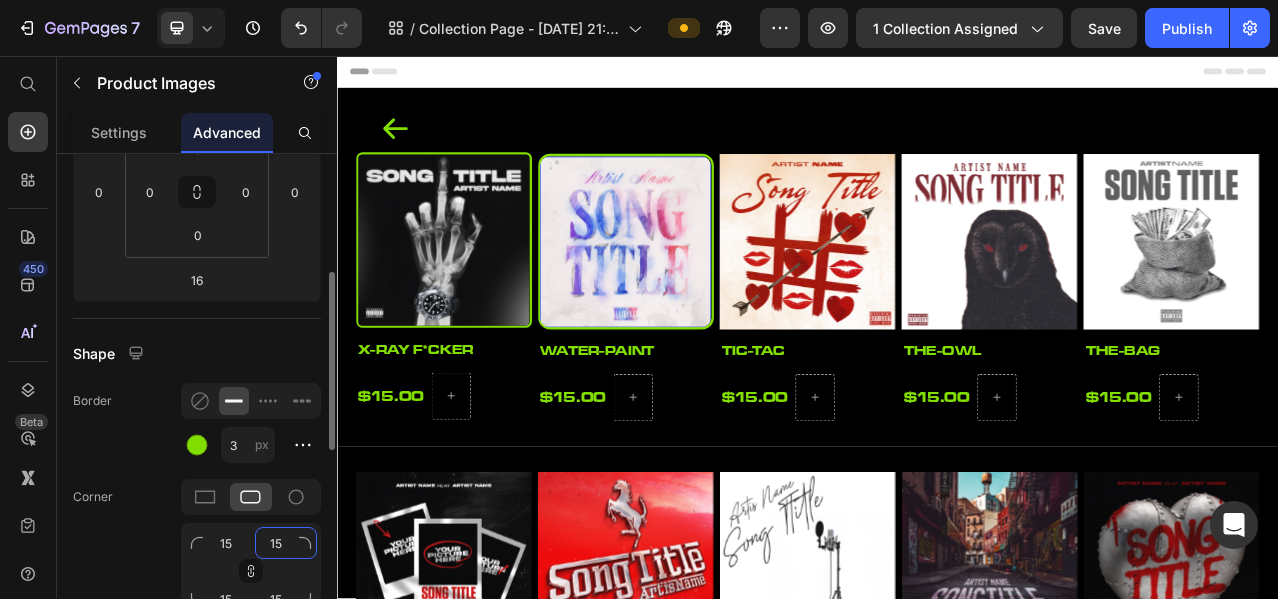 type on "15" 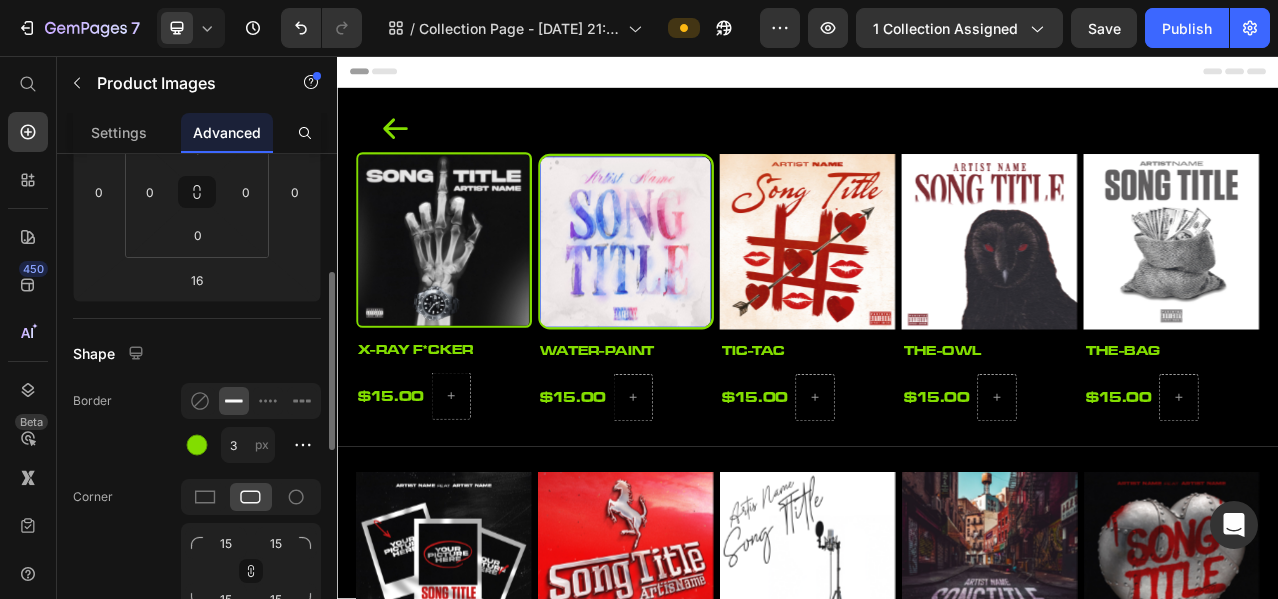 click on "Border 3 px" 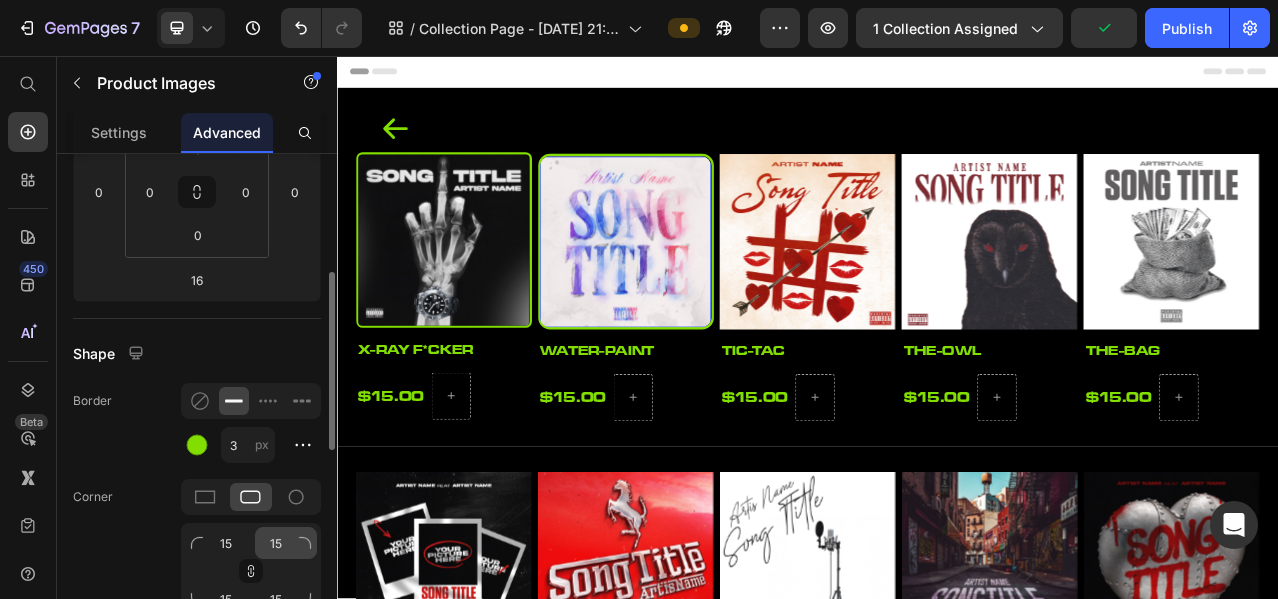 drag, startPoint x: 295, startPoint y: 543, endPoint x: 256, endPoint y: 551, distance: 39.812057 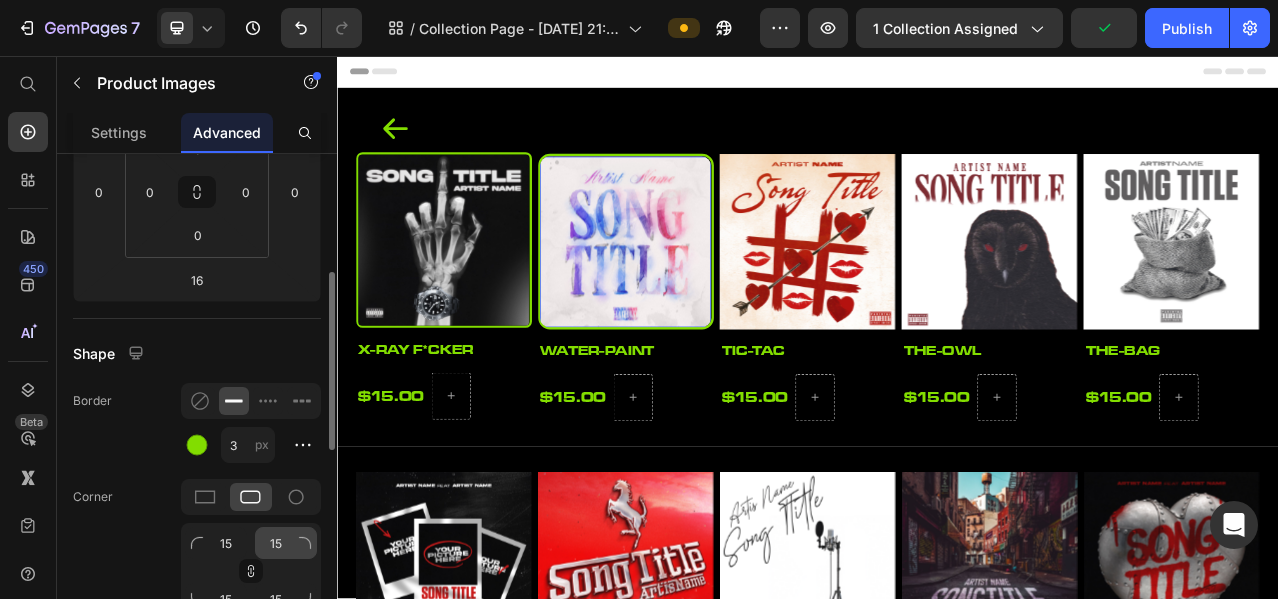 click on "15" 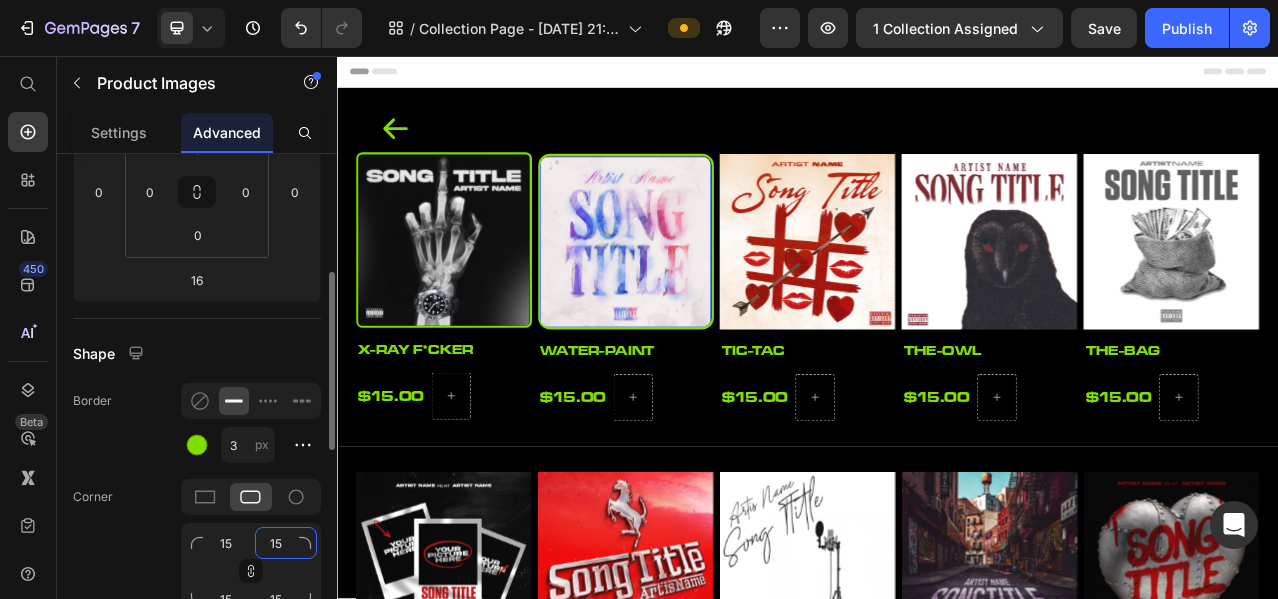 type on "8" 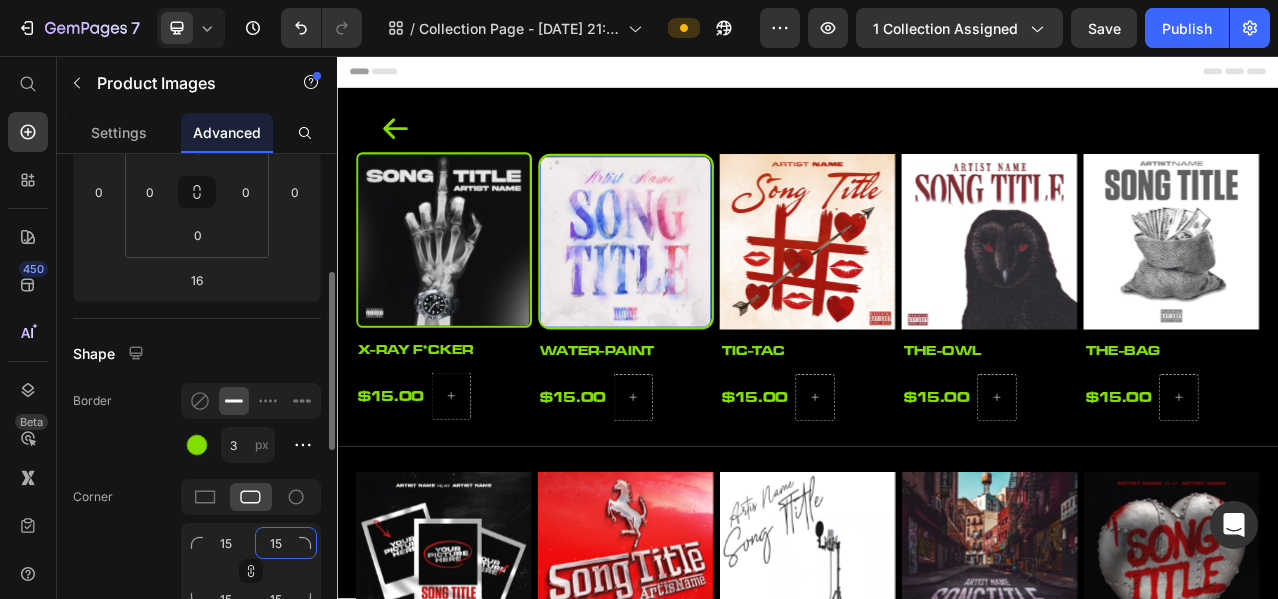type on "8" 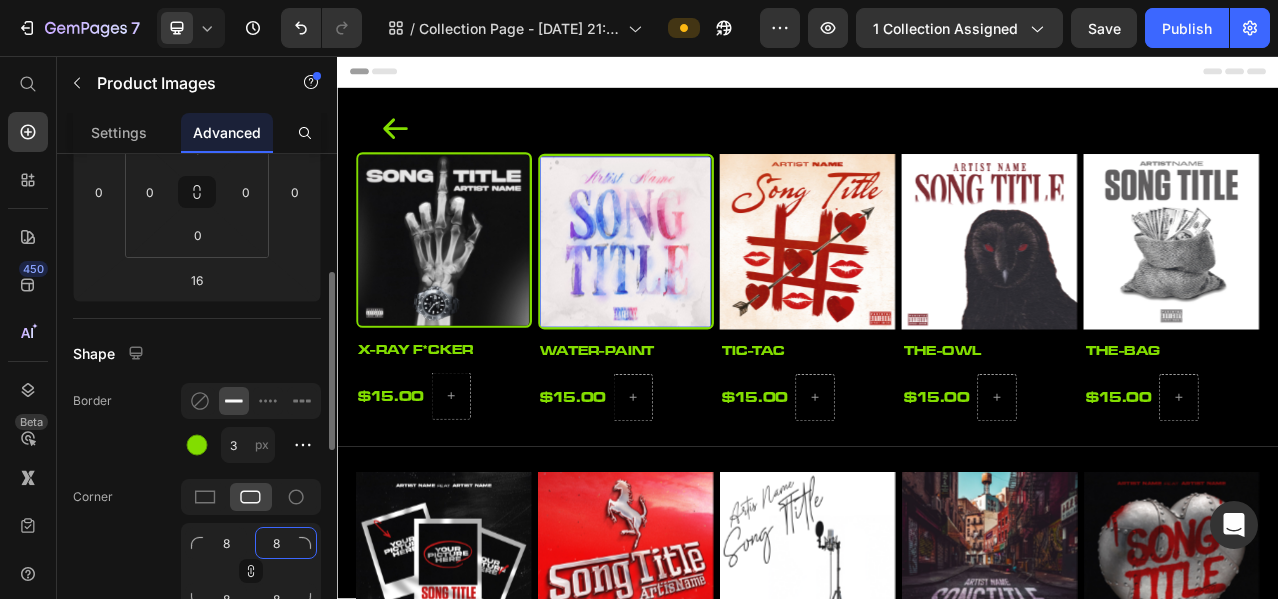 type on "8" 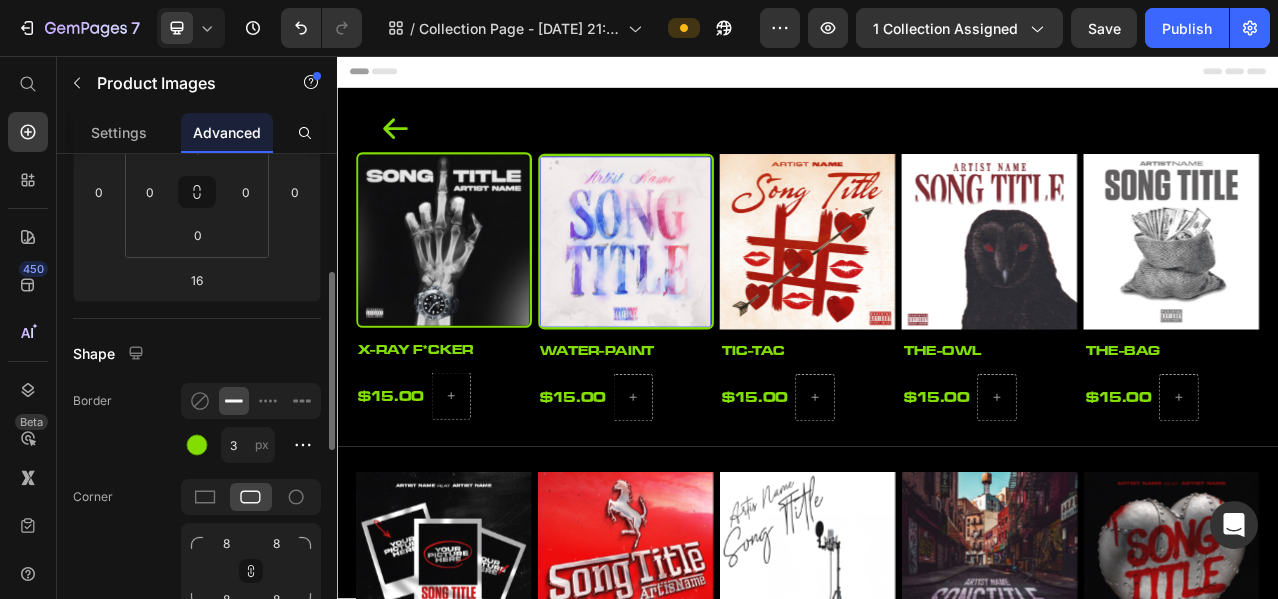 click on "Corner 8 8 8 8" 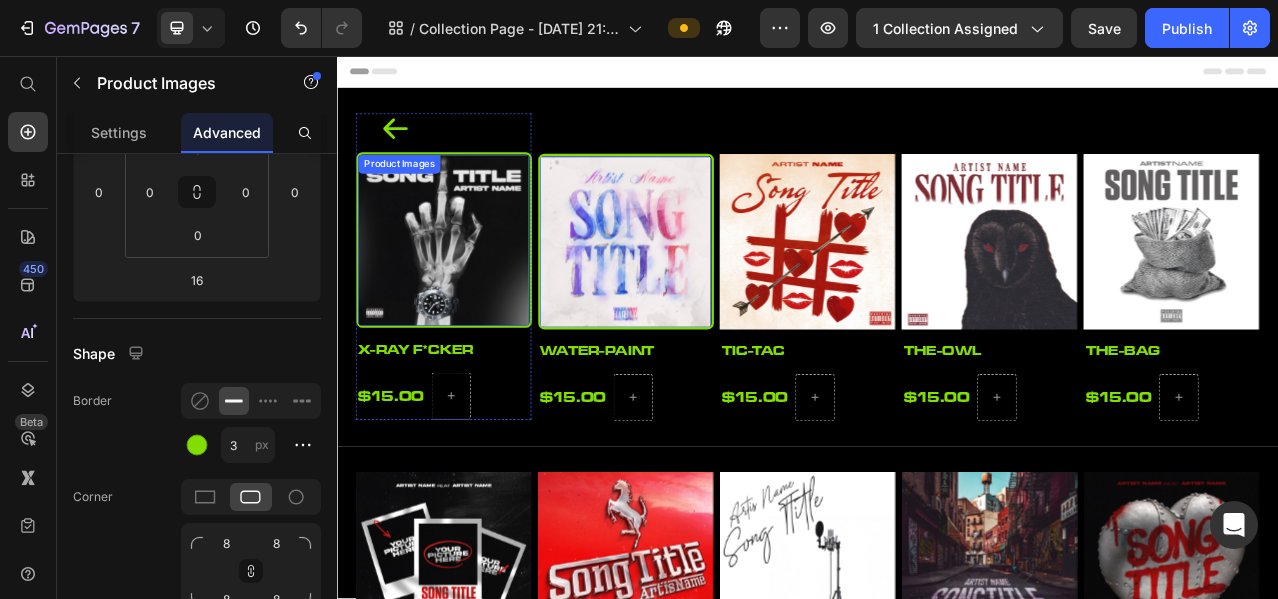 click at bounding box center [473, 291] 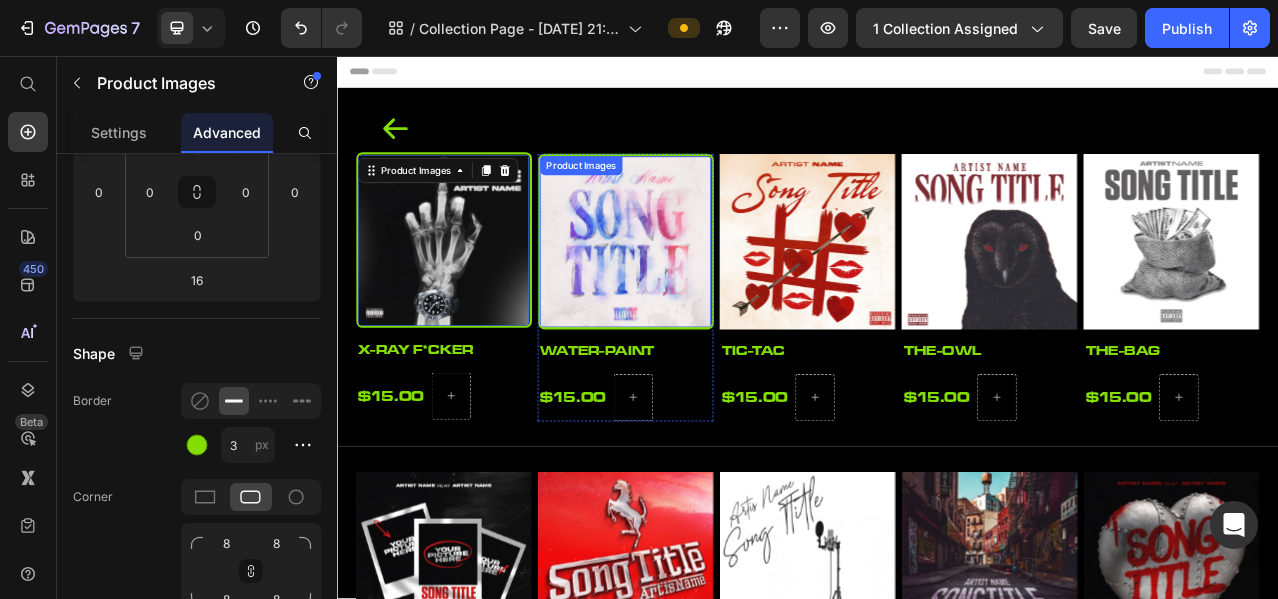 click at bounding box center [705, 293] 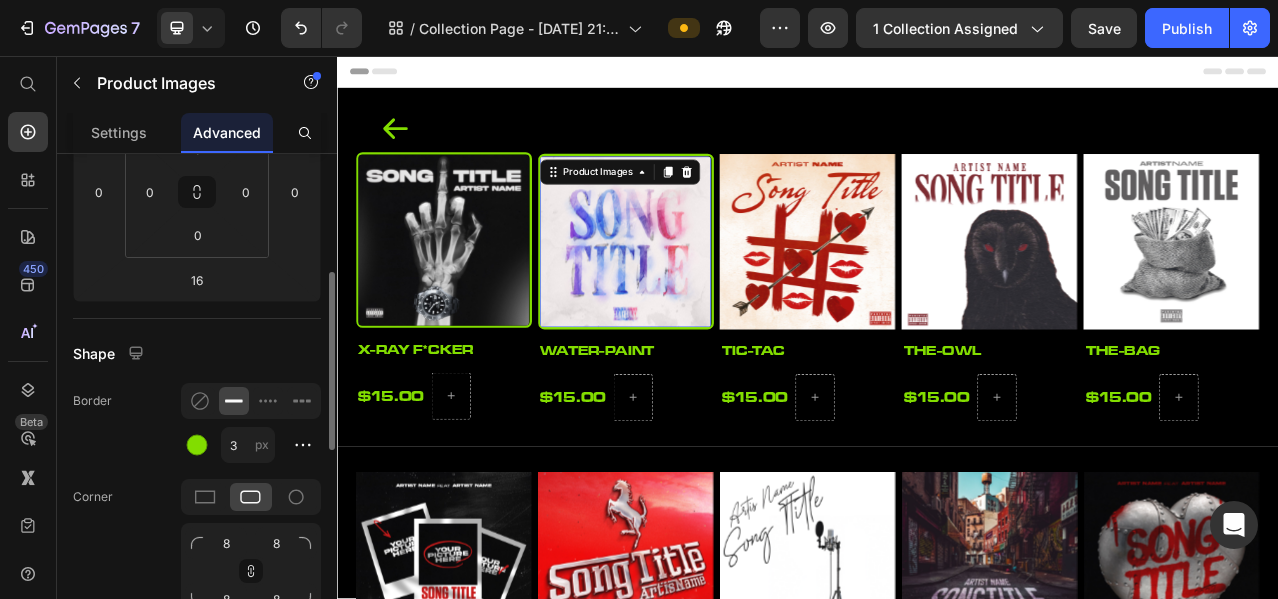 scroll, scrollTop: 166, scrollLeft: 0, axis: vertical 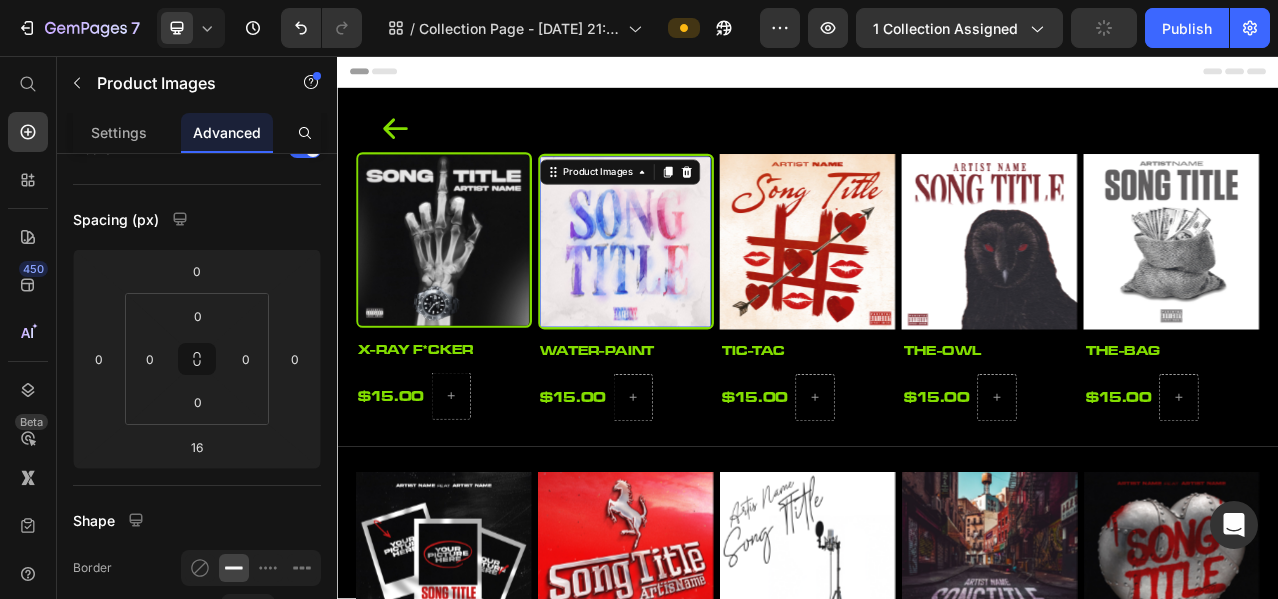 click at bounding box center (705, 293) 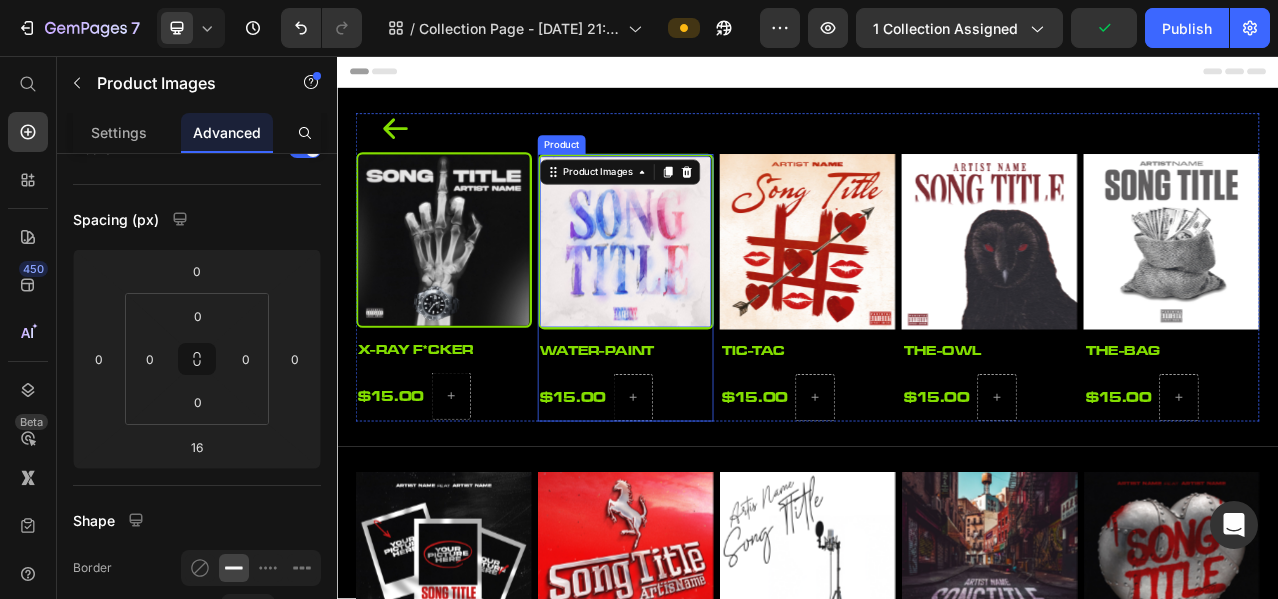 click on "water-paint Product Title $15.00 Product Price
Row" at bounding box center [705, 471] 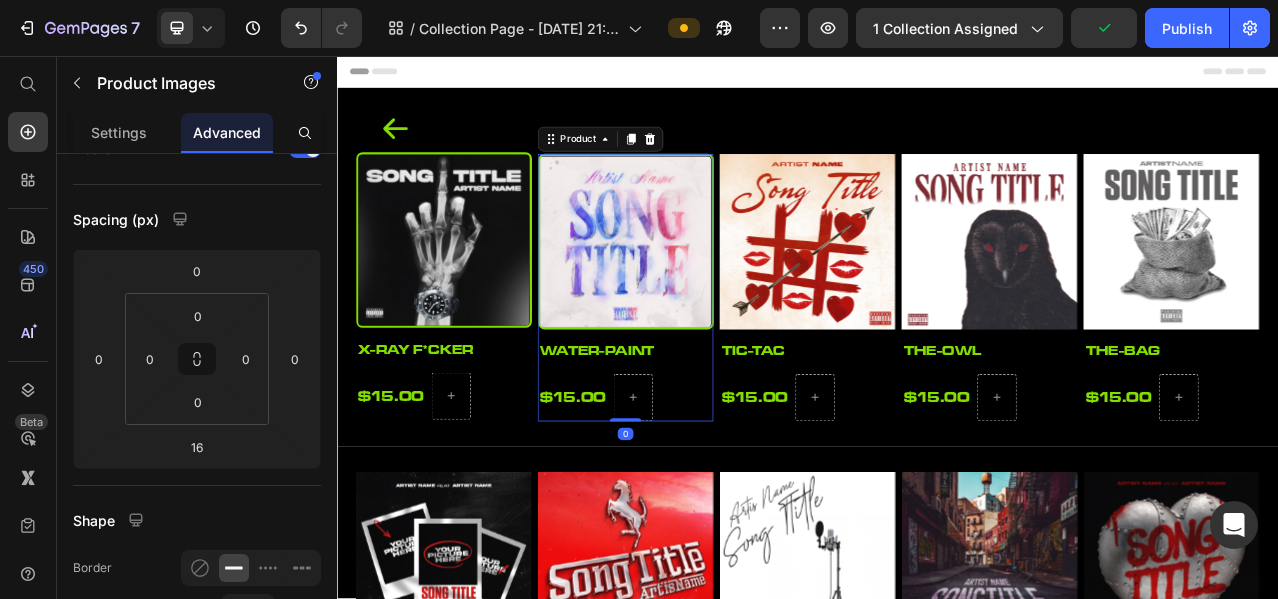 scroll, scrollTop: 0, scrollLeft: 0, axis: both 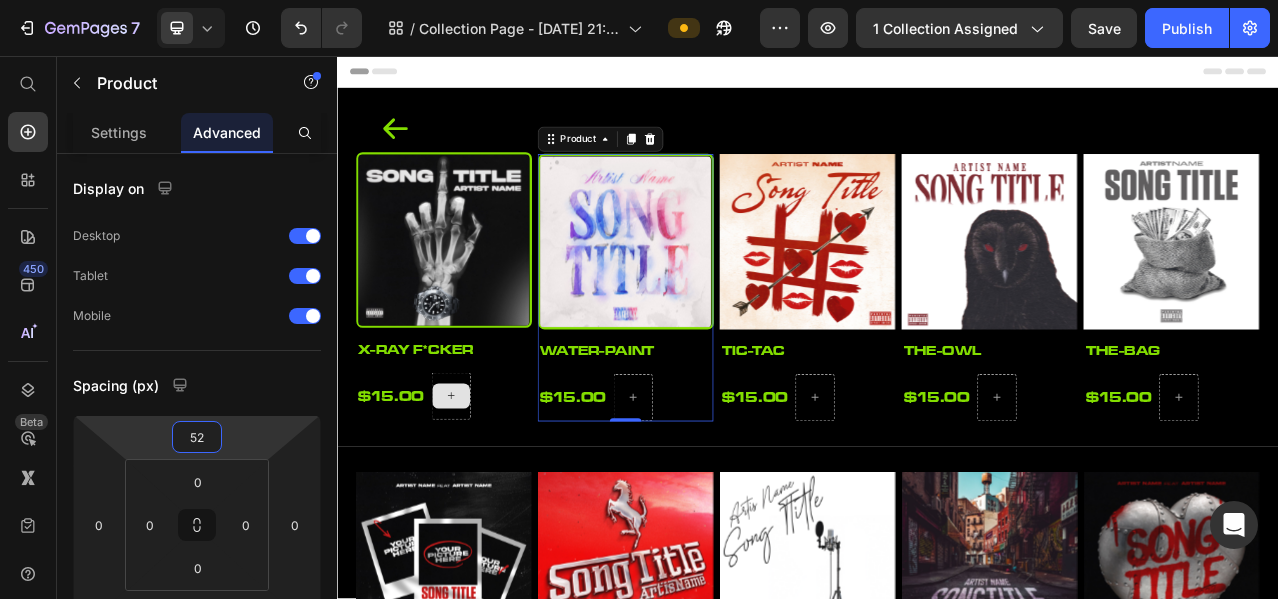 type on "50" 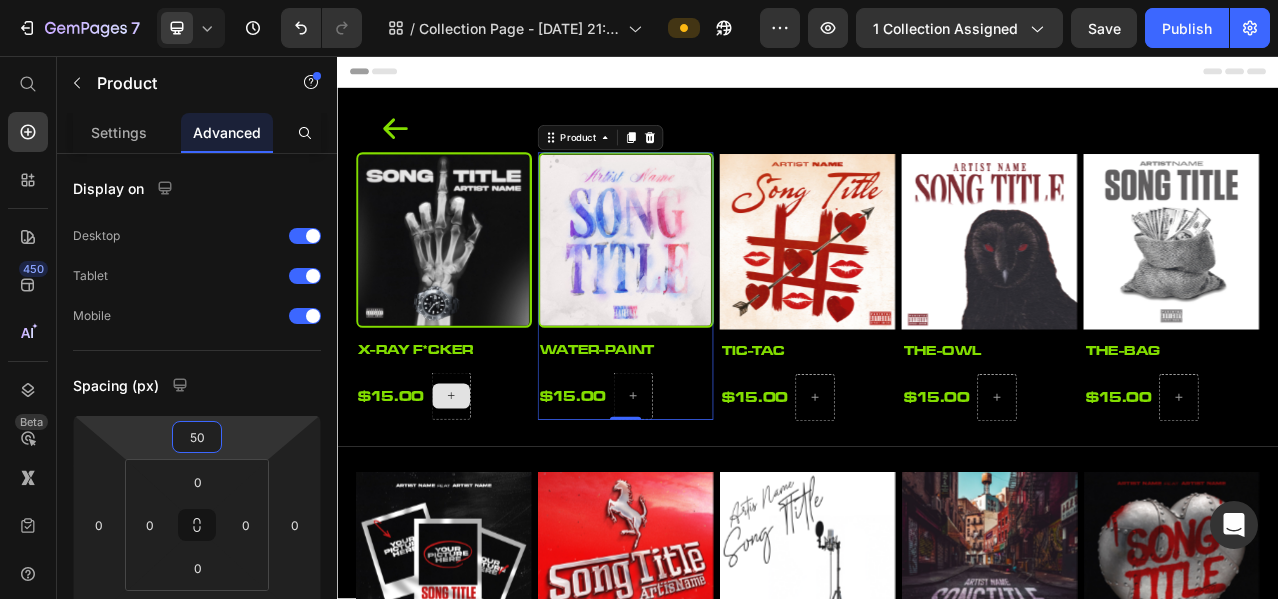click on "7  Version history  /  Collection Page - Jun 10, 21:12:10 Preview 1 collection assigned  Save   Publish  450 Beta Start with Sections Elements Hero Section Product Detail Brands Trusted Badges Guarantee Product Breakdown How to use Testimonials Compare Bundle FAQs Social Proof Brand Story Product List Collection Blog List Contact Sticky Add to Cart Custom Footer Browse Library 450 Layout
Row
Row
Row
Row Text
Heading
Text Block Button
Button
Button
Sticky Back to top Media" at bounding box center [639, 0] 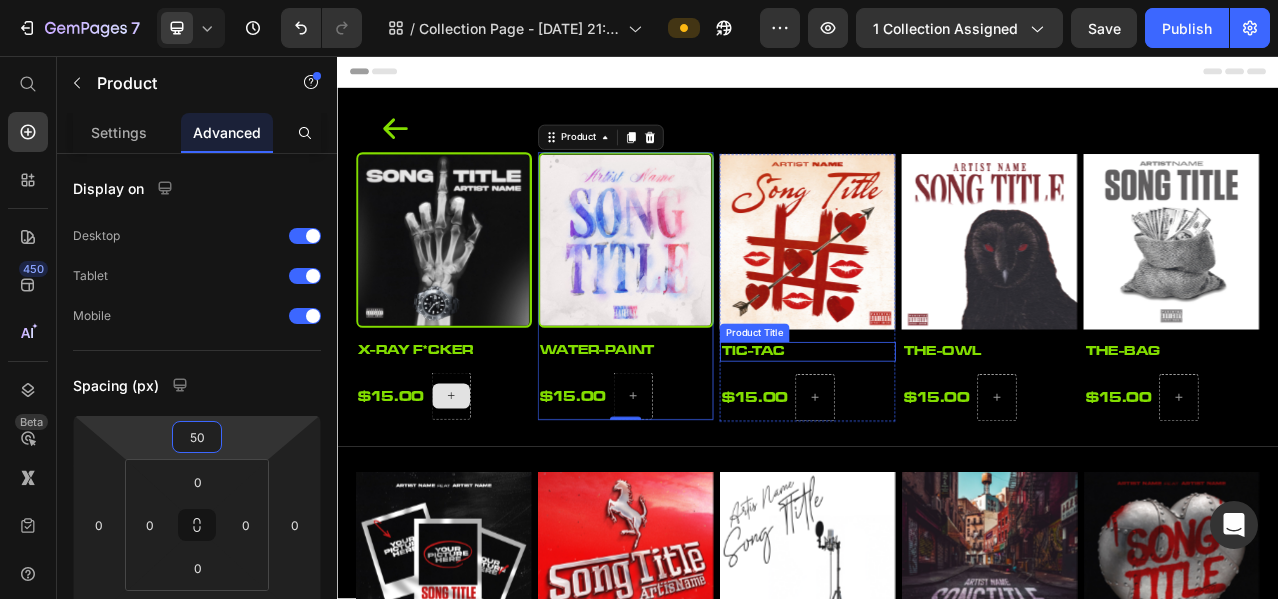 click on "tic-tac" at bounding box center [937, 433] 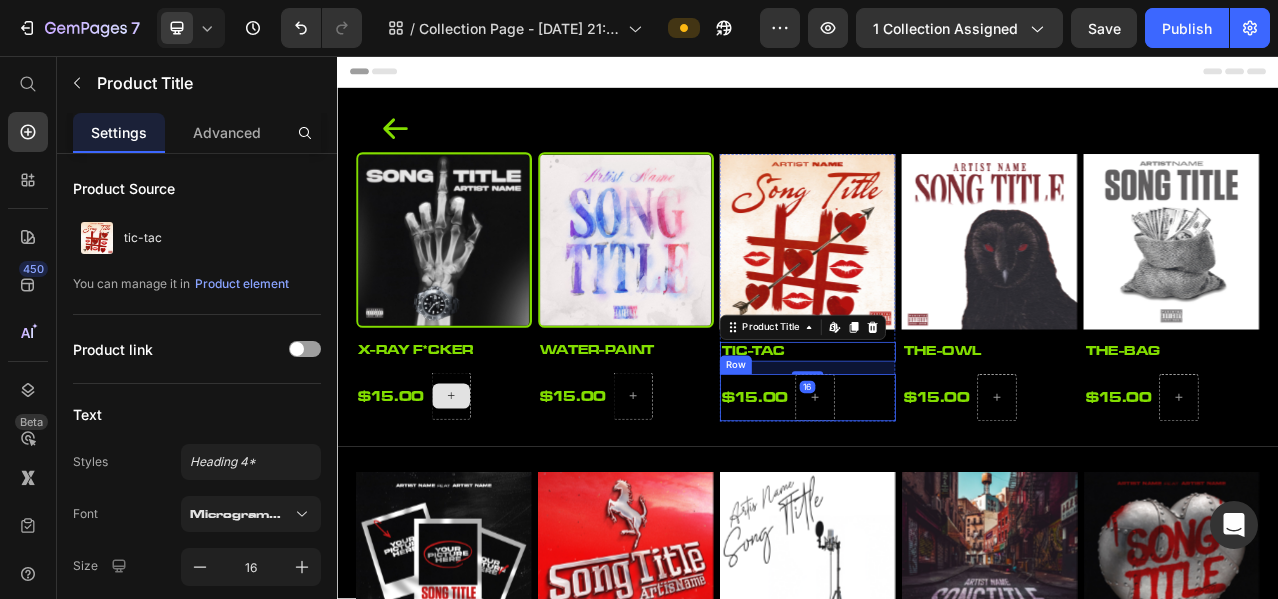 click on "$15.00 Product Price
Row" at bounding box center [937, 492] 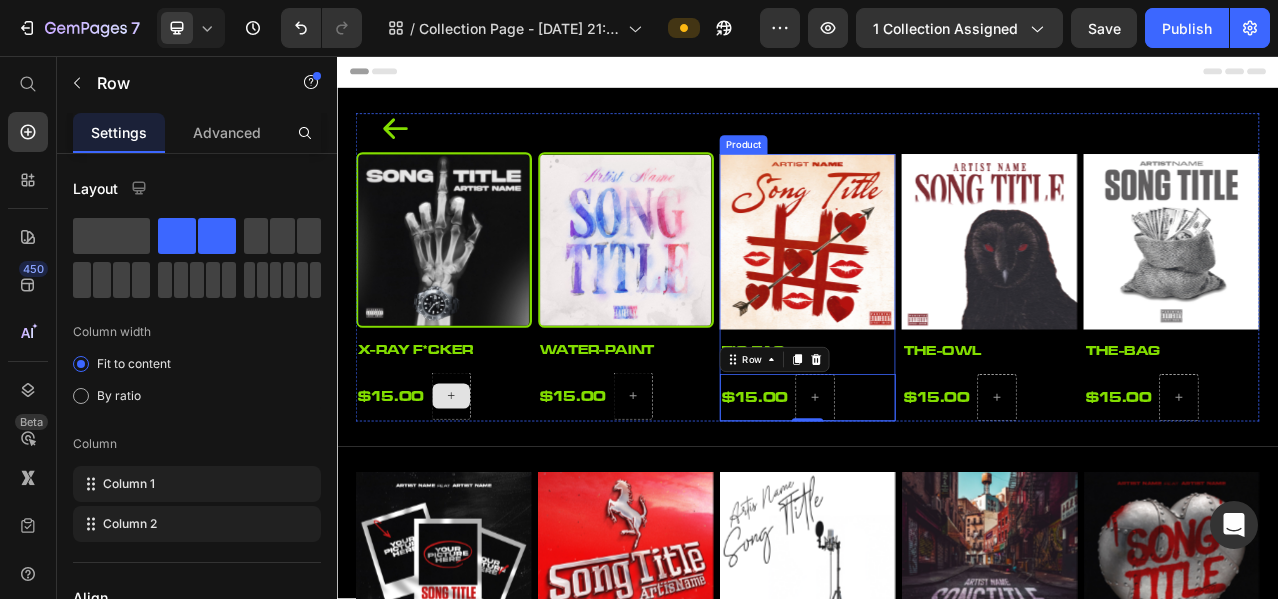 click on "Product Images" at bounding box center (937, 301) 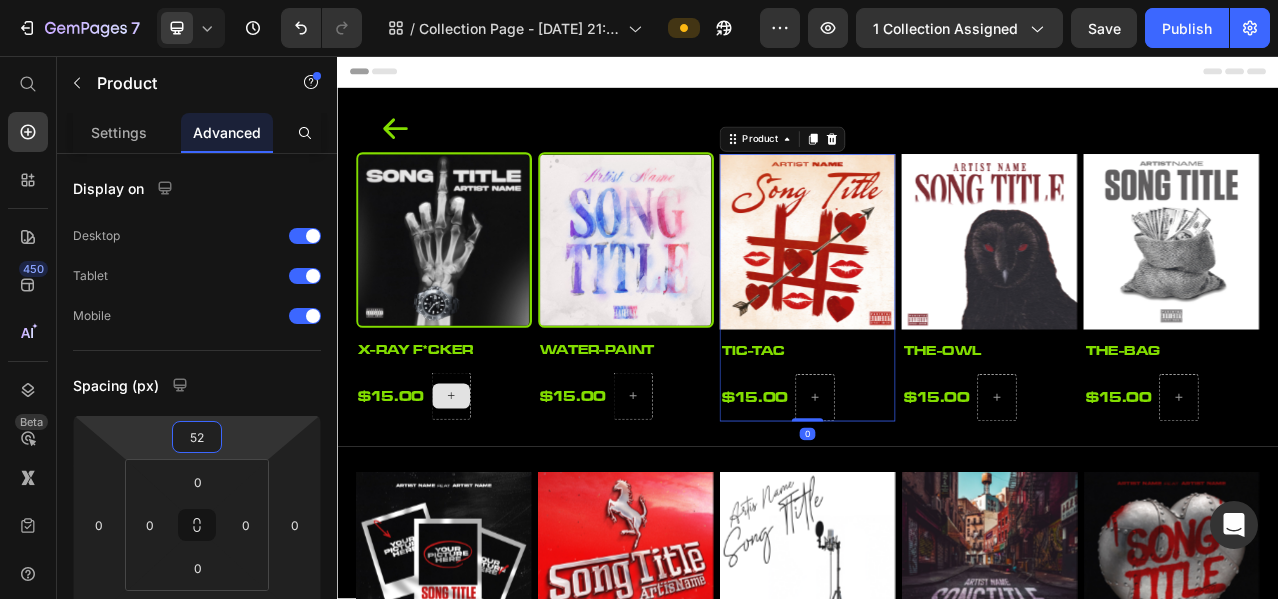 type on "50" 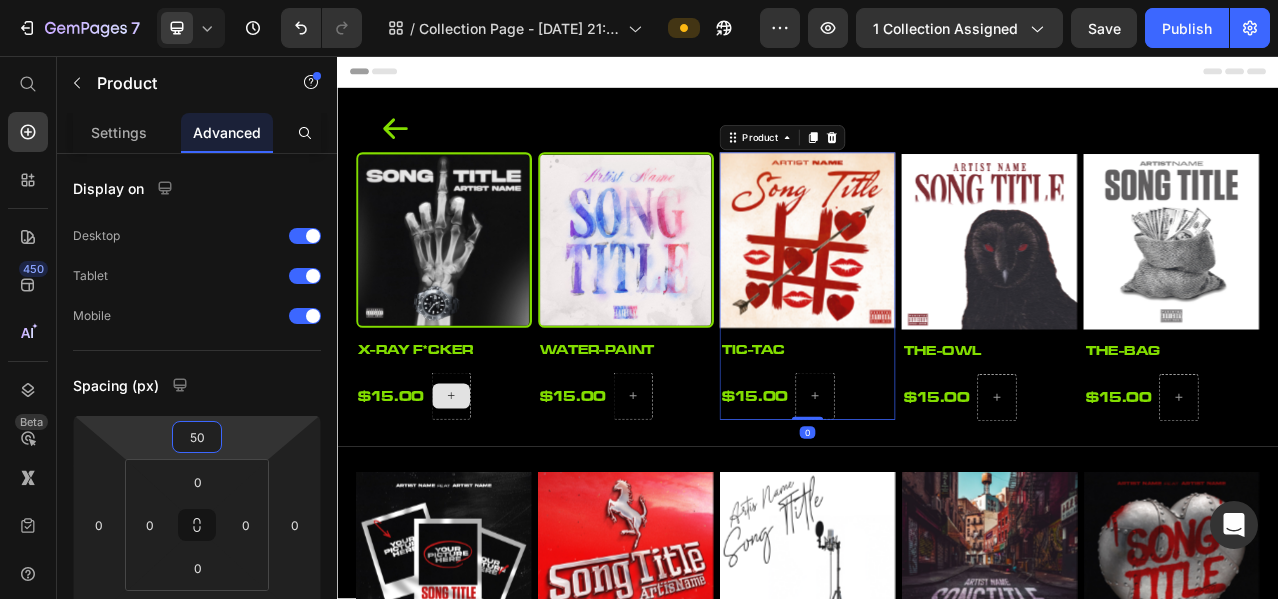 drag, startPoint x: 241, startPoint y: 433, endPoint x: 195, endPoint y: 487, distance: 70.93659 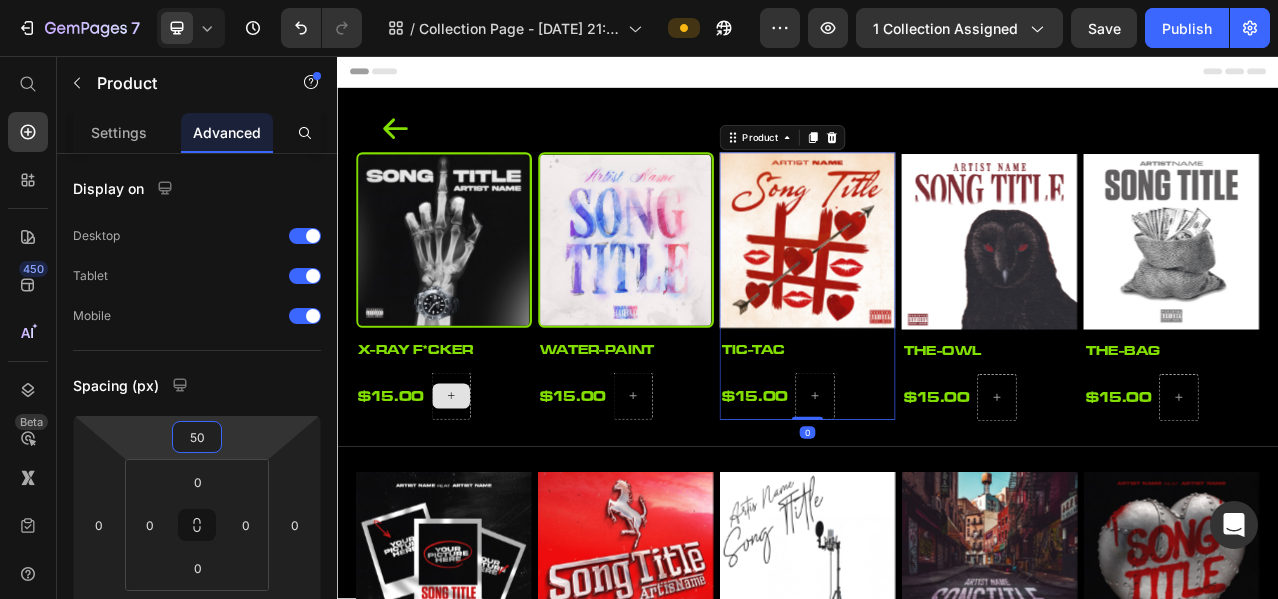 click on "7  Version history  /  Collection Page - Jun 10, 21:12:10 Preview 1 collection assigned  Save   Publish  450 Beta Start with Sections Elements Hero Section Product Detail Brands Trusted Badges Guarantee Product Breakdown How to use Testimonials Compare Bundle FAQs Social Proof Brand Story Product List Collection Blog List Contact Sticky Add to Cart Custom Footer Browse Library 450 Layout
Row
Row
Row
Row Text
Heading
Text Block Button
Button
Button
Sticky Back to top Media" at bounding box center [639, 0] 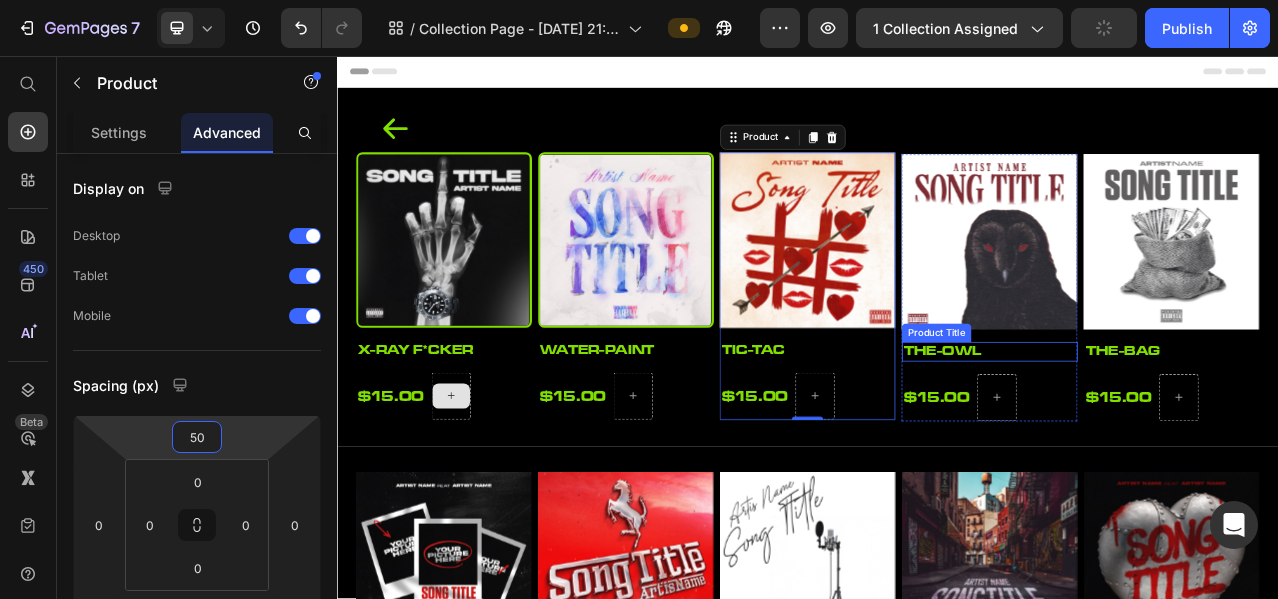 click on "the-owl" at bounding box center (1169, 433) 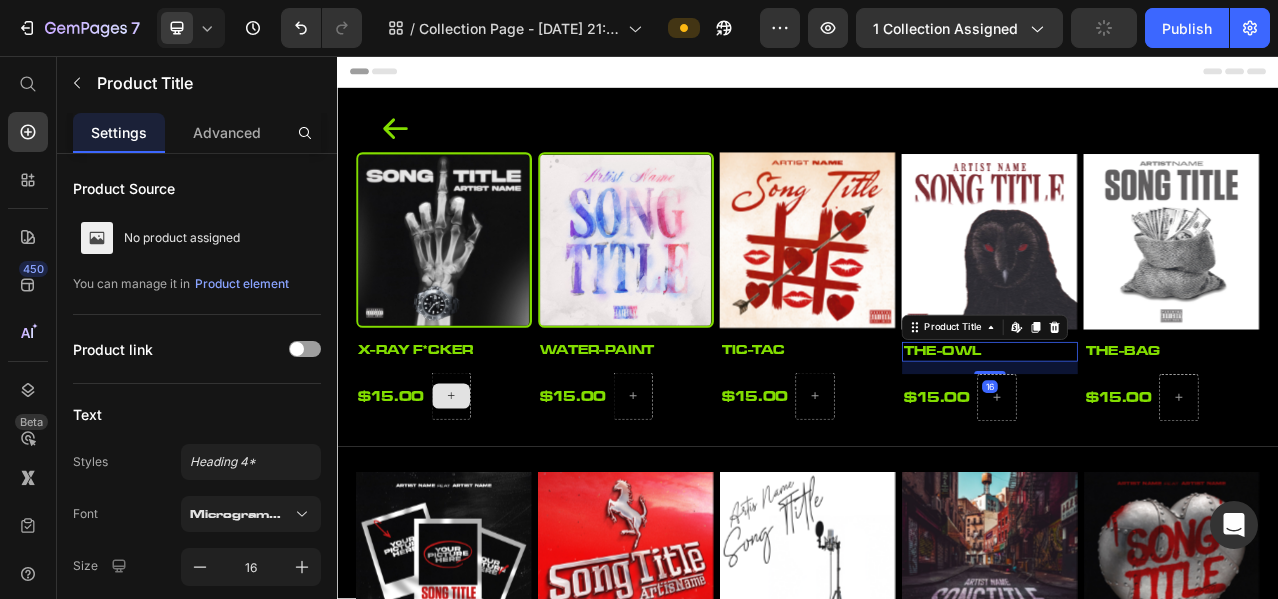 click on "Product Title   Edit content in Shopify" at bounding box center (1163, 402) 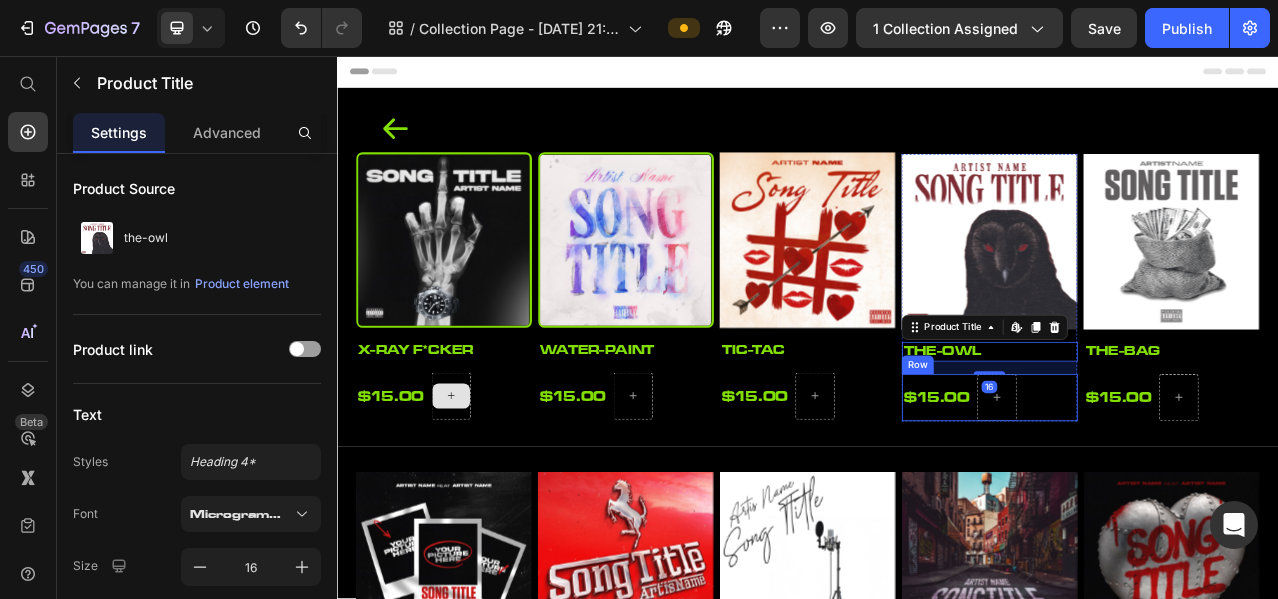 click on "$15.00 Product Price
Row" at bounding box center (1169, 492) 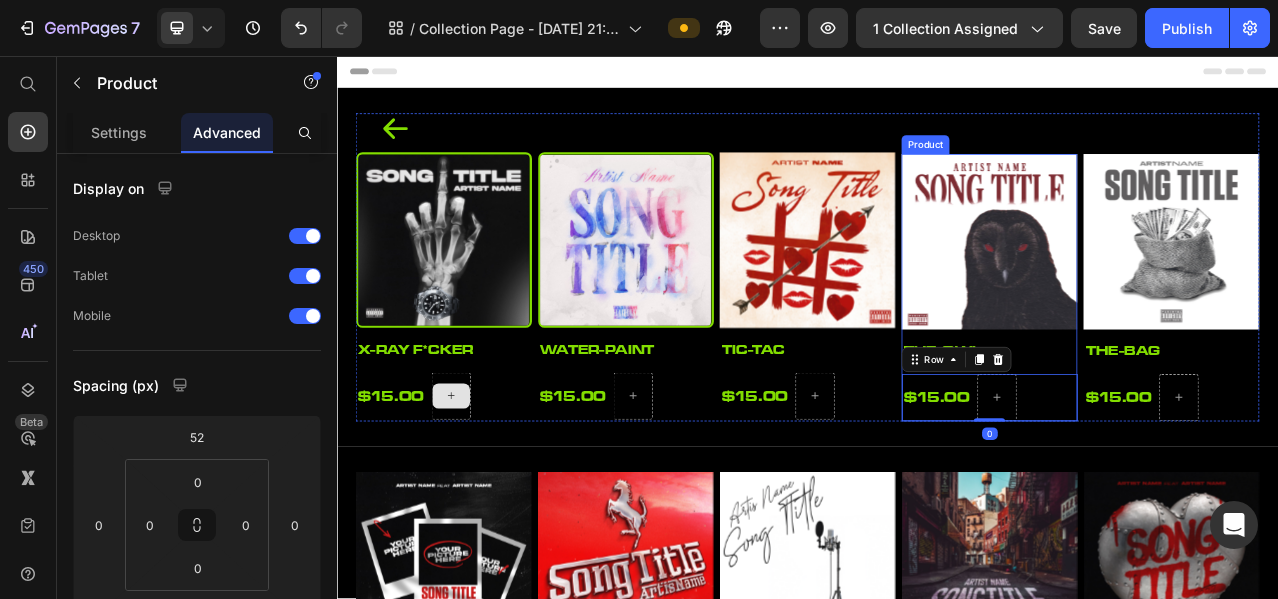click on "Product Images" at bounding box center [1169, 301] 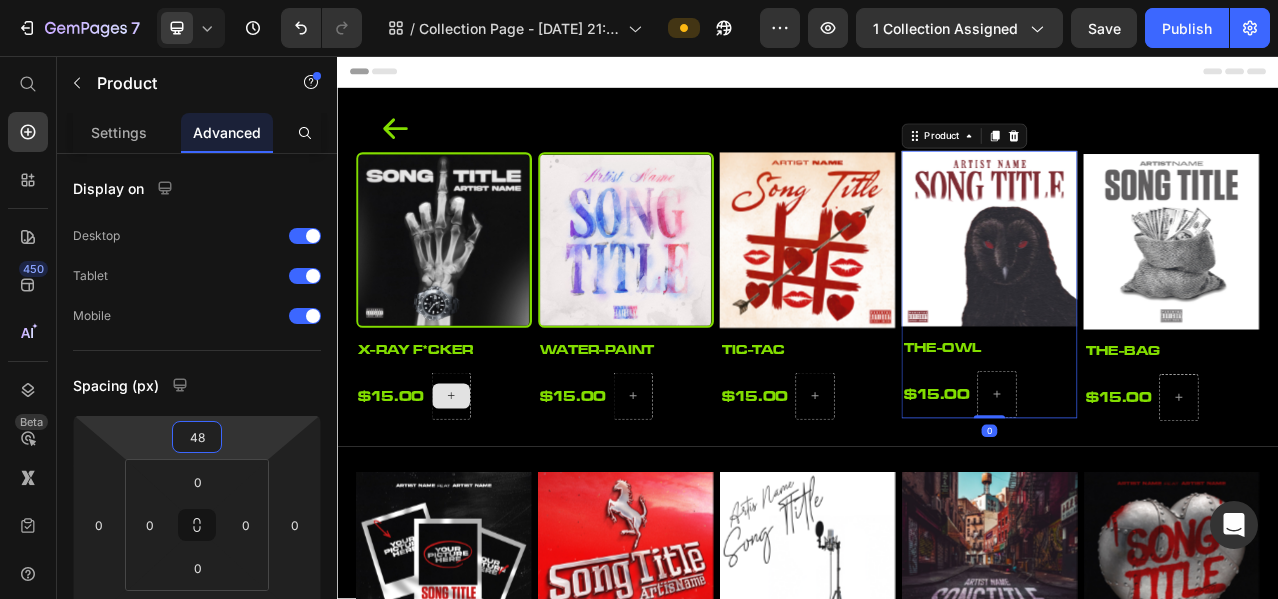 type on "50" 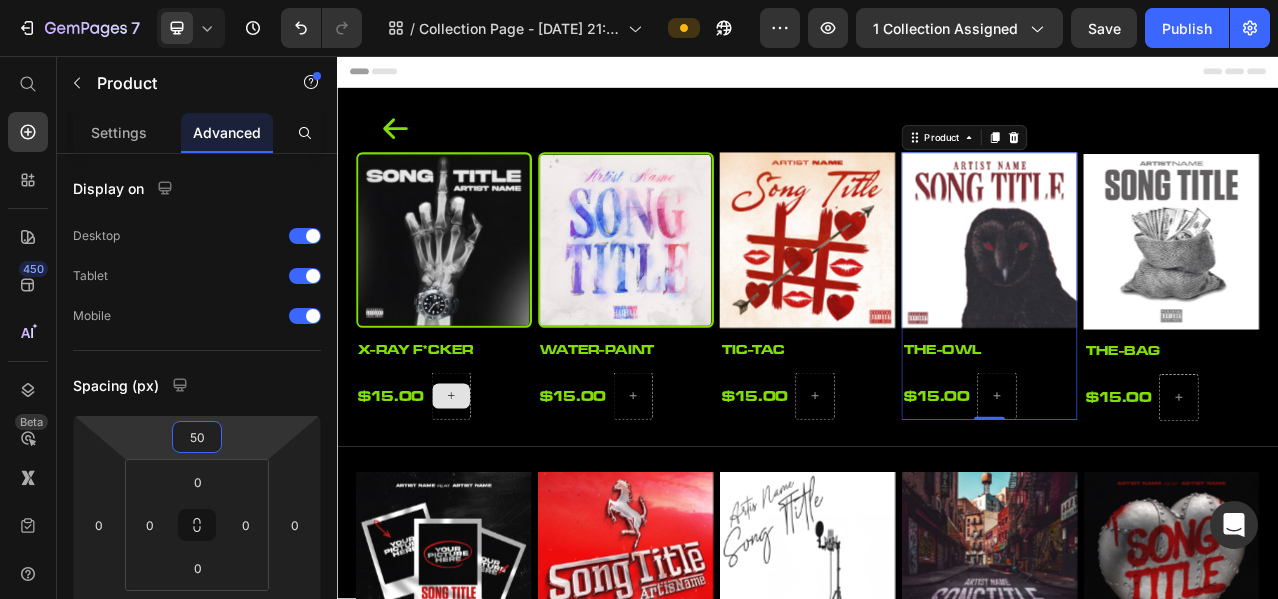 click on "7  Version history  /  Collection Page - Jun 10, 21:12:10 Preview 1 collection assigned  Save   Publish  450 Beta Start with Sections Elements Hero Section Product Detail Brands Trusted Badges Guarantee Product Breakdown How to use Testimonials Compare Bundle FAQs Social Proof Brand Story Product List Collection Blog List Contact Sticky Add to Cart Custom Footer Browse Library 450 Layout
Row
Row
Row
Row Text
Heading
Text Block Button
Button
Button
Sticky Back to top Media" at bounding box center [639, 0] 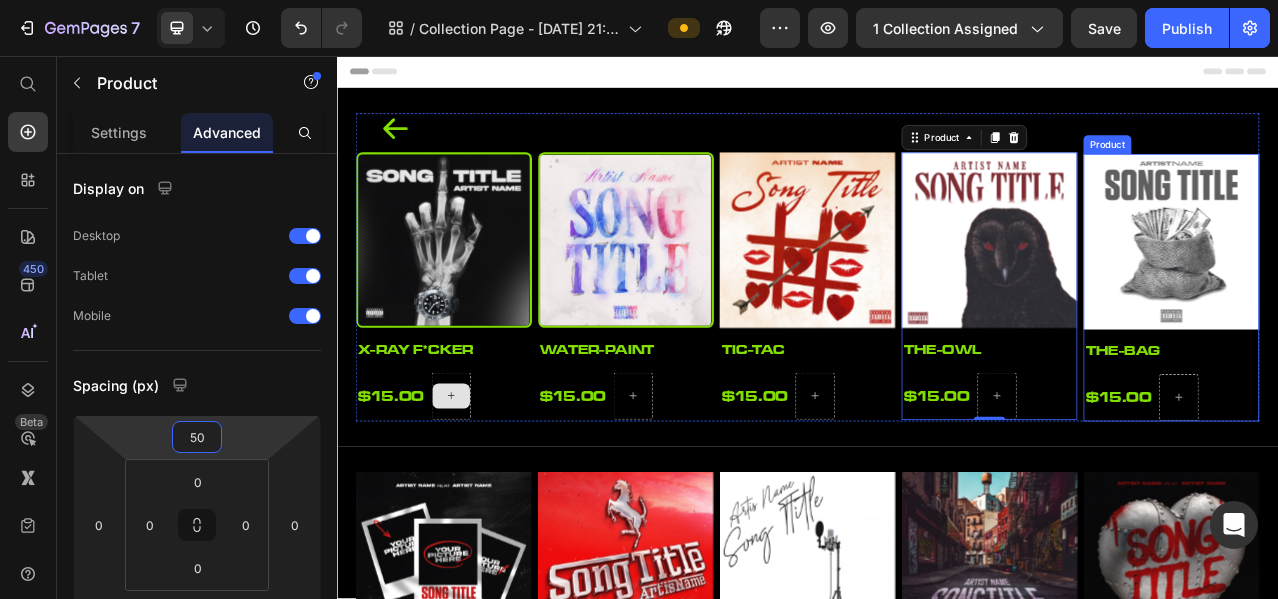 click on "Product Images" at bounding box center (1401, 301) 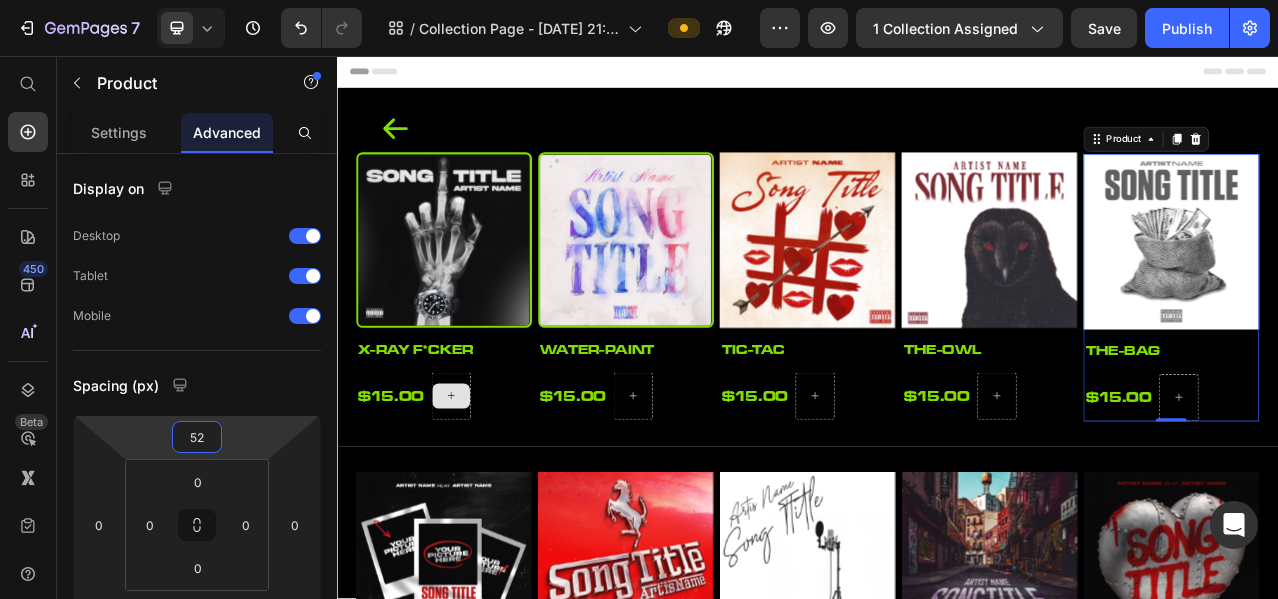 type on "50" 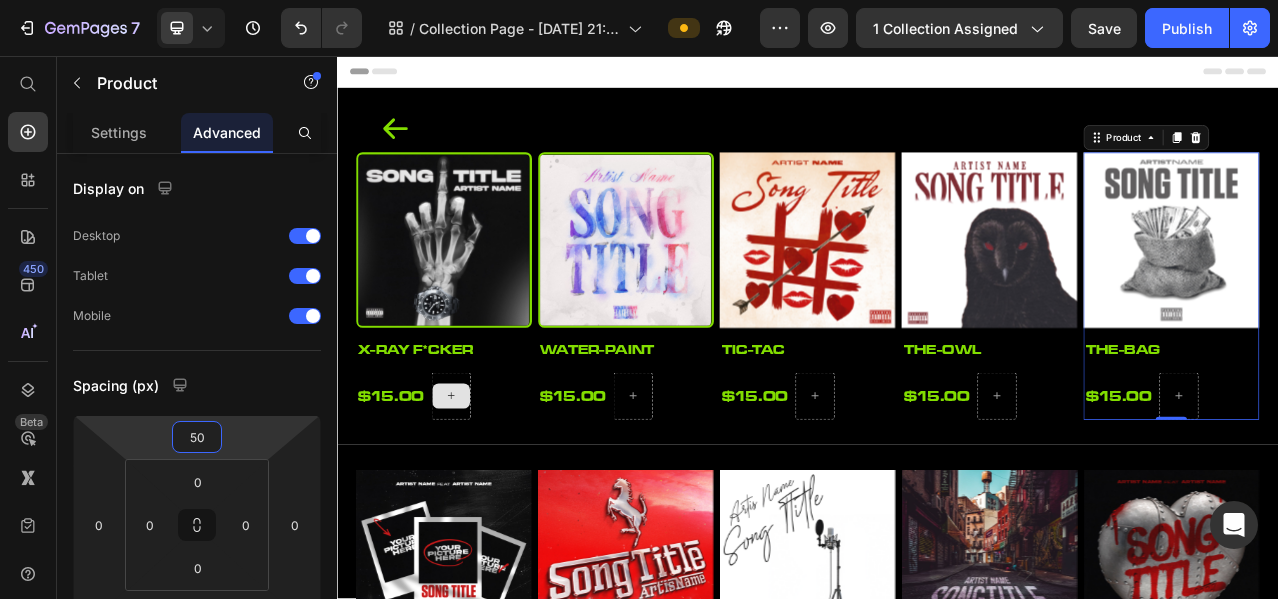 drag, startPoint x: 241, startPoint y: 439, endPoint x: 251, endPoint y: 440, distance: 10.049875 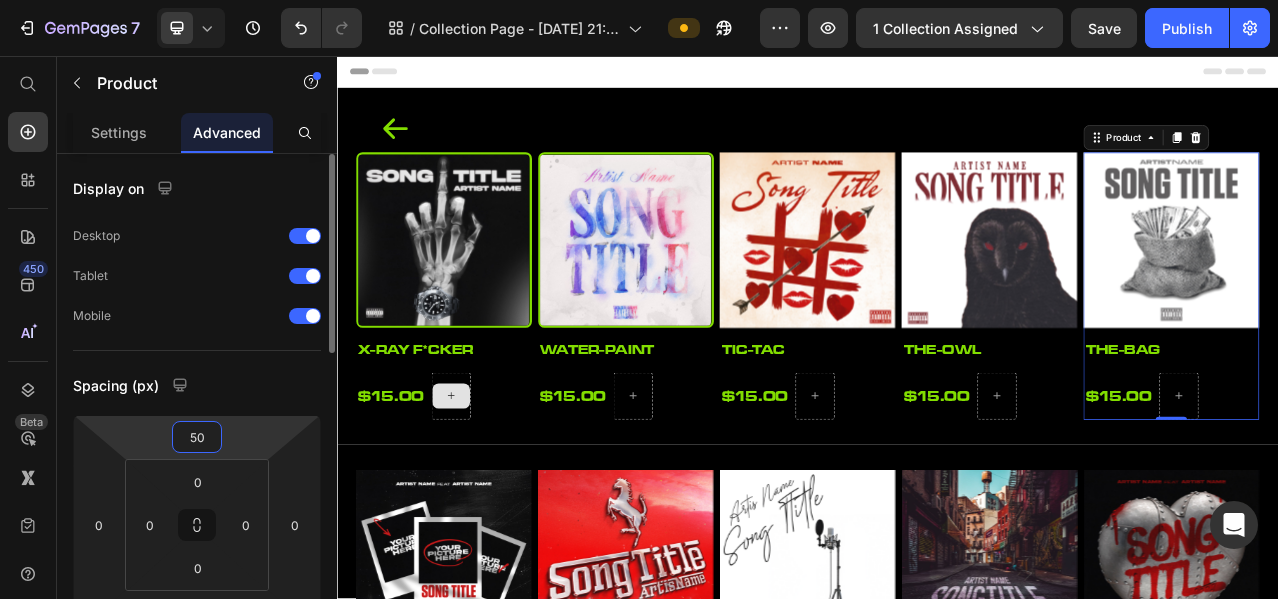 click on "7  Version history  /  Collection Page - Jun 10, 21:12:10 Preview 1 collection assigned  Save   Publish  450 Beta Start with Sections Elements Hero Section Product Detail Brands Trusted Badges Guarantee Product Breakdown How to use Testimonials Compare Bundle FAQs Social Proof Brand Story Product List Collection Blog List Contact Sticky Add to Cart Custom Footer Browse Library 450 Layout
Row
Row
Row
Row Text
Heading
Text Block Button
Button
Button
Sticky Back to top Media" at bounding box center [639, 0] 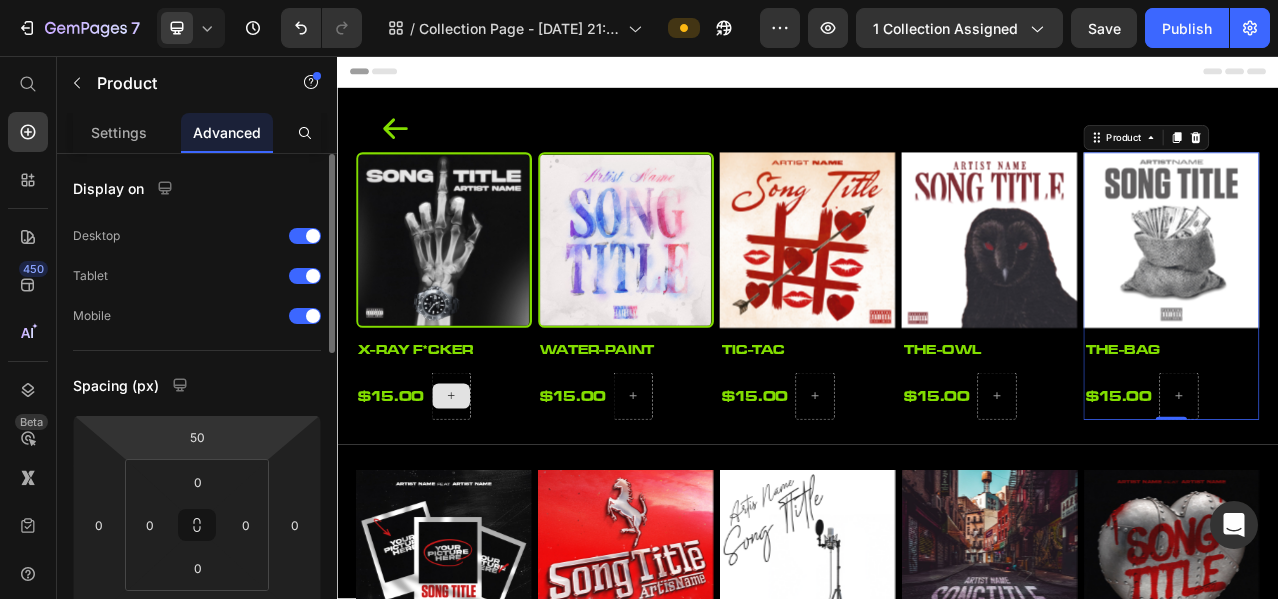 click on "Spacing (px)" at bounding box center [197, 385] 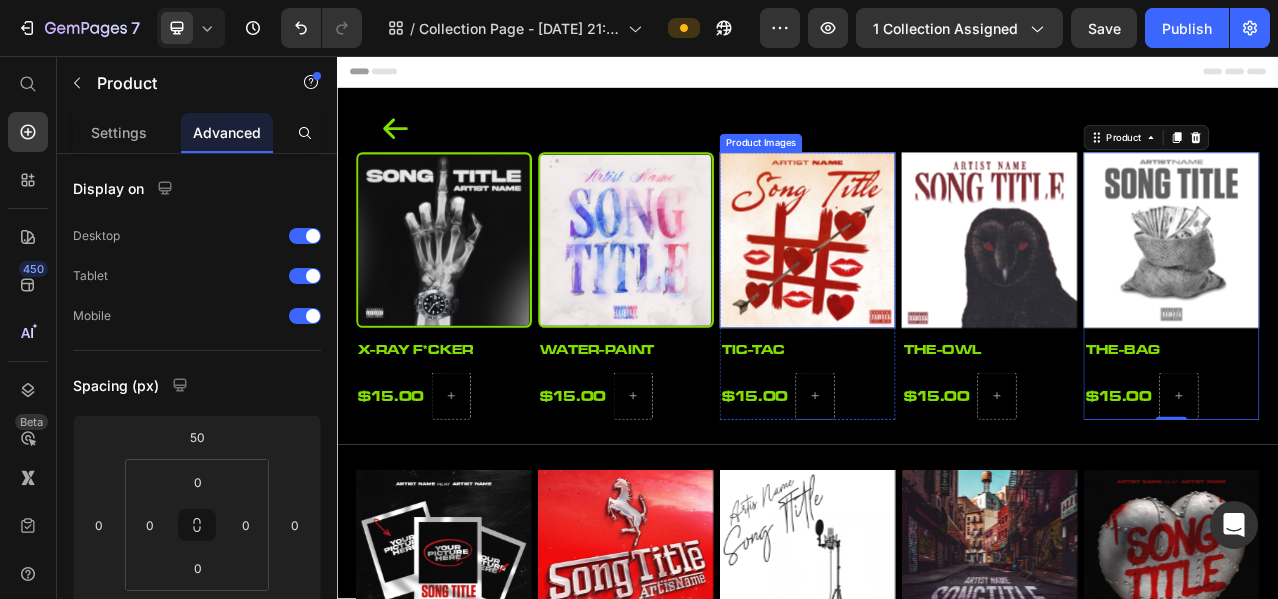 click at bounding box center (937, 291) 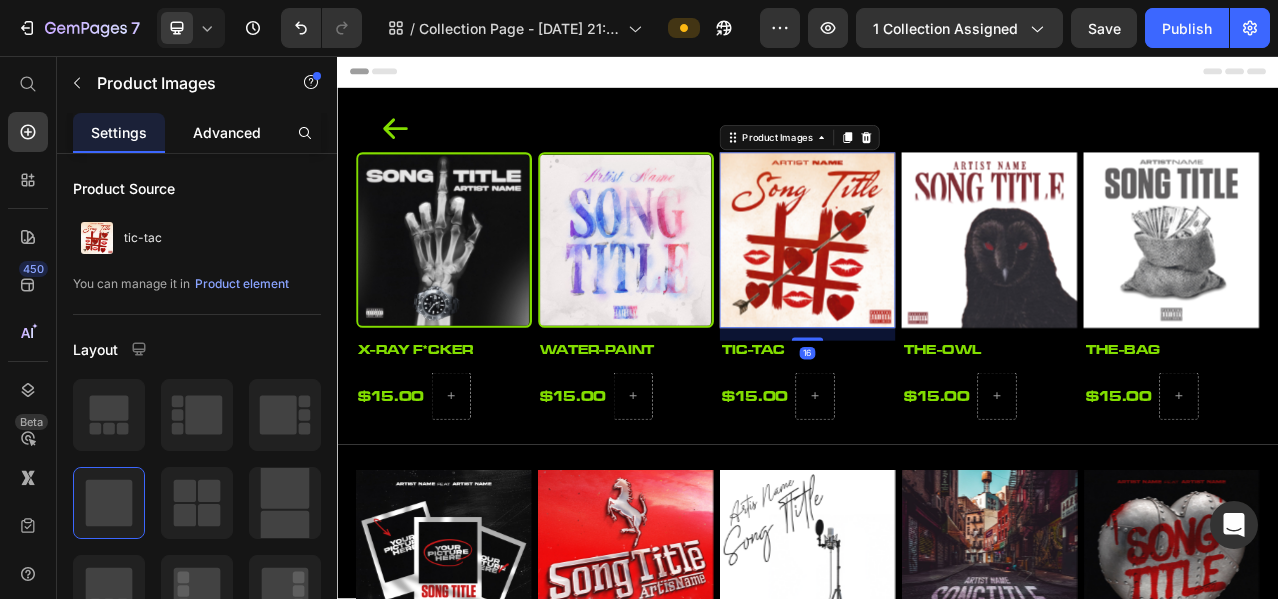 click on "Advanced" at bounding box center (227, 132) 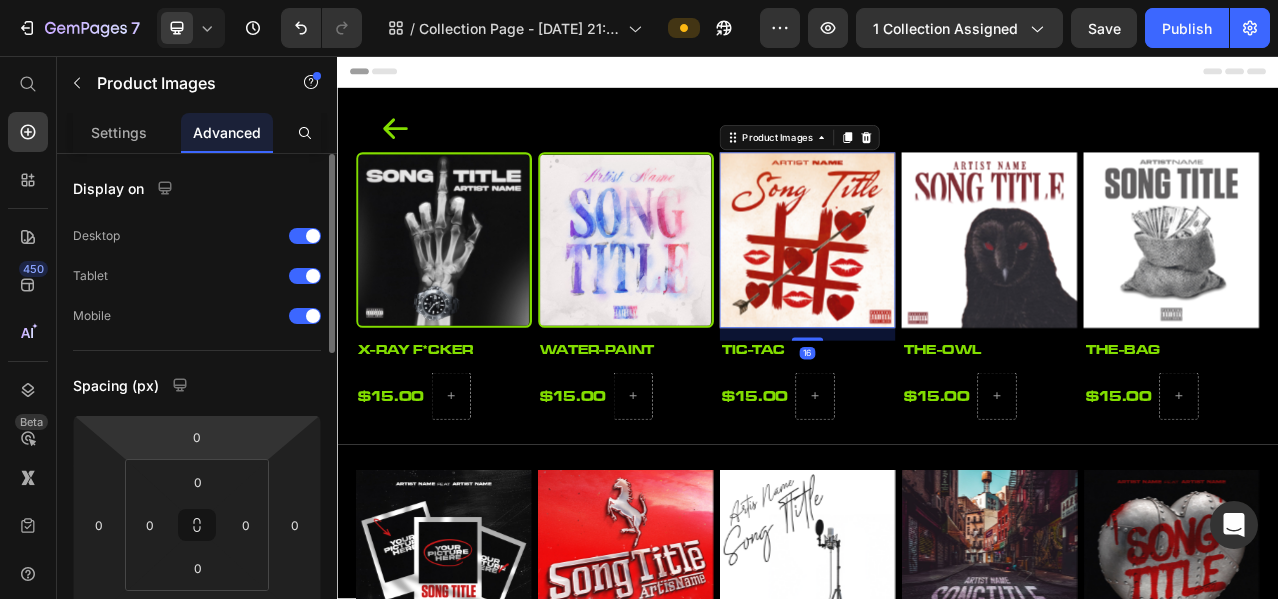 scroll, scrollTop: 333, scrollLeft: 0, axis: vertical 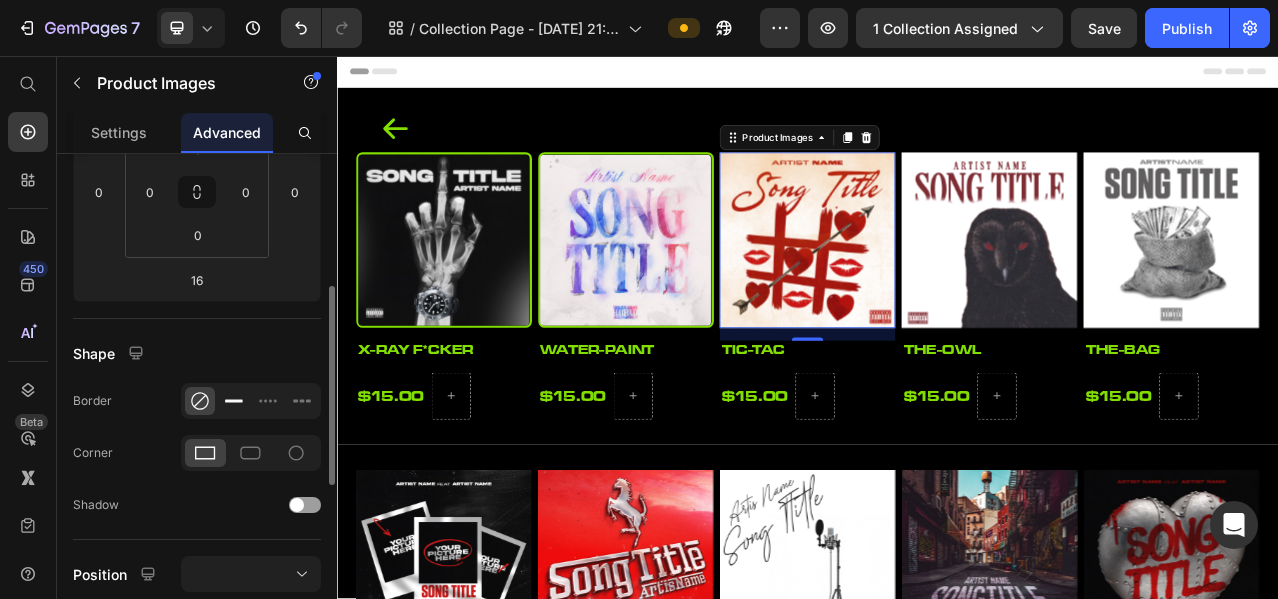 click 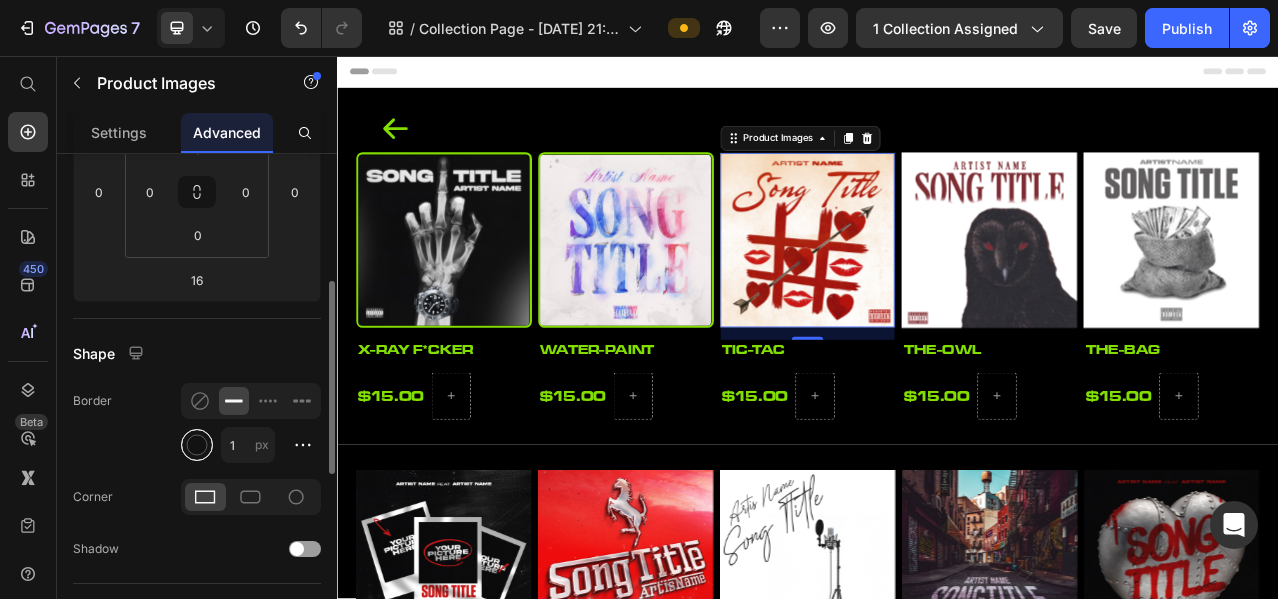 click at bounding box center [197, 445] 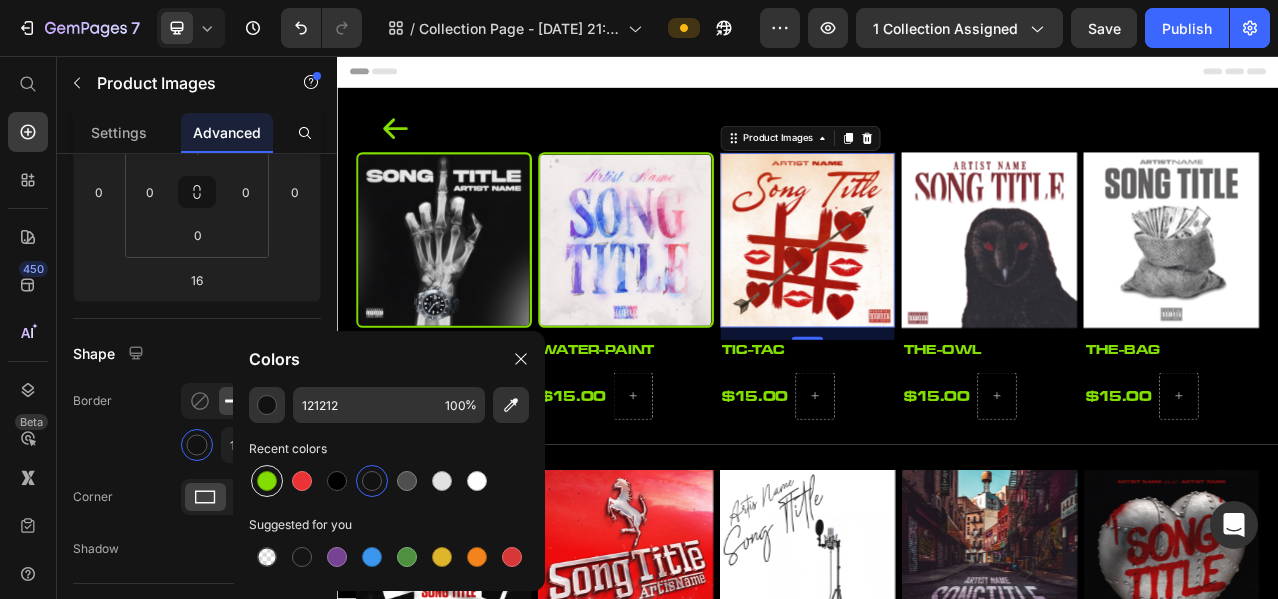 click at bounding box center (267, 481) 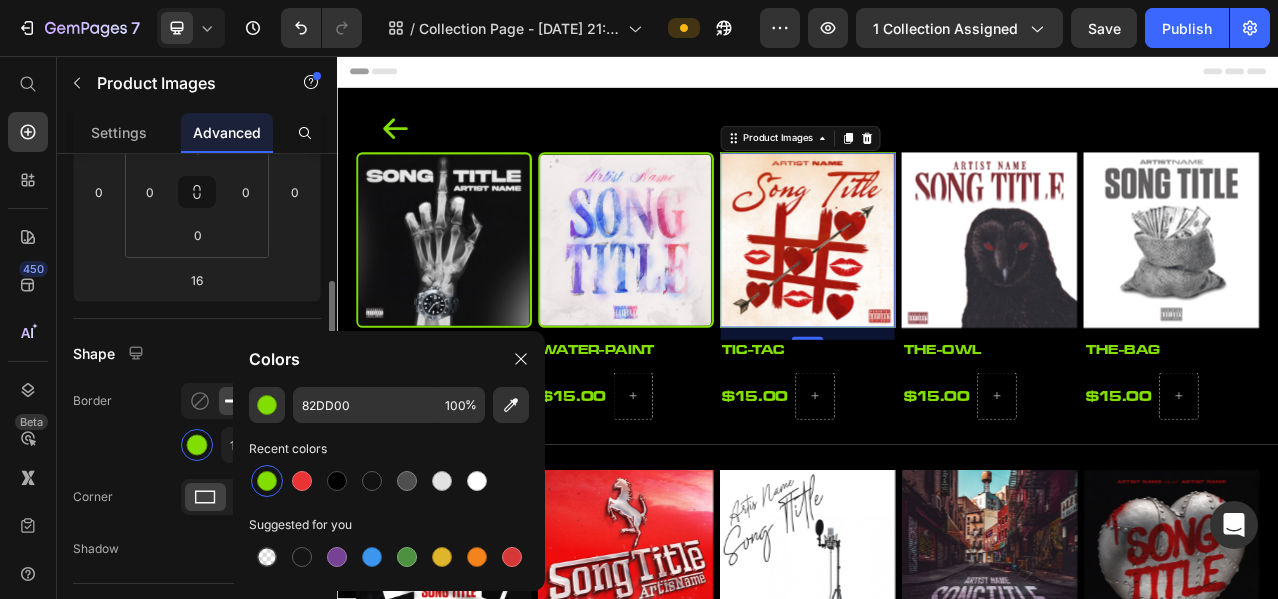 click on "Border 1 px" 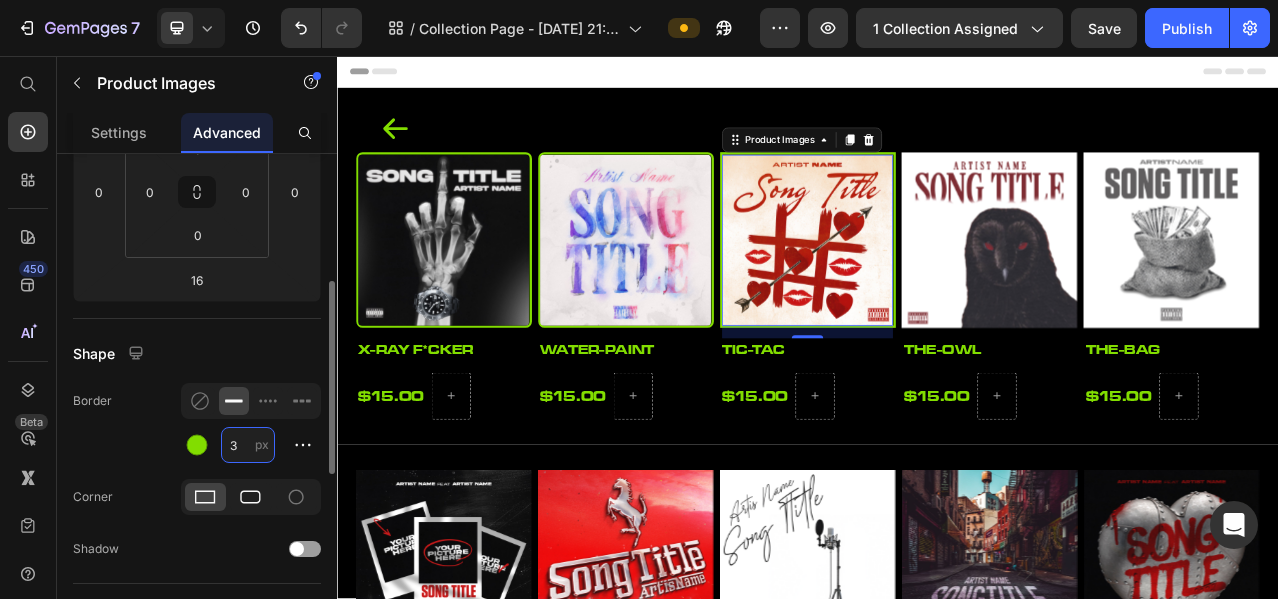 type on "3" 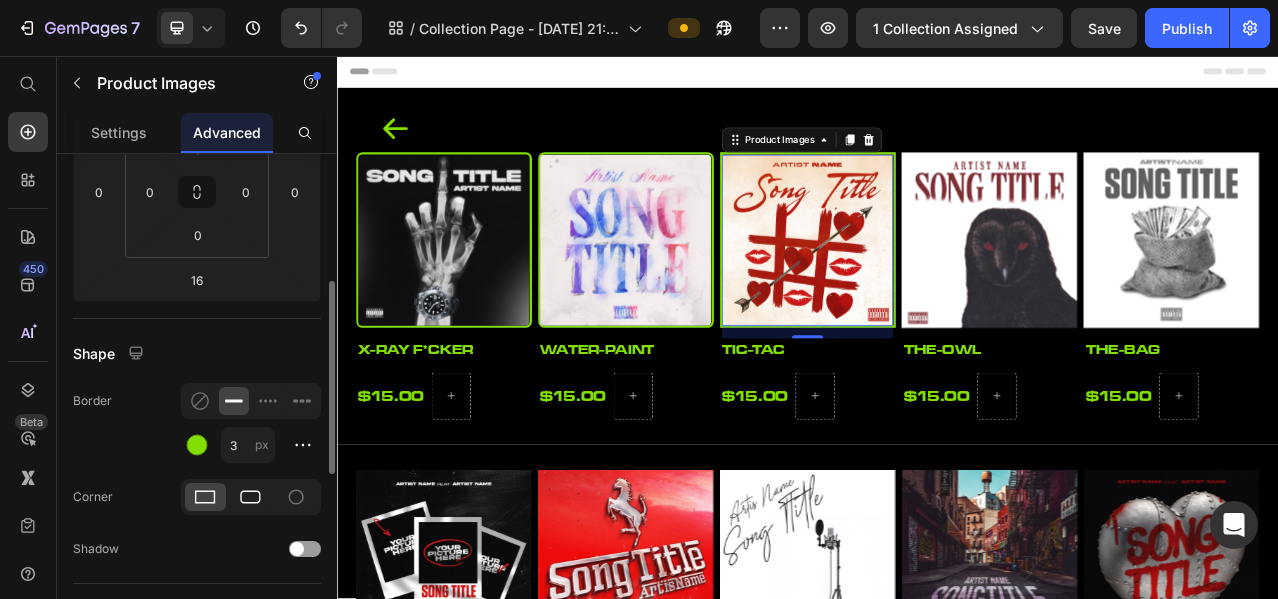 click 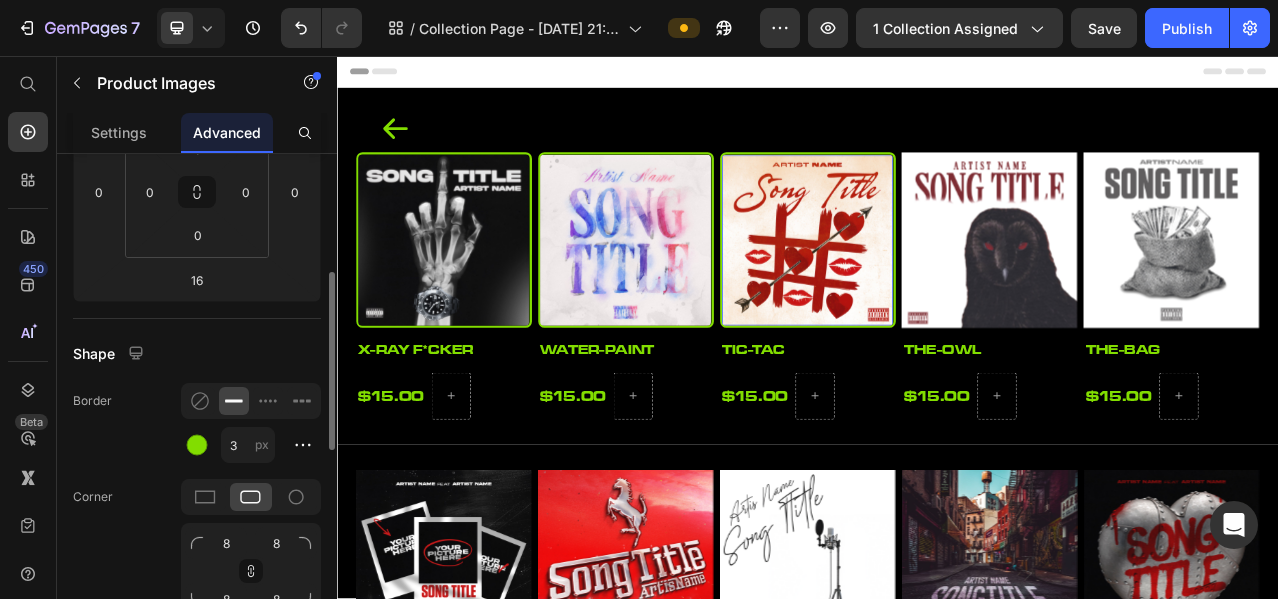 click on "Shape Border 3 px Corner 8 8 8 8 Shadow" 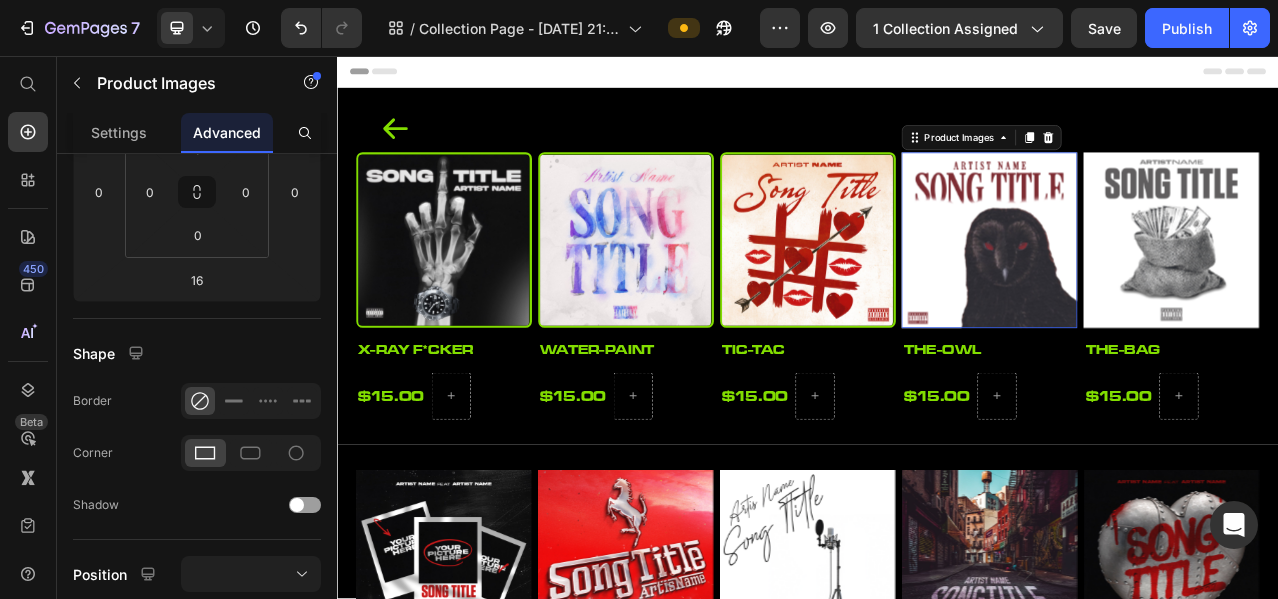click at bounding box center (1169, 291) 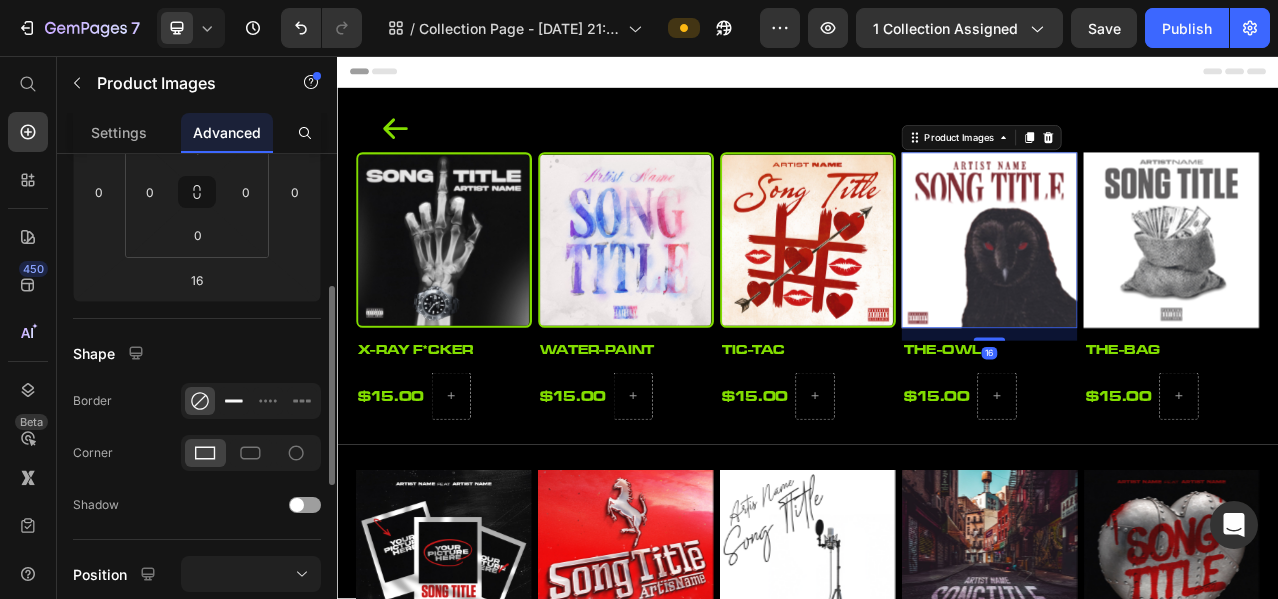 click 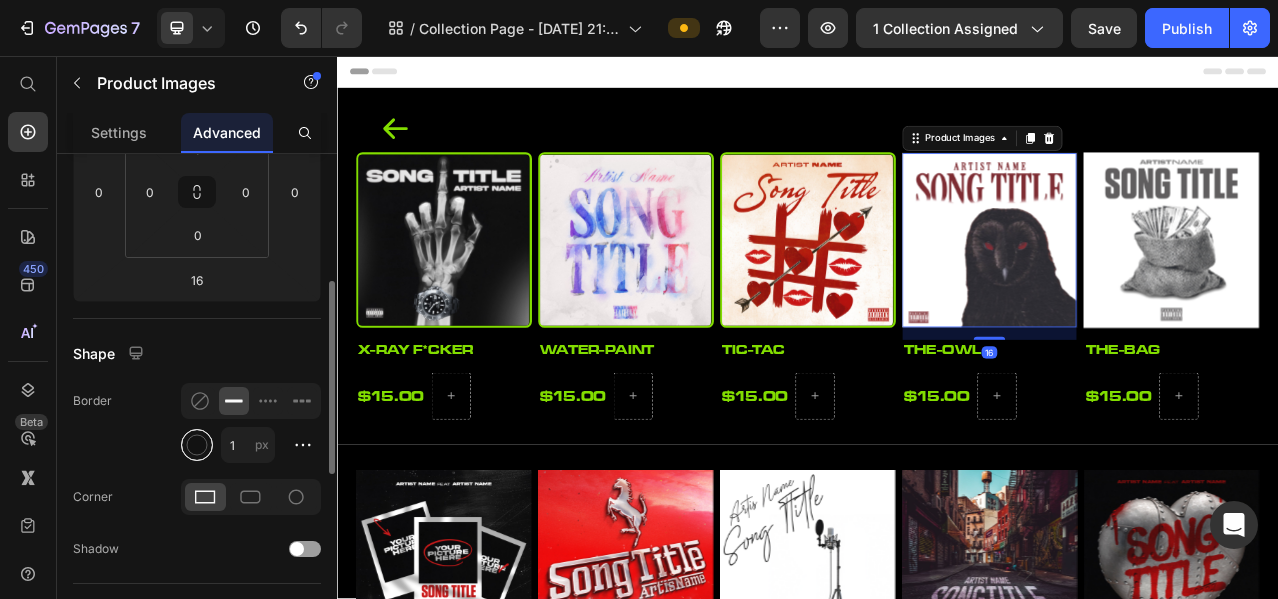 click at bounding box center [197, 445] 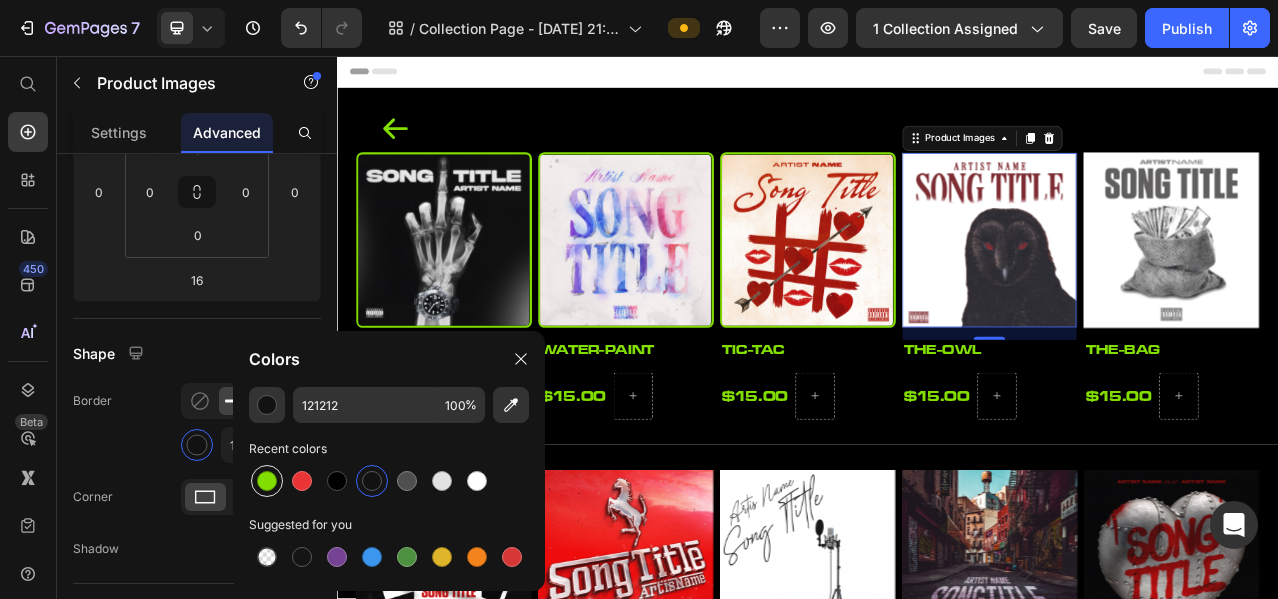 click at bounding box center [267, 481] 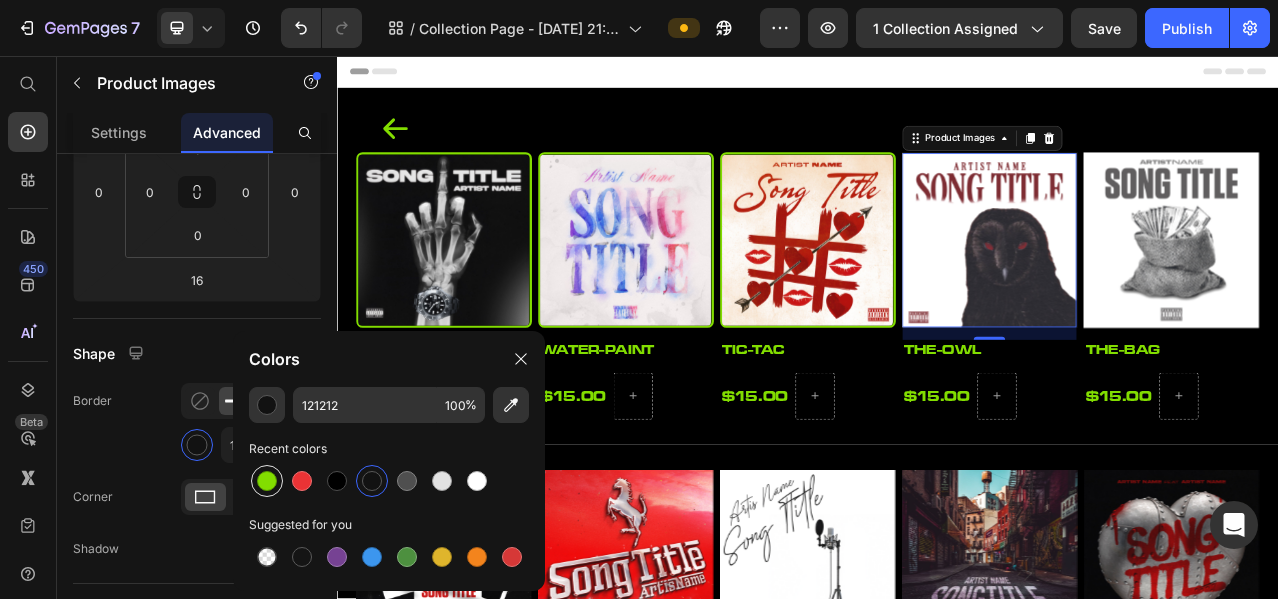 type on "82DD00" 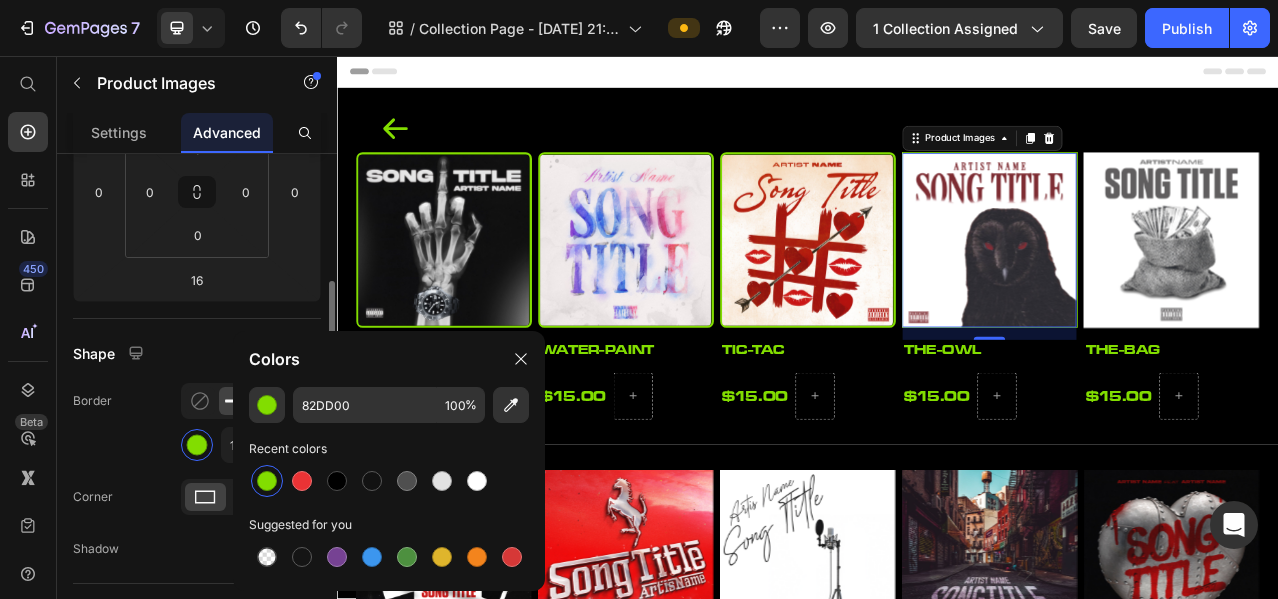 click on "Border 1 px" 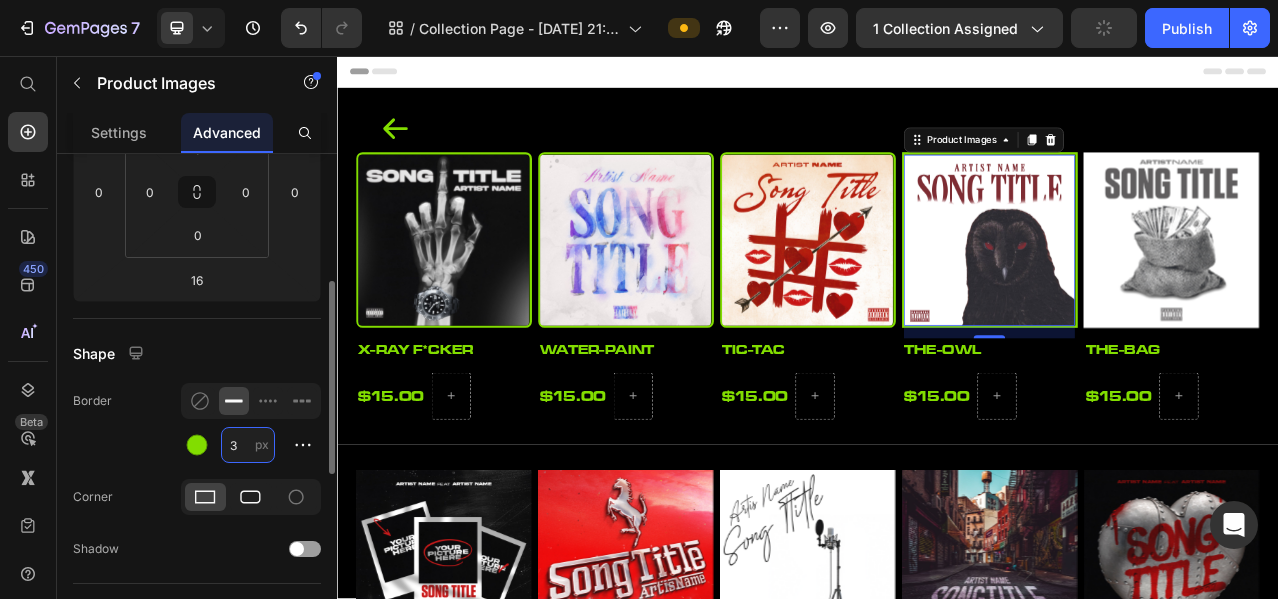 type on "3" 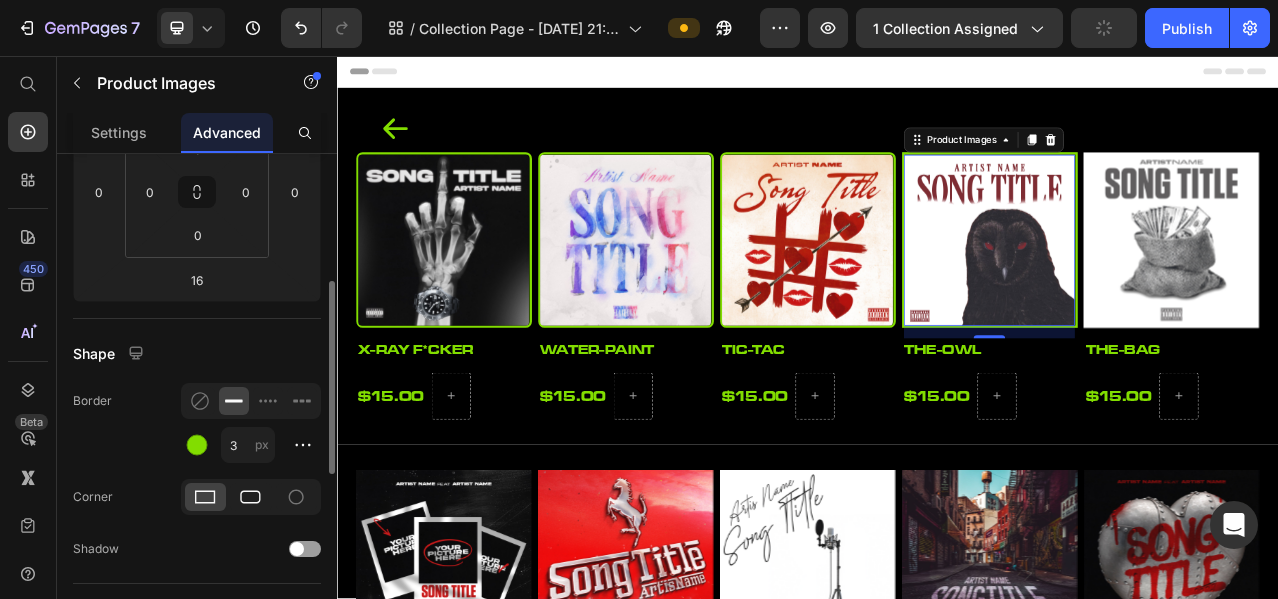 click 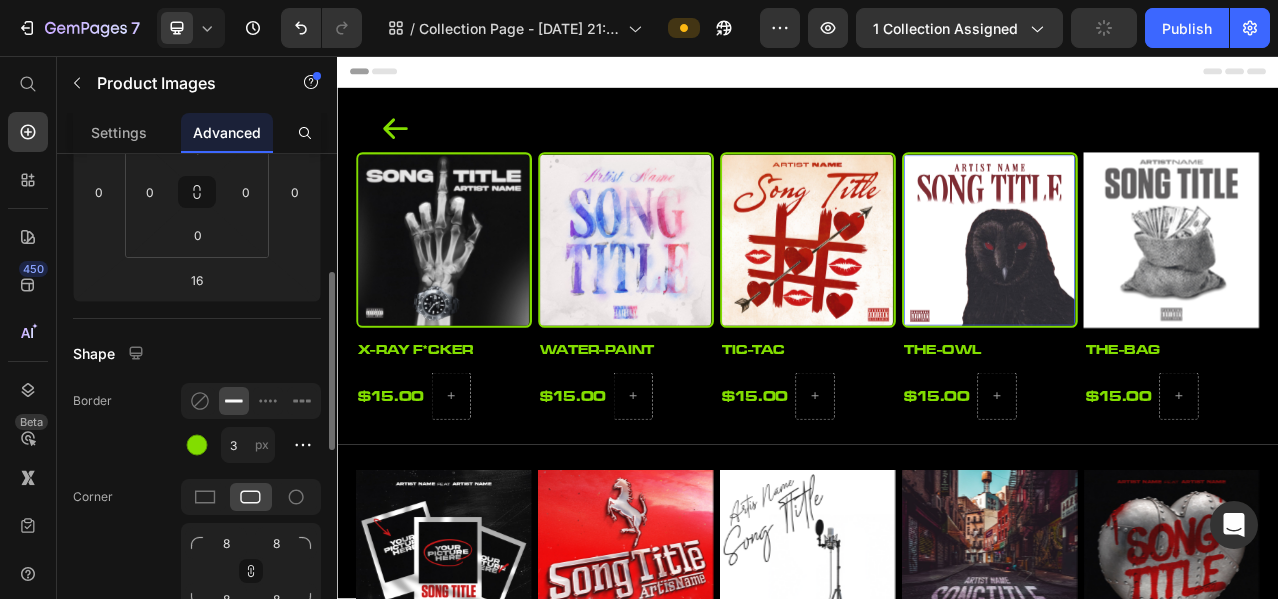 click on "Border 3 px" 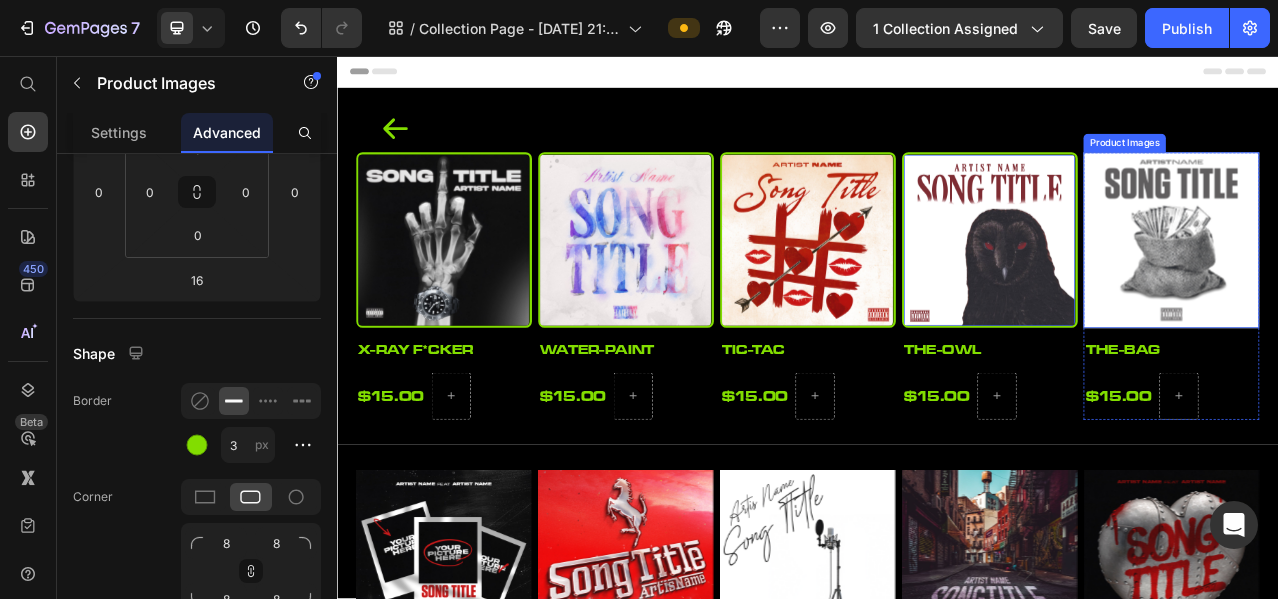 click at bounding box center (1401, 291) 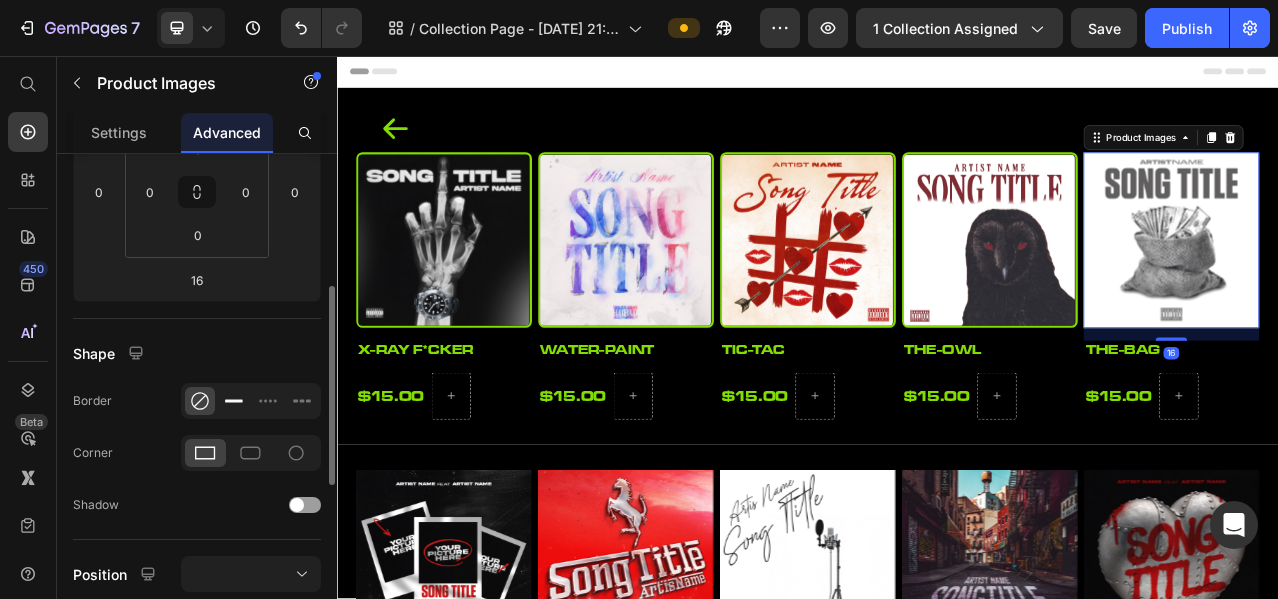 click 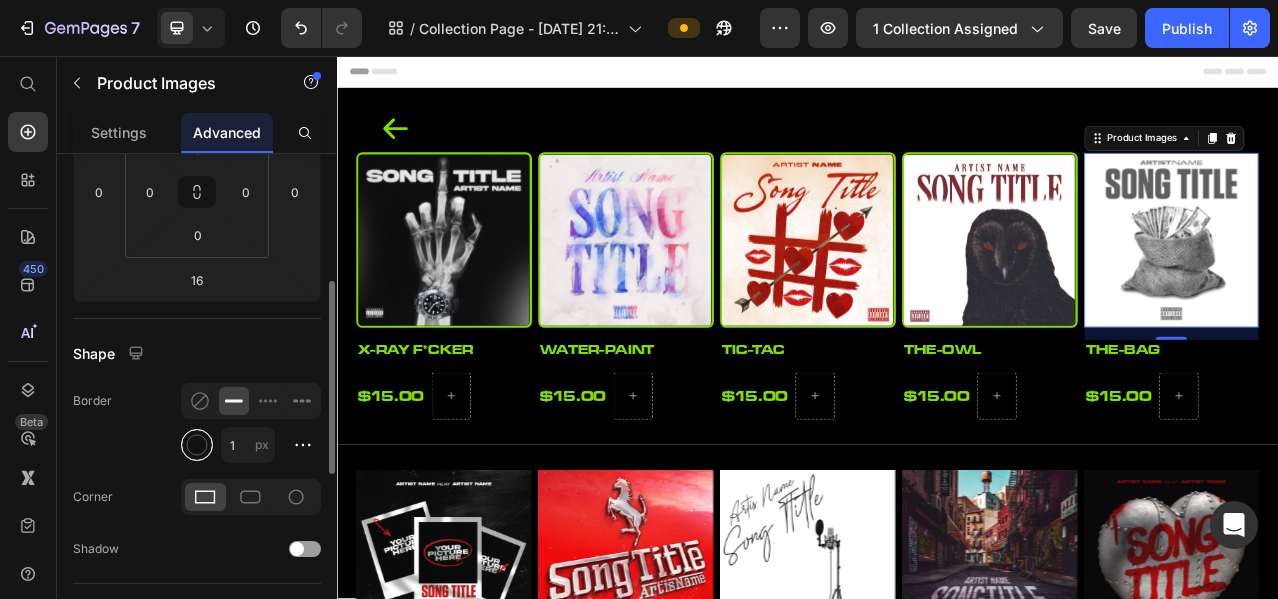 click at bounding box center (197, 445) 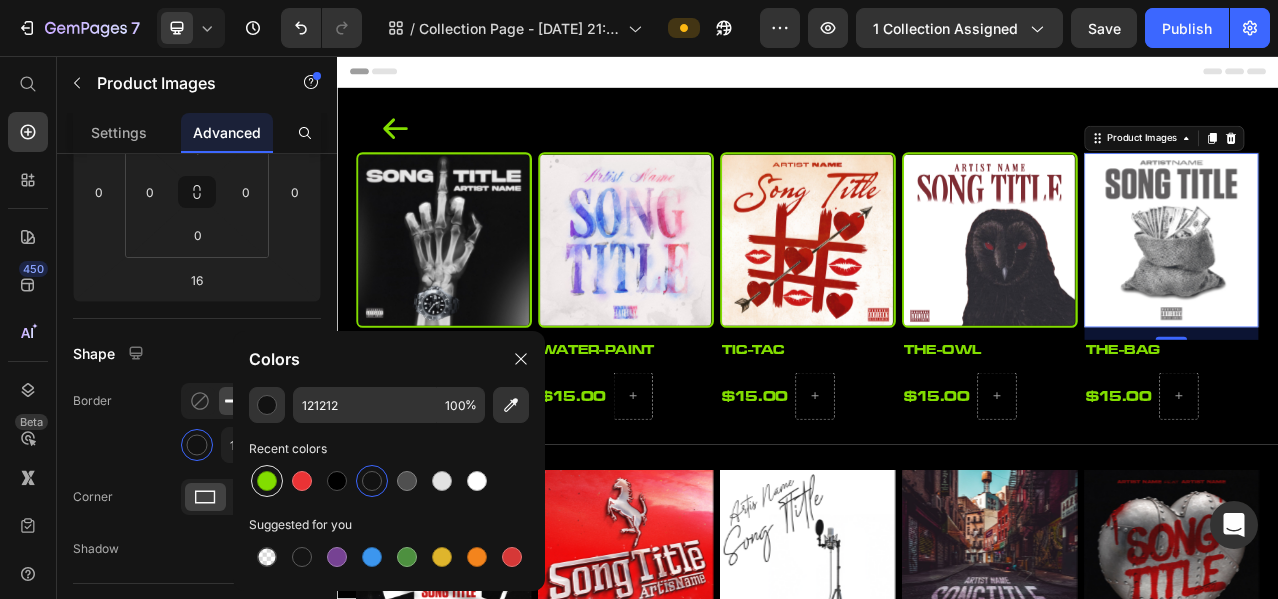 click at bounding box center (267, 481) 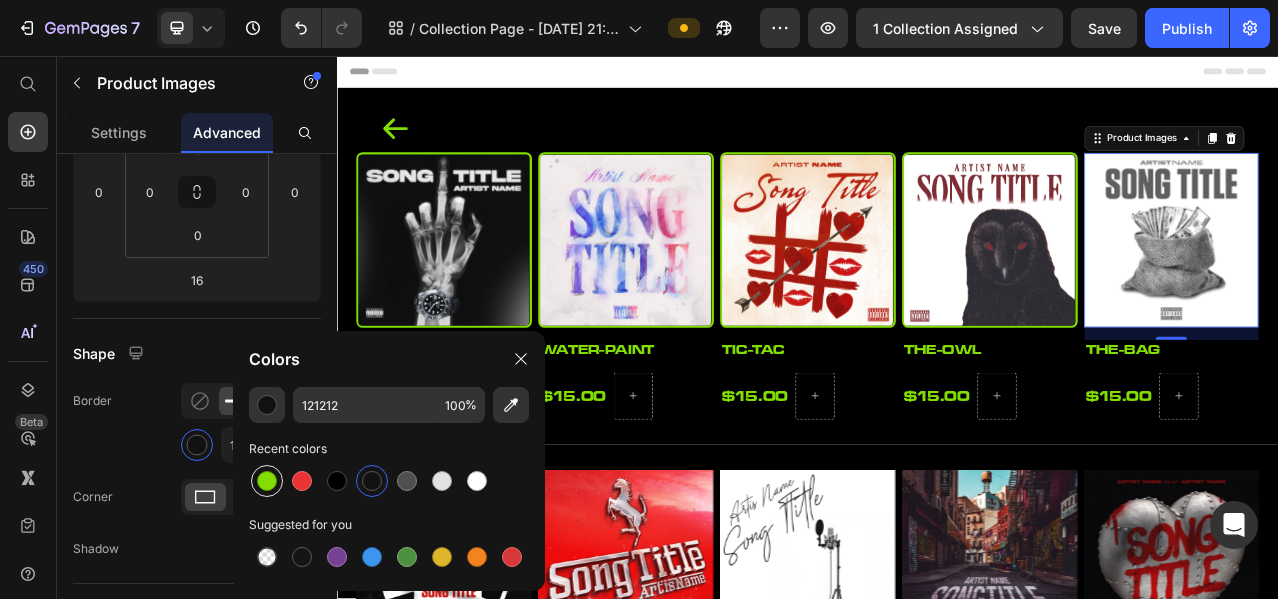 type on "82DD00" 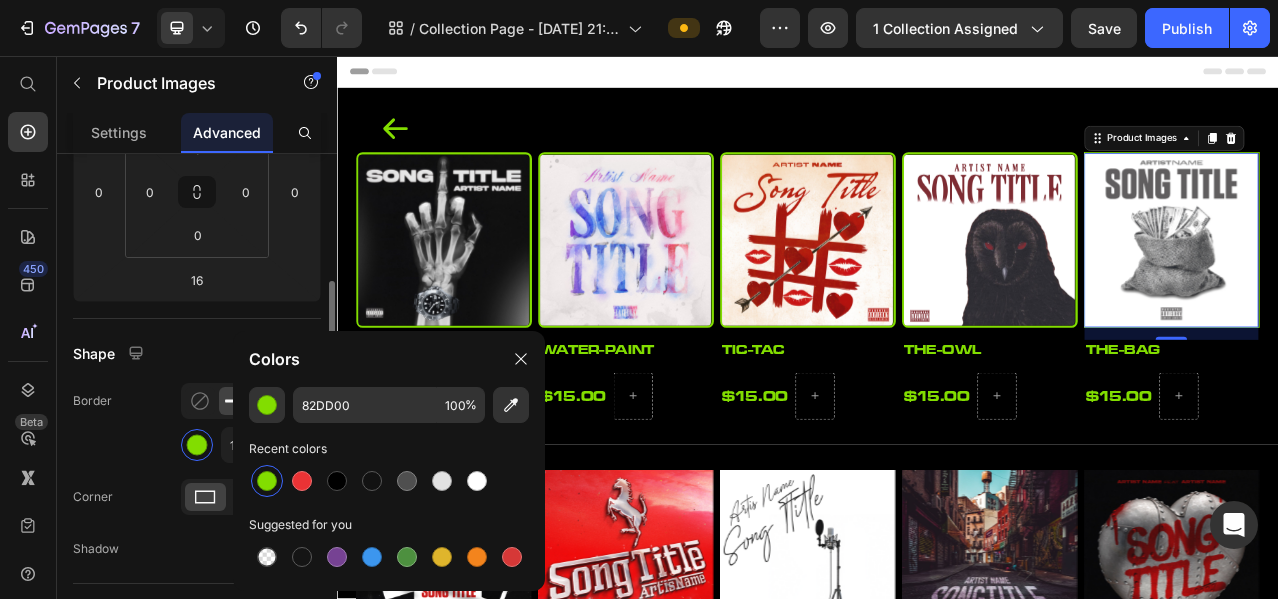 click on "Shape Border 1 px Corner Shadow" 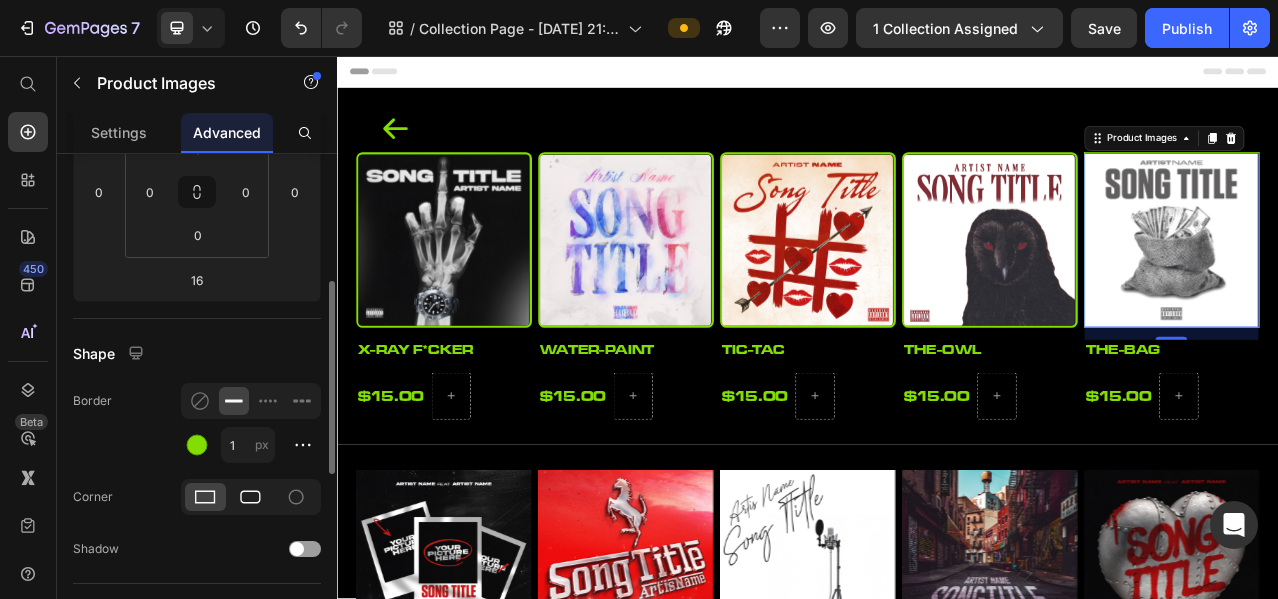 click 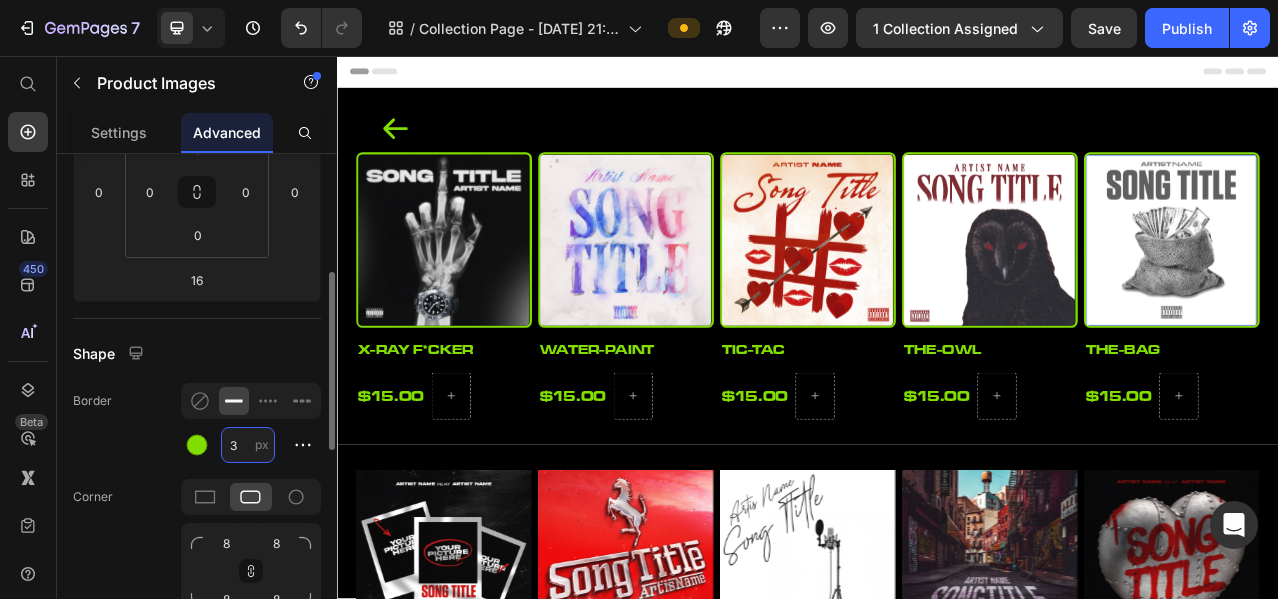 type on "3" 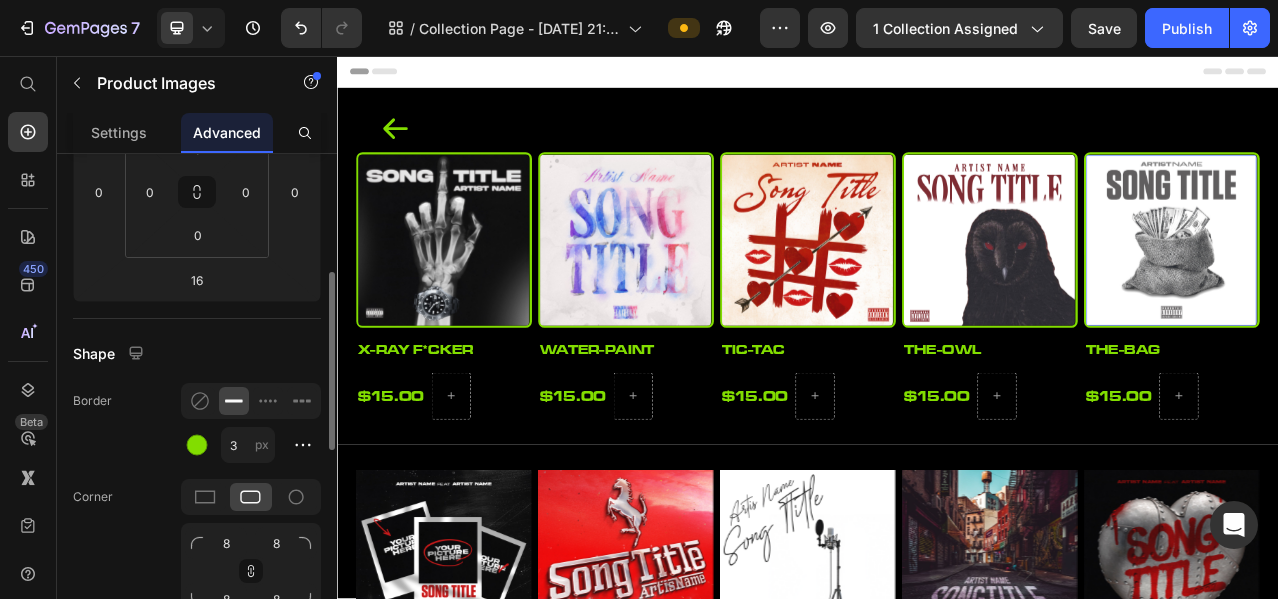 click on "Border 3 px" 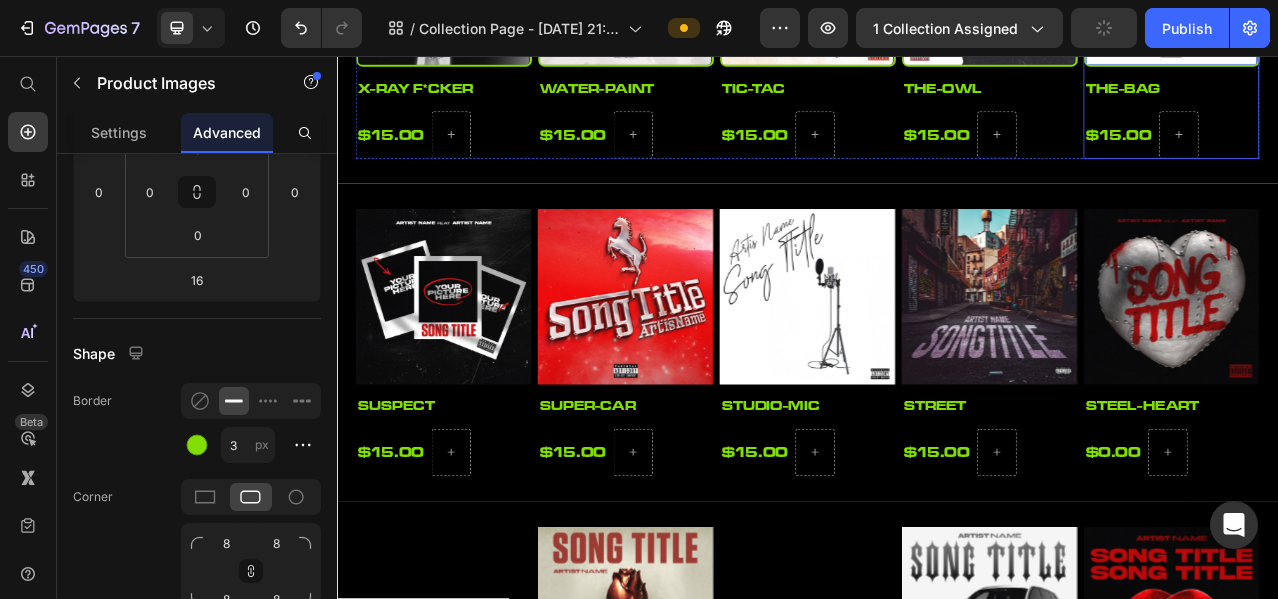 scroll, scrollTop: 0, scrollLeft: 0, axis: both 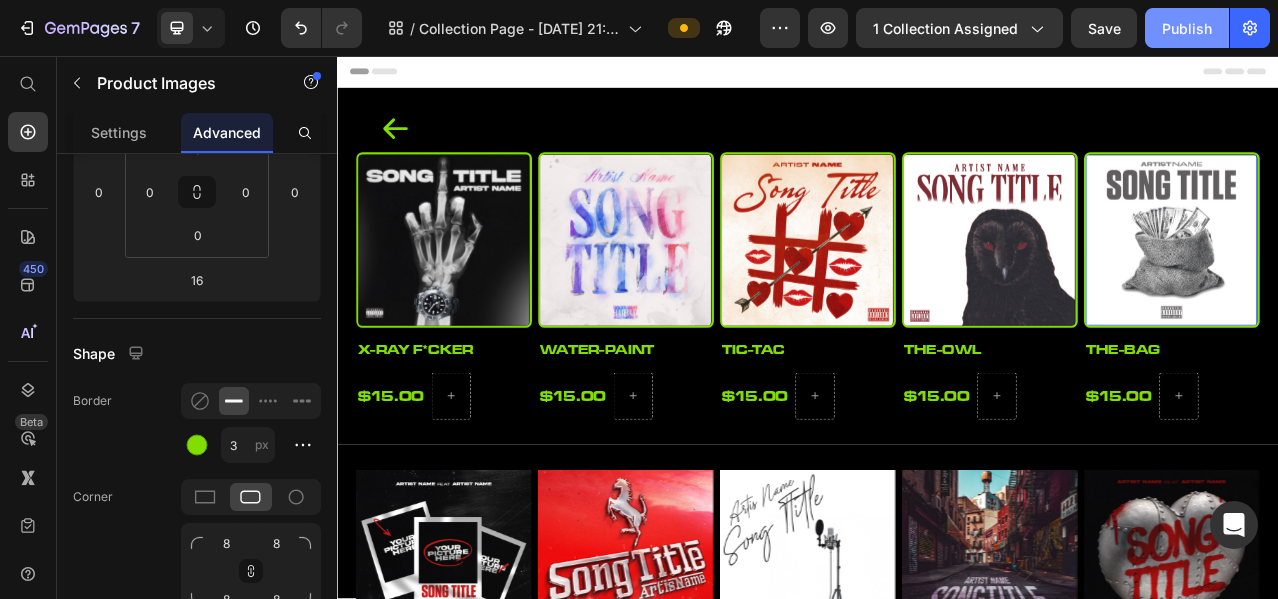 click on "Publish" 